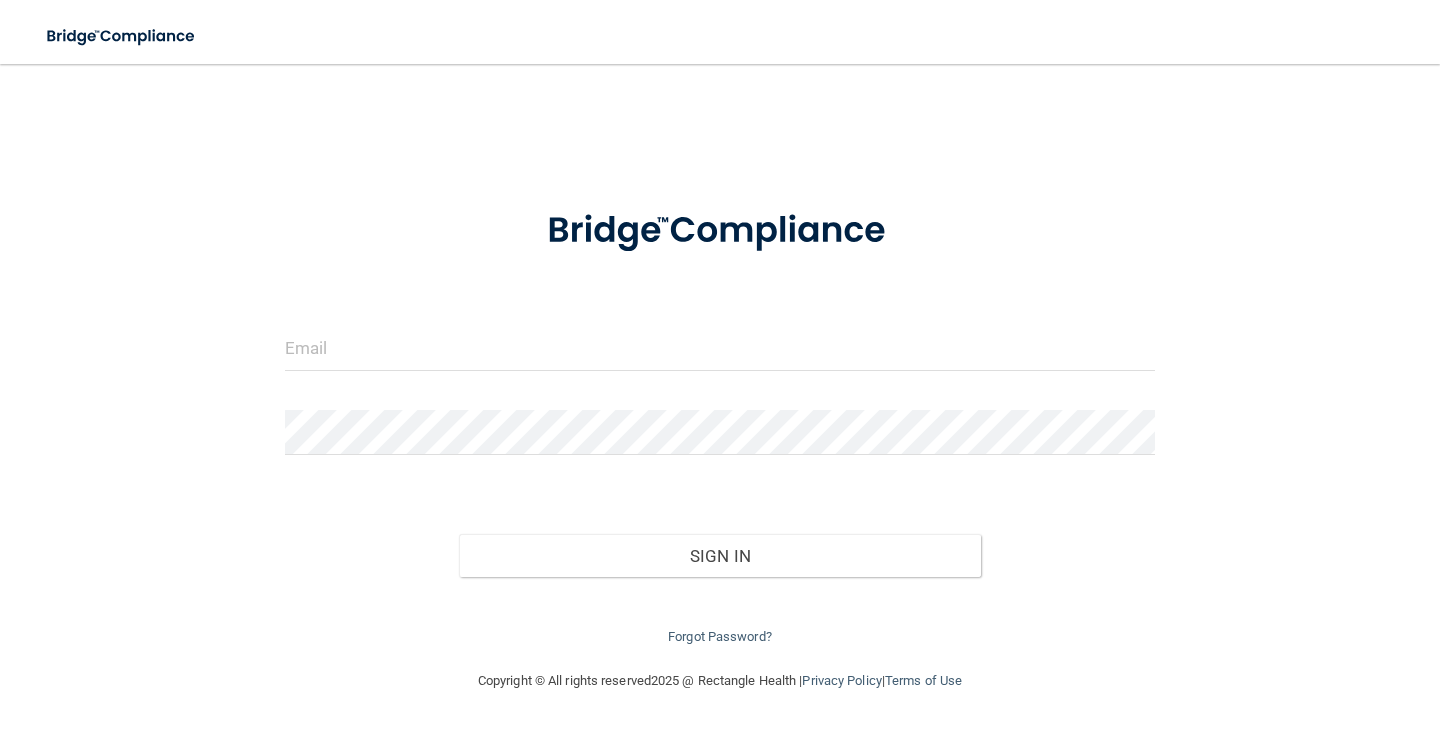 scroll, scrollTop: 0, scrollLeft: 0, axis: both 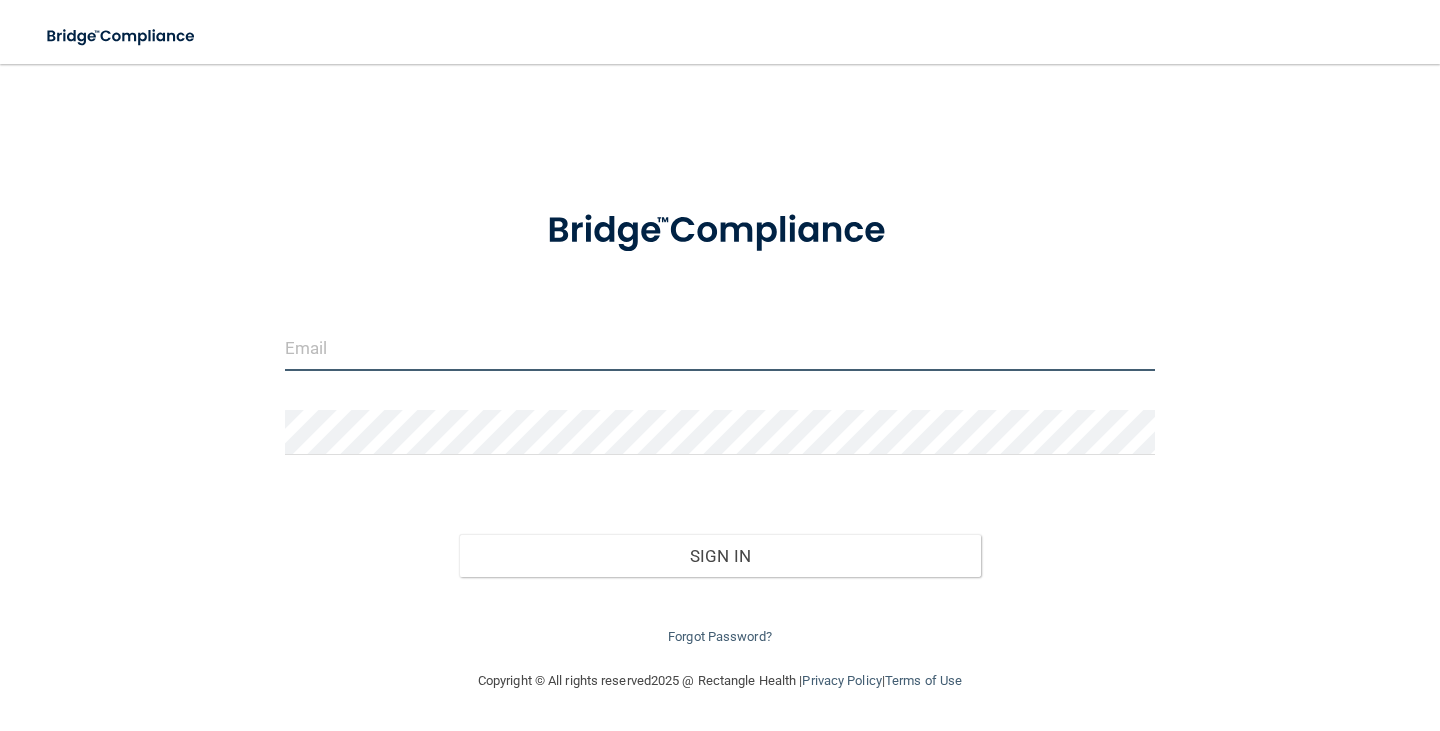 click at bounding box center (720, 348) 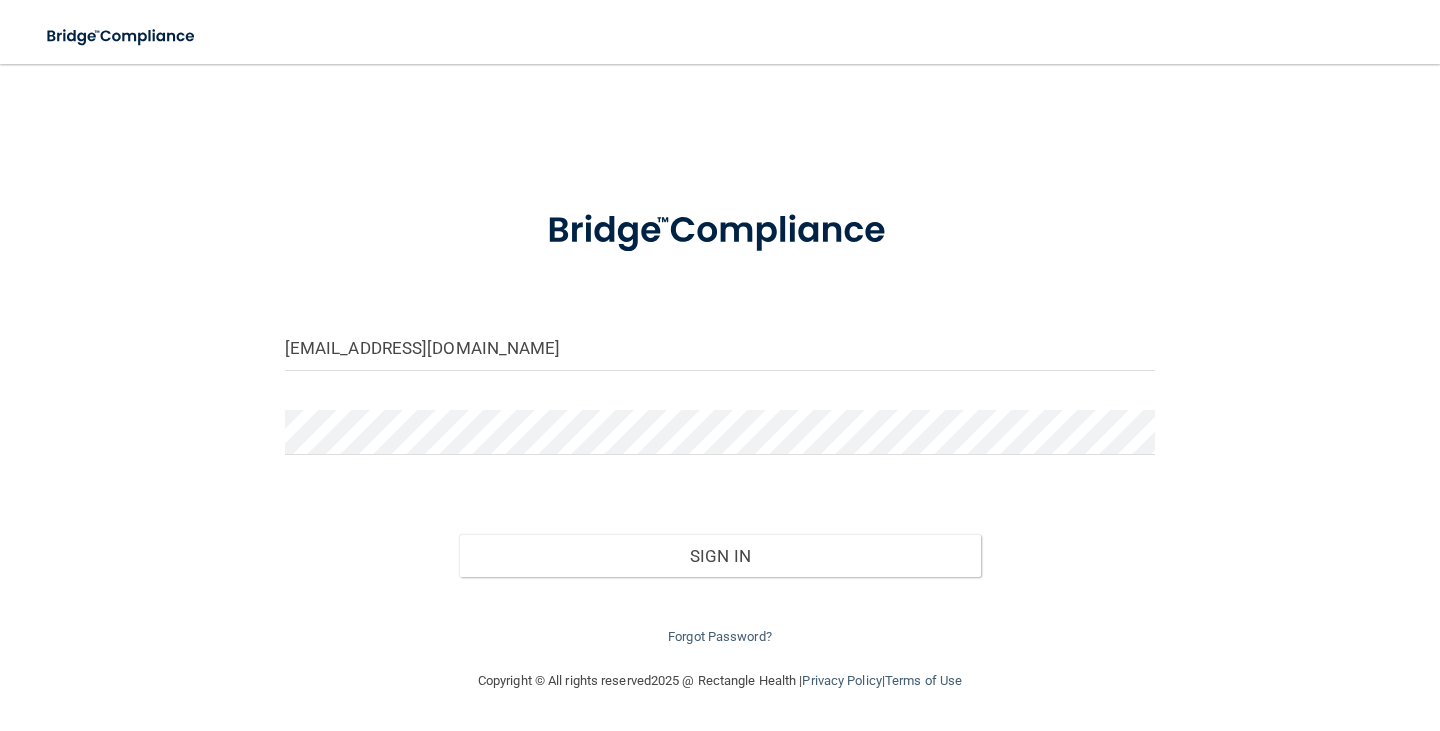 click at bounding box center (720, 440) 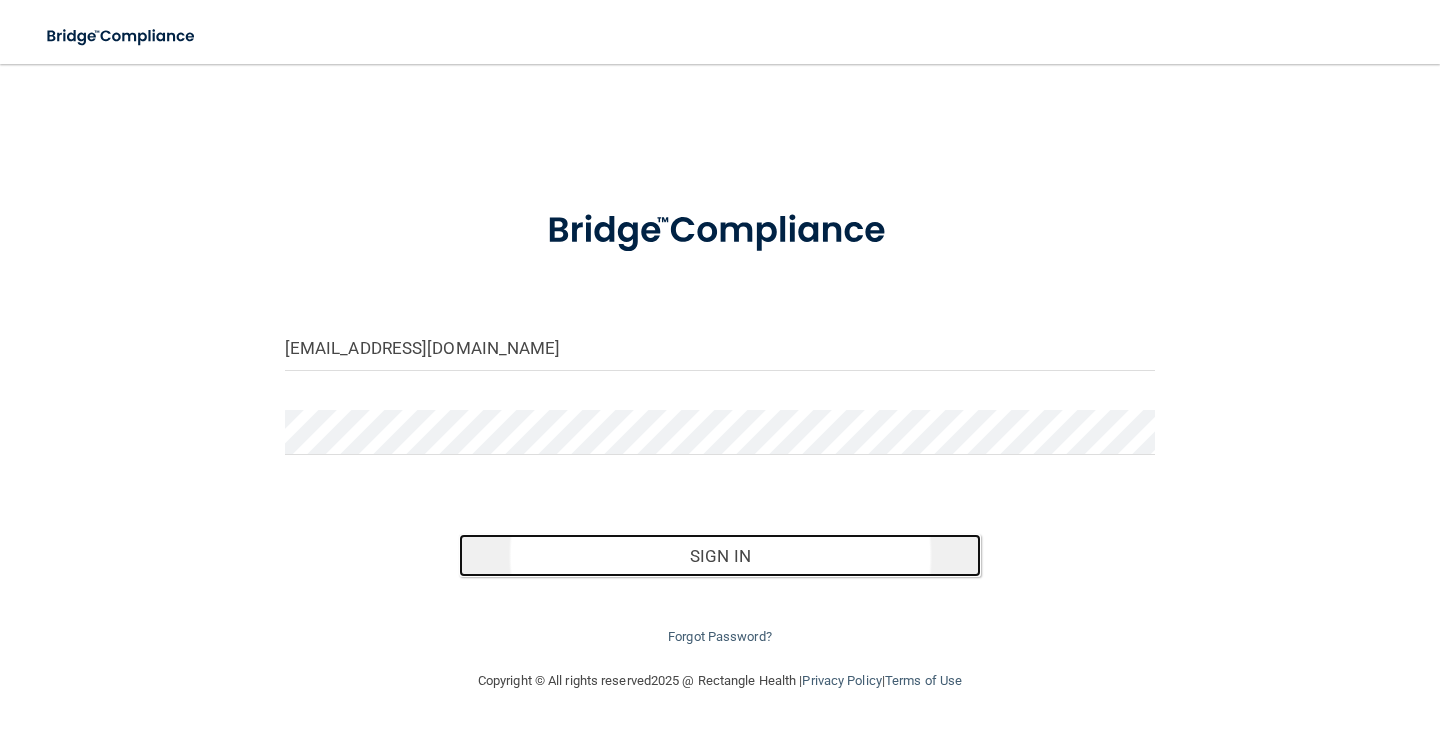 click on "Sign In" at bounding box center [720, 556] 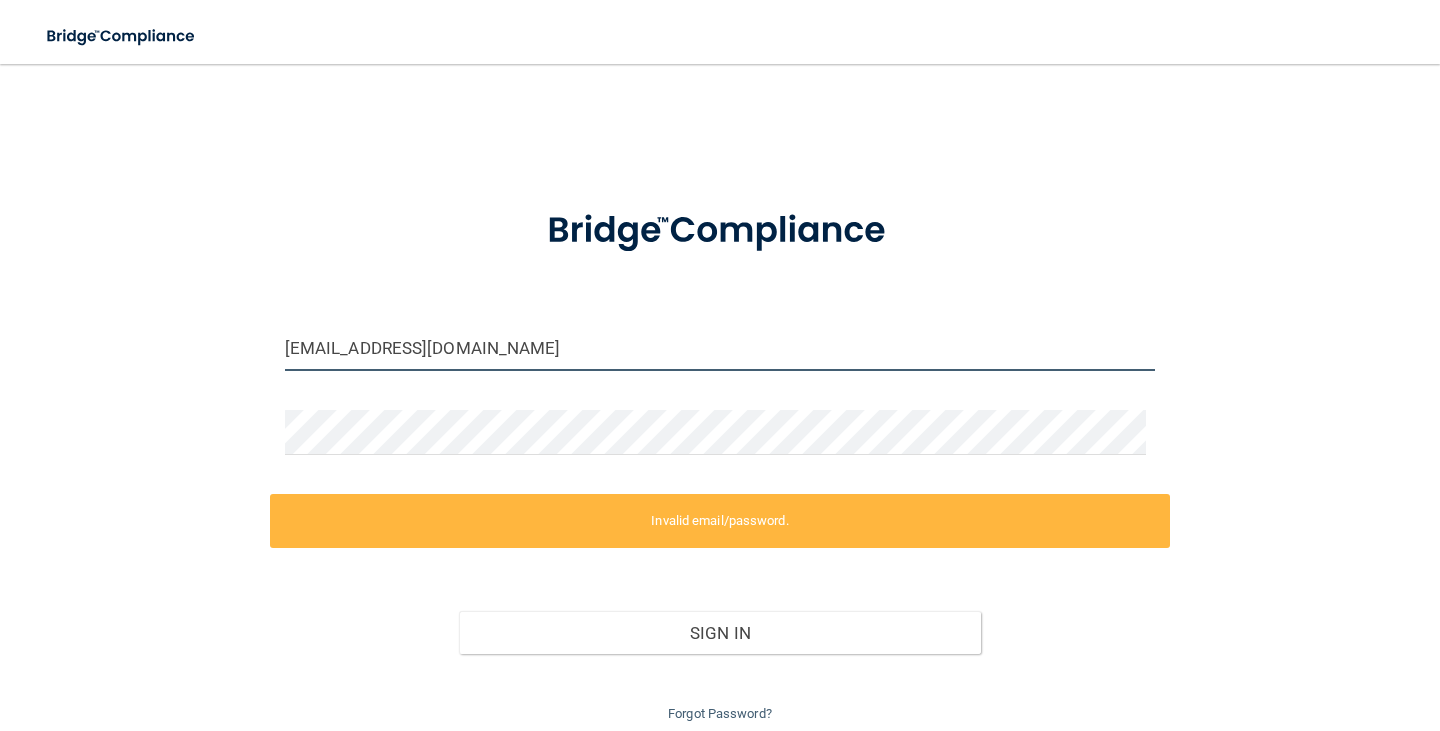 drag, startPoint x: 497, startPoint y: 350, endPoint x: 188, endPoint y: 366, distance: 309.41397 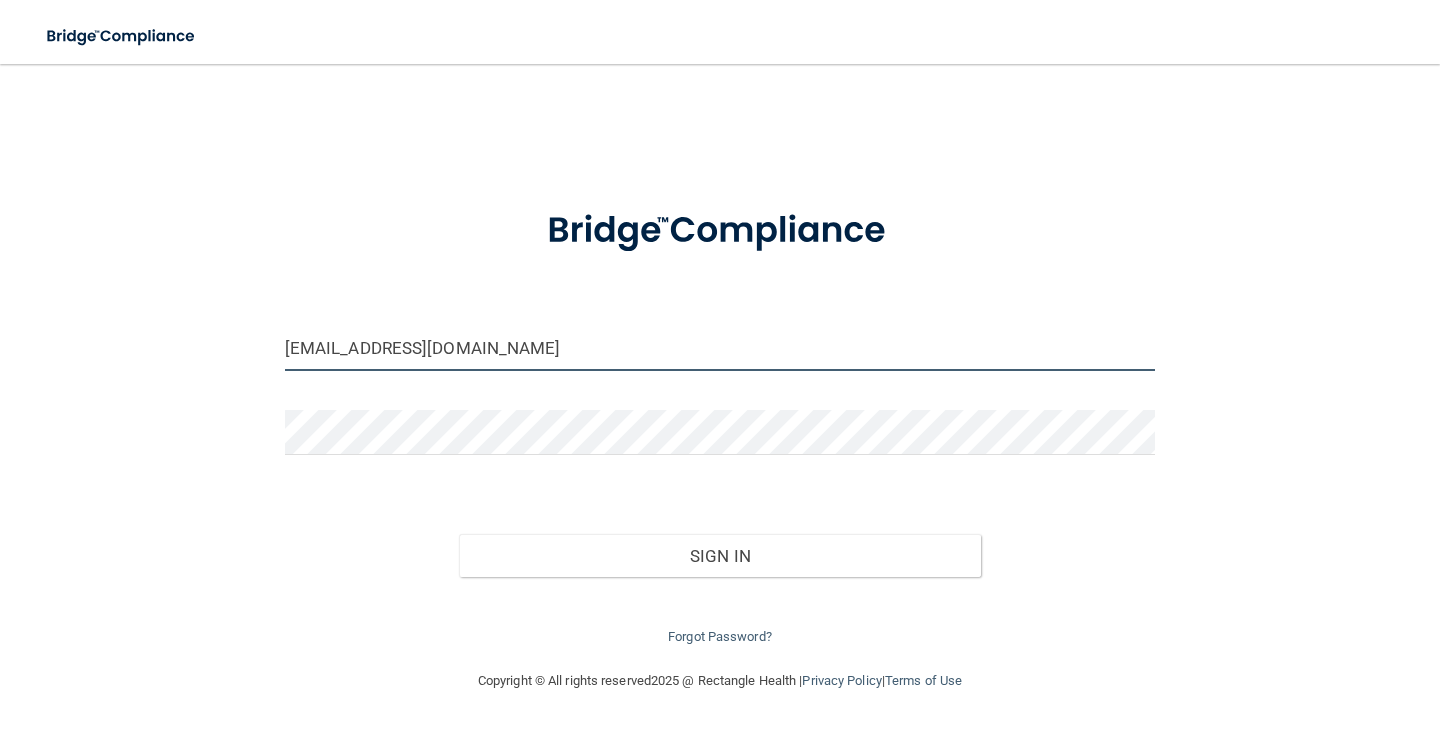 type on "[EMAIL_ADDRESS][DOMAIN_NAME]" 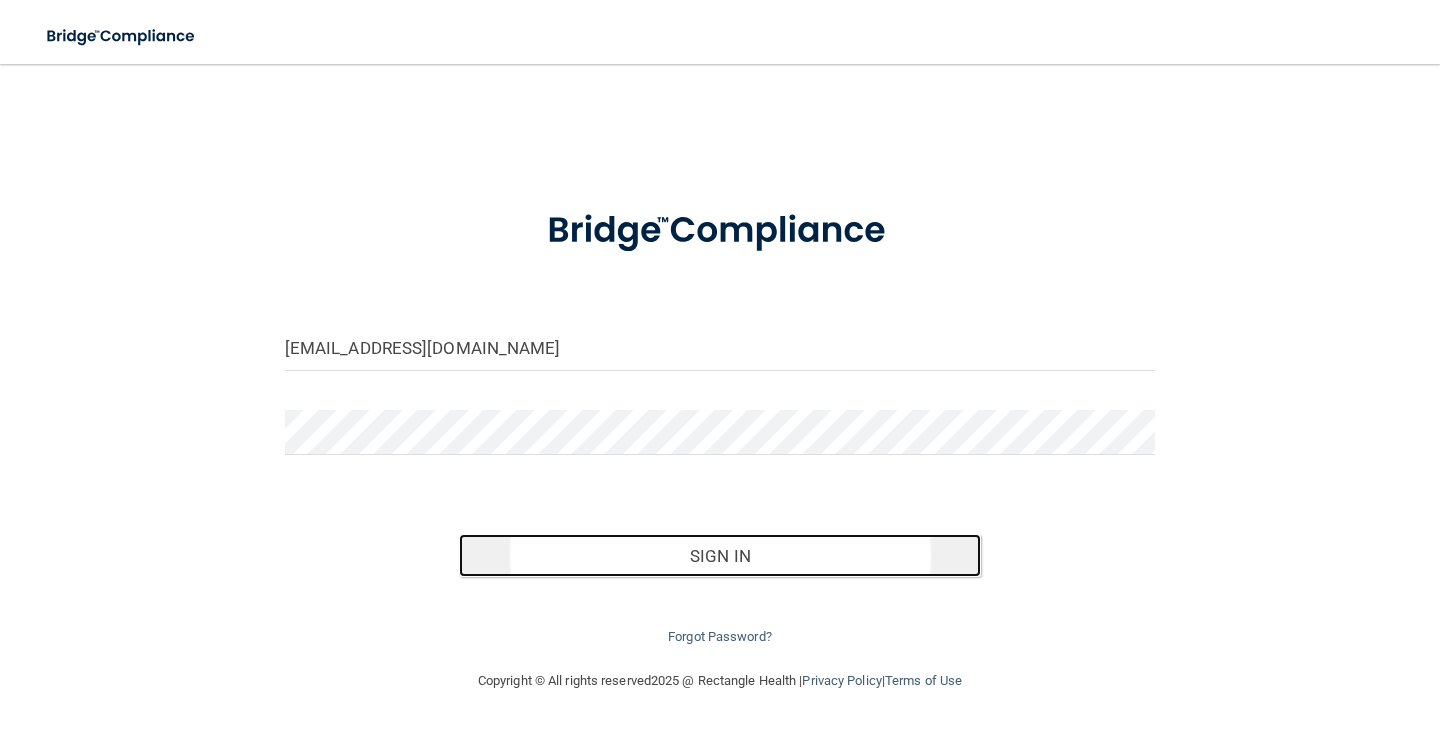 click on "Sign In" at bounding box center [720, 556] 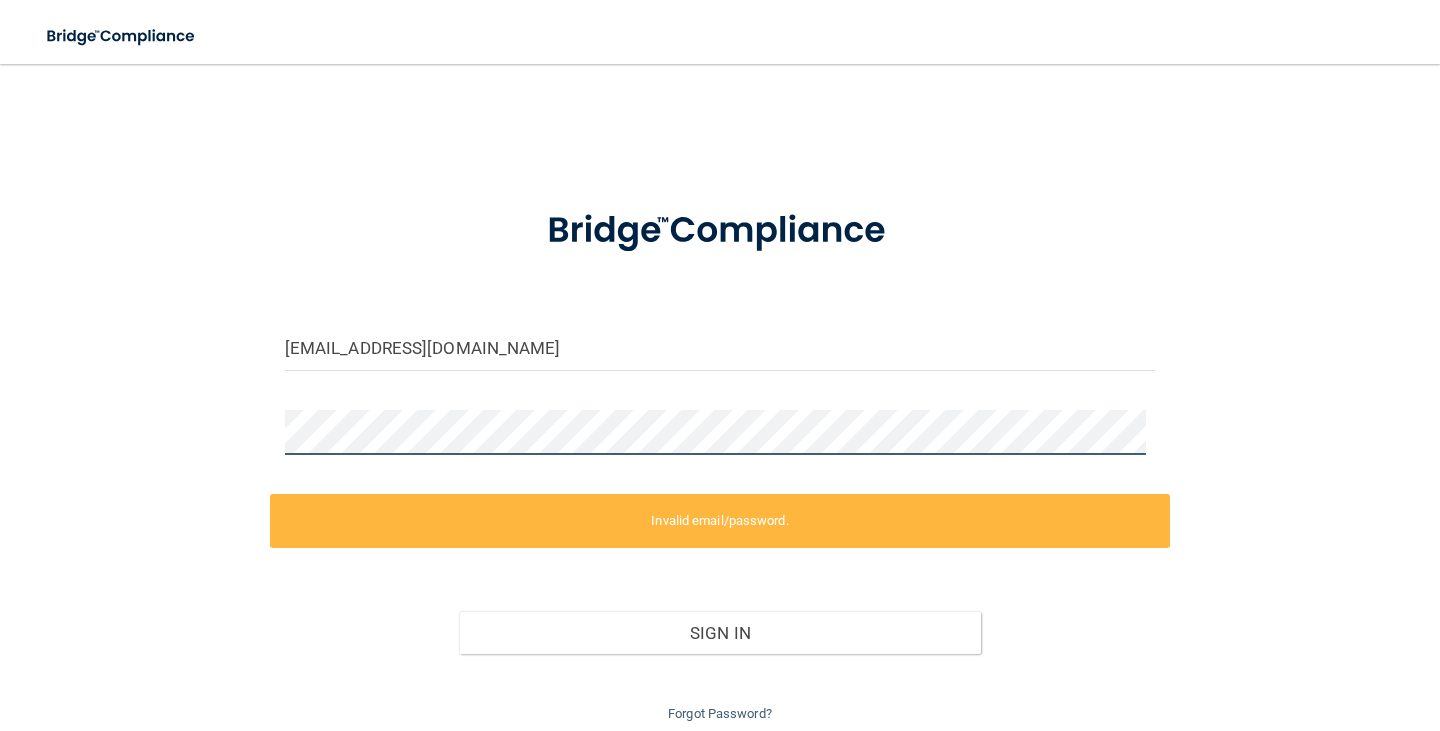click on "[EMAIL_ADDRESS][DOMAIN_NAME]                                    Invalid email/password.     You don't have permission to access that page.       Sign In            Forgot Password?" at bounding box center (720, 405) 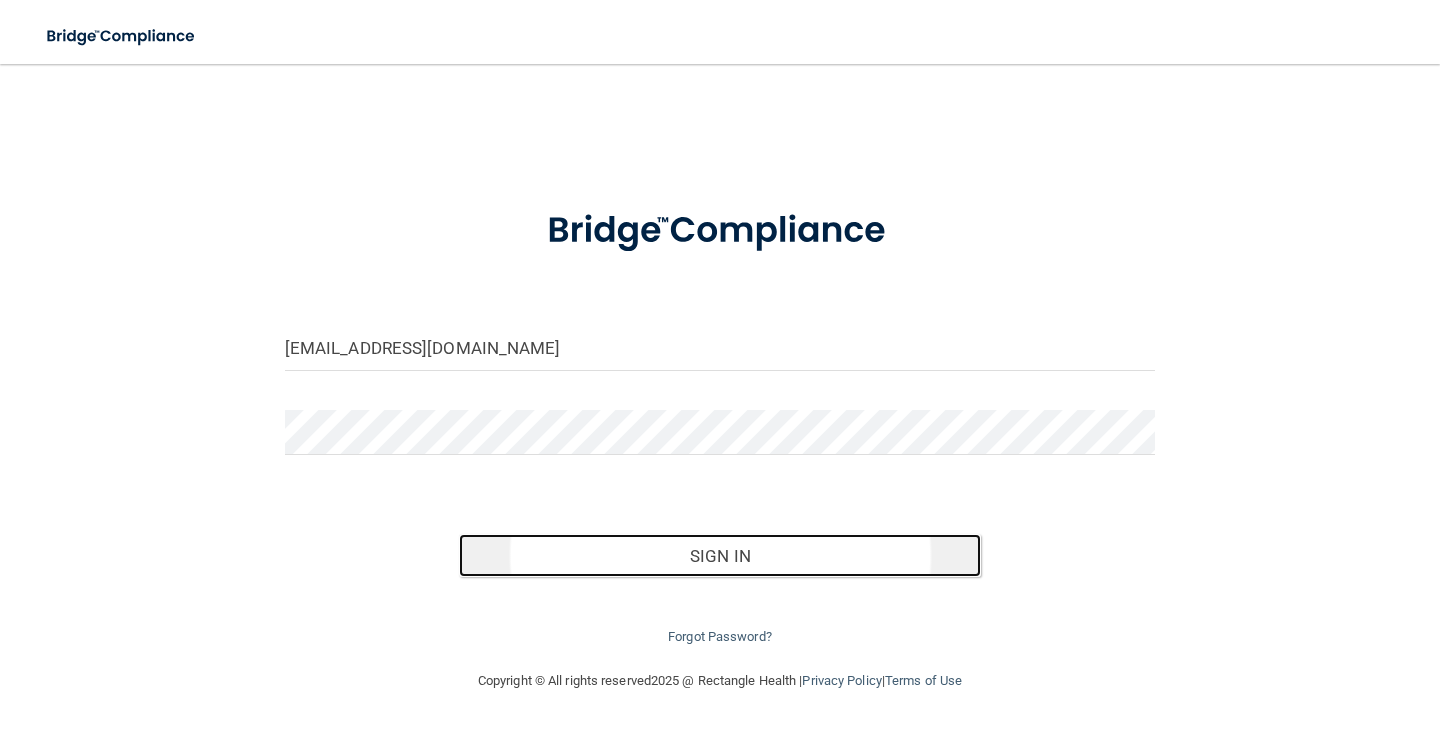 click on "Sign In" at bounding box center (720, 556) 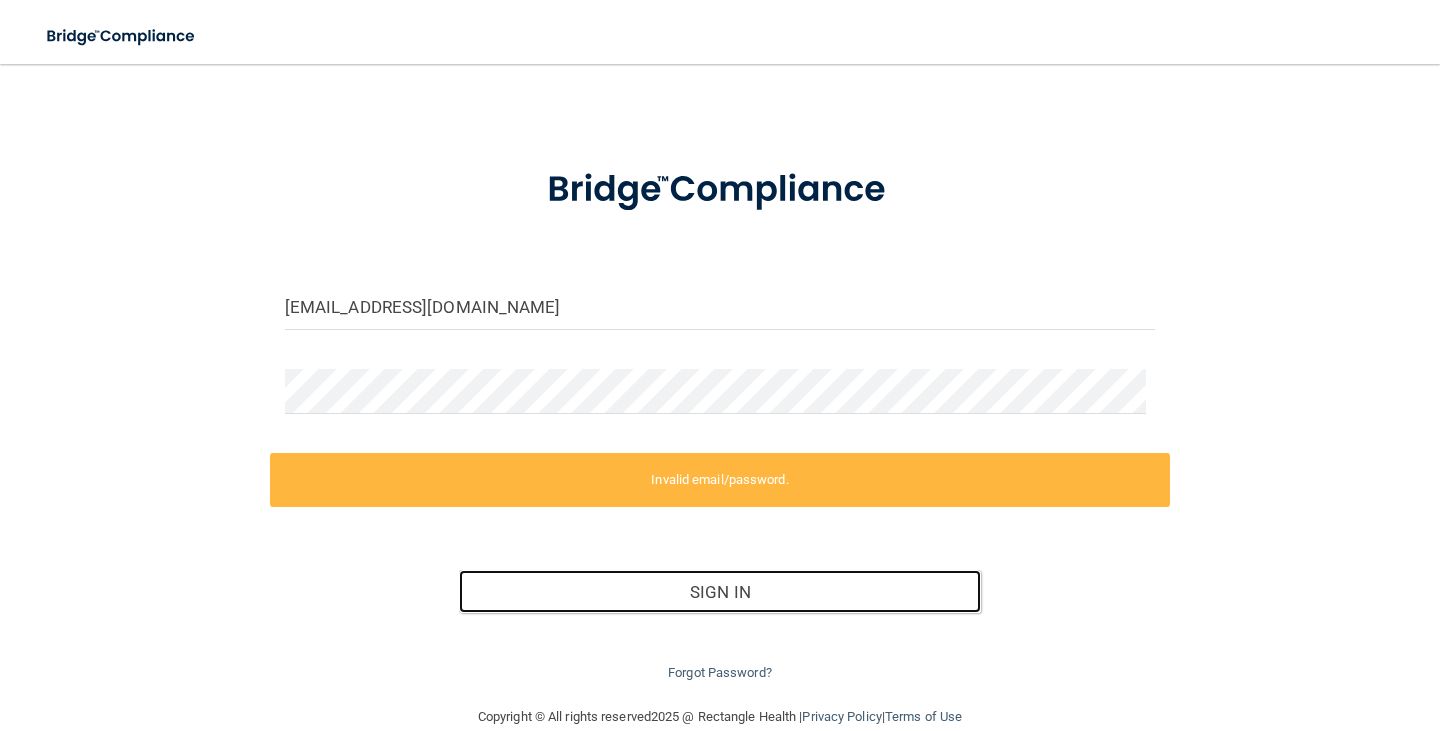 scroll, scrollTop: 74, scrollLeft: 0, axis: vertical 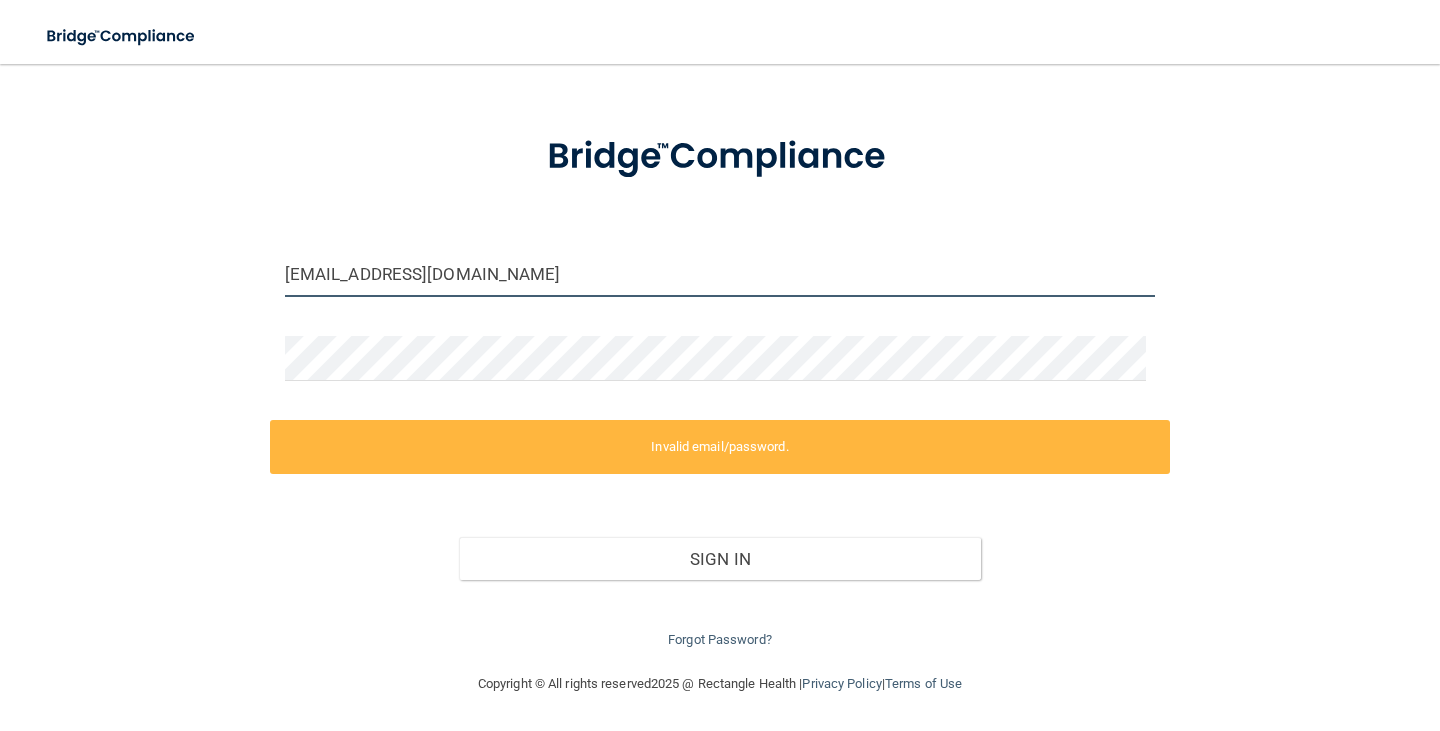 click on "[EMAIL_ADDRESS][DOMAIN_NAME]" at bounding box center [720, 274] 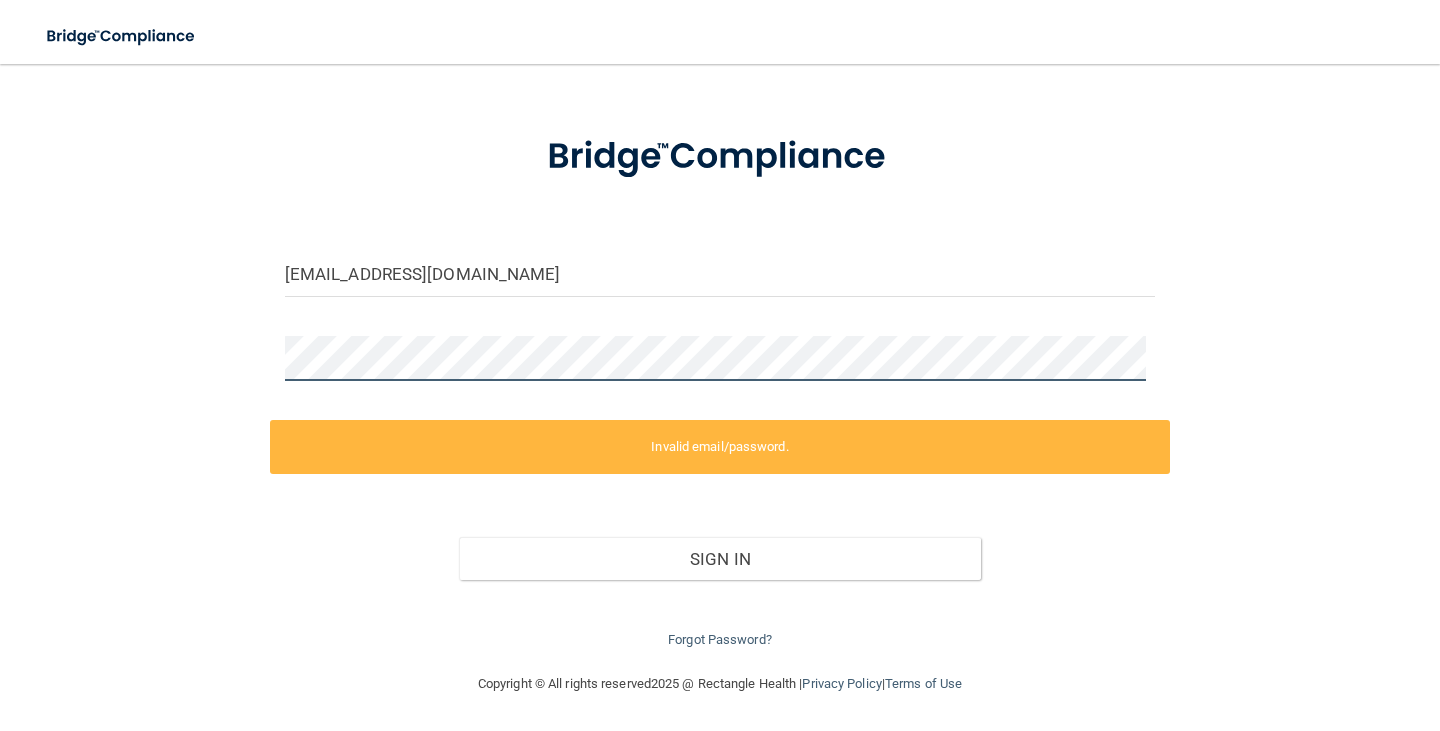 scroll, scrollTop: 0, scrollLeft: 0, axis: both 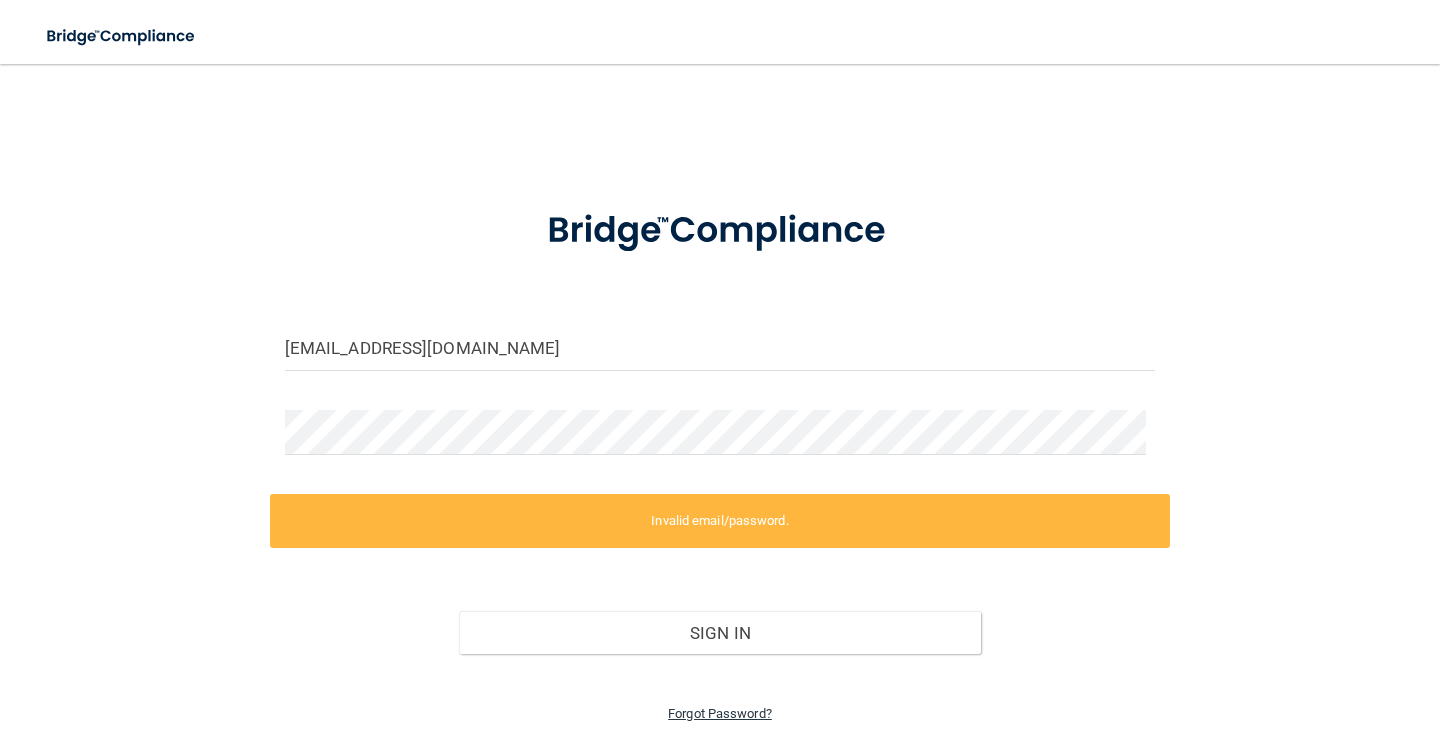 click on "Forgot Password?" at bounding box center [720, 713] 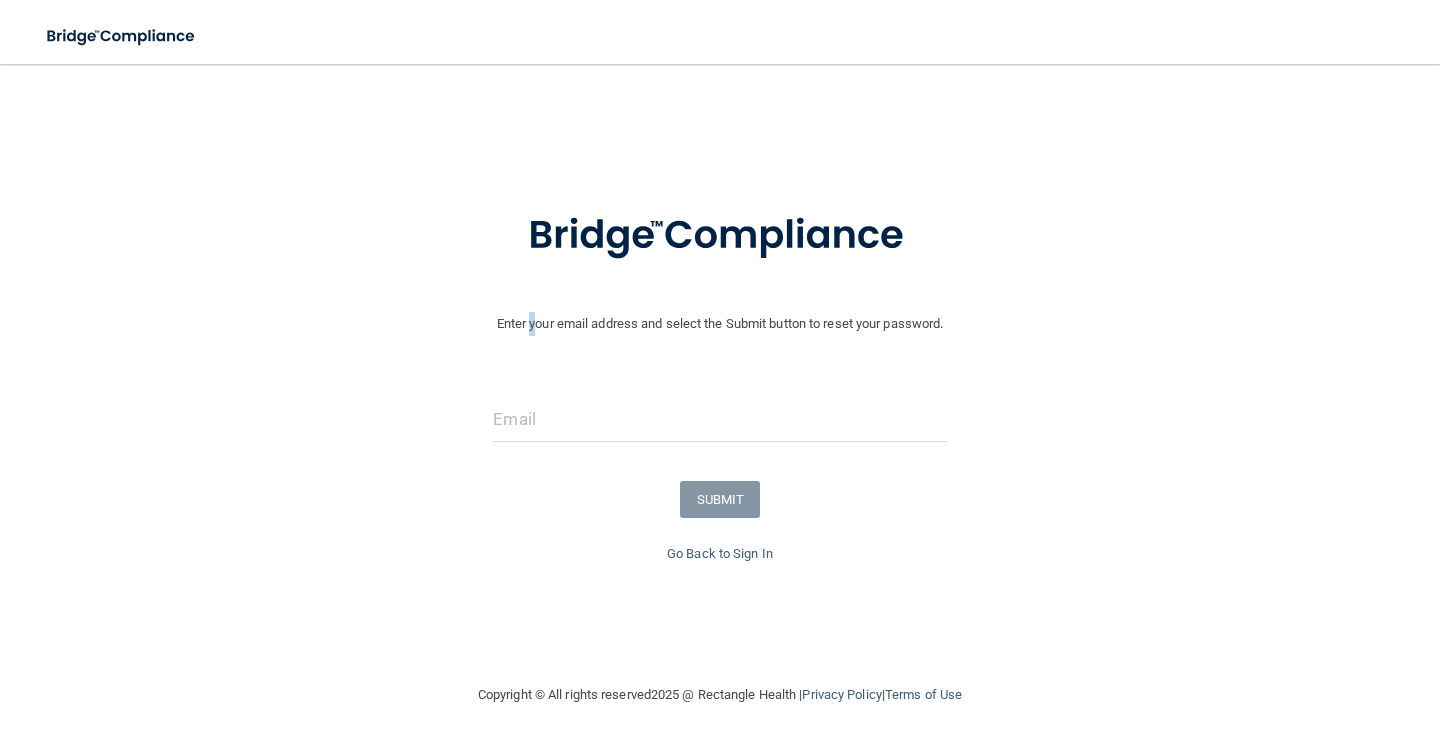 drag, startPoint x: 520, startPoint y: 341, endPoint x: 527, endPoint y: 408, distance: 67.36468 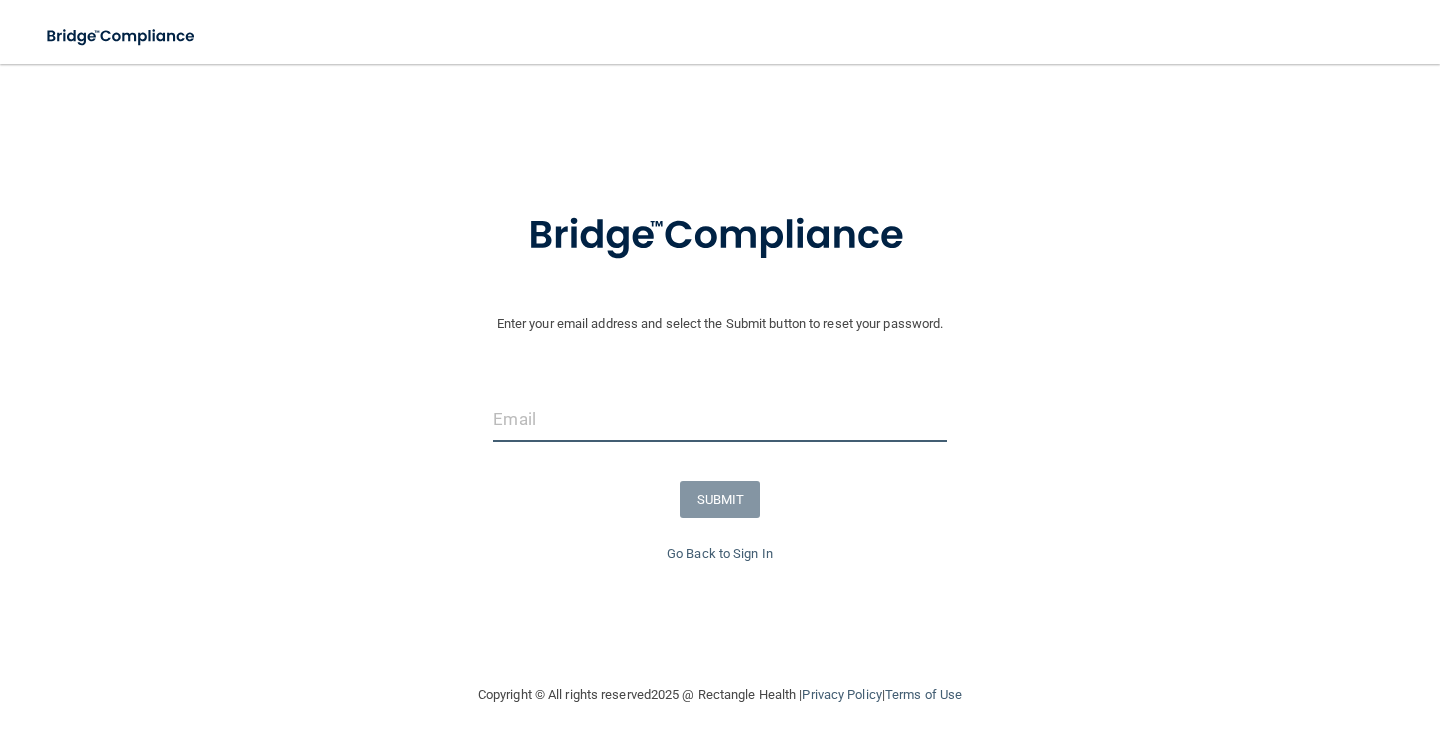 click at bounding box center (719, 419) 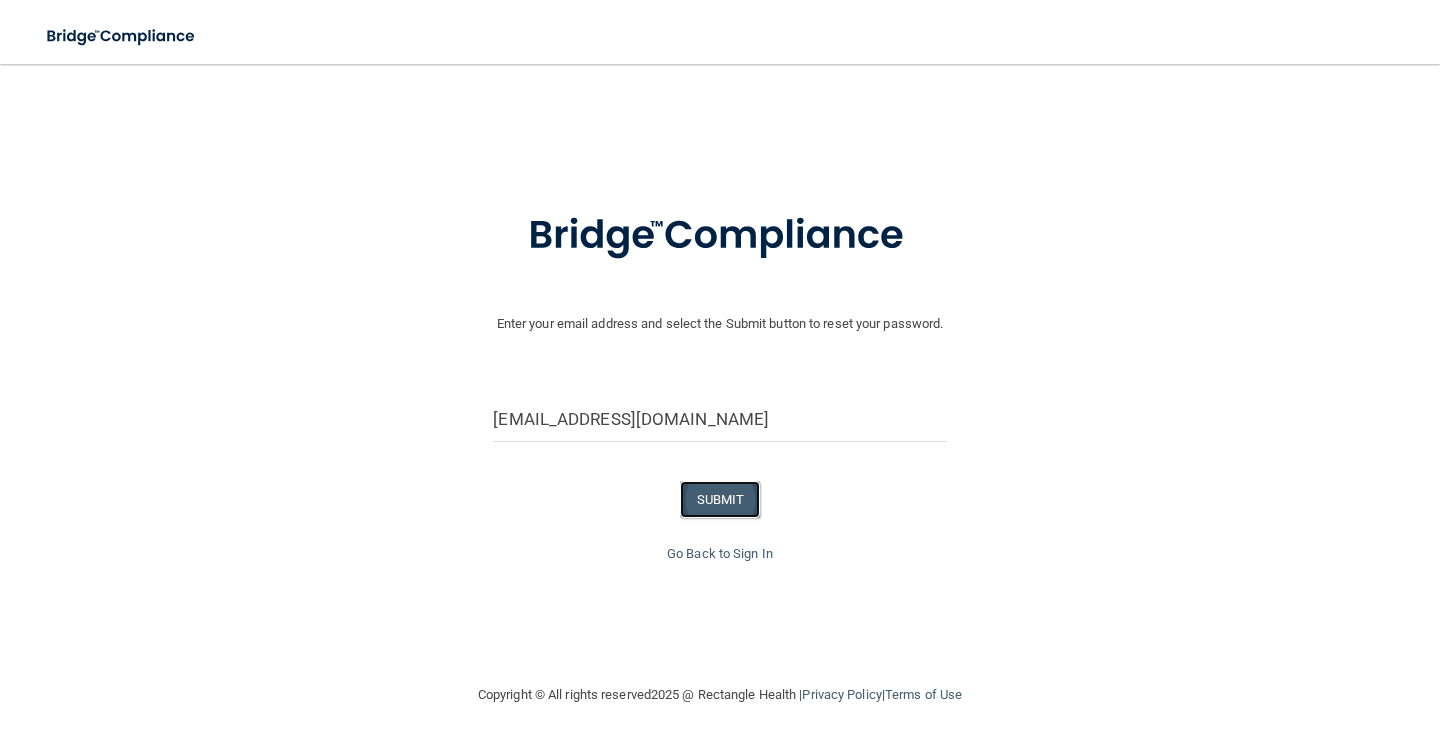 click on "SUBMIT" at bounding box center [720, 499] 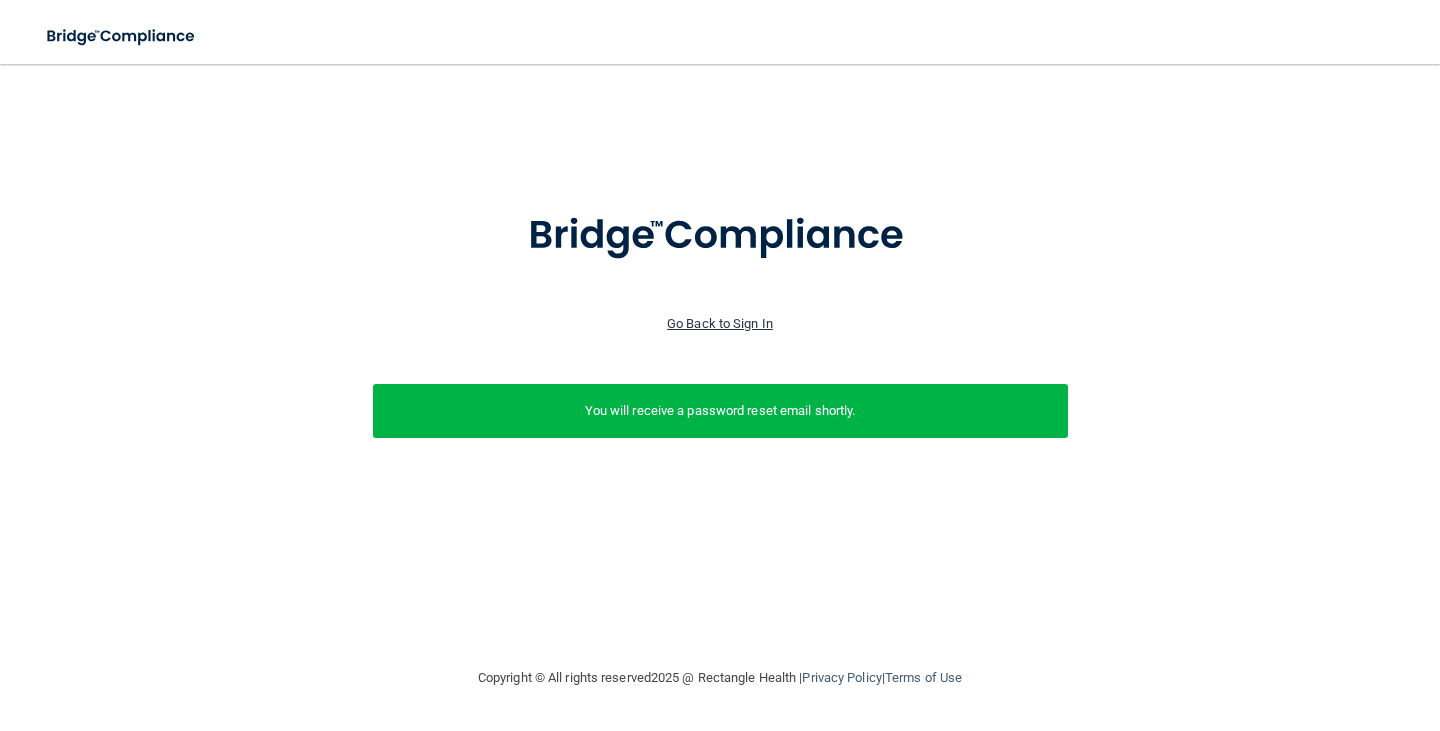 click on "Go Back to Sign In" at bounding box center (720, 323) 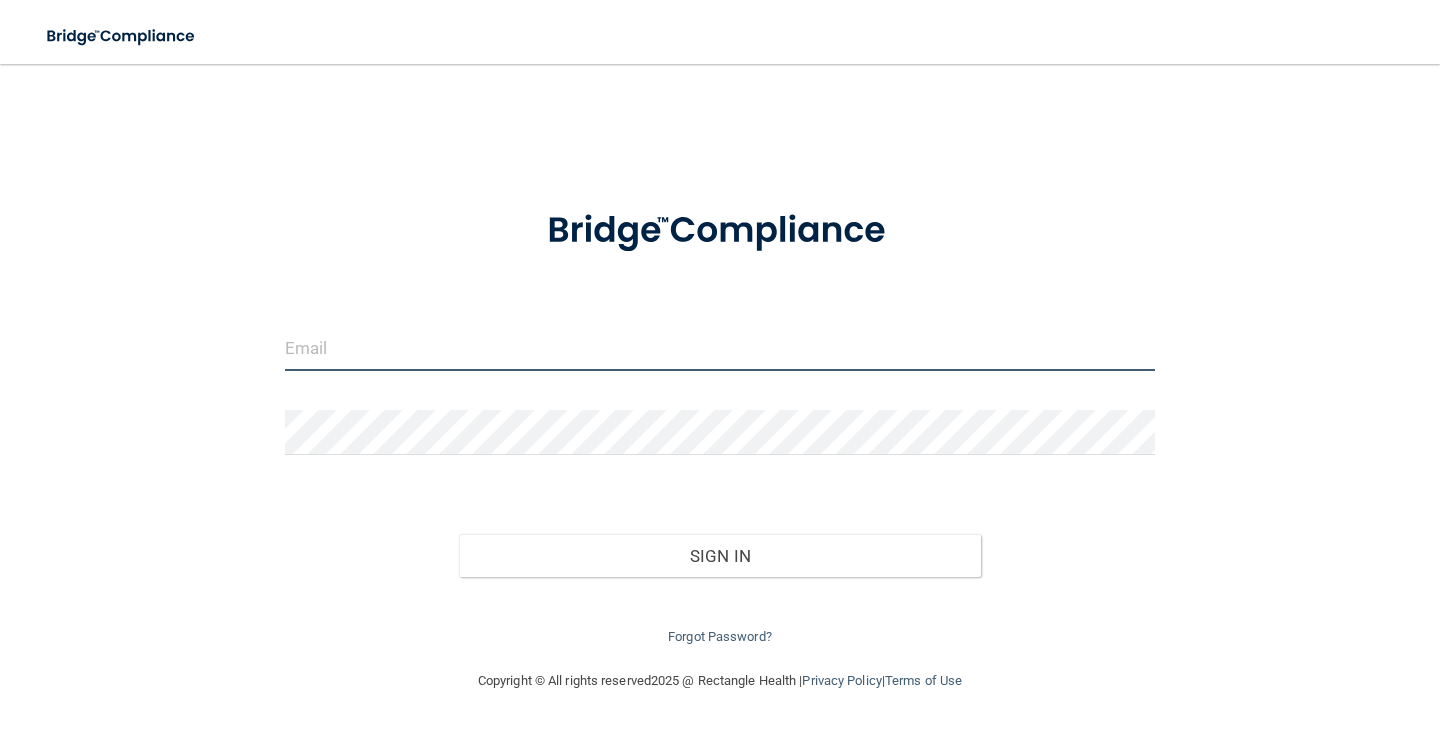 click at bounding box center (720, 348) 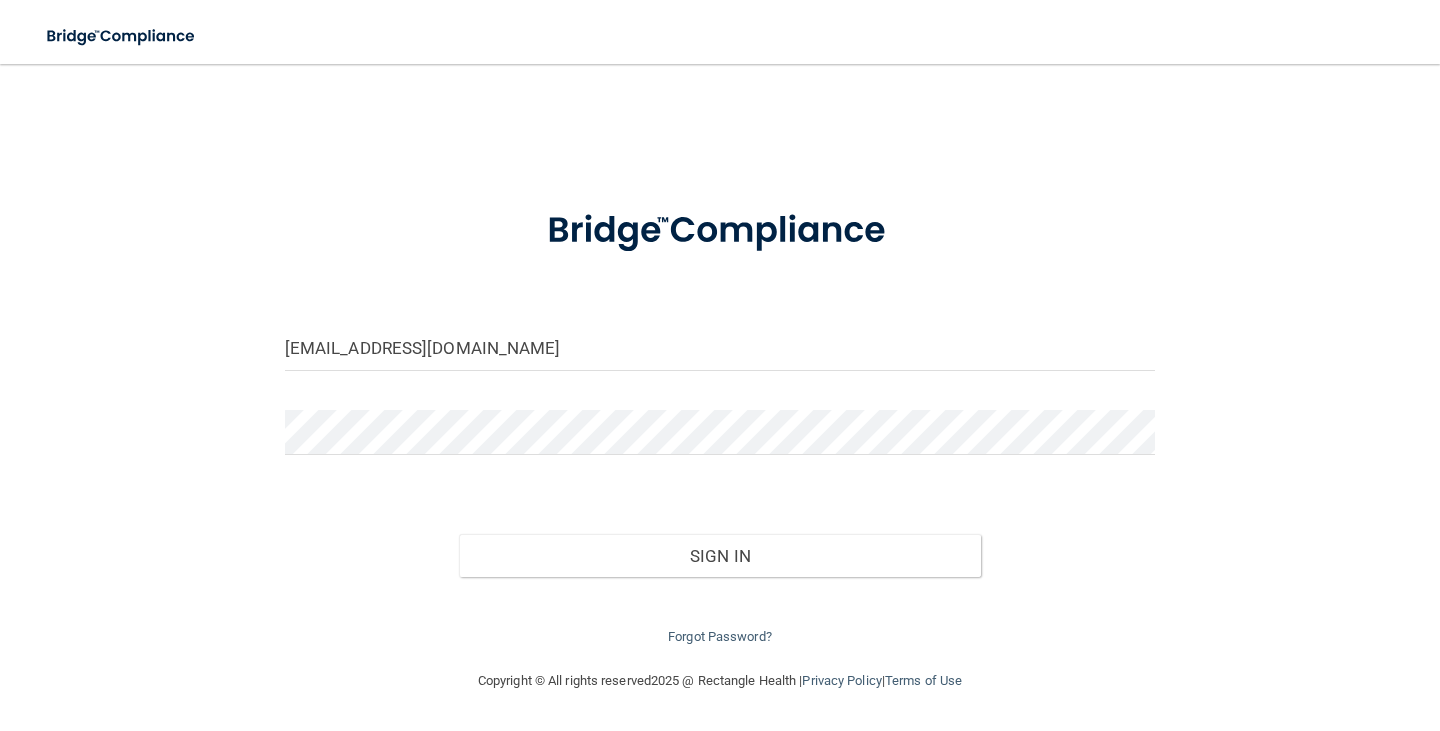 click at bounding box center [720, 440] 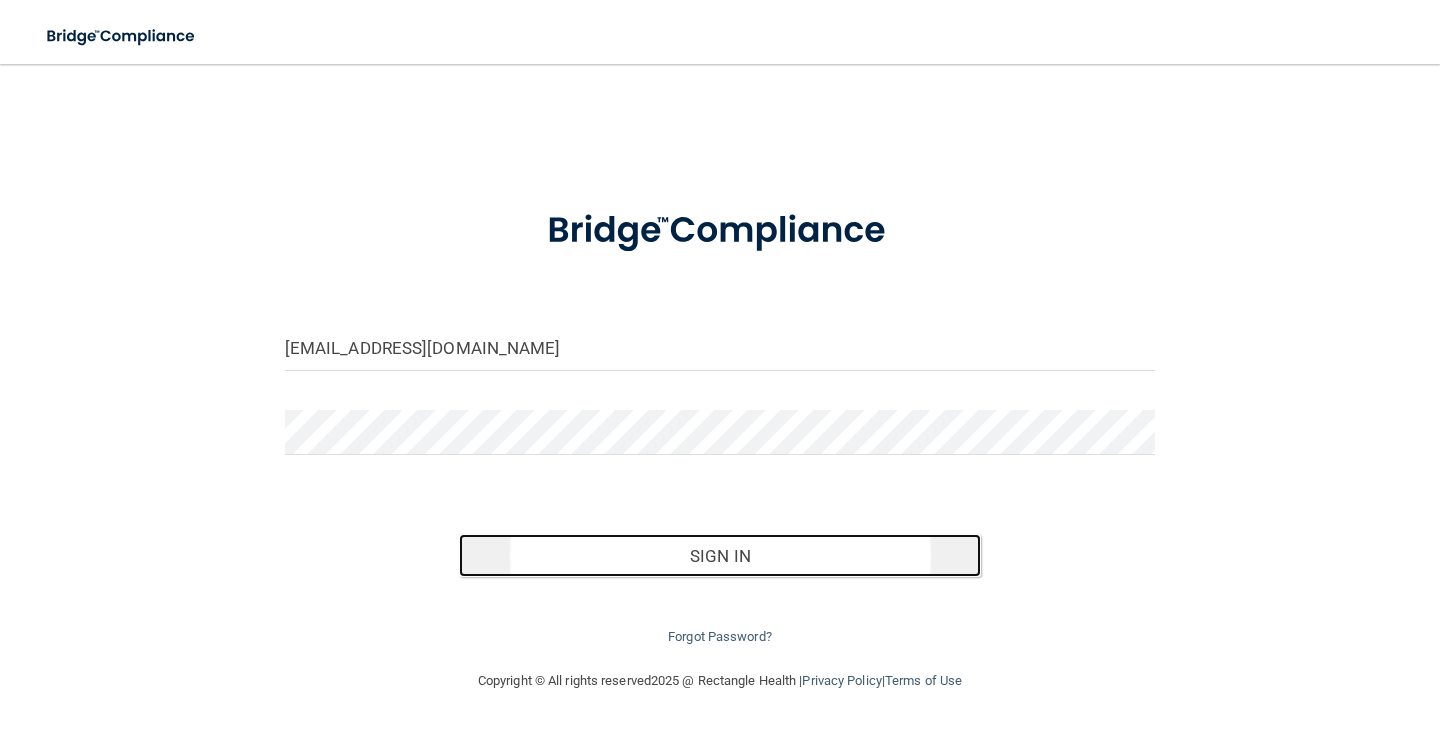 click on "Sign In" at bounding box center [720, 556] 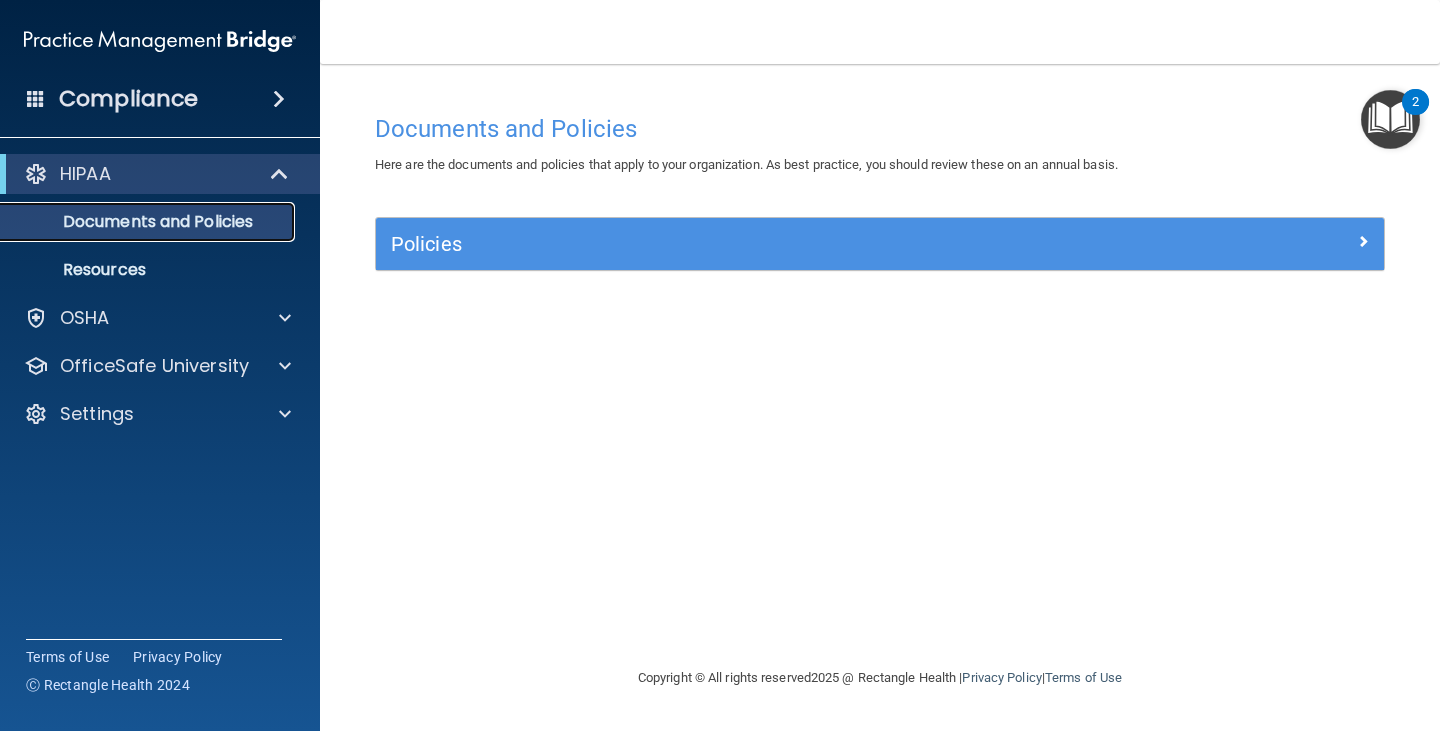 click on "Documents and Policies" at bounding box center [149, 222] 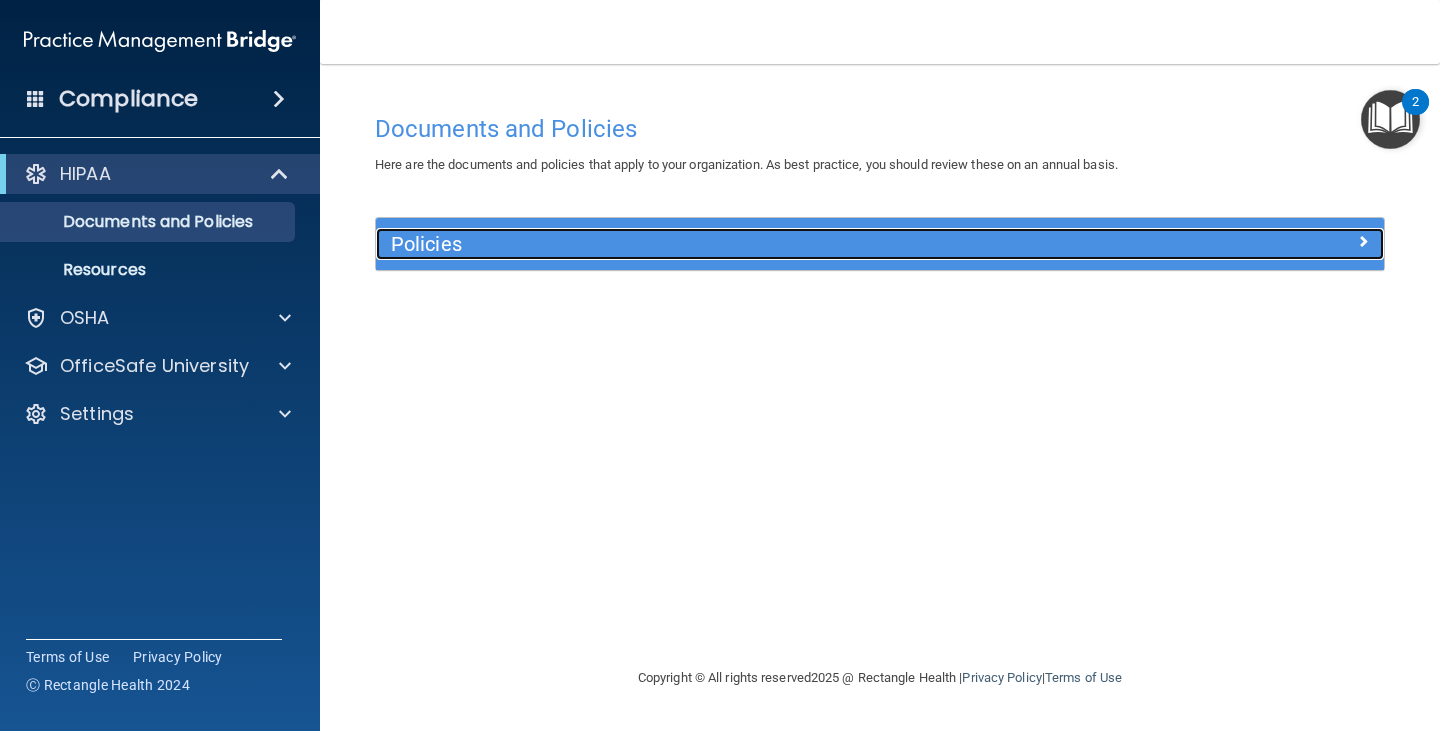 click on "Policies" at bounding box center (754, 244) 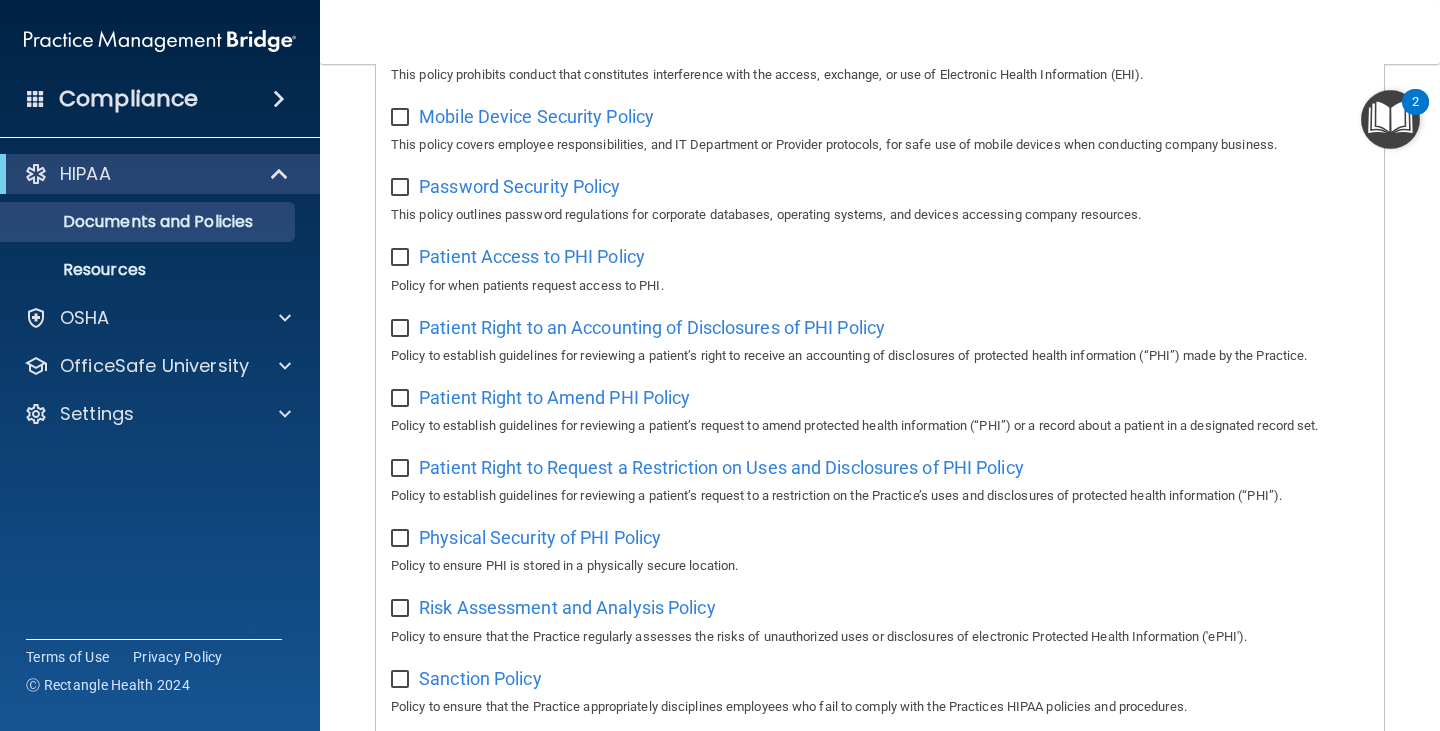 scroll, scrollTop: 300, scrollLeft: 0, axis: vertical 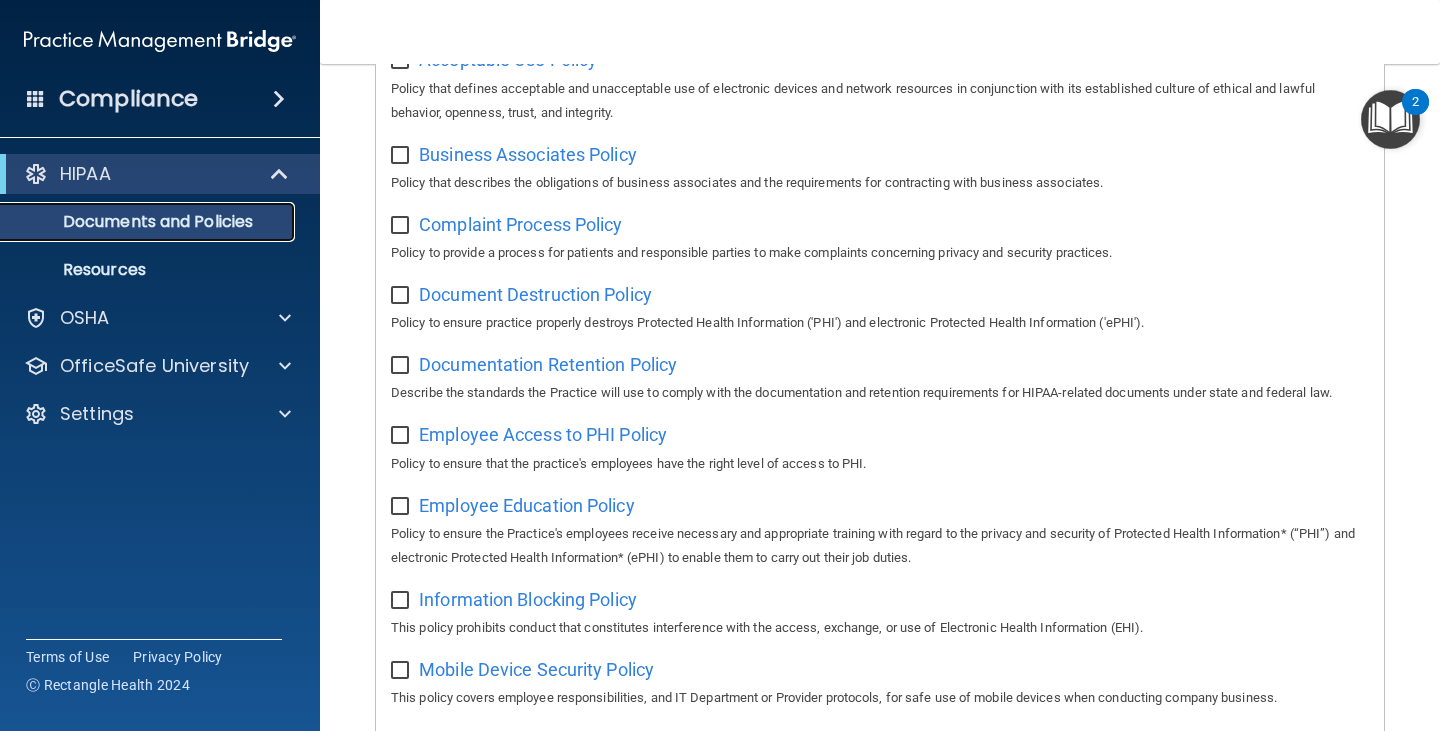 click on "Documents and Policies" at bounding box center (149, 222) 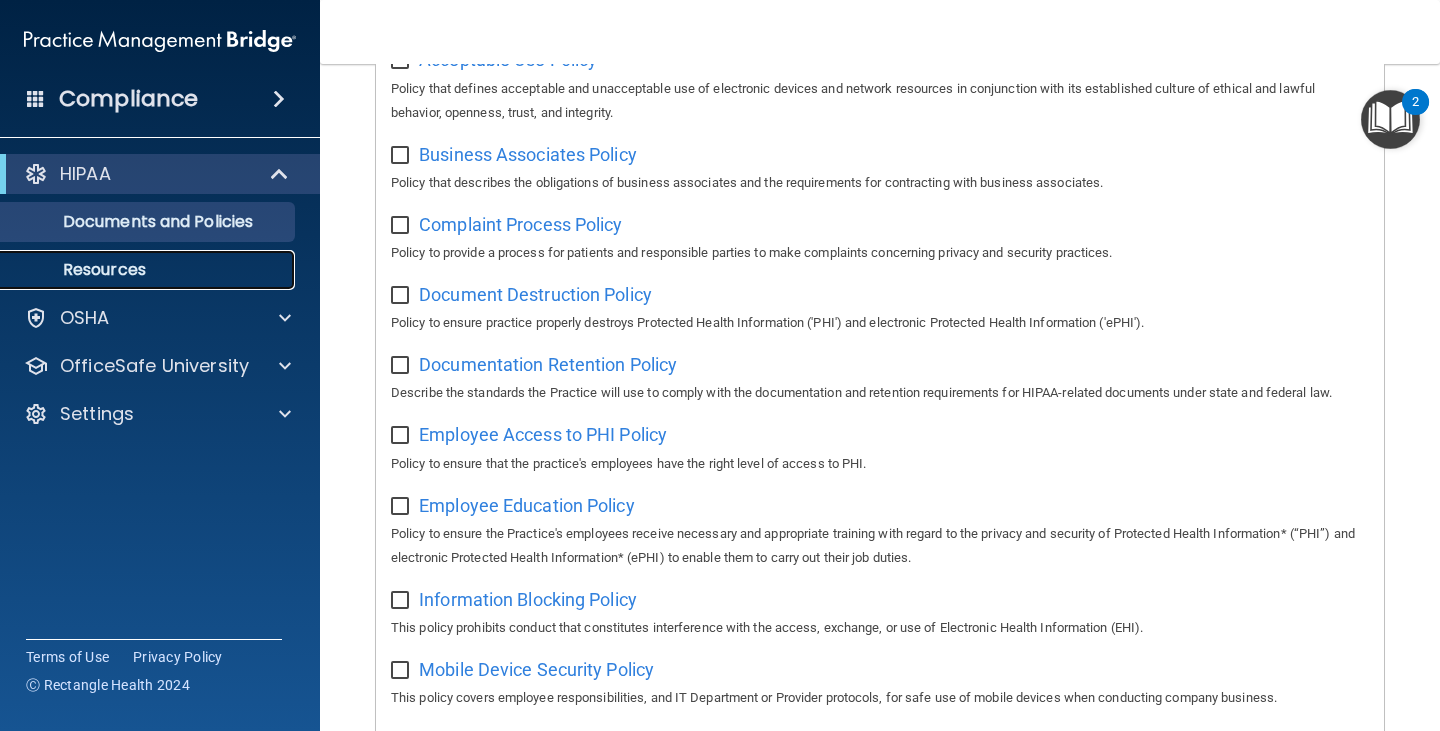 click on "Resources" at bounding box center (149, 270) 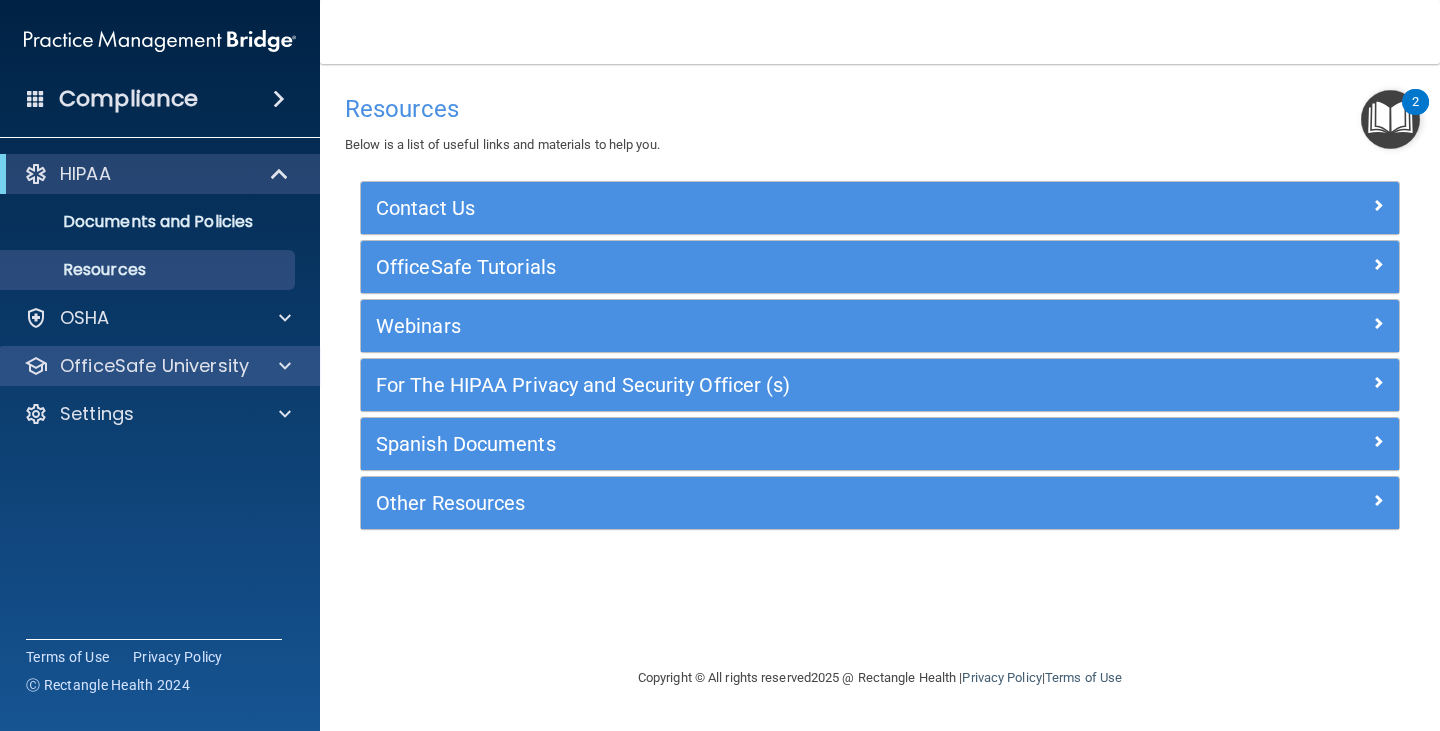 click on "OfficeSafe University" at bounding box center [160, 366] 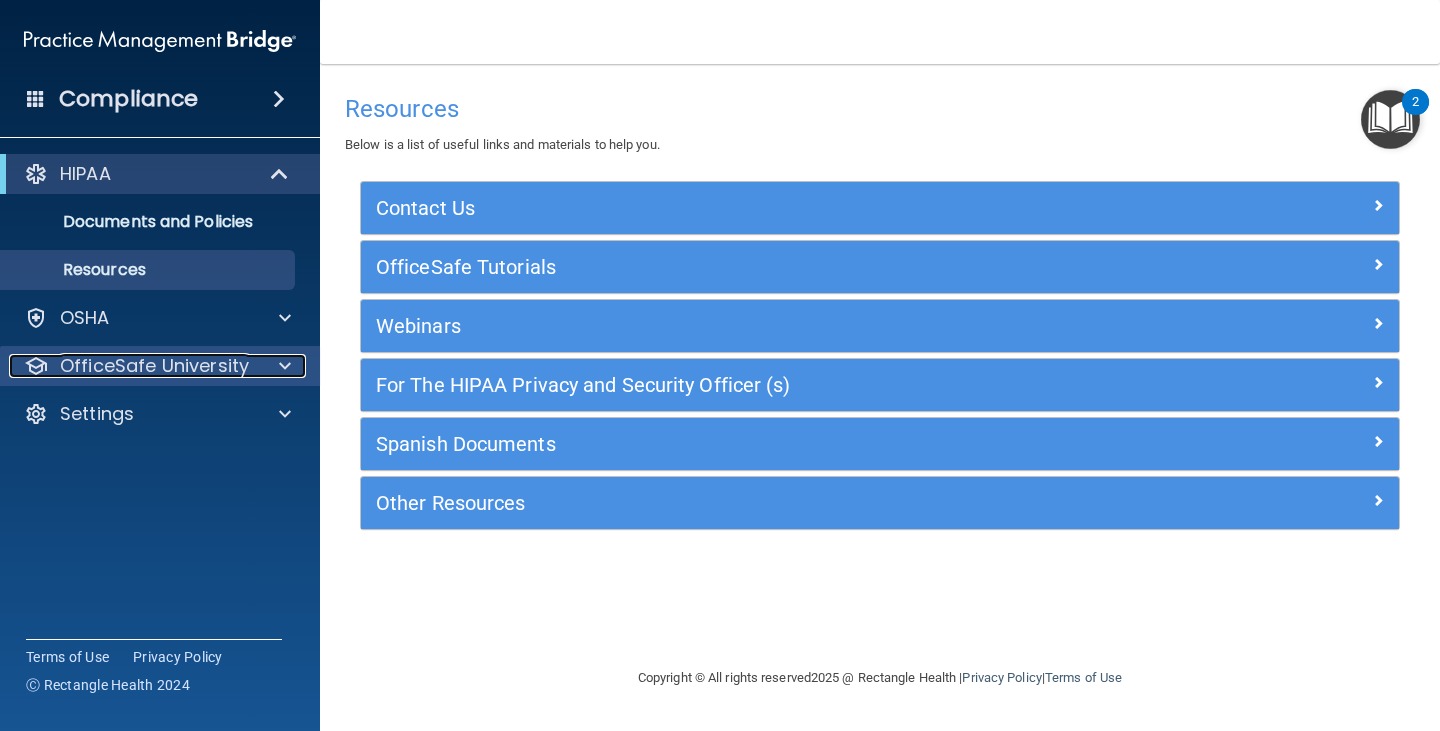 click at bounding box center (285, 366) 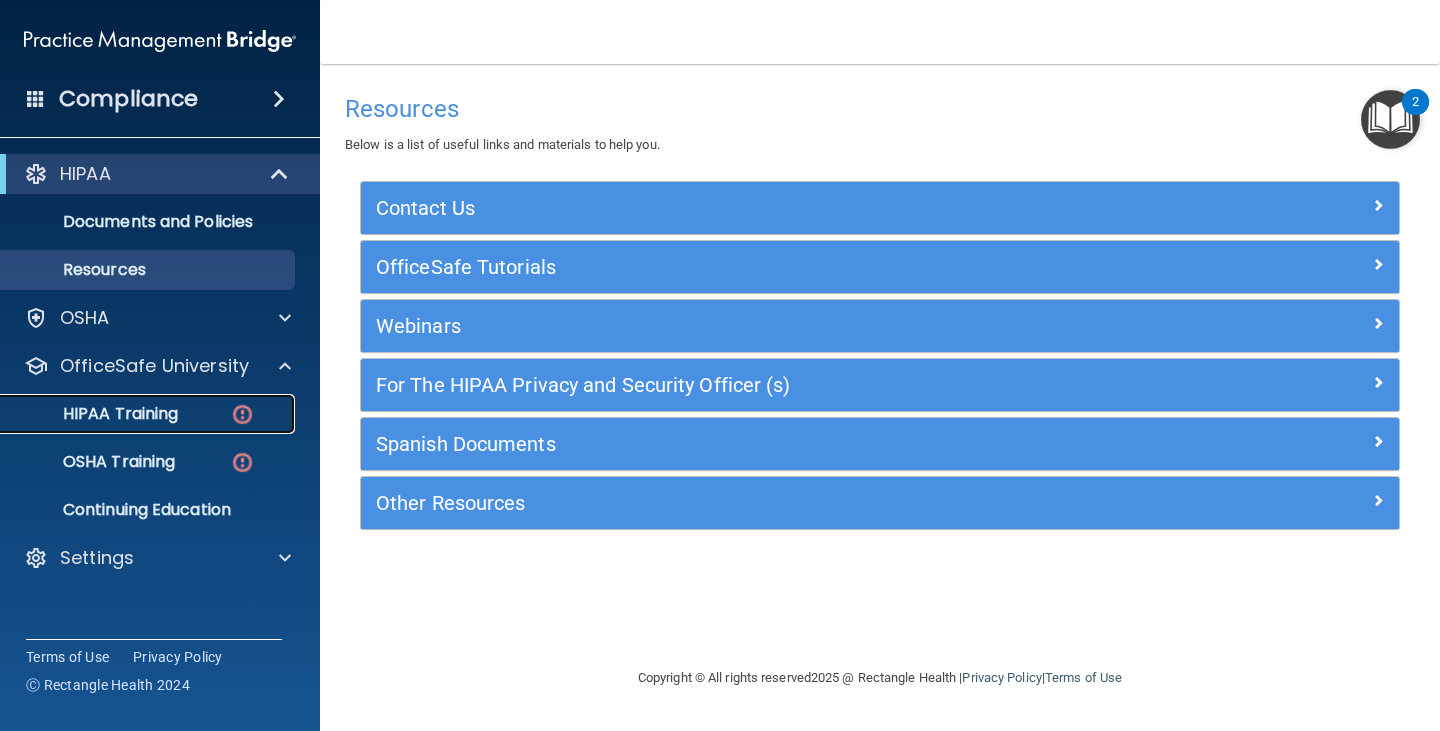click at bounding box center (242, 414) 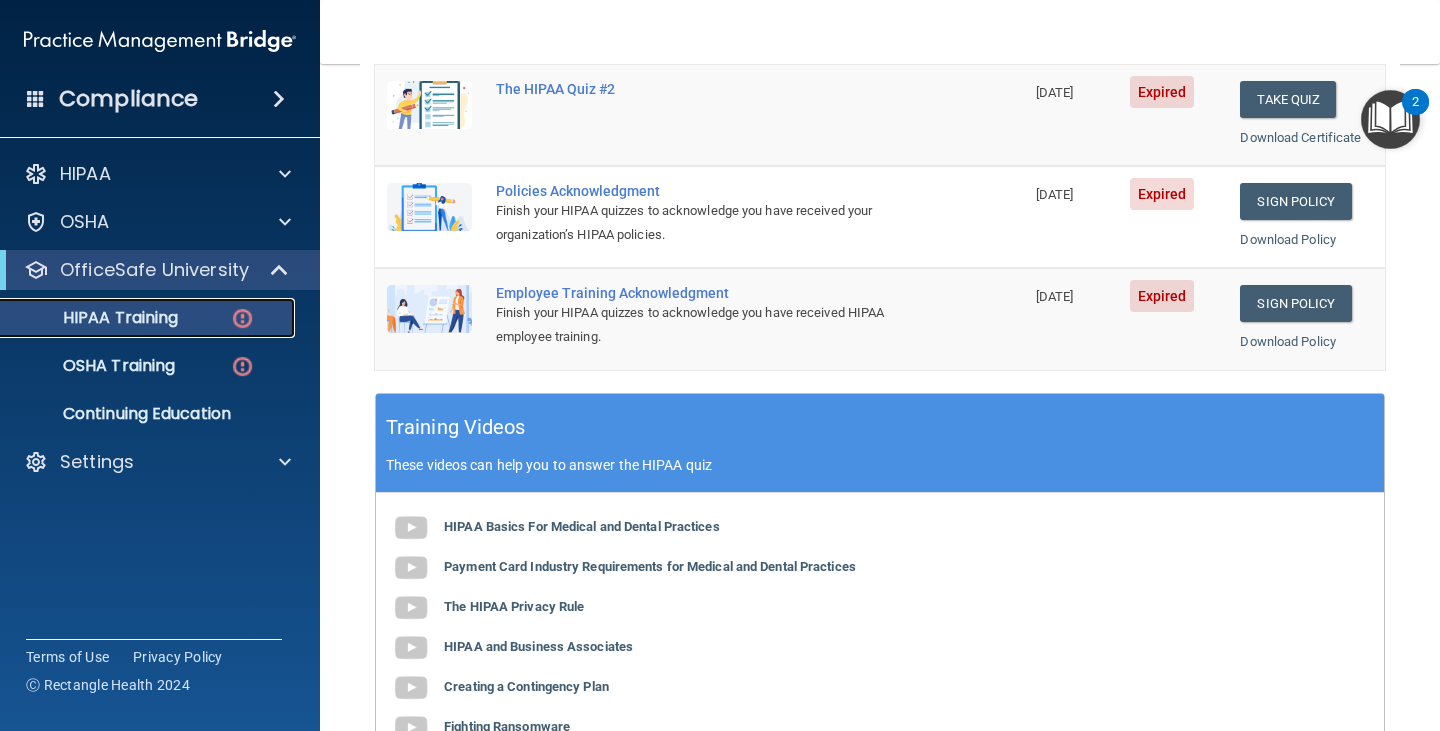 scroll, scrollTop: 175, scrollLeft: 0, axis: vertical 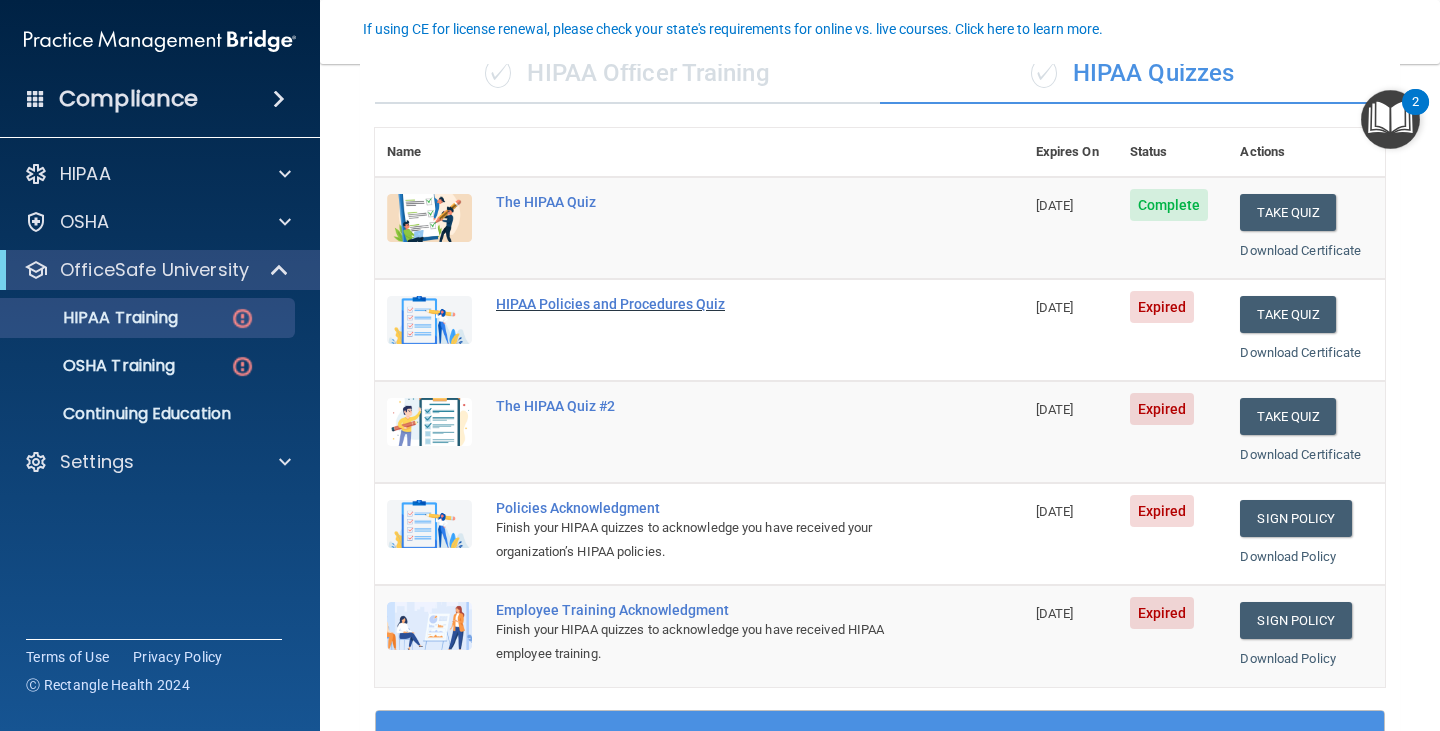 click on "HIPAA Policies and Procedures Quiz" at bounding box center (710, 304) 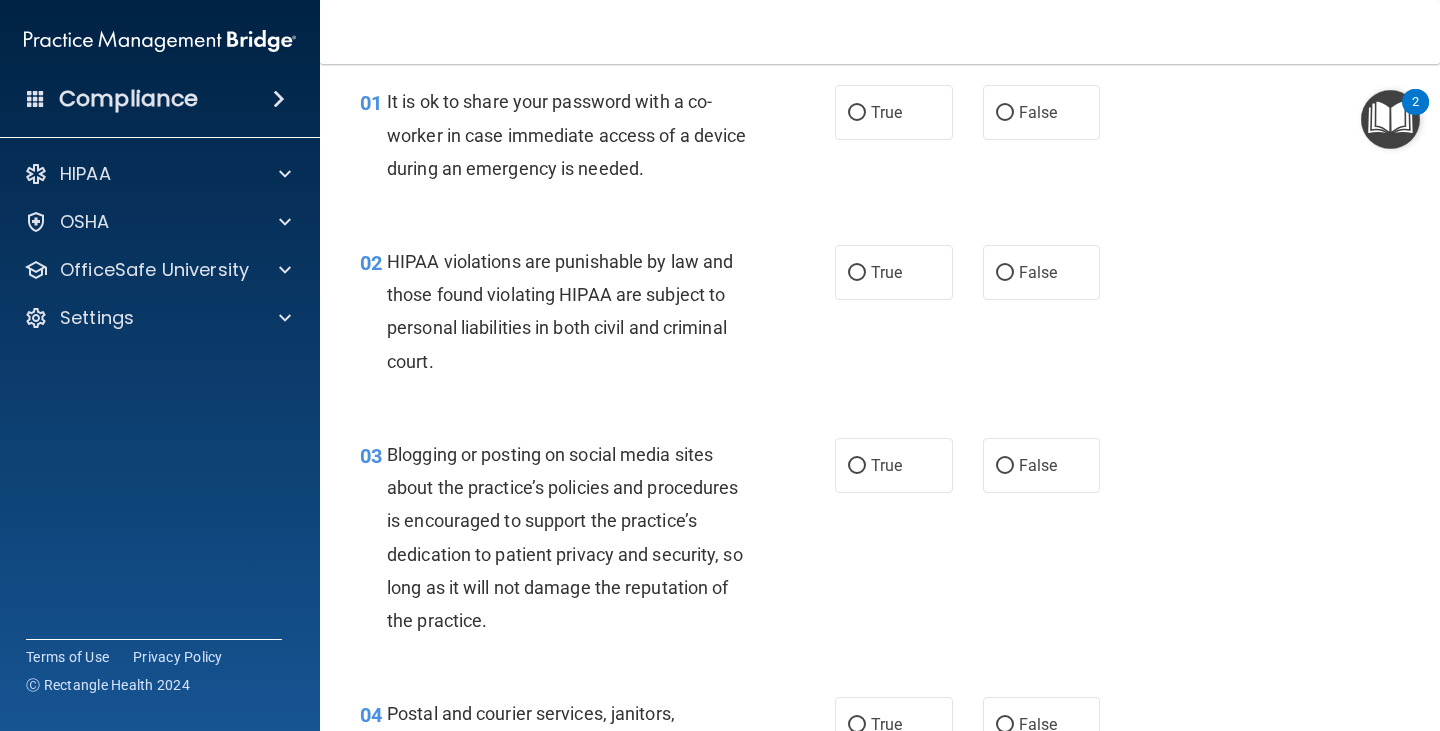 scroll, scrollTop: 0, scrollLeft: 0, axis: both 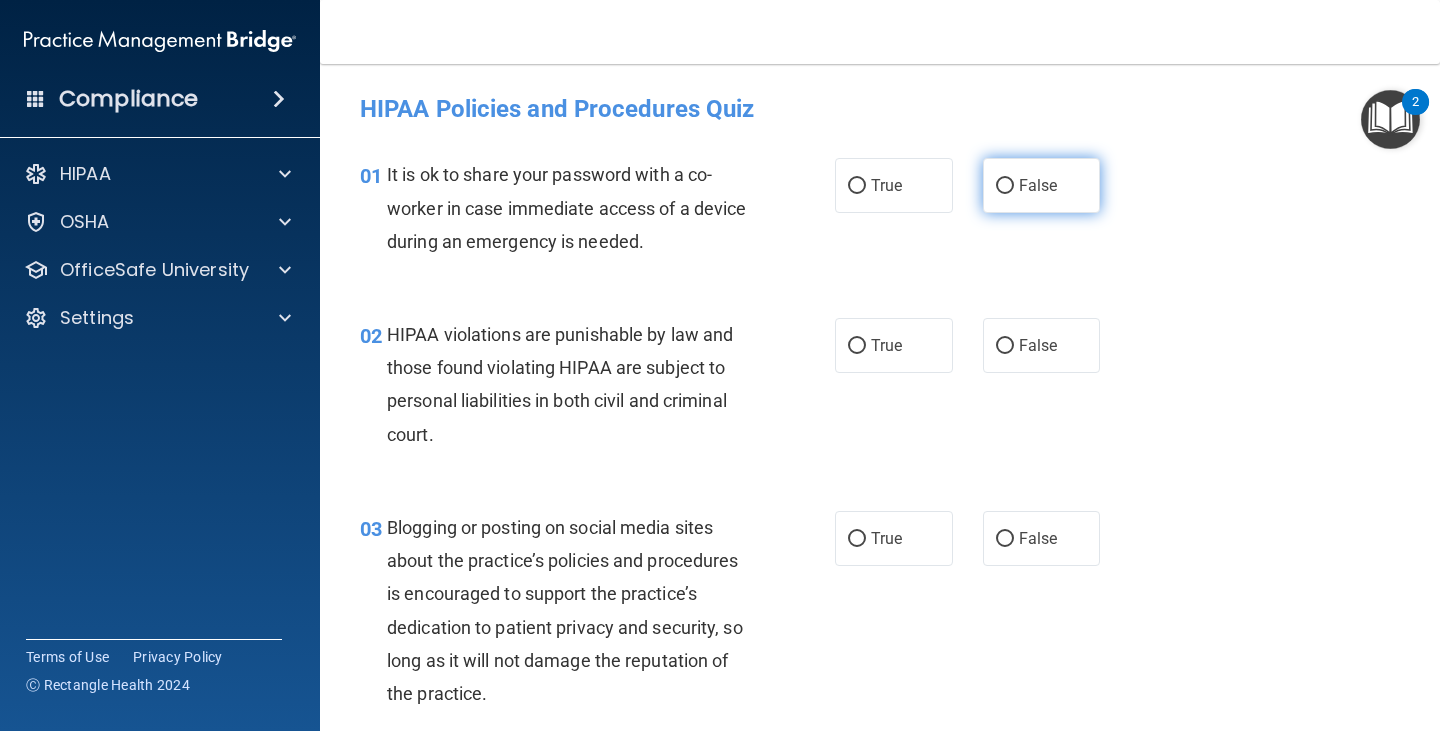 click on "False" at bounding box center (1042, 185) 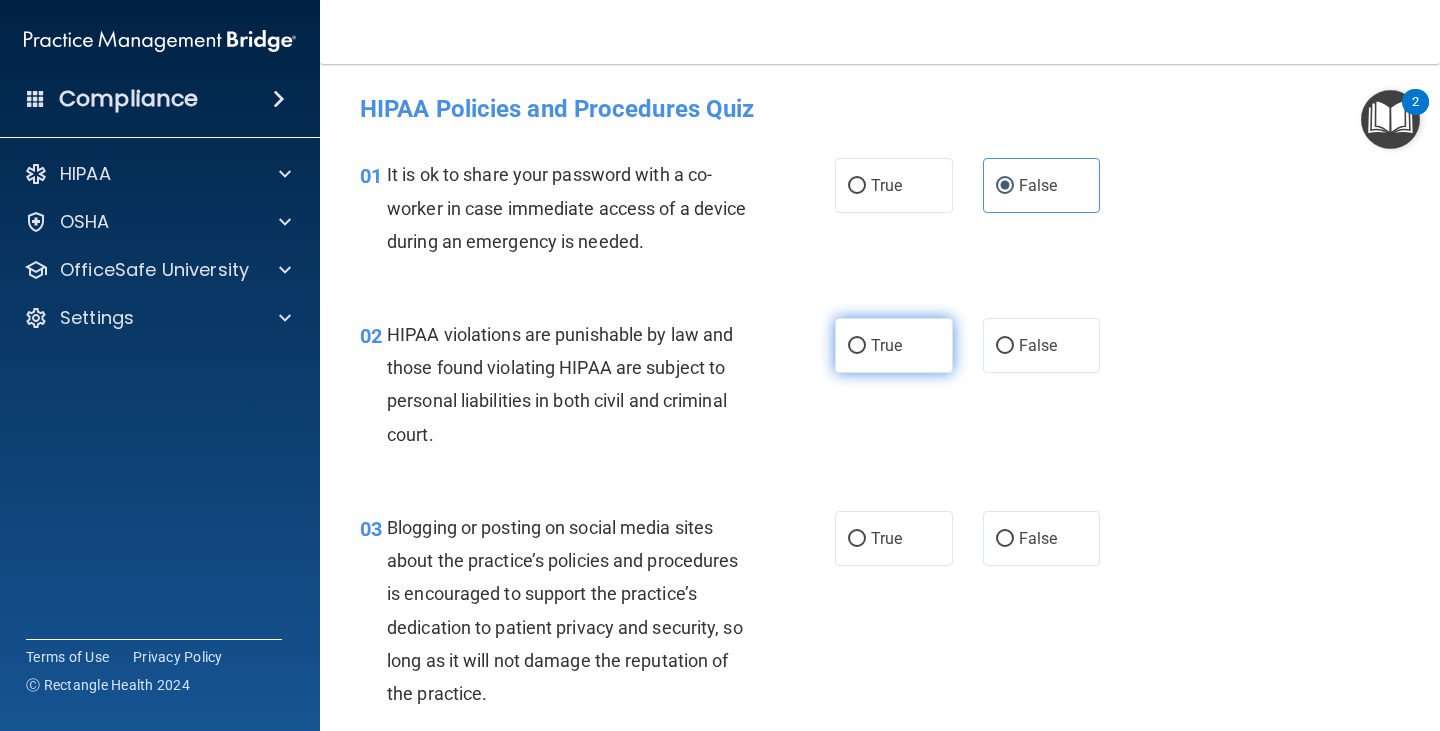 click on "True" at bounding box center [886, 345] 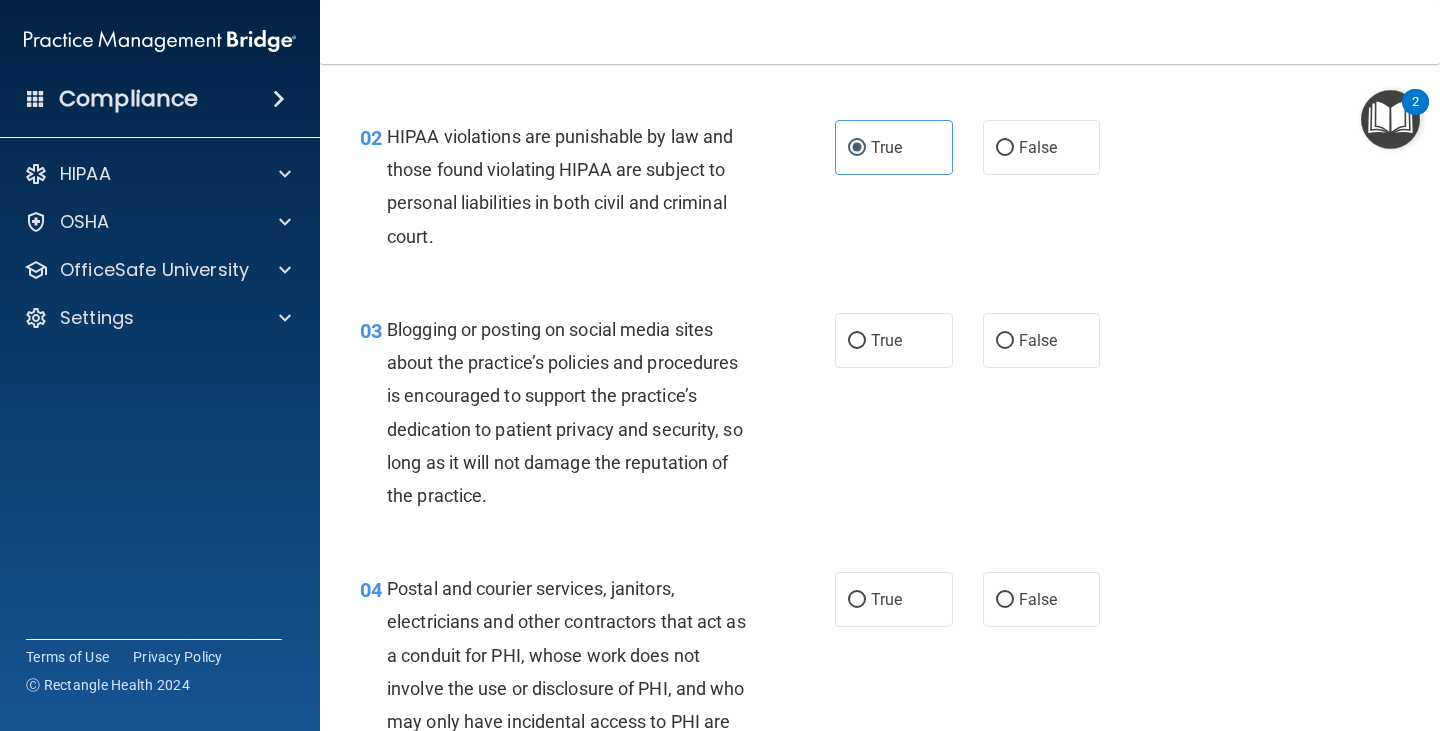scroll, scrollTop: 200, scrollLeft: 0, axis: vertical 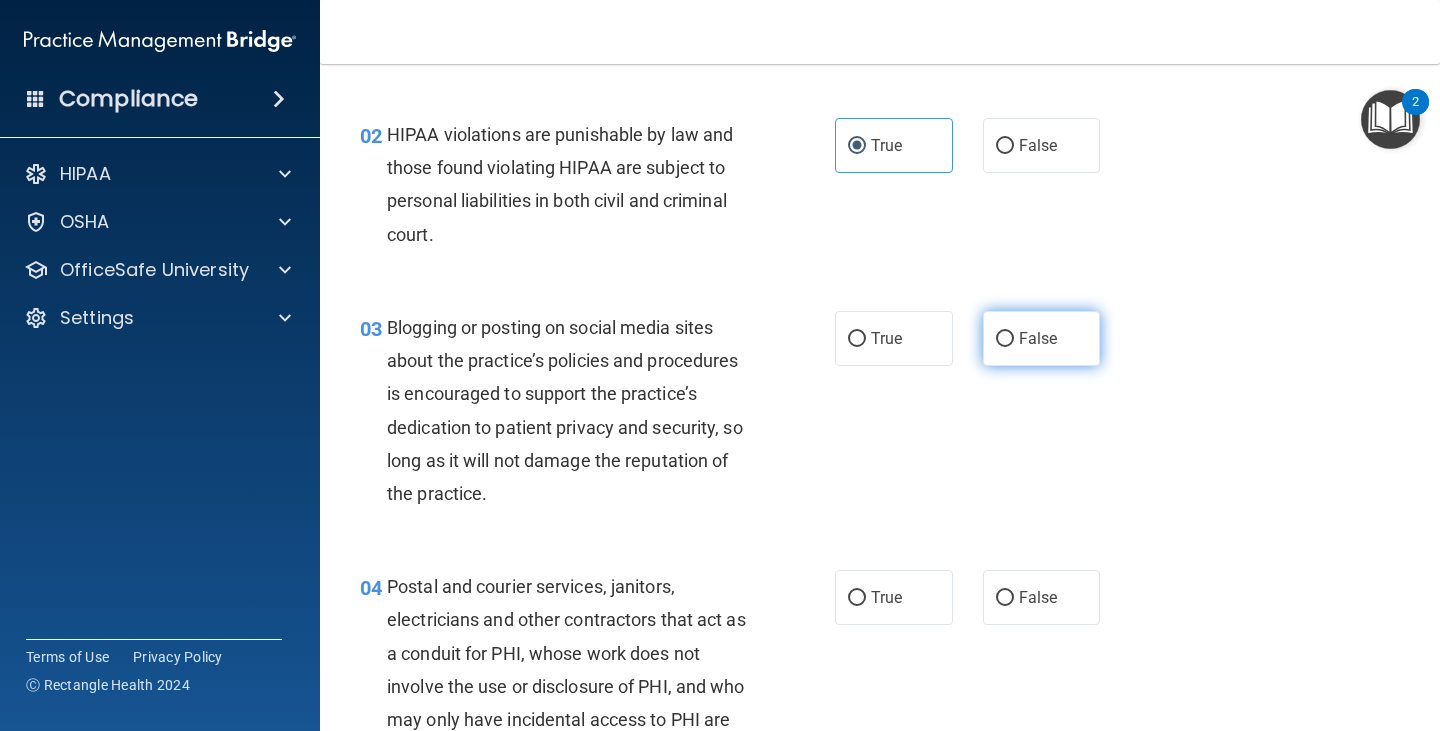 click on "False" at bounding box center [1042, 338] 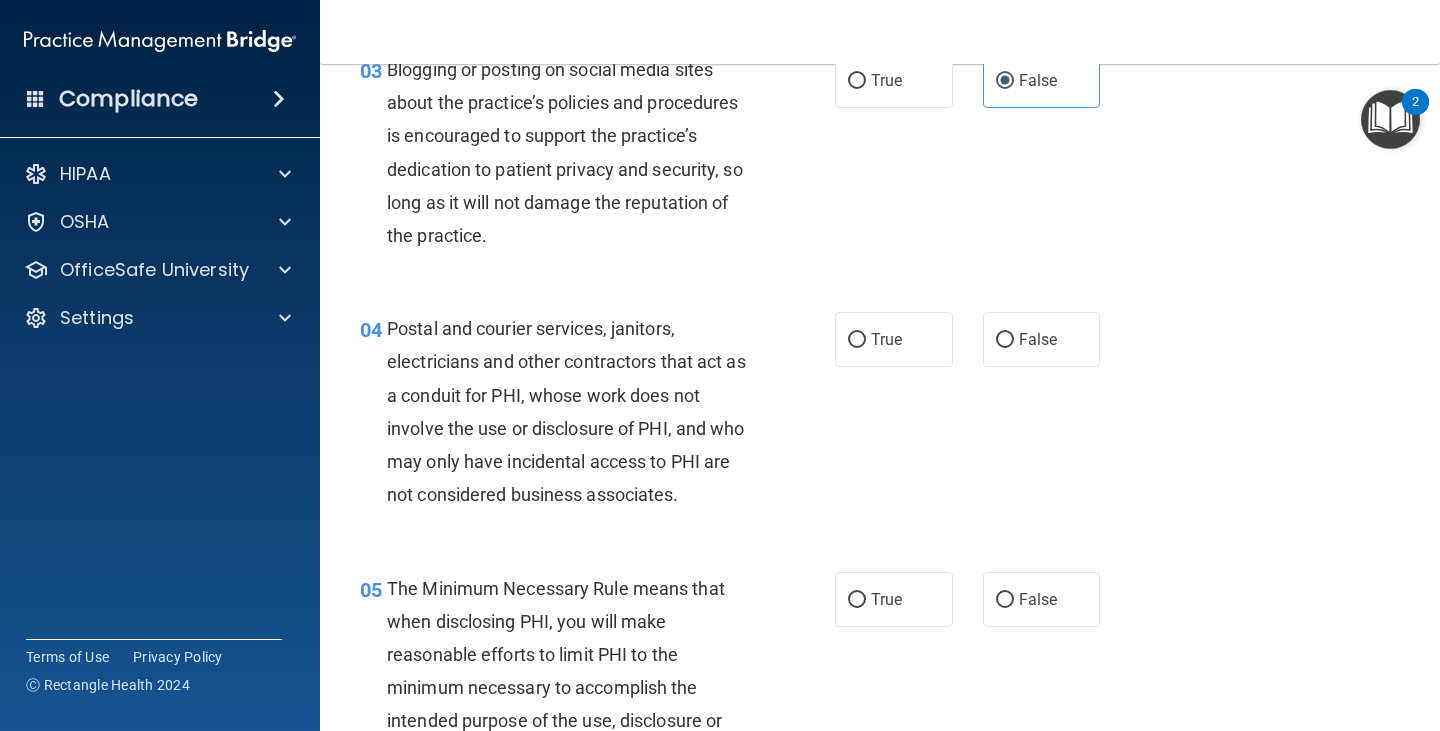 scroll, scrollTop: 600, scrollLeft: 0, axis: vertical 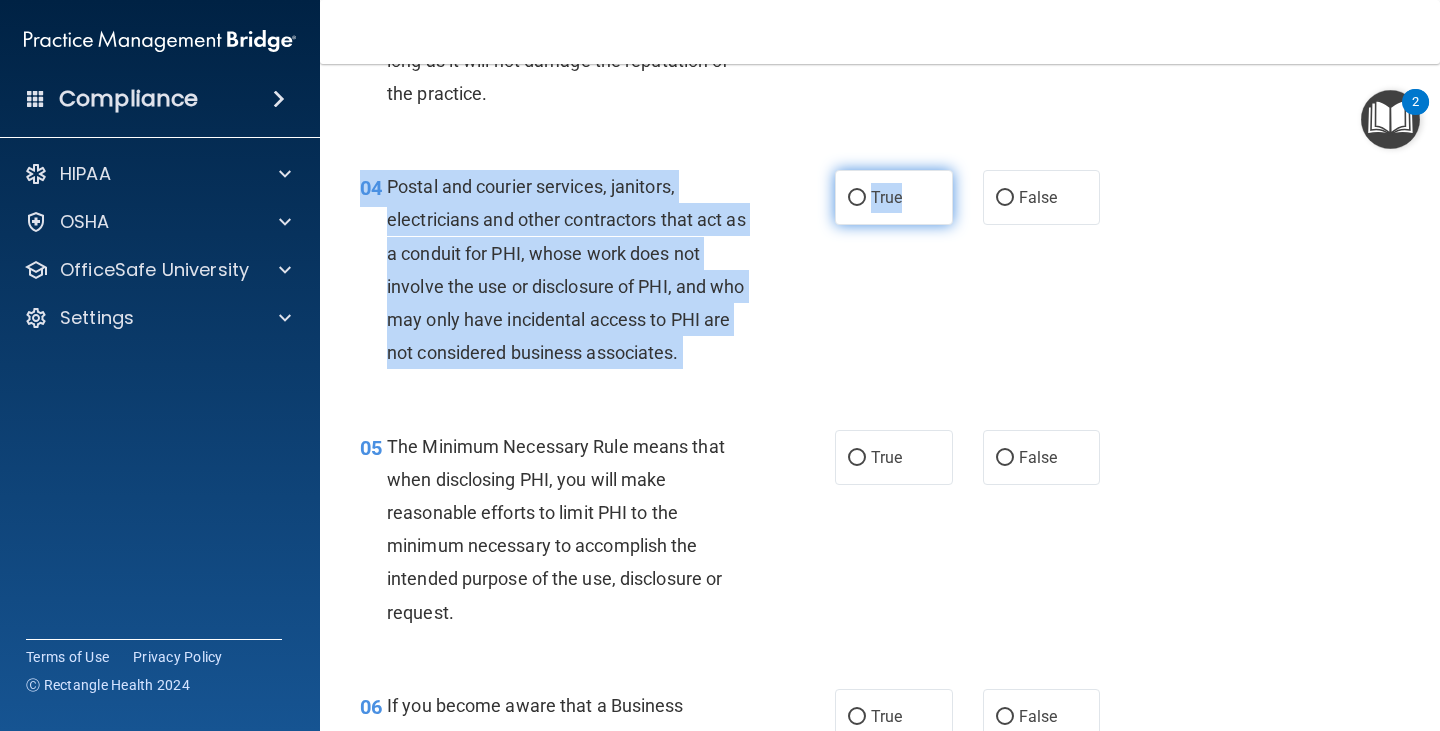 click on "04       Postal and courier services, janitors, electricians and other contractors that act as a conduit for PHI, whose work does not involve the use or disclosure of PHI, and who may only have incidental access to PHI are not considered business associates.                 True           False" at bounding box center [880, 274] 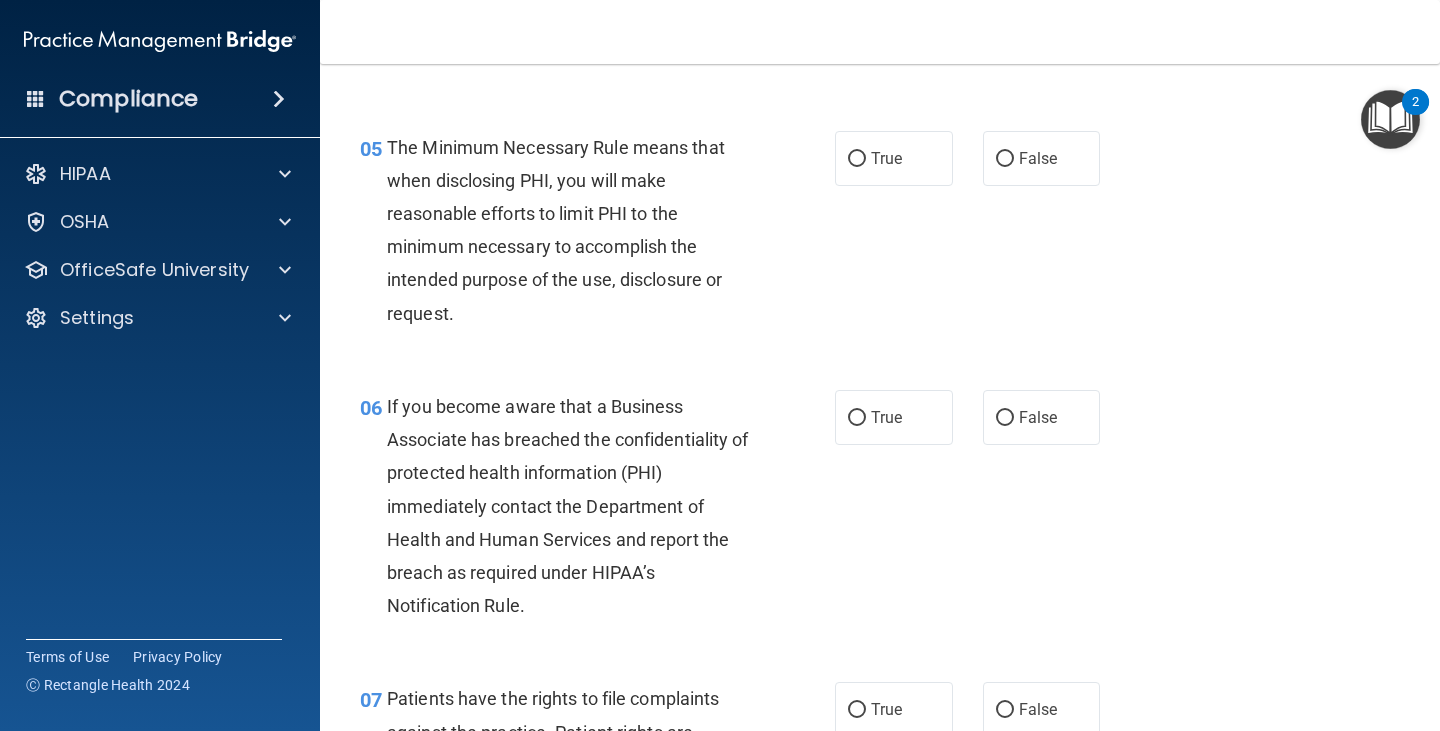 scroll, scrollTop: 900, scrollLeft: 0, axis: vertical 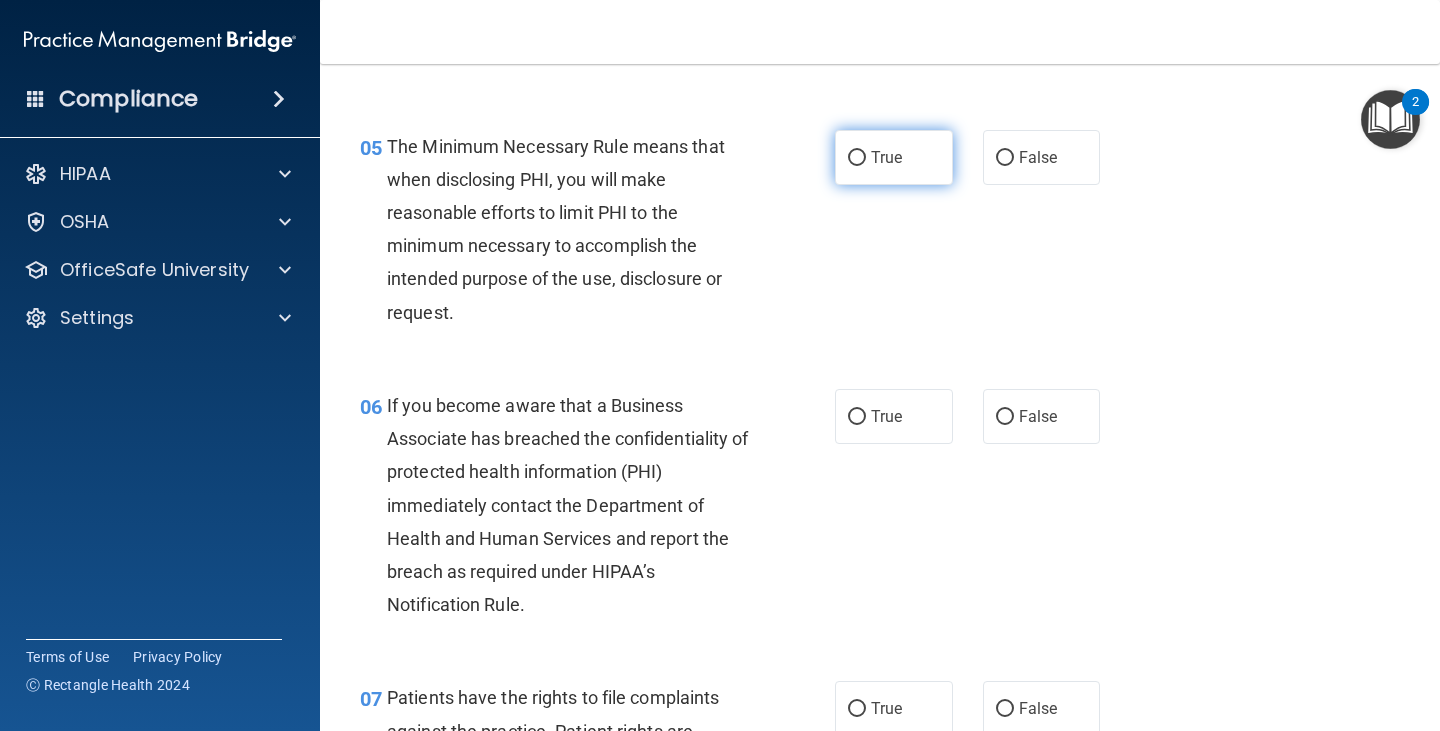 click on "True" at bounding box center [886, 157] 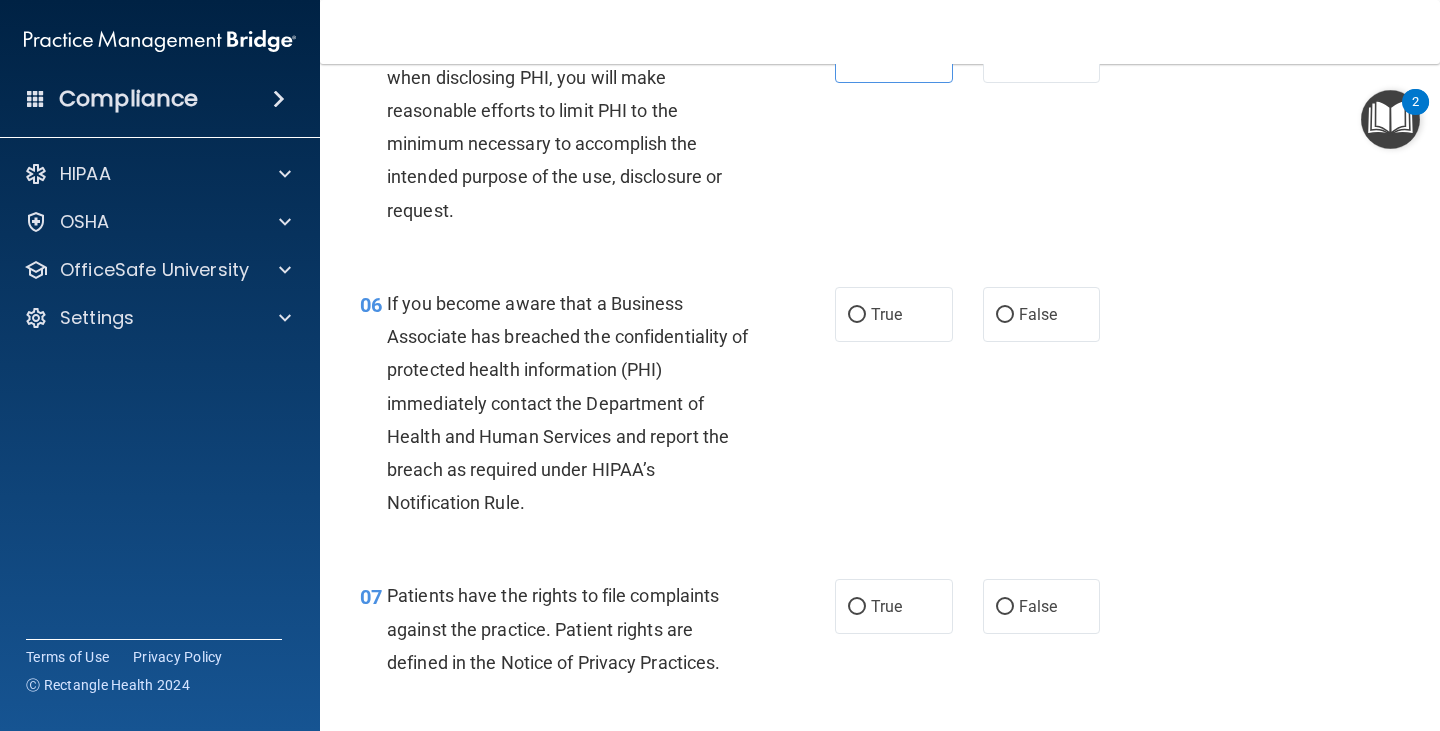 scroll, scrollTop: 1100, scrollLeft: 0, axis: vertical 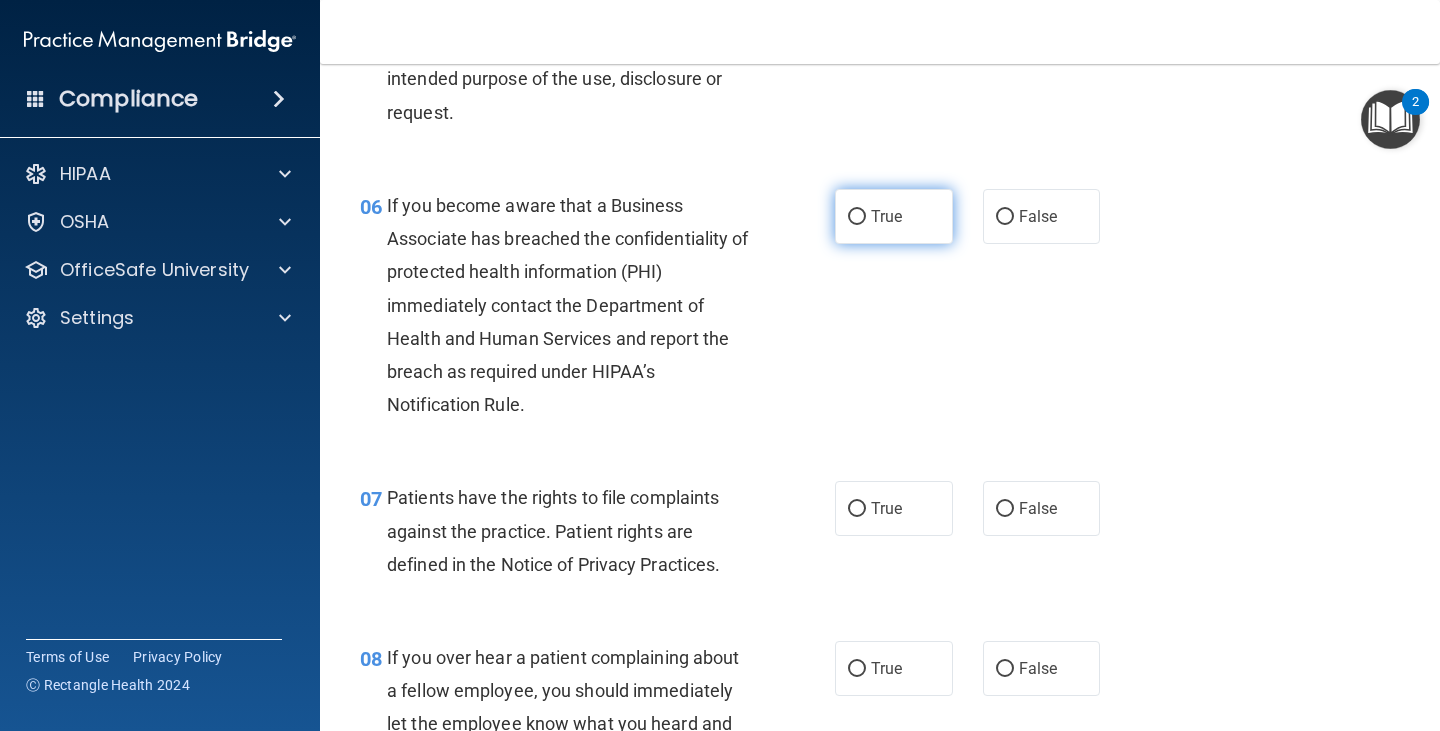 click on "True" at bounding box center [857, 217] 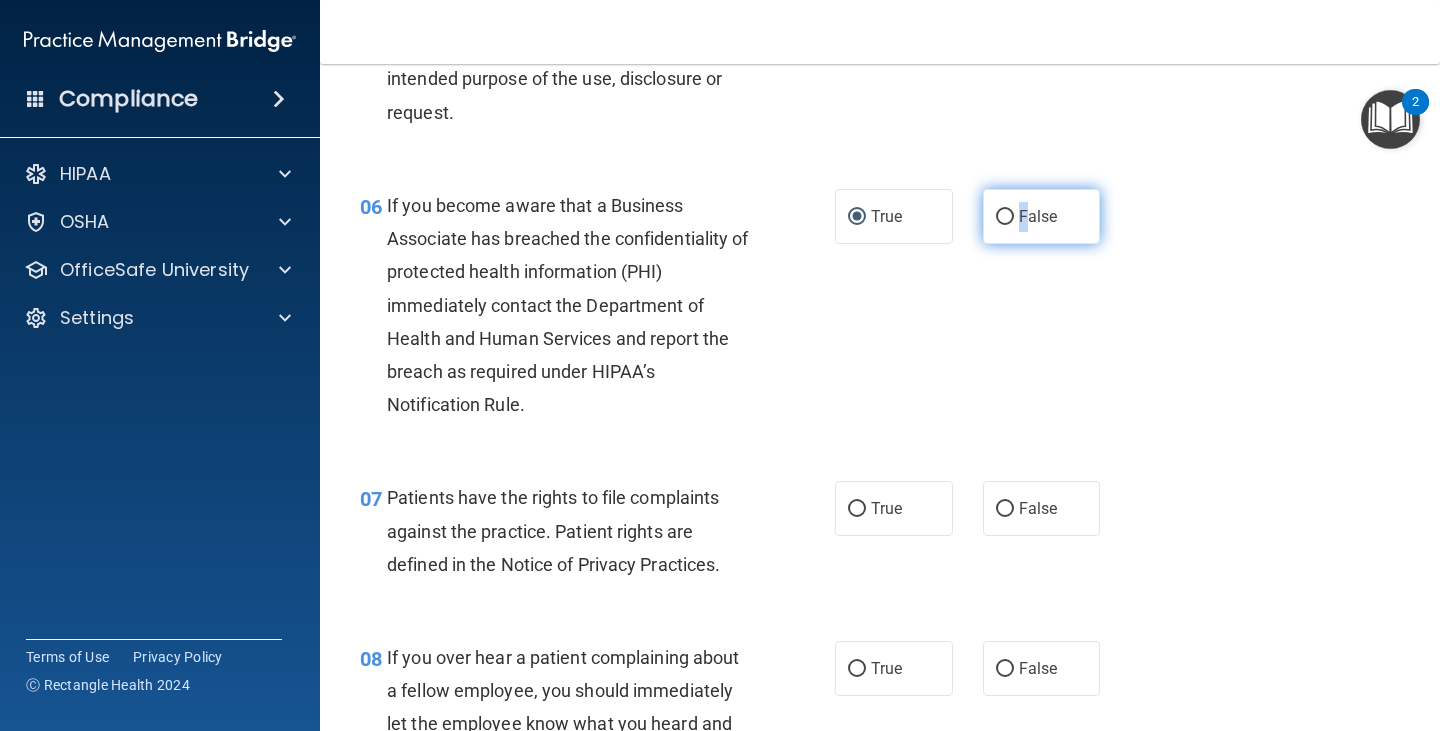 click on "False" at bounding box center (1038, 216) 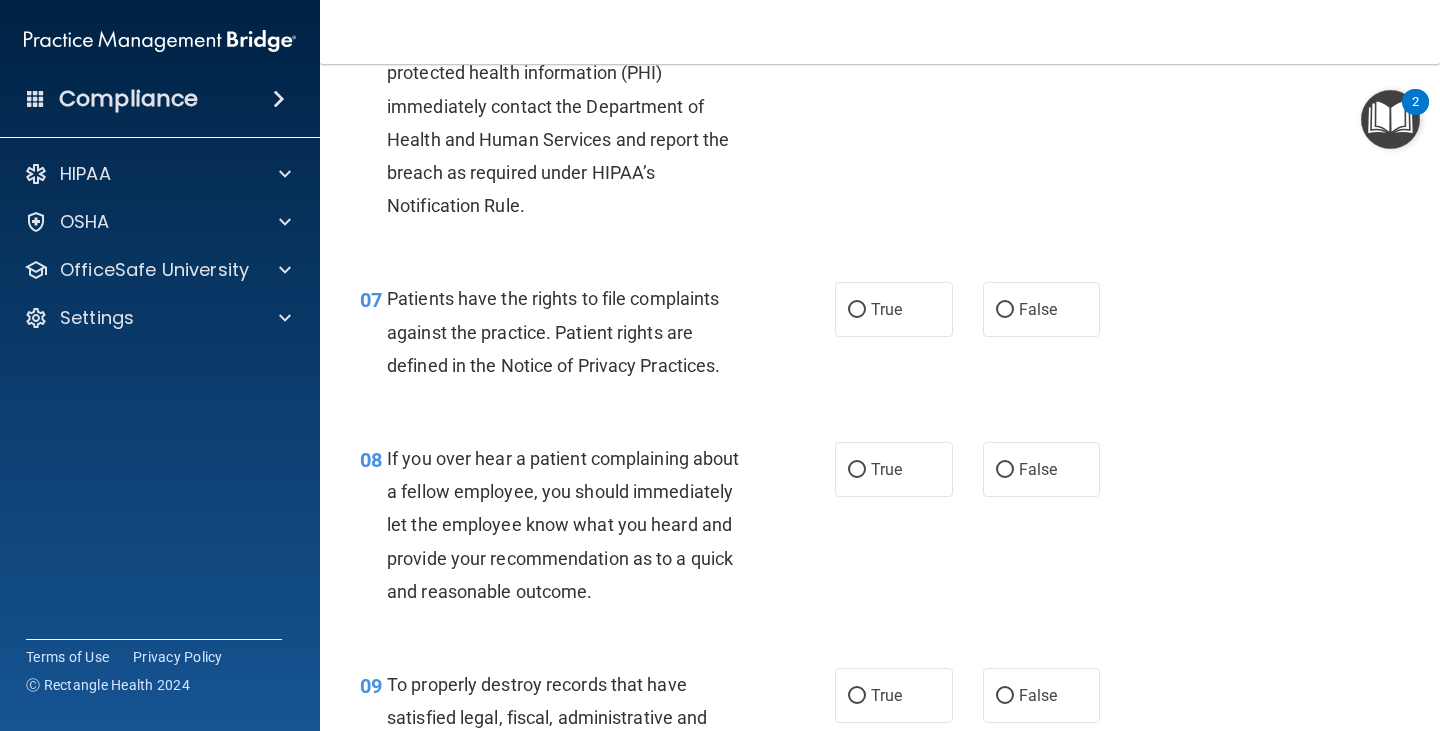 scroll, scrollTop: 1300, scrollLeft: 0, axis: vertical 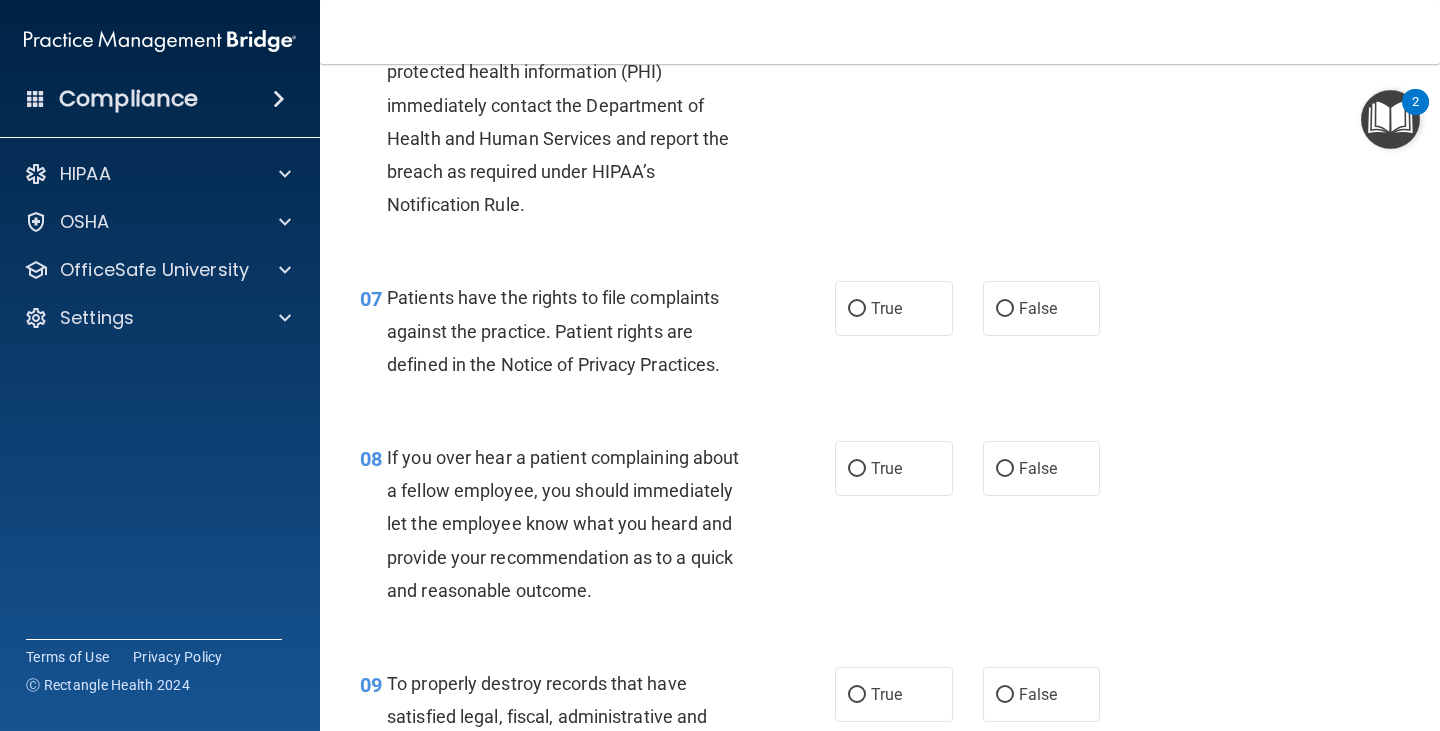 click on "06       If you become aware that a Business Associate has breached the confidentiality of protected health information (PHI) immediately contact the Department of Health and Human Services and report the breach as required under HIPAA’s Notification Rule.                  True           False" at bounding box center (880, 110) 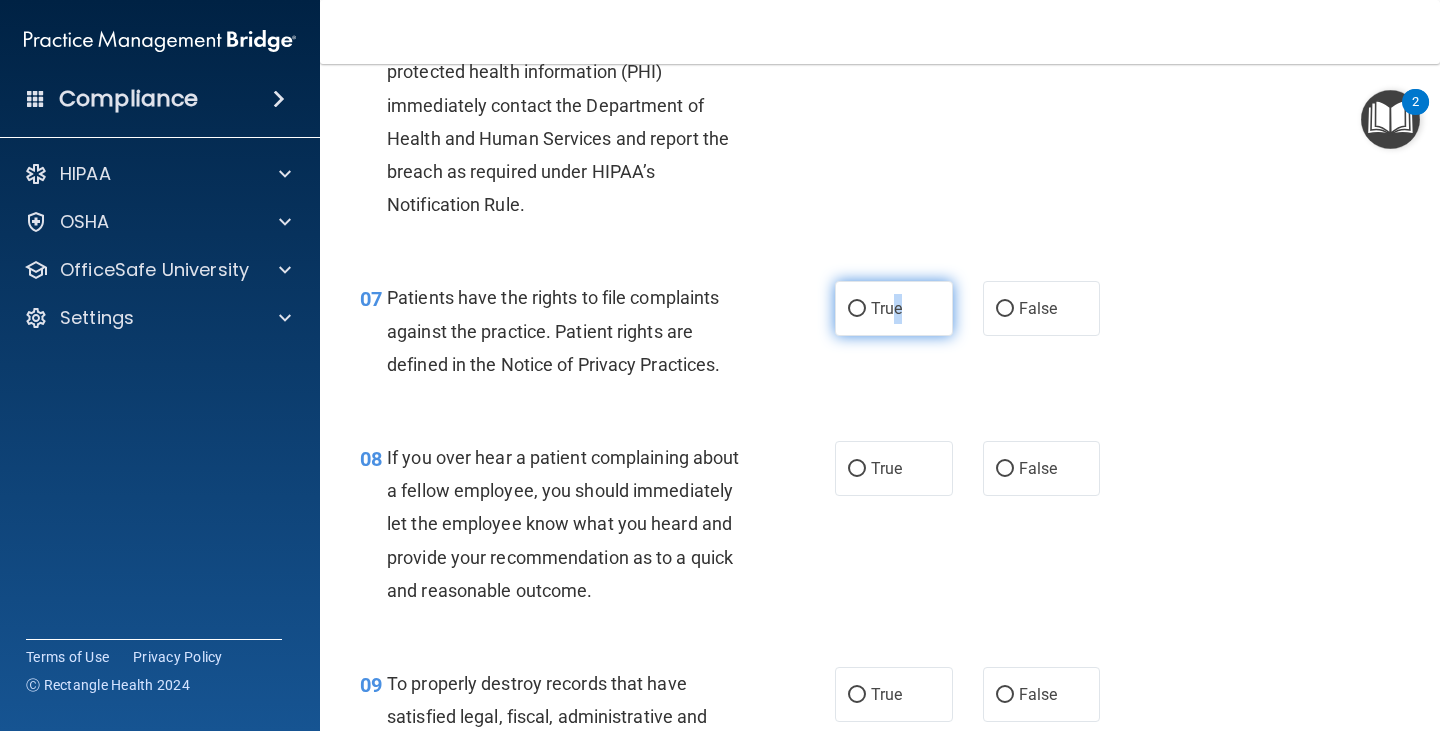 click on "True" at bounding box center [886, 308] 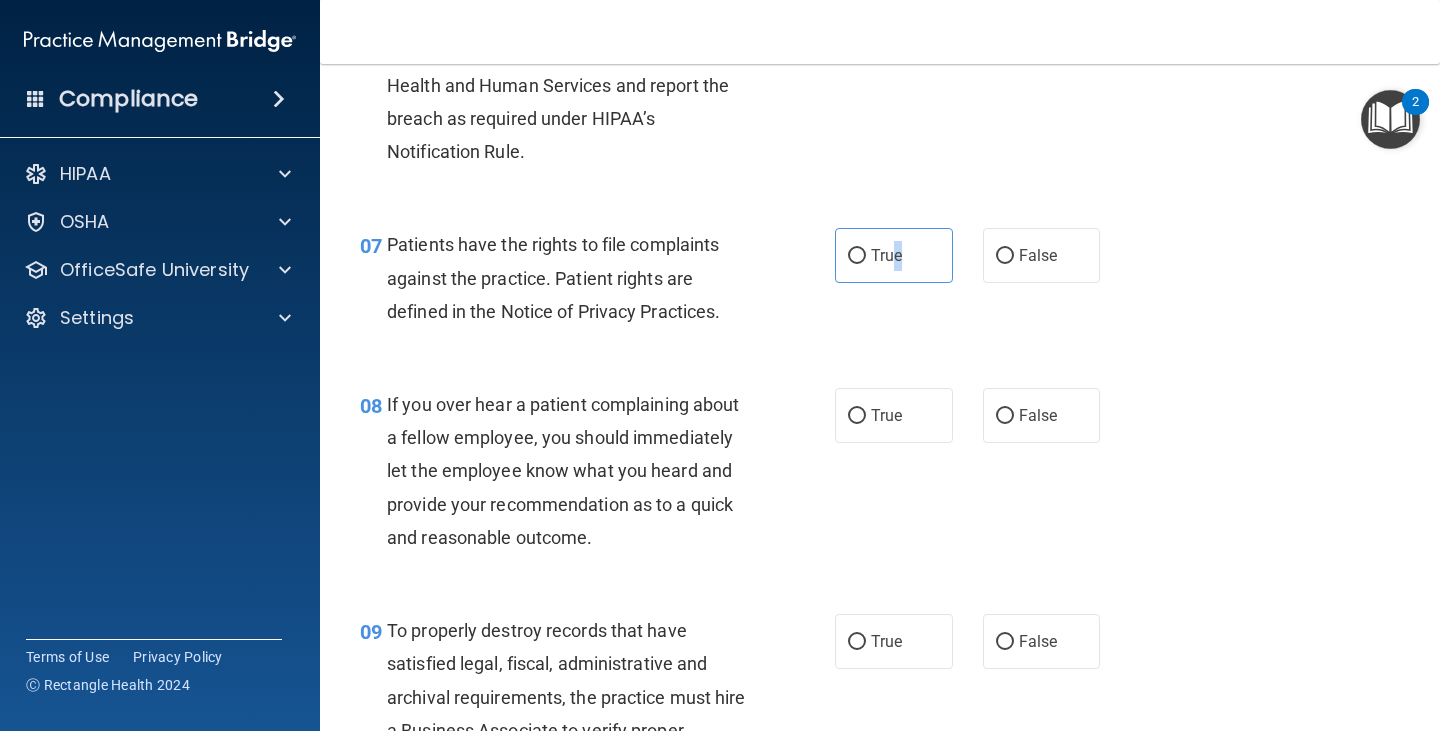 scroll, scrollTop: 1400, scrollLeft: 0, axis: vertical 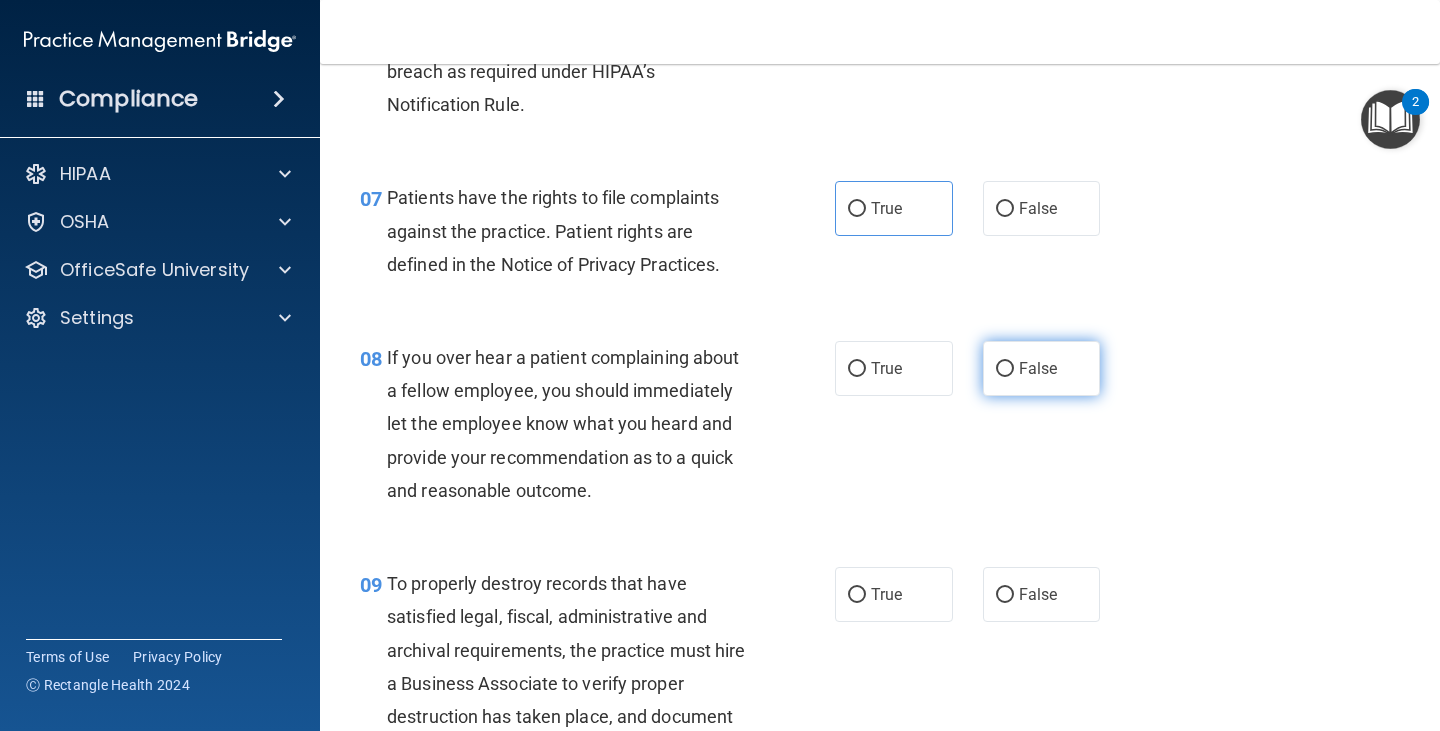 click on "False" at bounding box center (1038, 368) 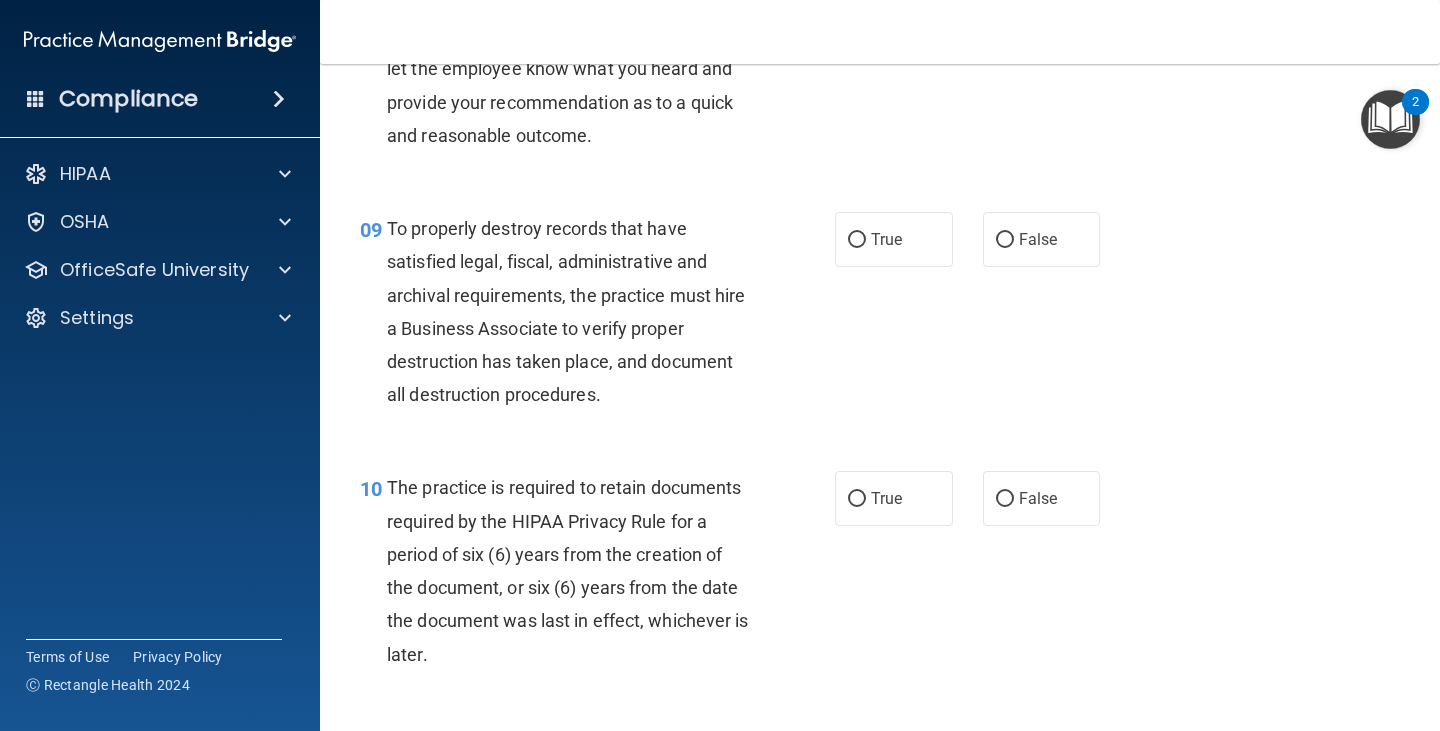 scroll, scrollTop: 1800, scrollLeft: 0, axis: vertical 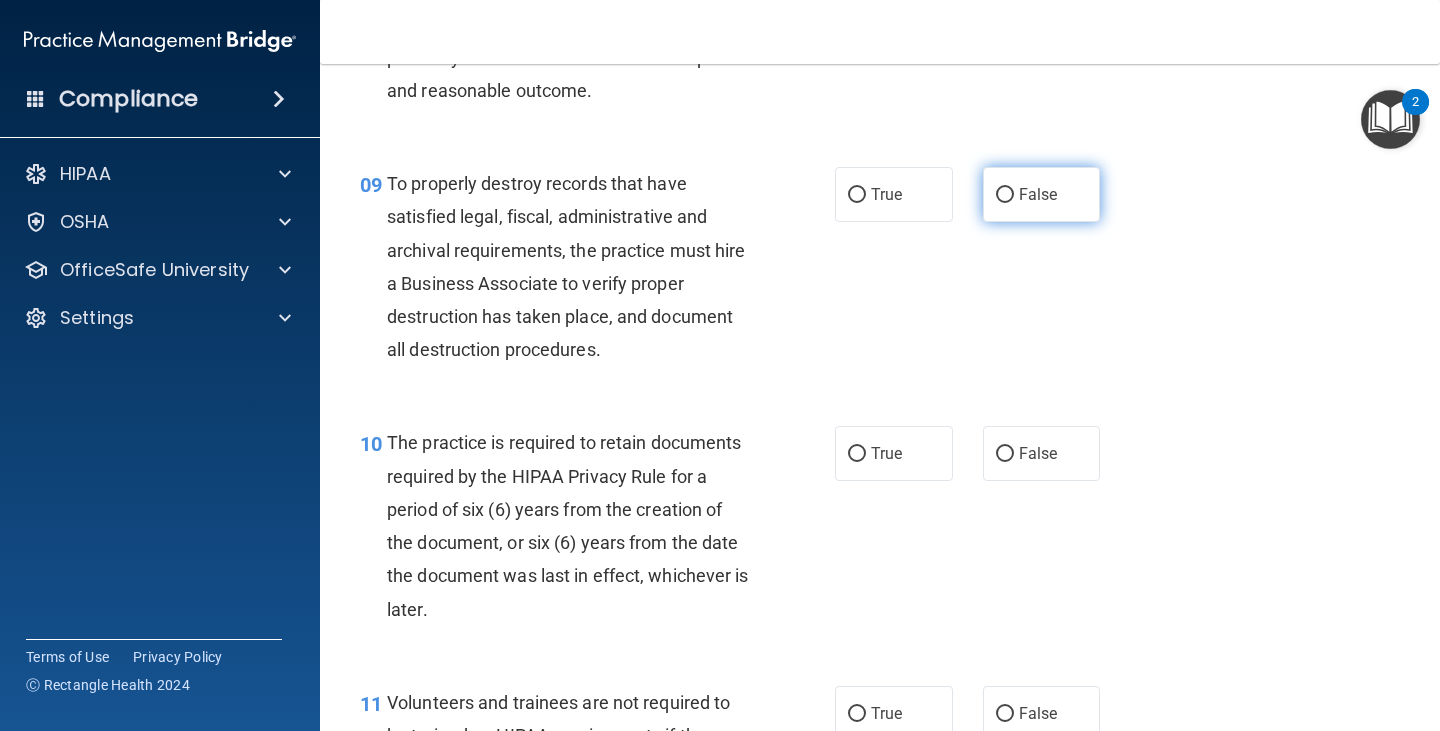 click on "False" at bounding box center [1038, 194] 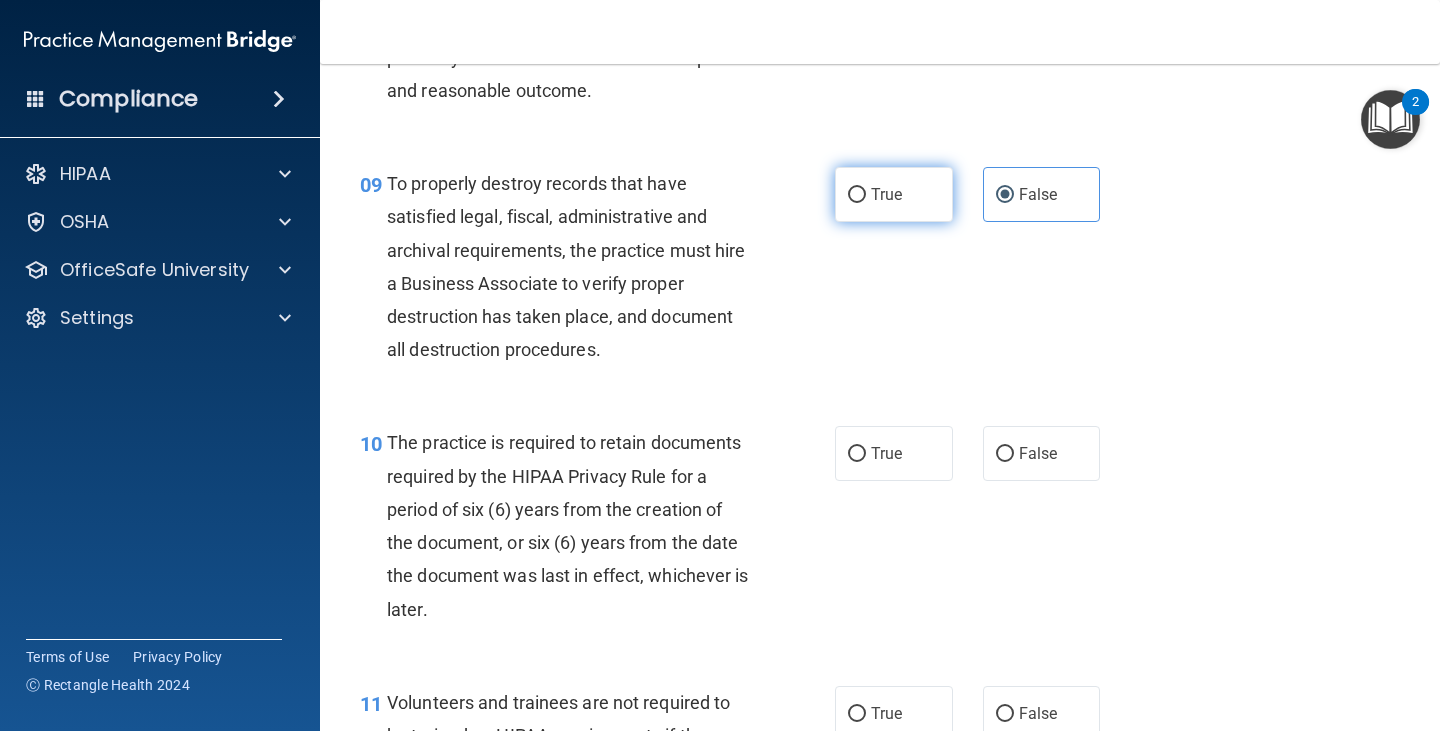 click on "True" at bounding box center (886, 194) 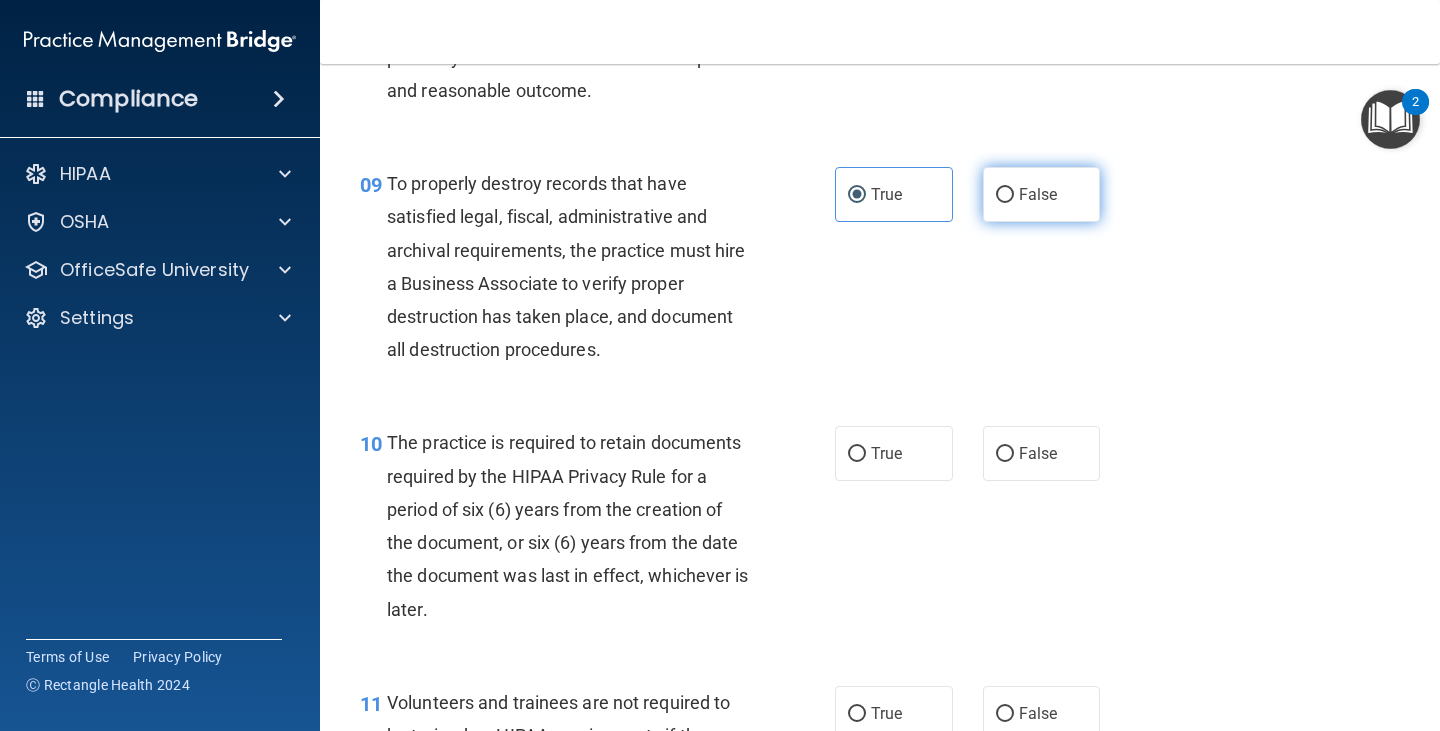 click on "False" at bounding box center (1038, 194) 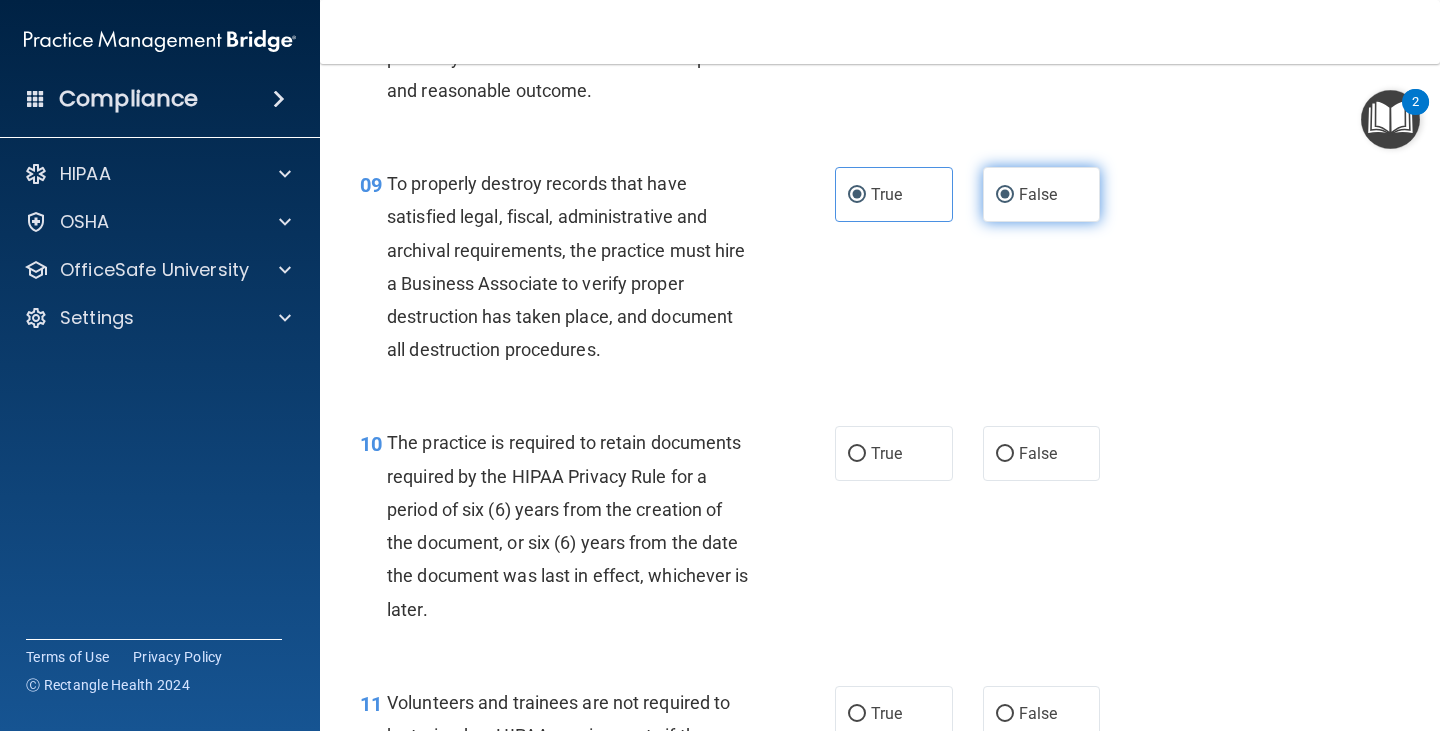 radio on "false" 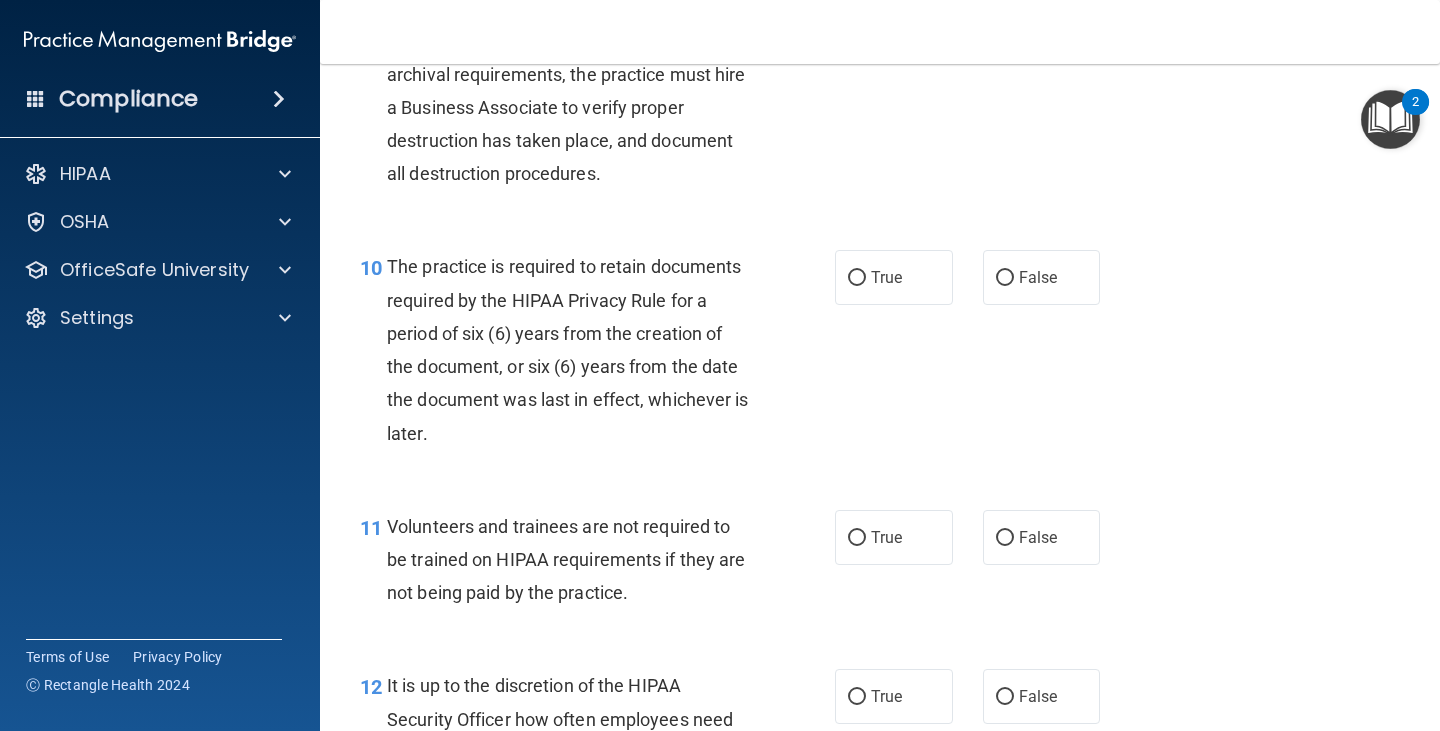 scroll, scrollTop: 2000, scrollLeft: 0, axis: vertical 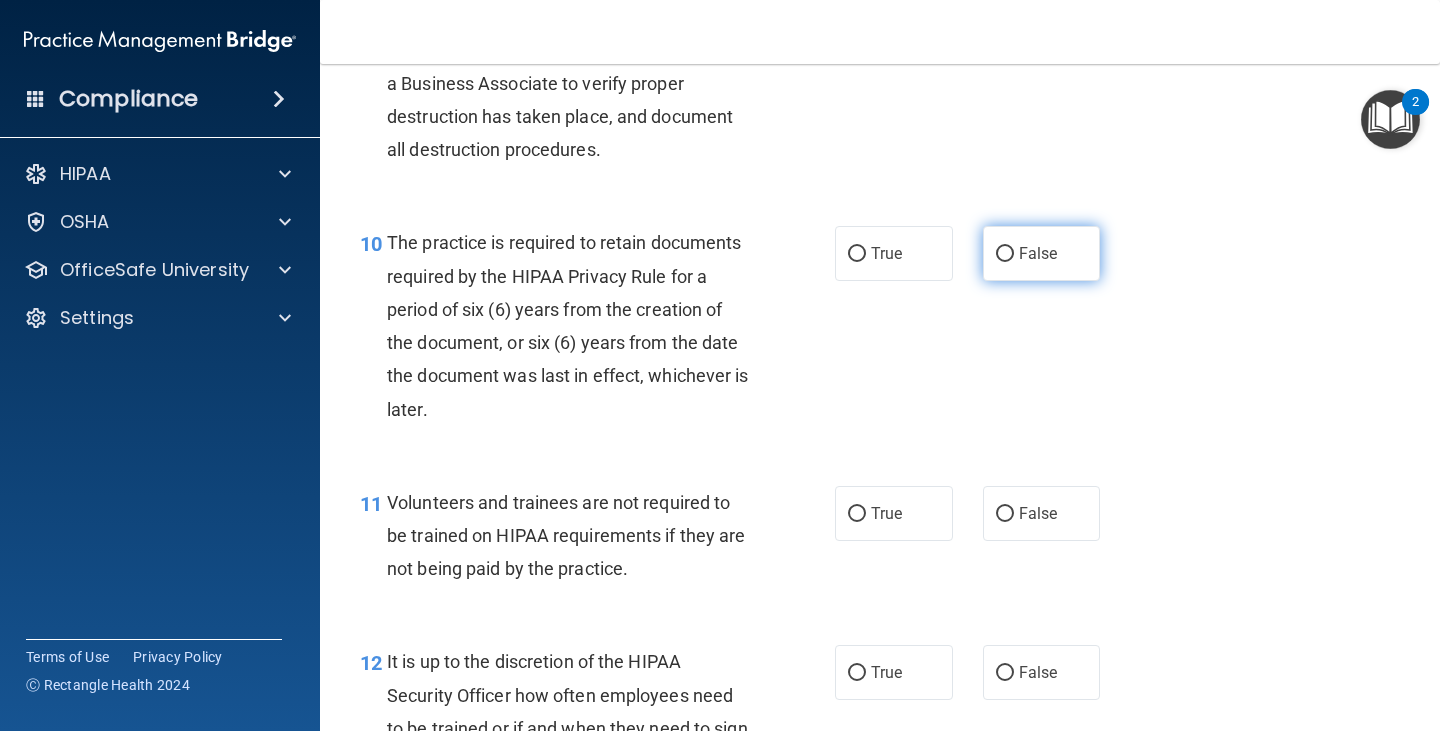 click on "False" at bounding box center (1038, 253) 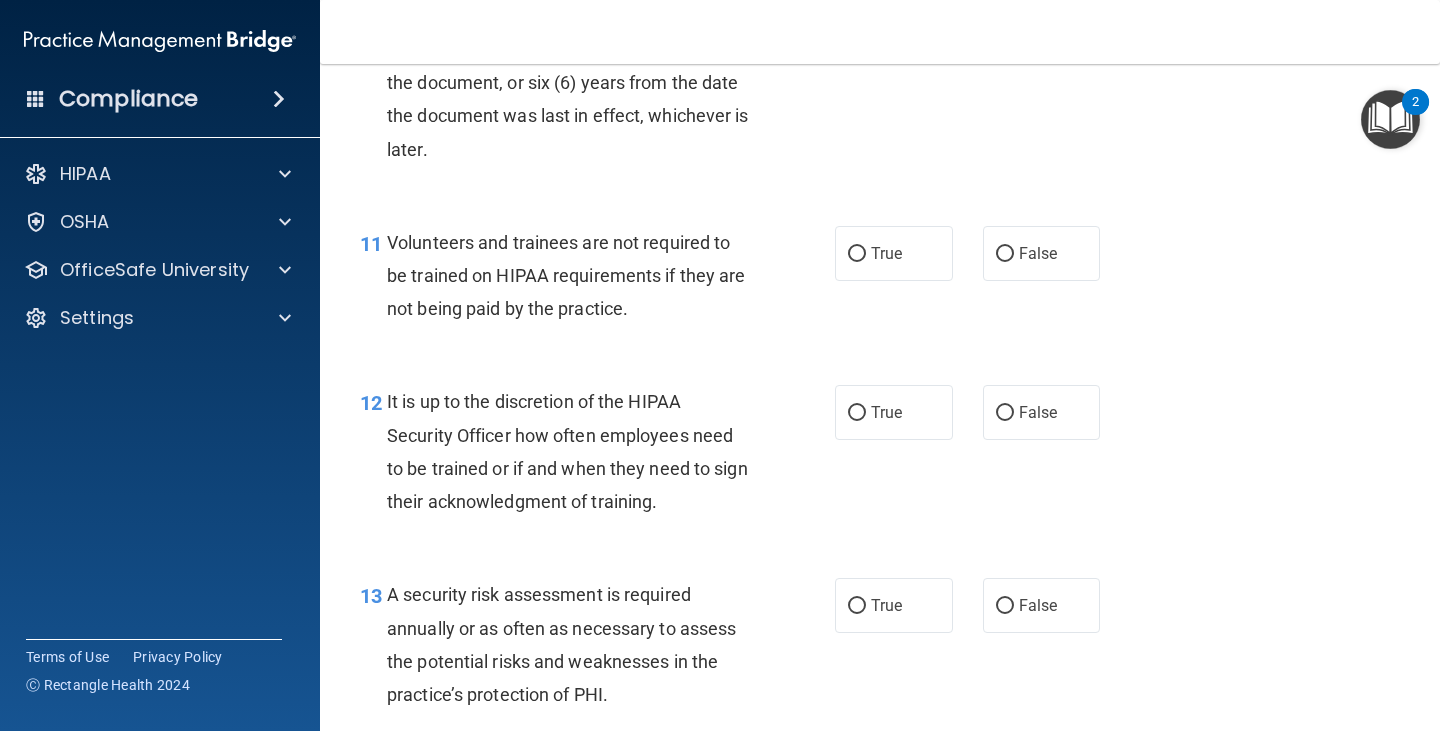scroll, scrollTop: 2300, scrollLeft: 0, axis: vertical 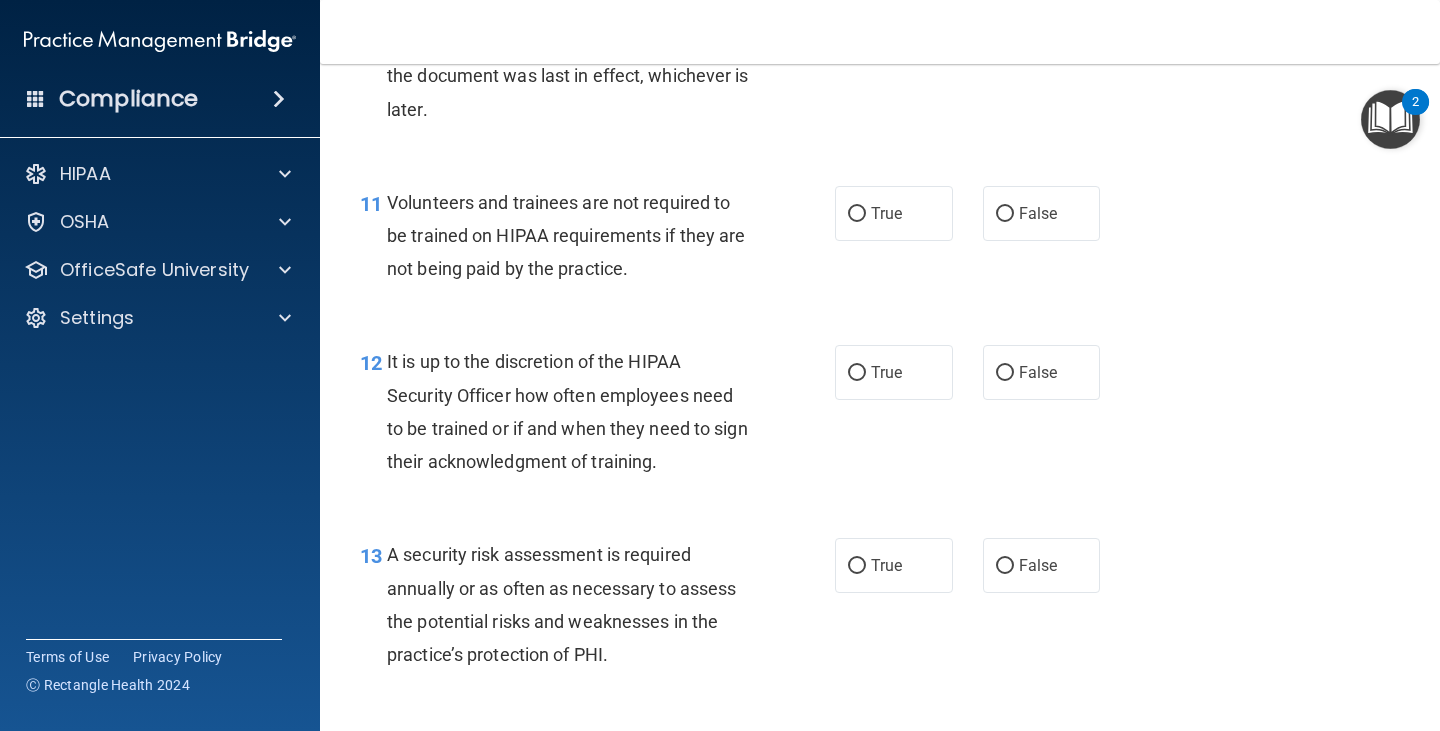 click on "True           False" at bounding box center (976, 213) 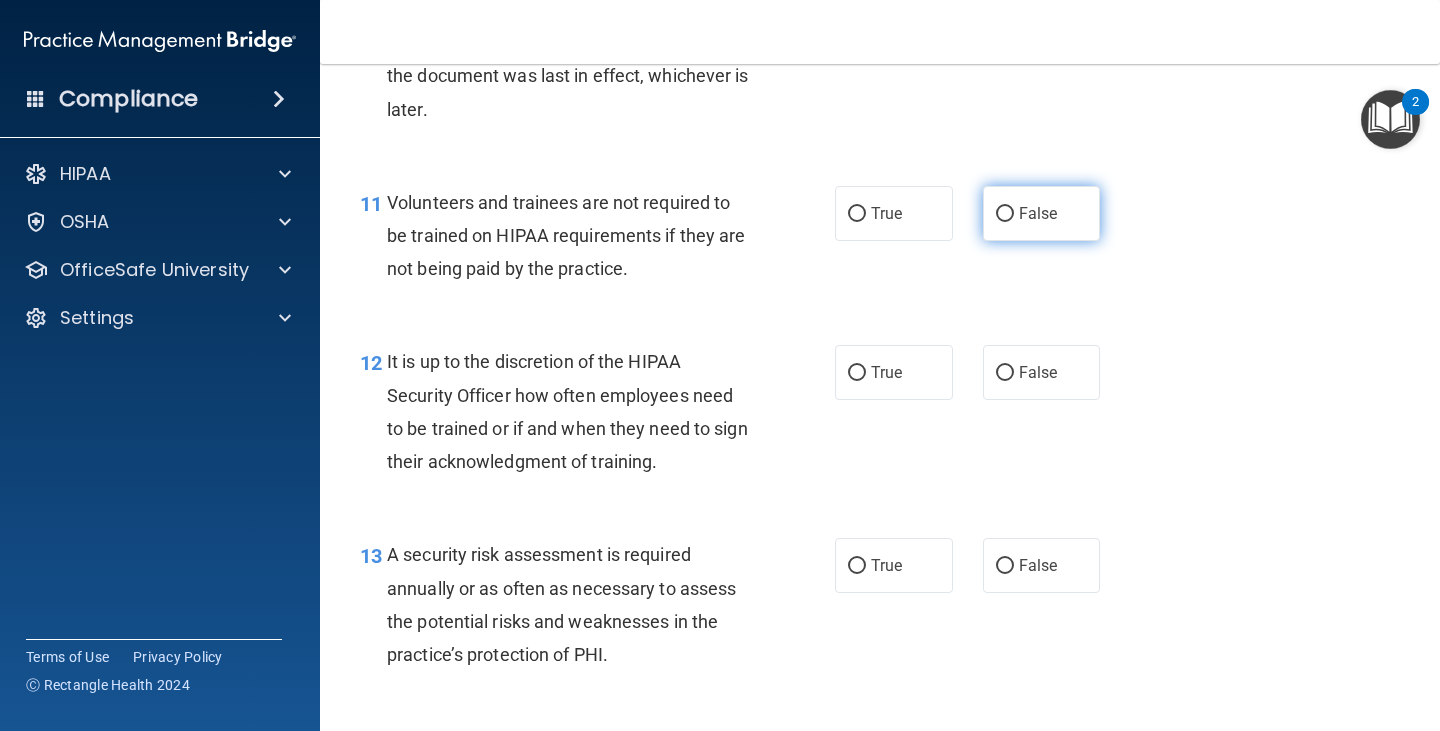 click on "False" at bounding box center [1042, 213] 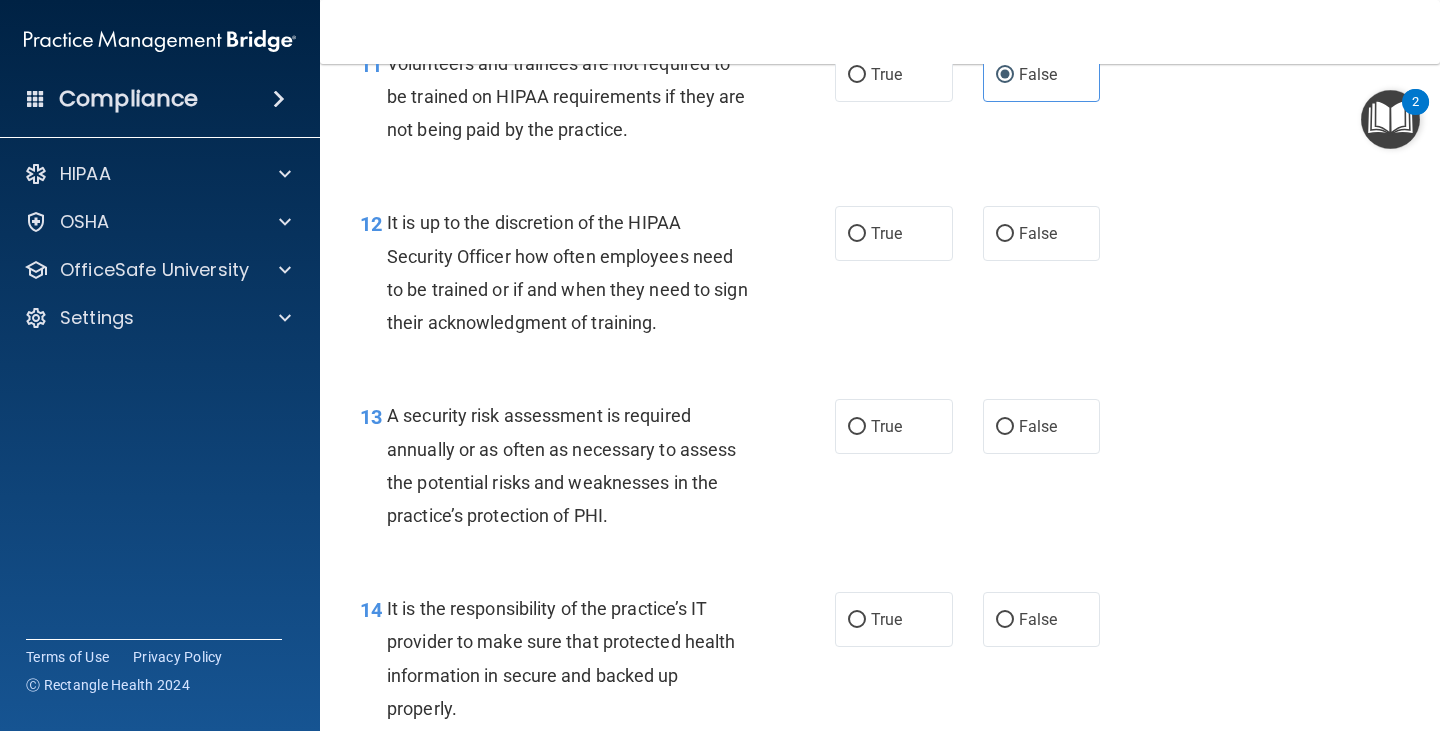 scroll, scrollTop: 2500, scrollLeft: 0, axis: vertical 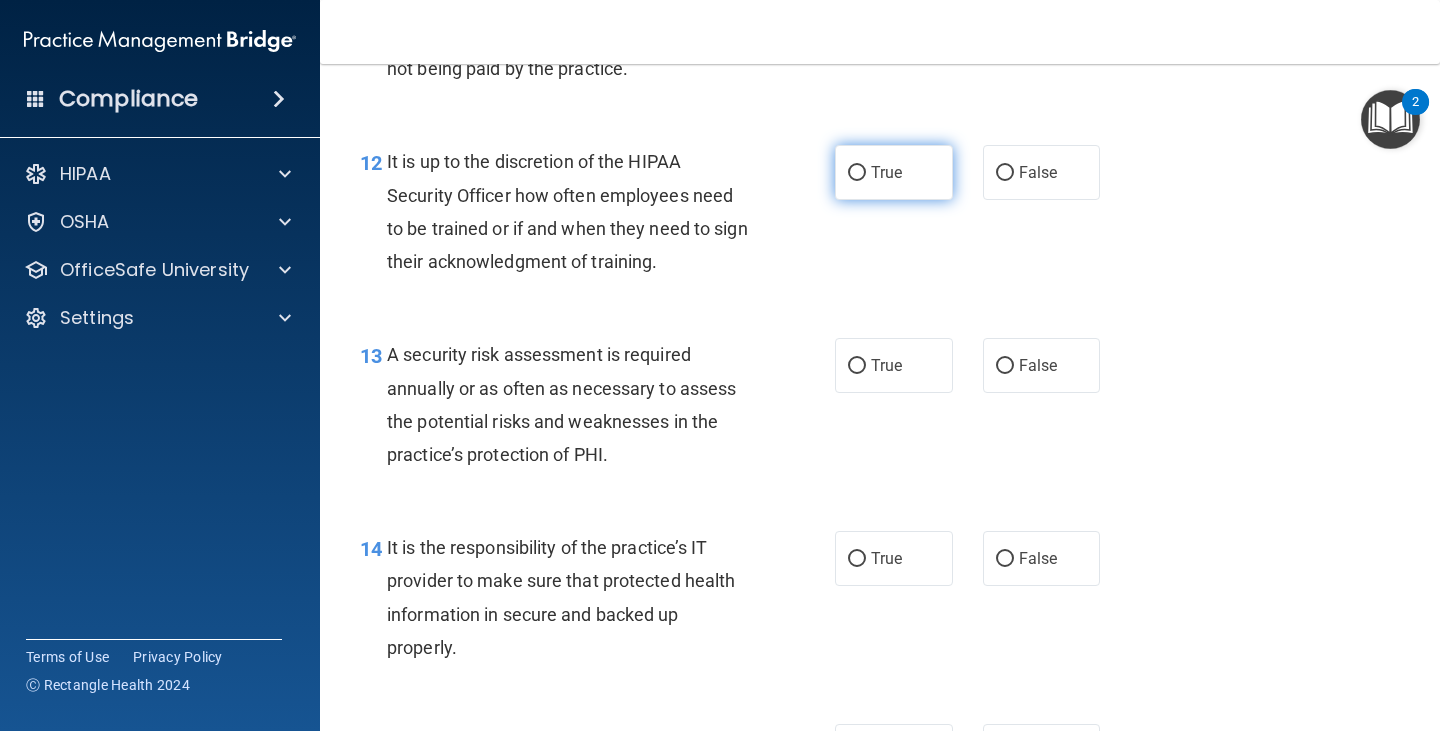 click on "True" at bounding box center [894, 172] 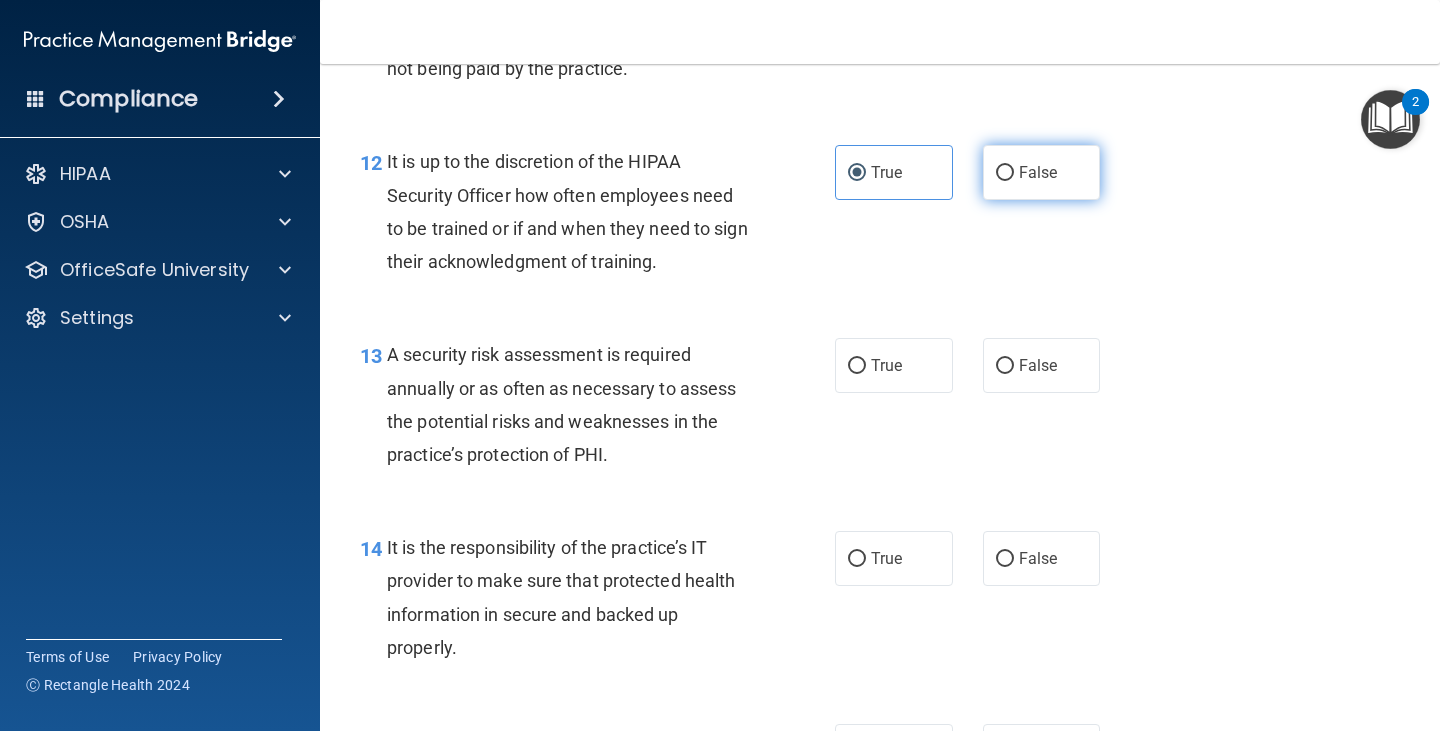 click on "False" at bounding box center (1042, 172) 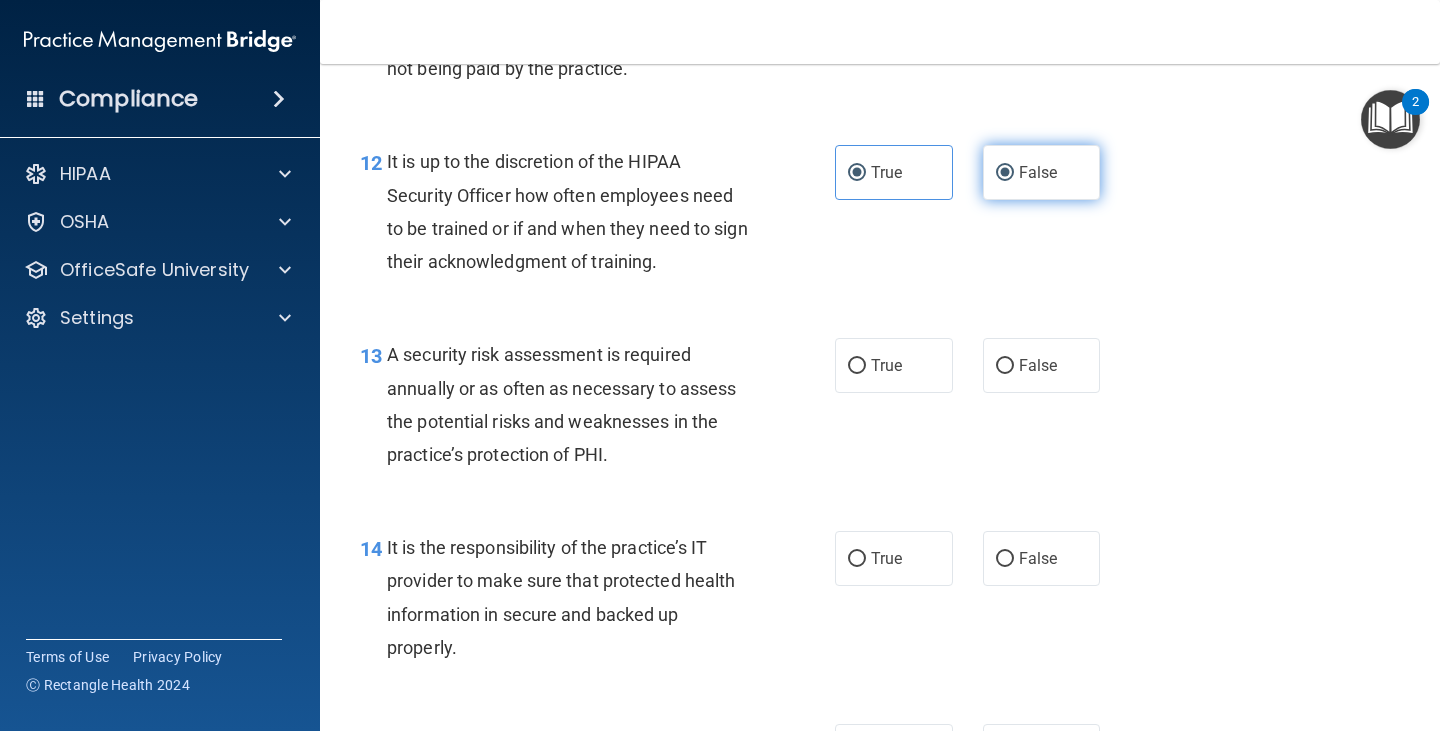 radio on "false" 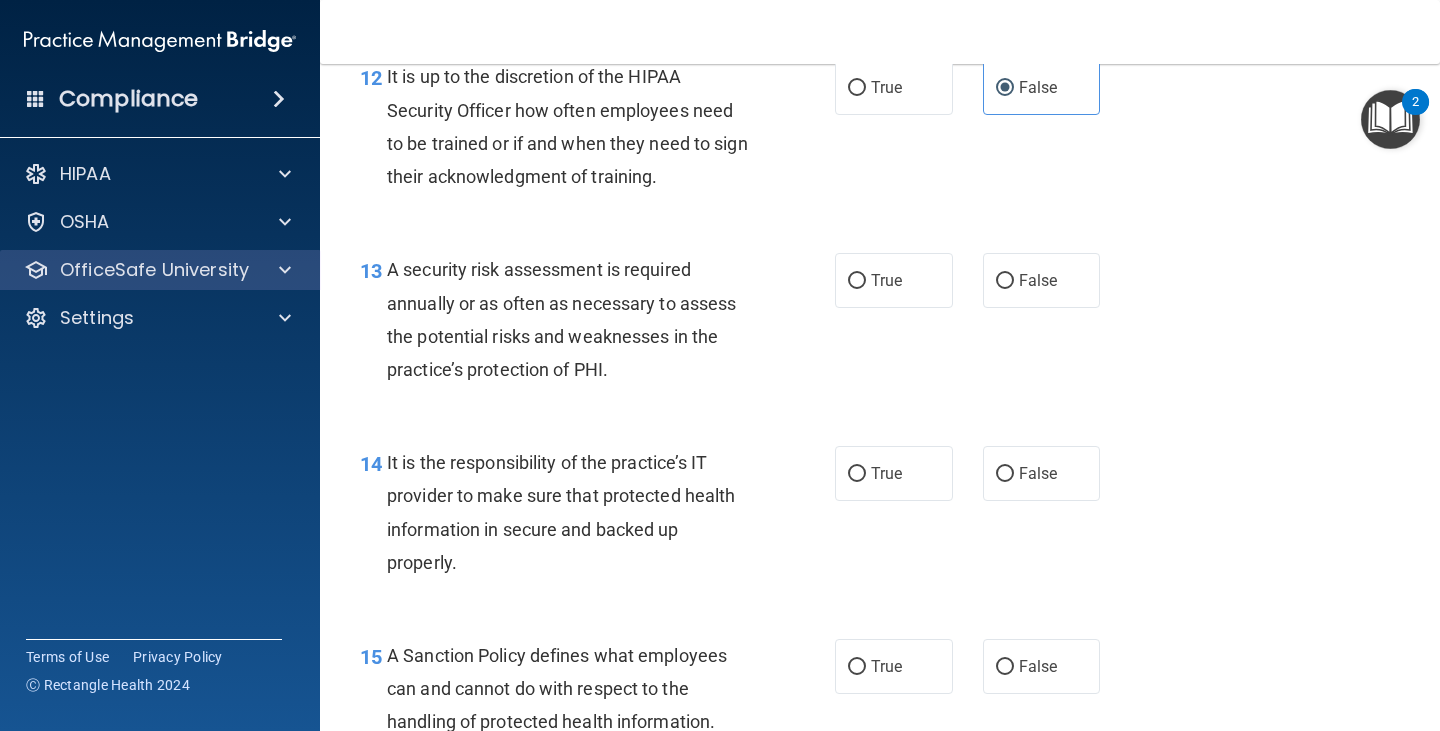 scroll, scrollTop: 2700, scrollLeft: 0, axis: vertical 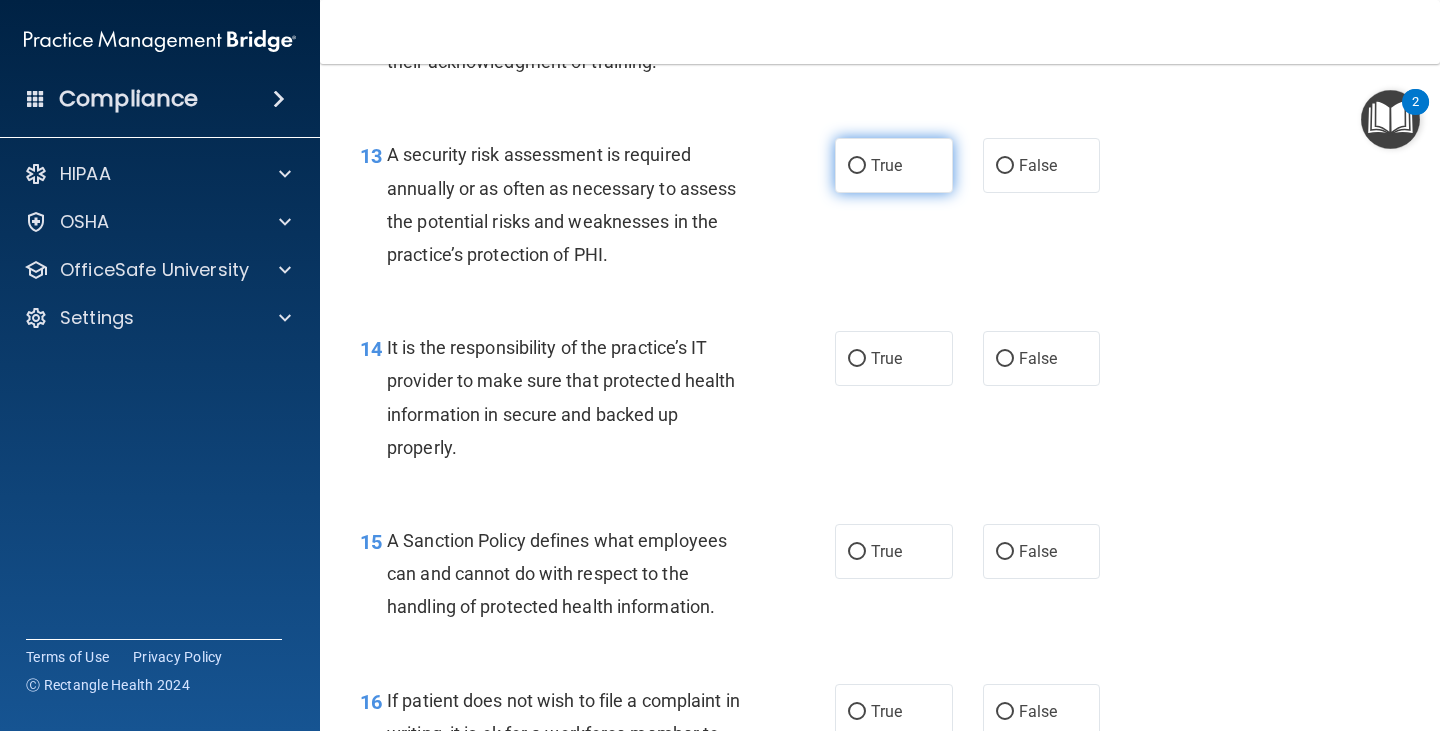click on "True" at bounding box center [894, 165] 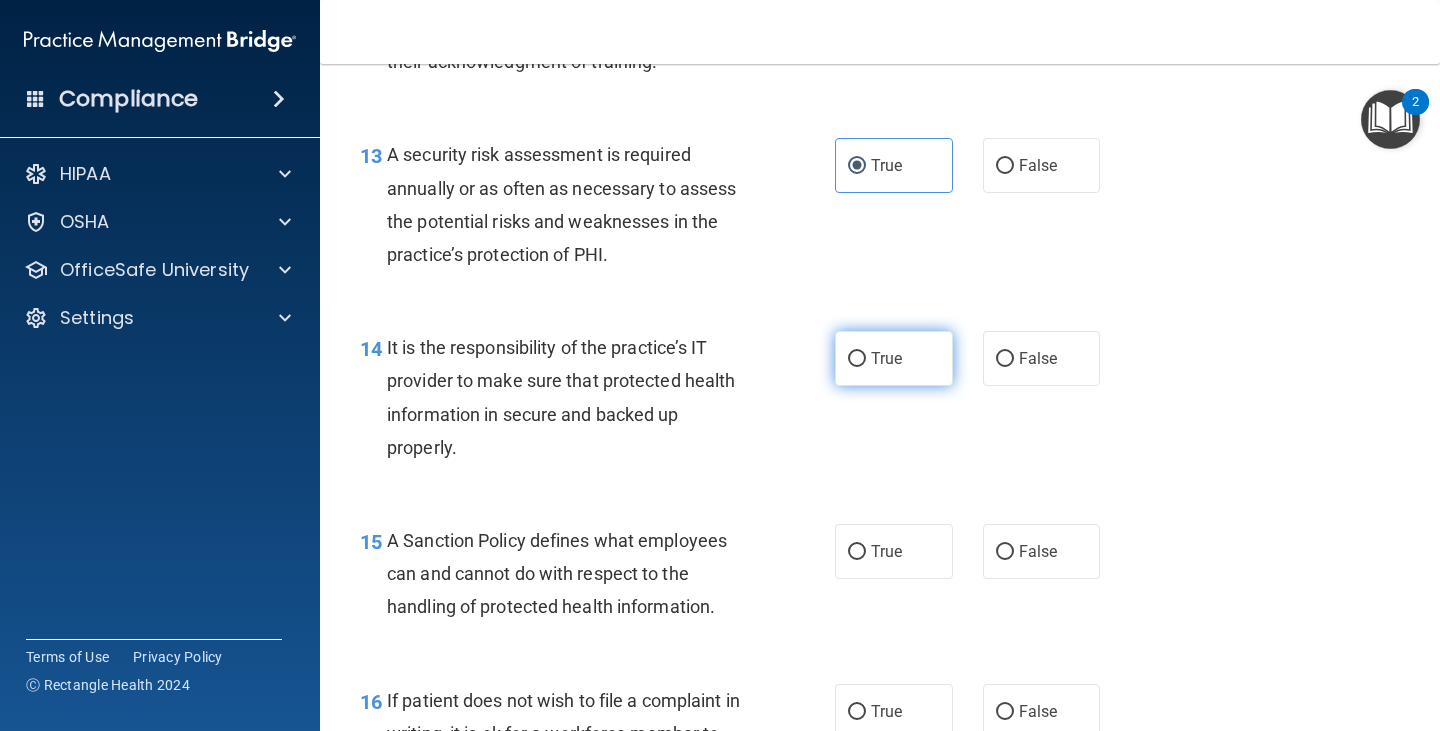 drag, startPoint x: 857, startPoint y: 358, endPoint x: 882, endPoint y: 345, distance: 28.178005 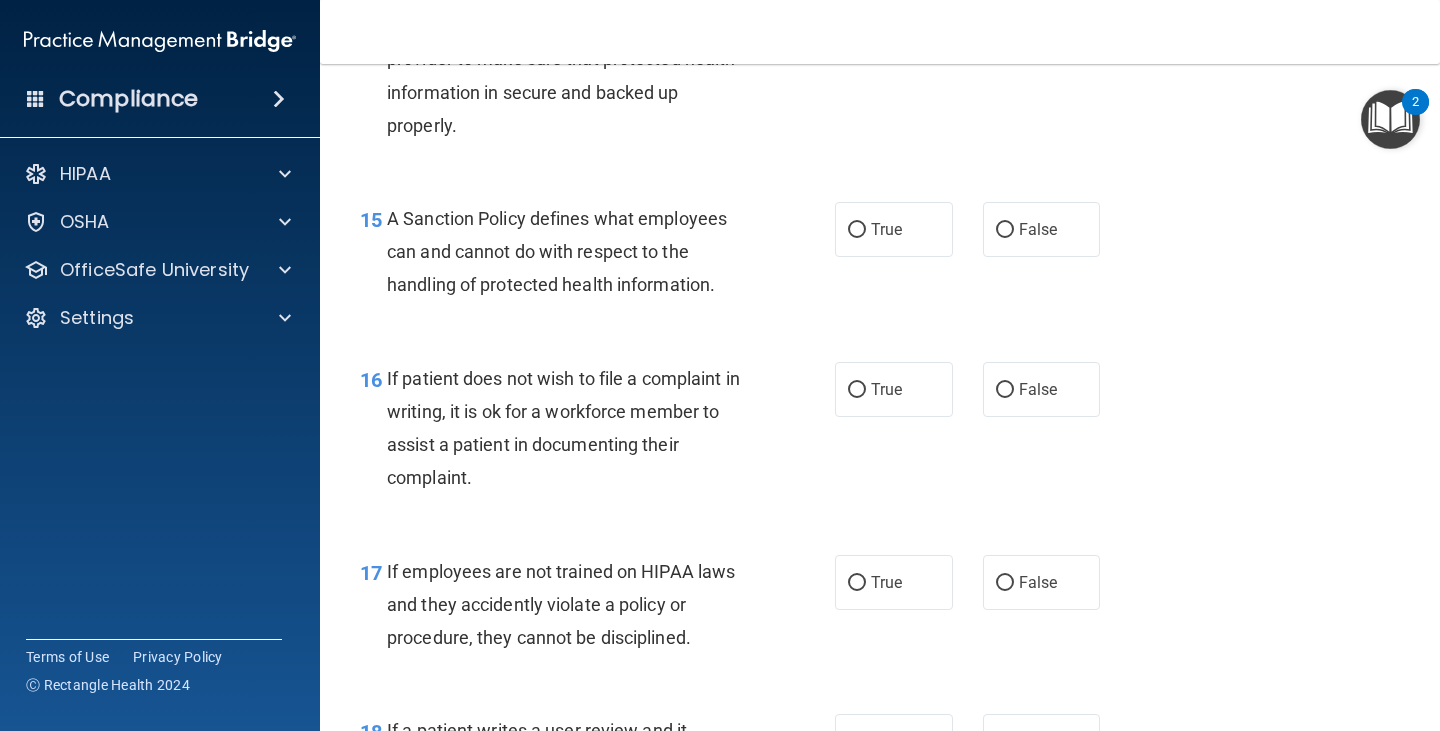 scroll, scrollTop: 3100, scrollLeft: 0, axis: vertical 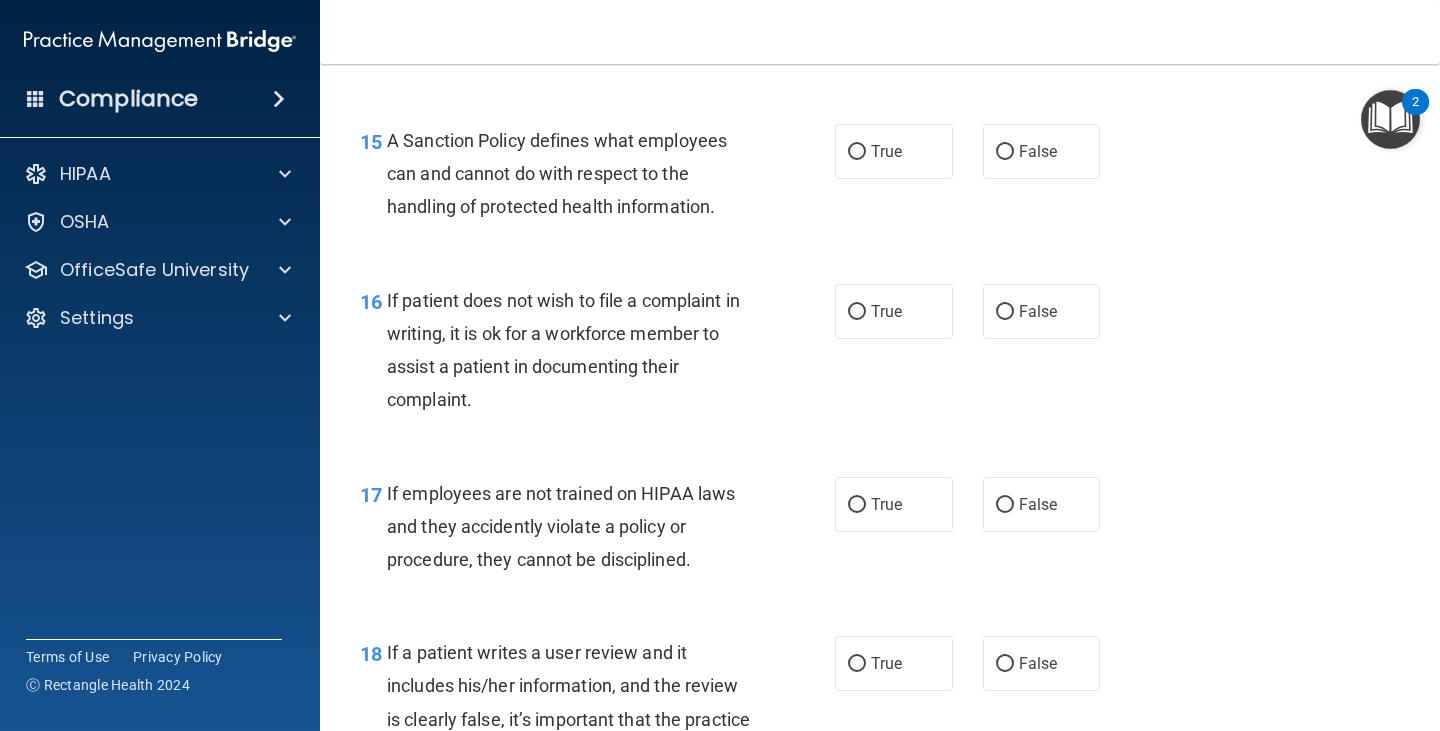click on "15       A Sanction Policy defines what employees can and cannot do with respect to the handling of protected health information." at bounding box center (597, 179) 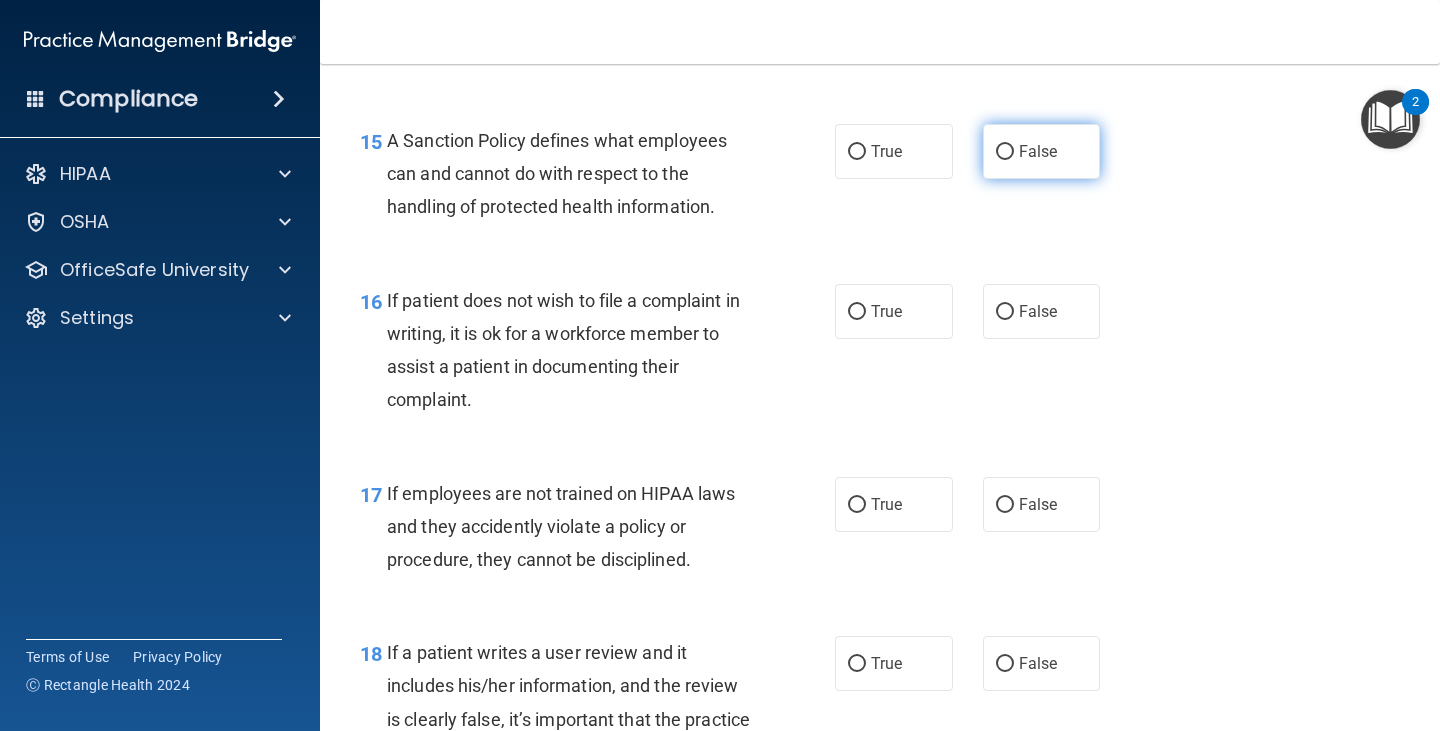 click on "False" at bounding box center (1042, 151) 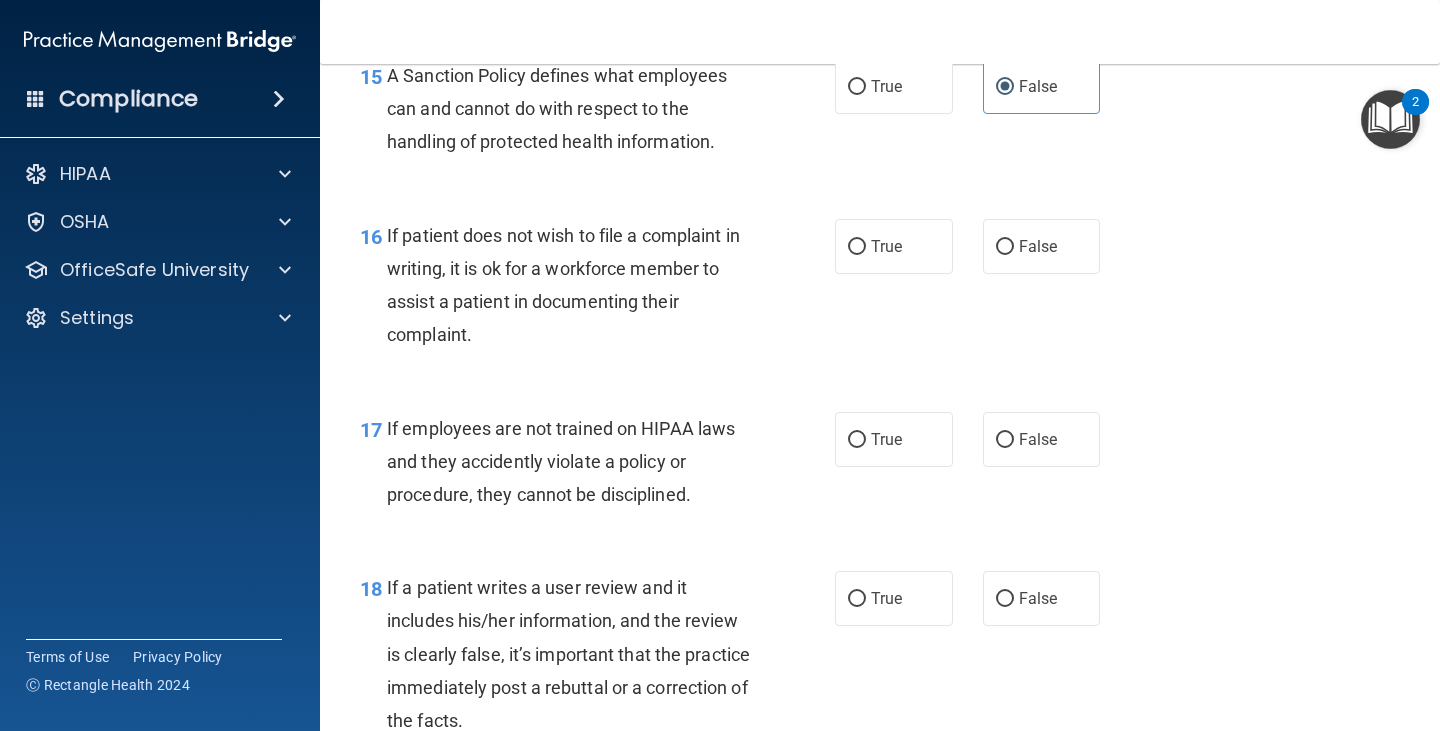 scroll, scrollTop: 3200, scrollLeft: 0, axis: vertical 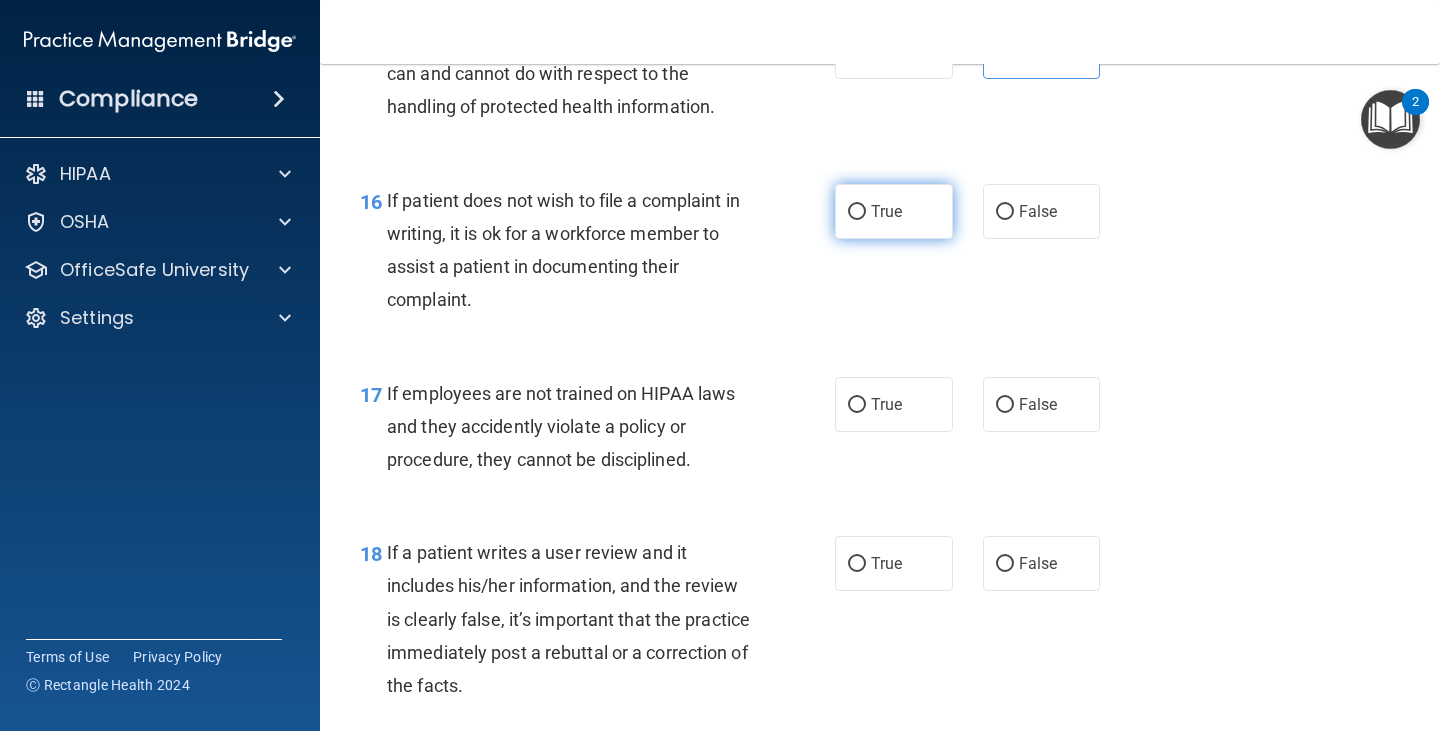 click on "True" at bounding box center (886, 211) 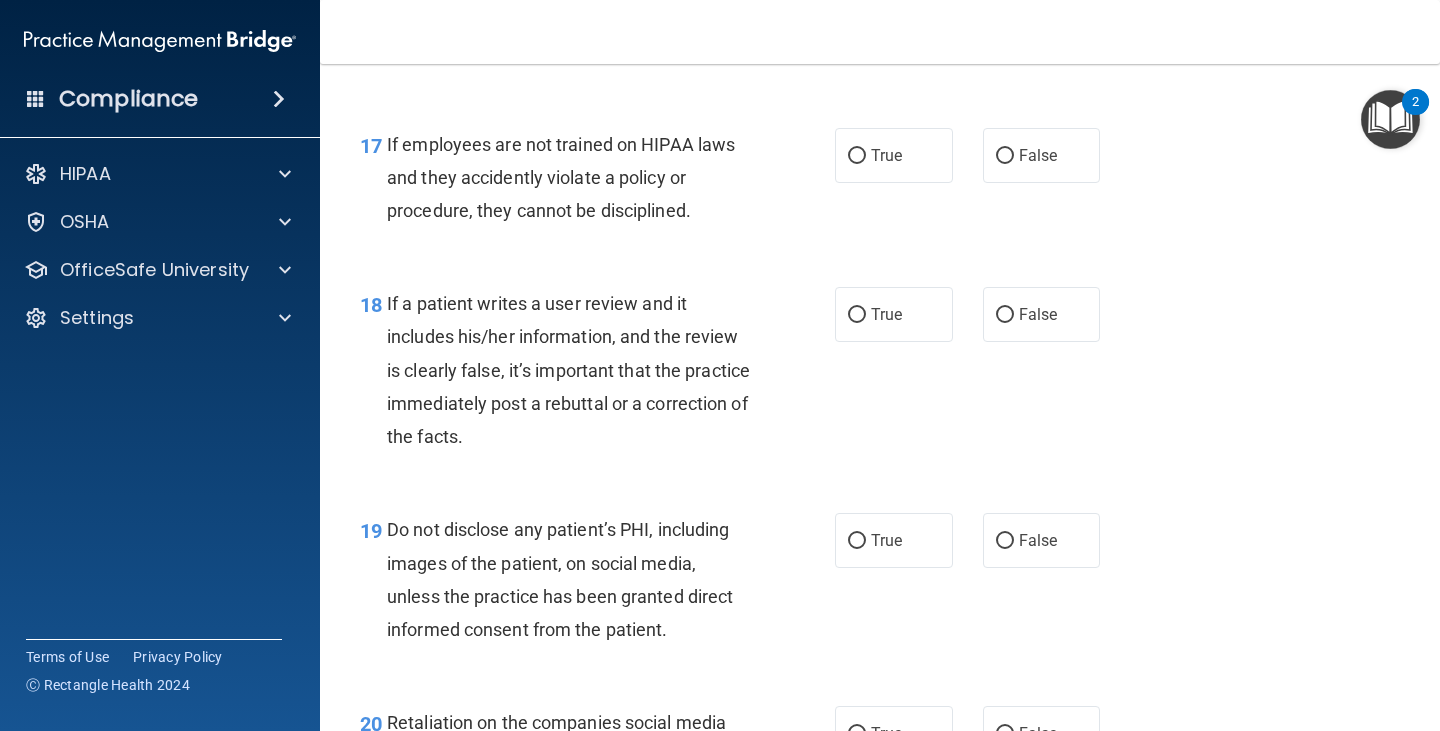 scroll, scrollTop: 3400, scrollLeft: 0, axis: vertical 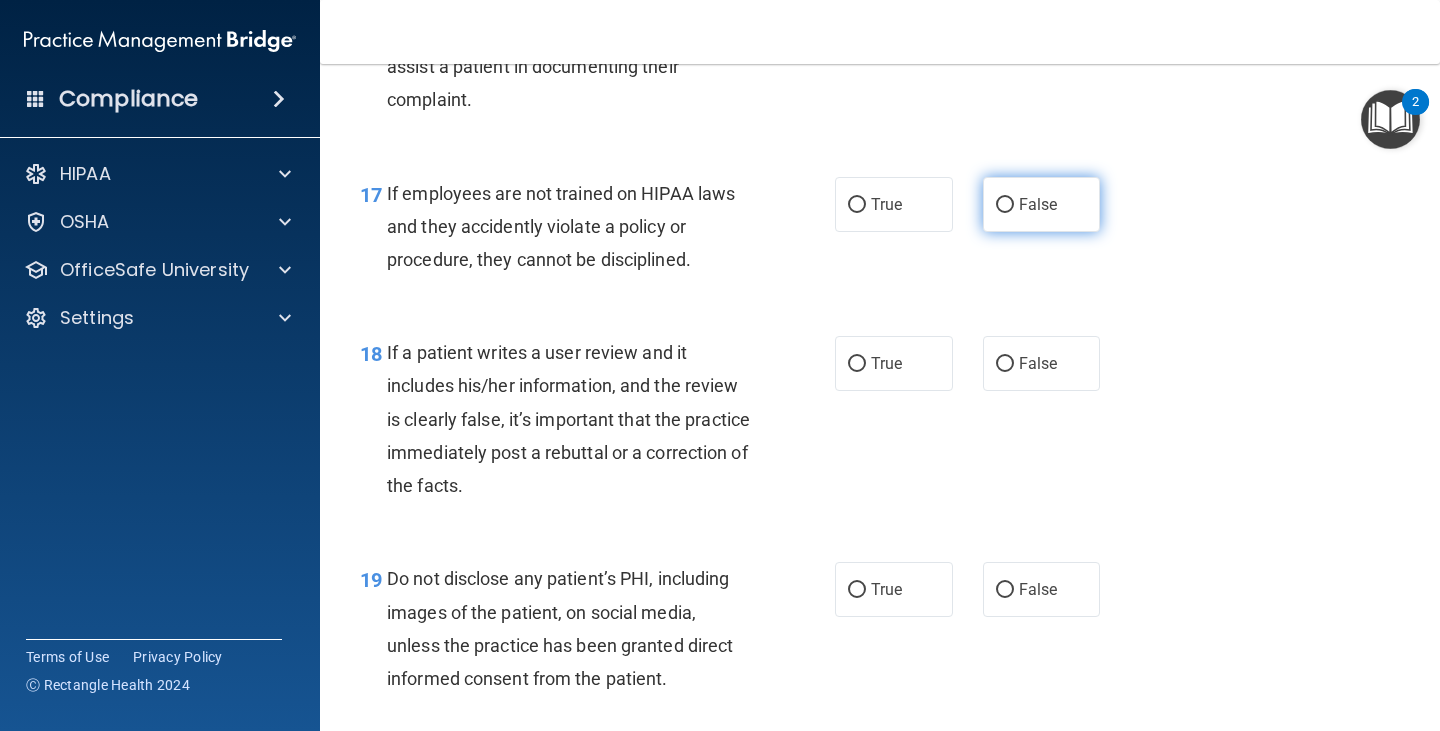 click on "False" at bounding box center (1038, 204) 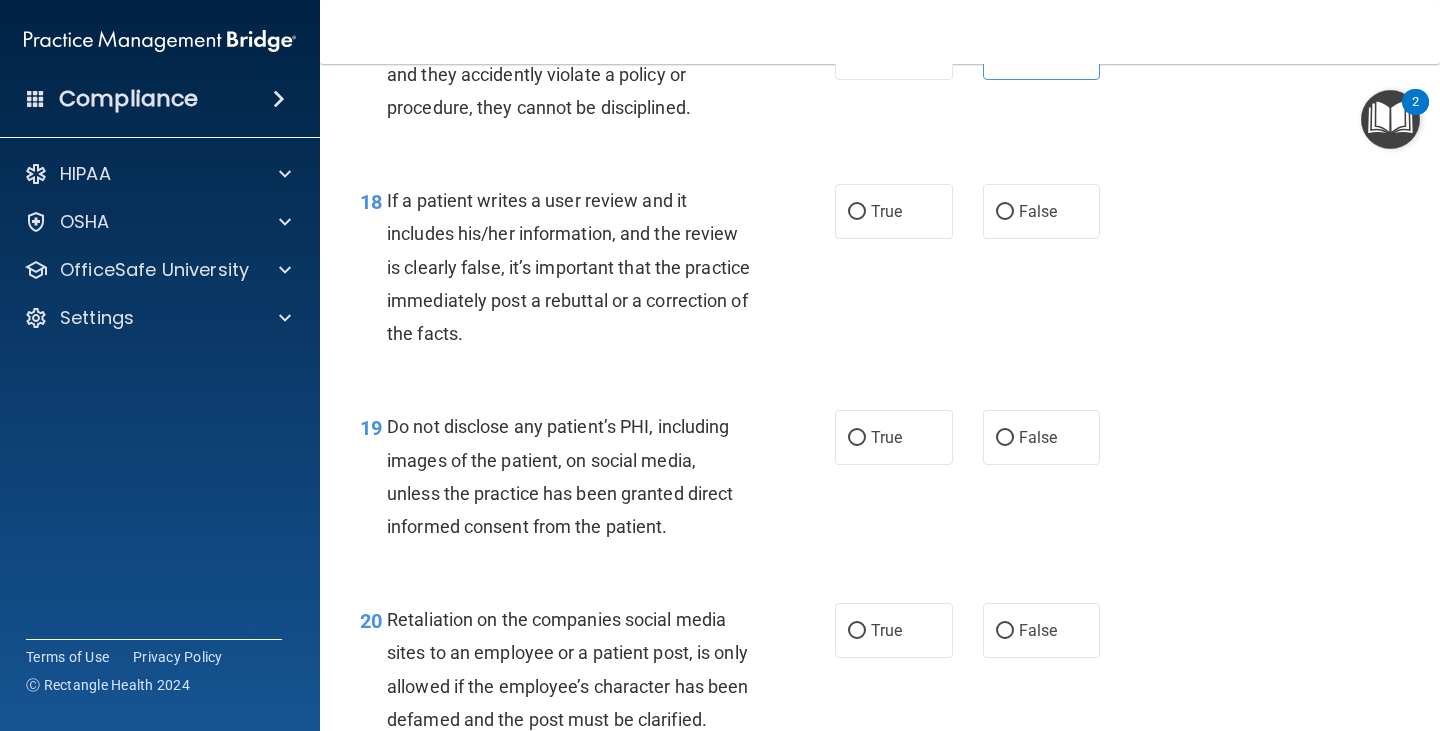 scroll, scrollTop: 3600, scrollLeft: 0, axis: vertical 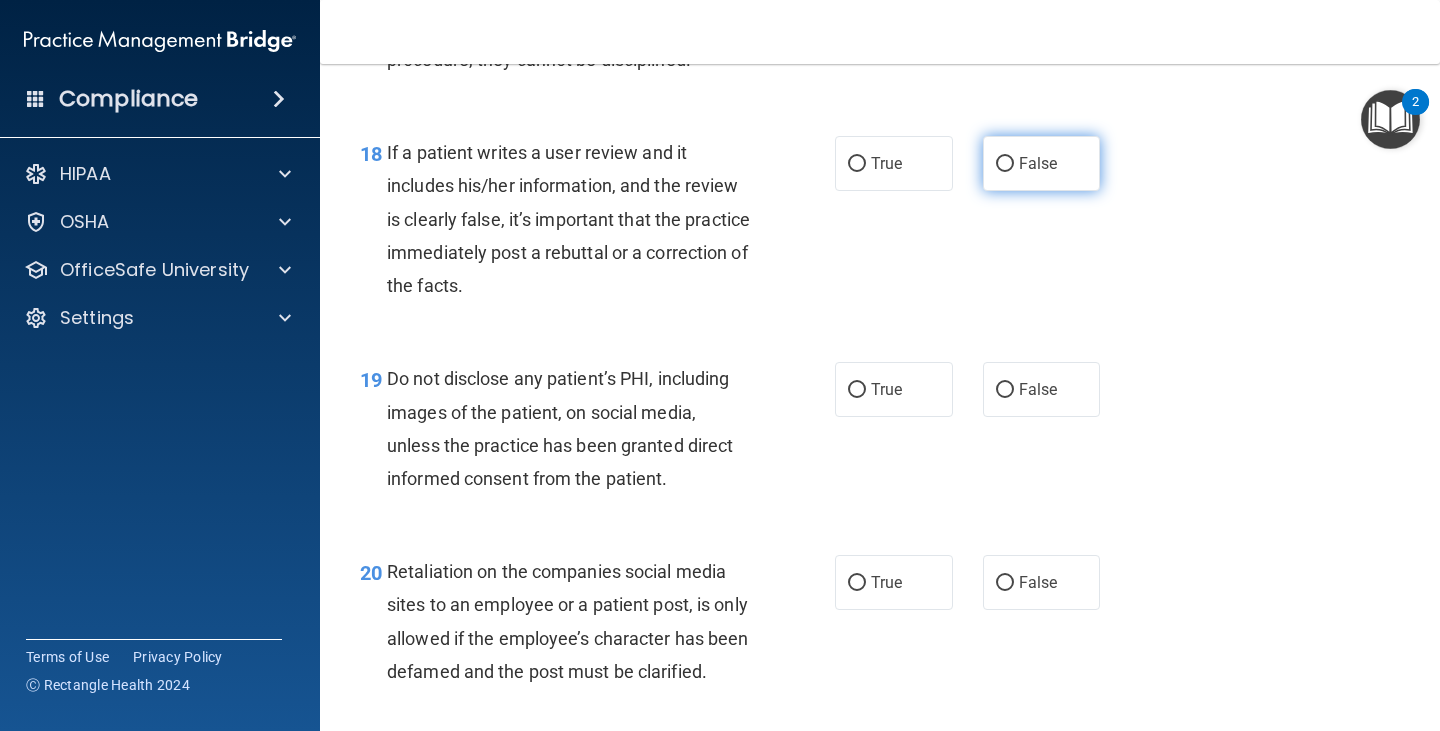 click on "False" at bounding box center [1042, 163] 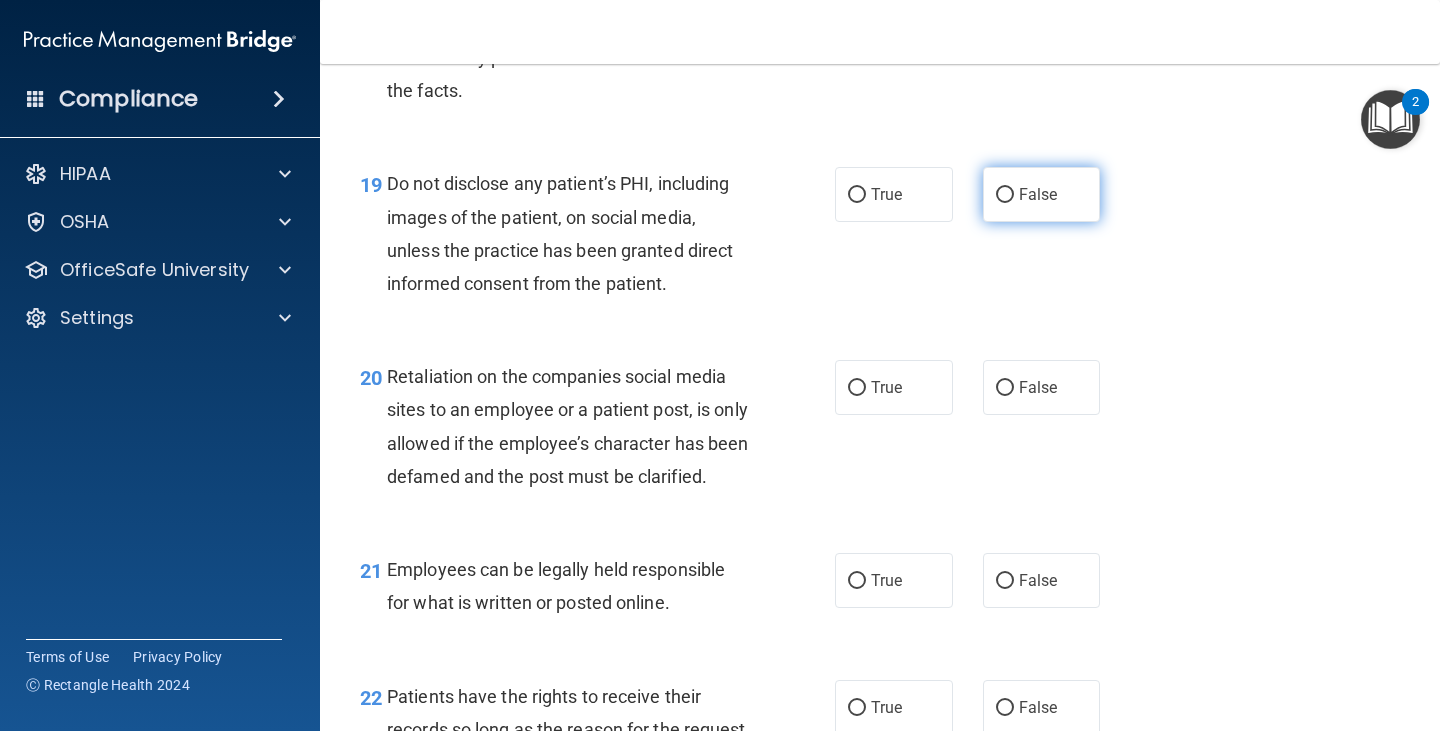 scroll, scrollTop: 3800, scrollLeft: 0, axis: vertical 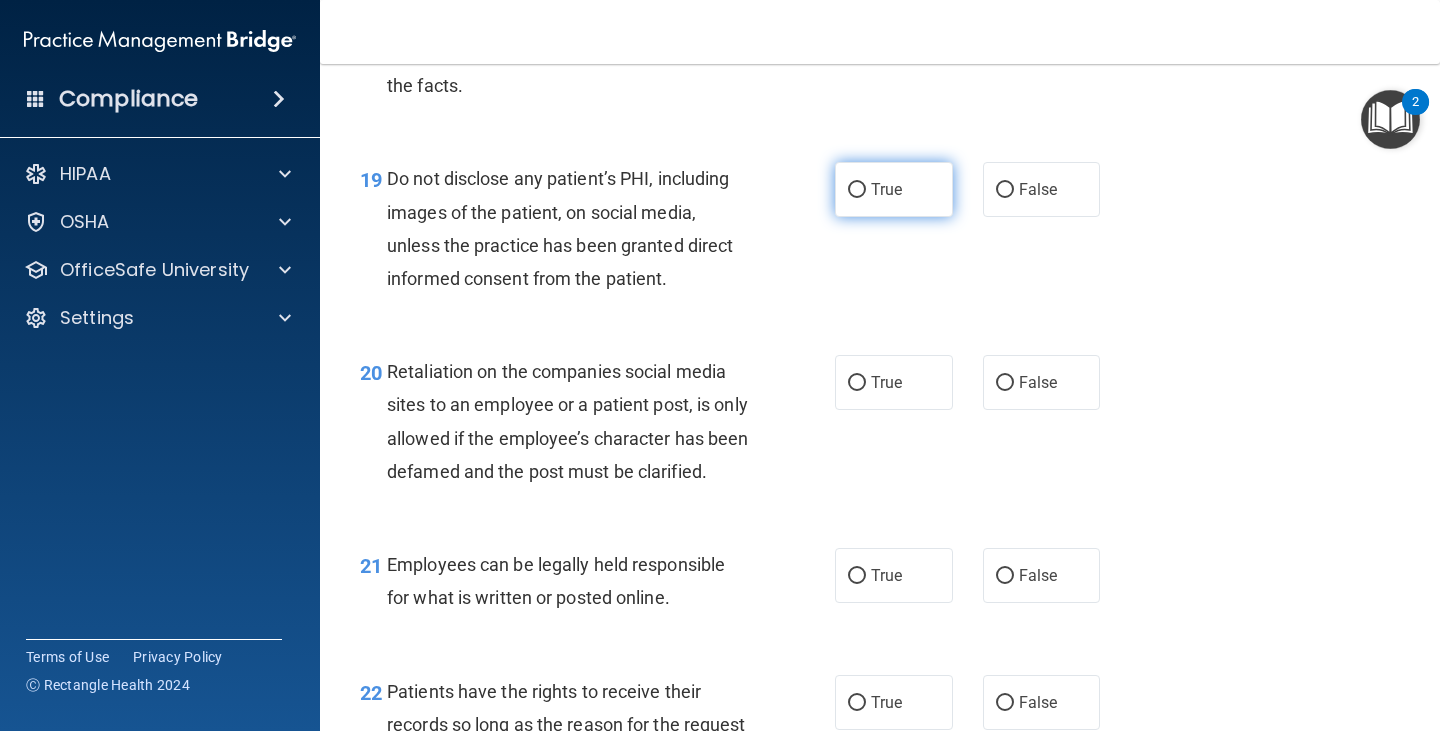 click on "True" at bounding box center (886, 189) 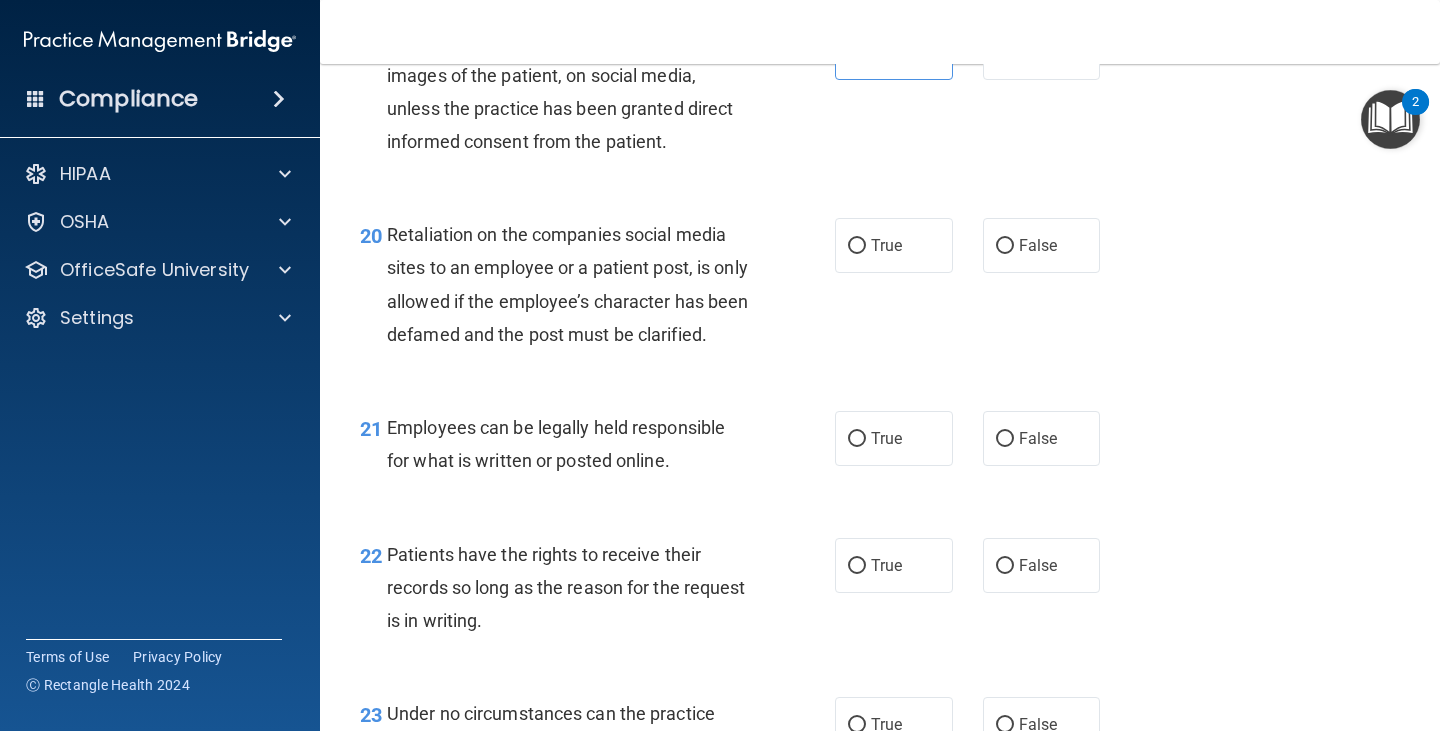scroll, scrollTop: 4000, scrollLeft: 0, axis: vertical 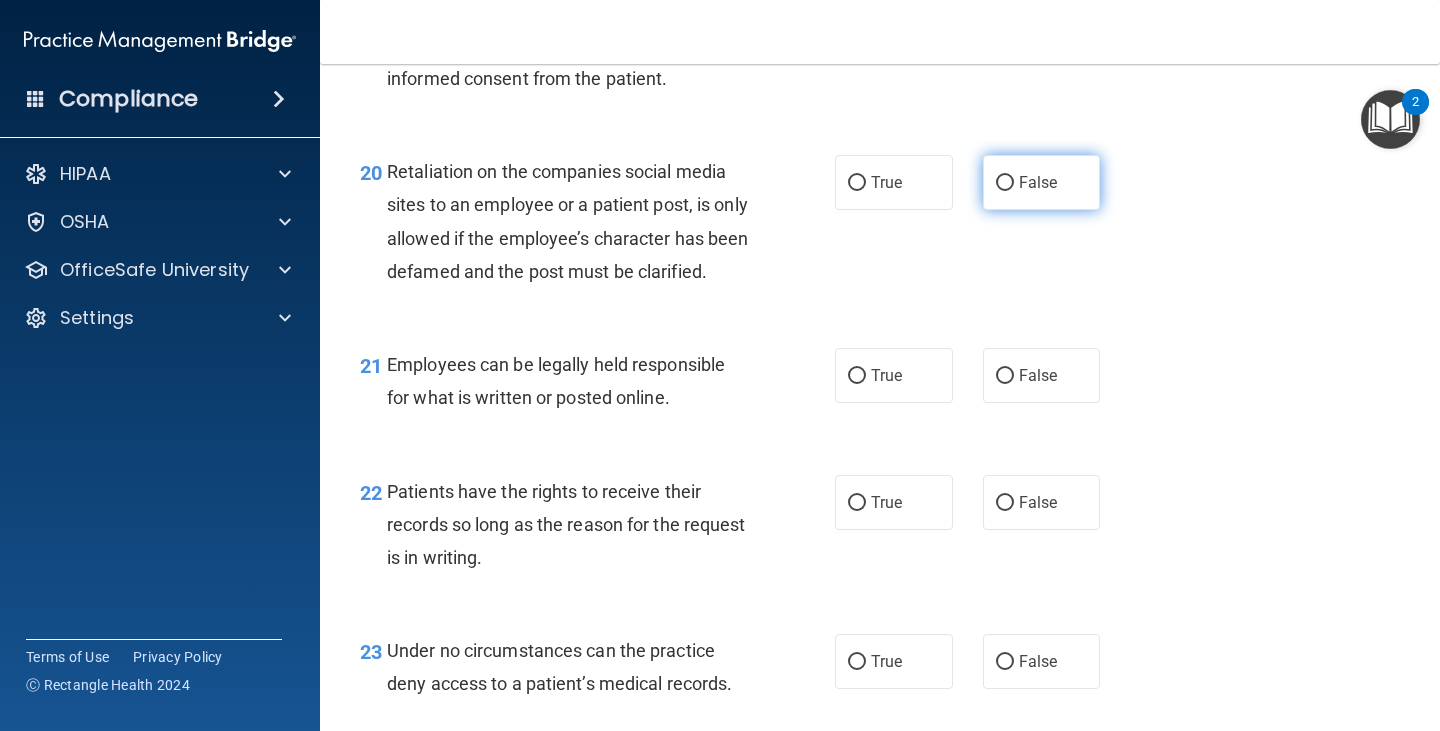 click on "False" at bounding box center (1038, 182) 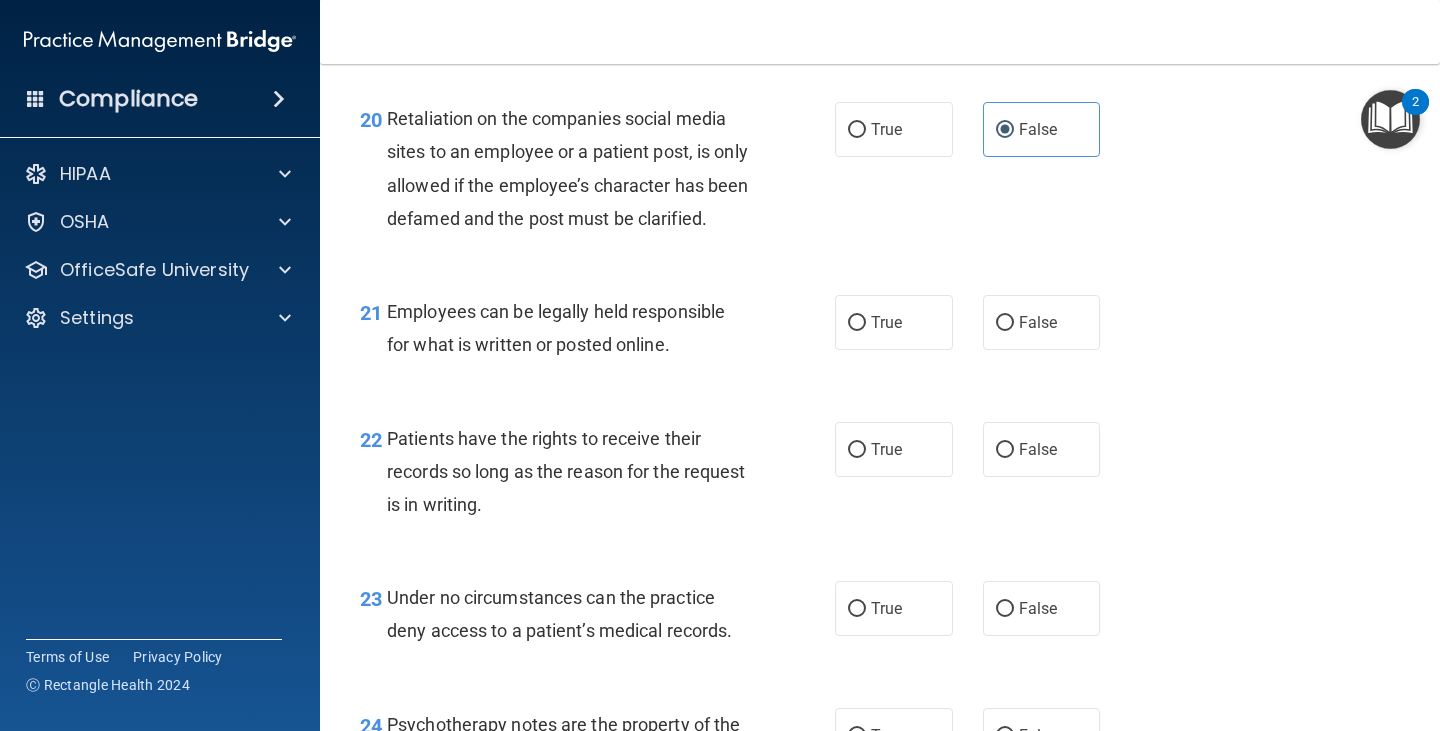scroll, scrollTop: 4100, scrollLeft: 0, axis: vertical 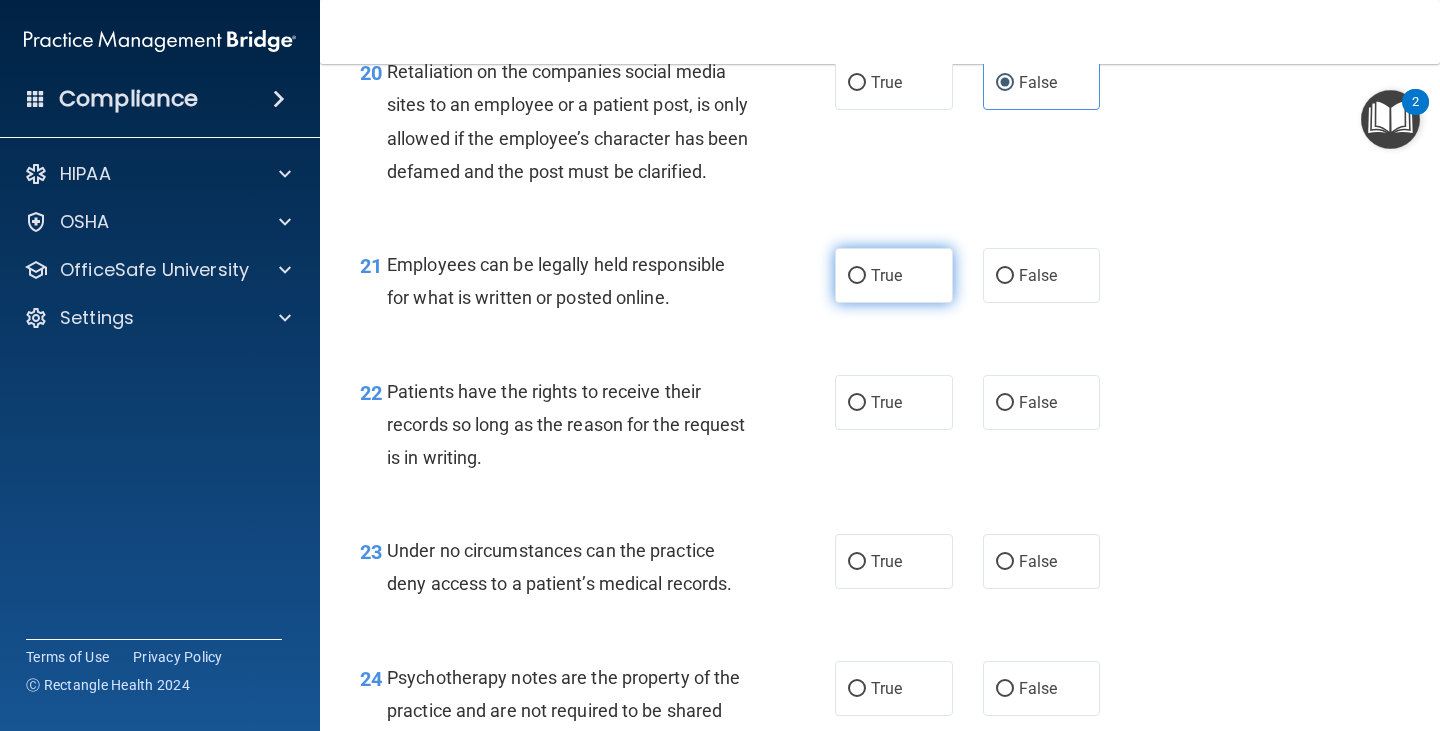 click on "True" at bounding box center (886, 275) 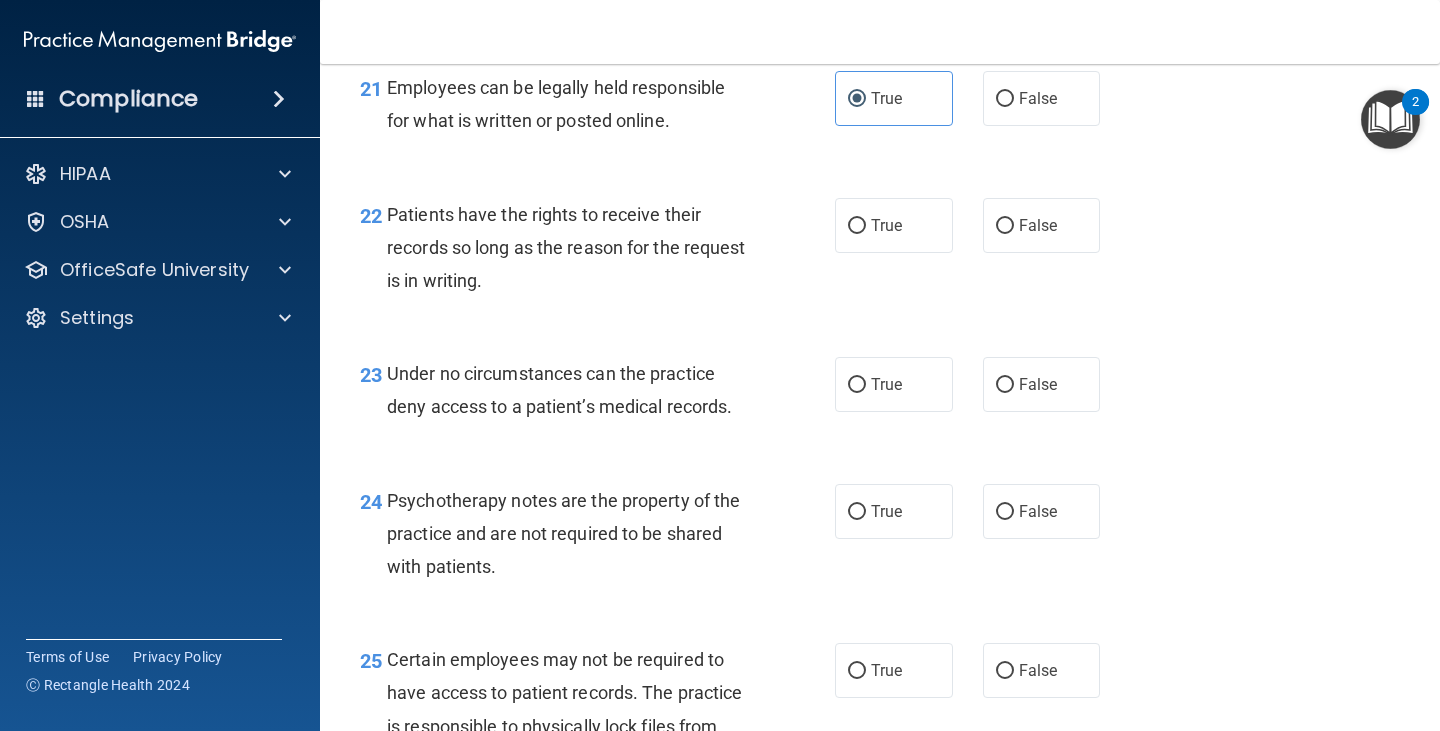 scroll, scrollTop: 4400, scrollLeft: 0, axis: vertical 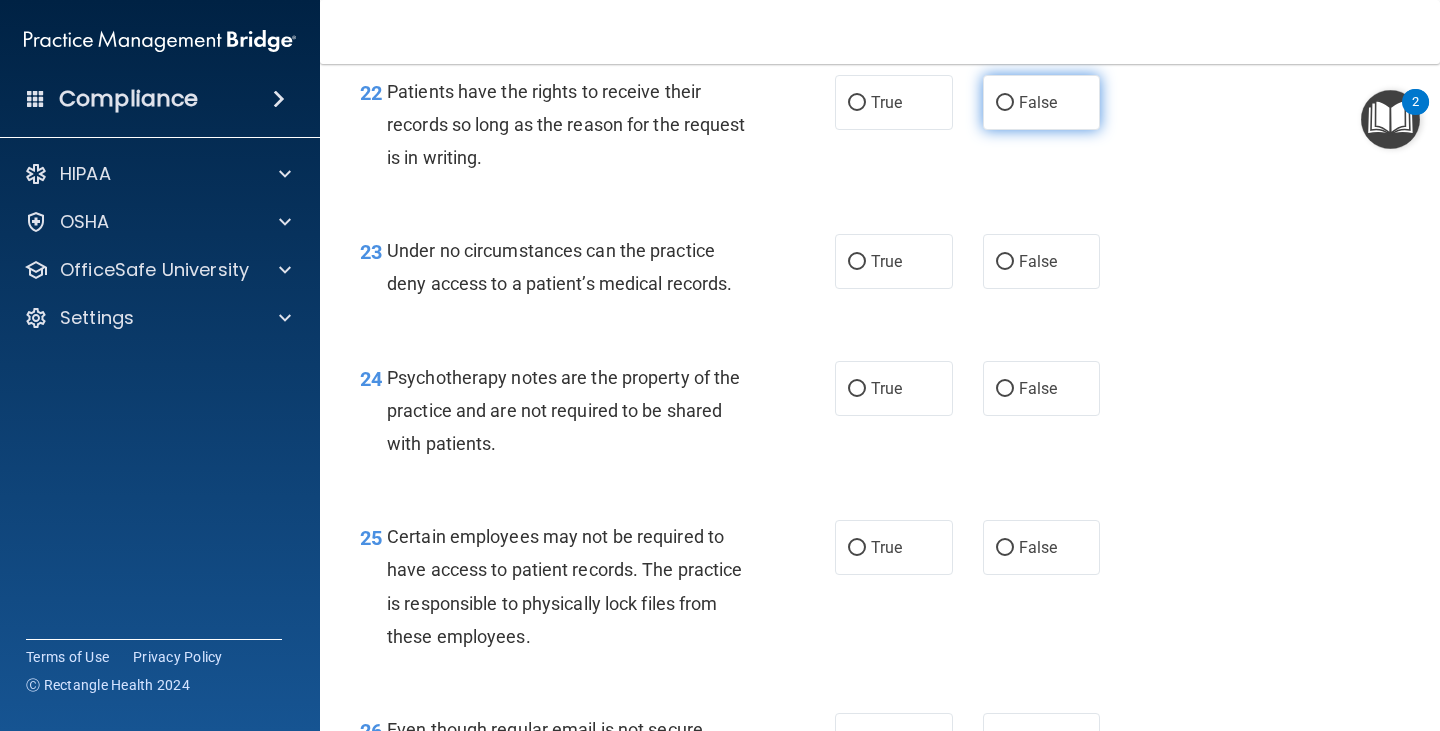 click on "False" at bounding box center [1005, 103] 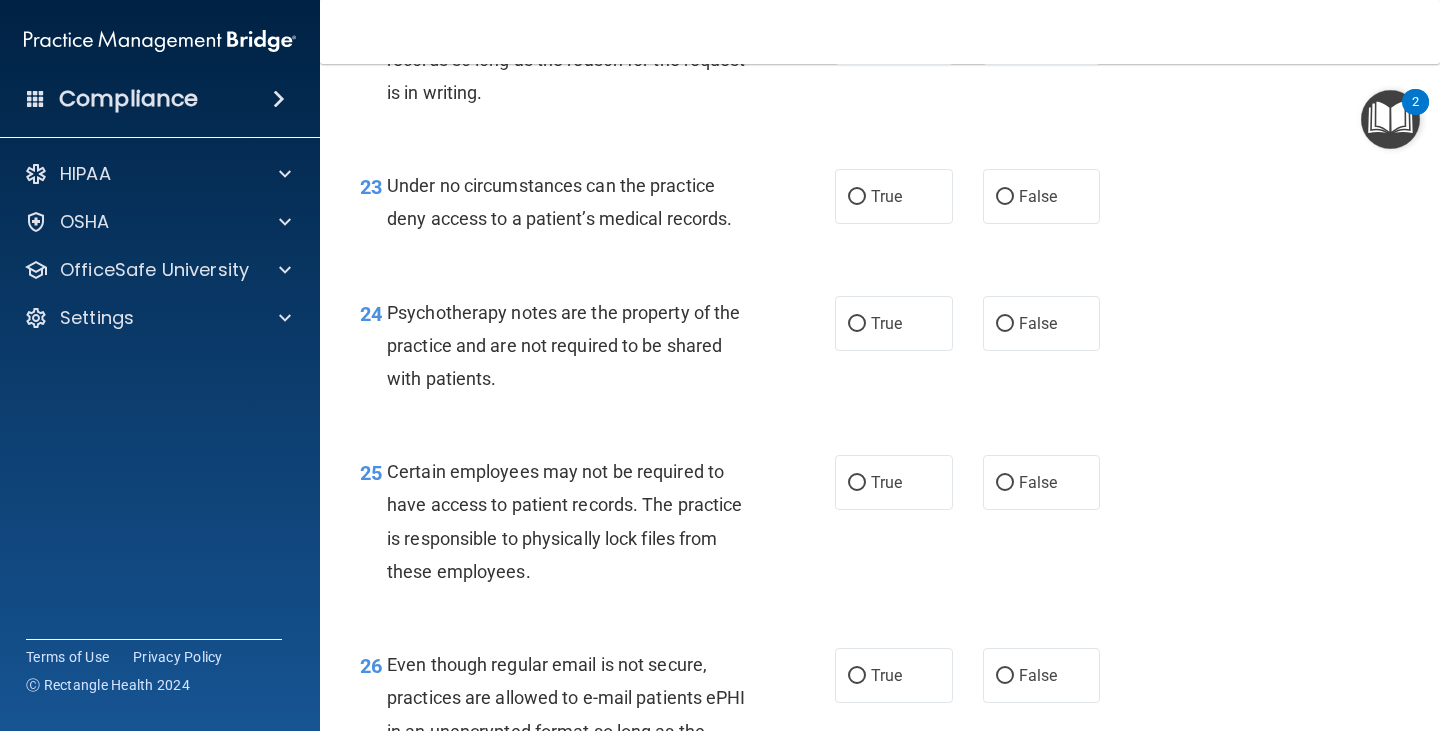 scroll, scrollTop: 4500, scrollLeft: 0, axis: vertical 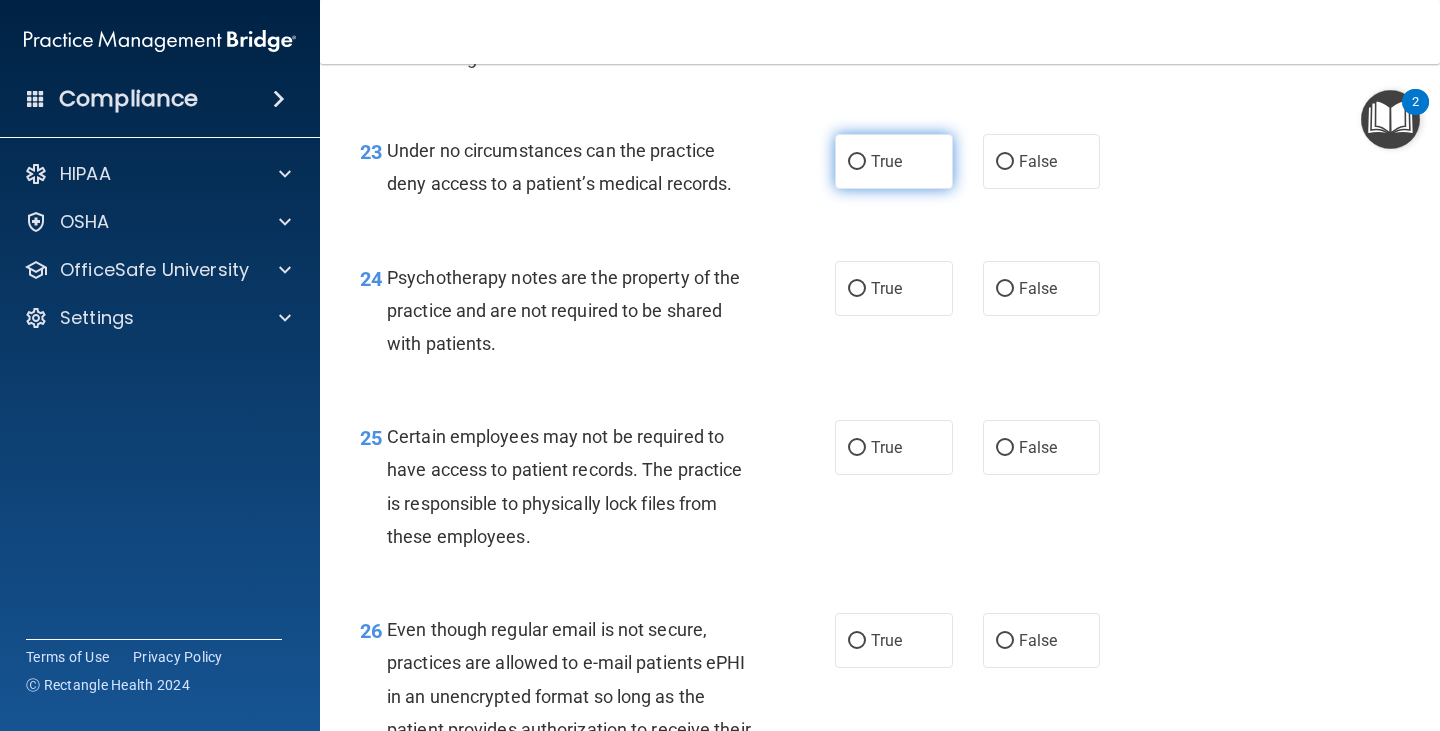 click on "True" at bounding box center [894, 161] 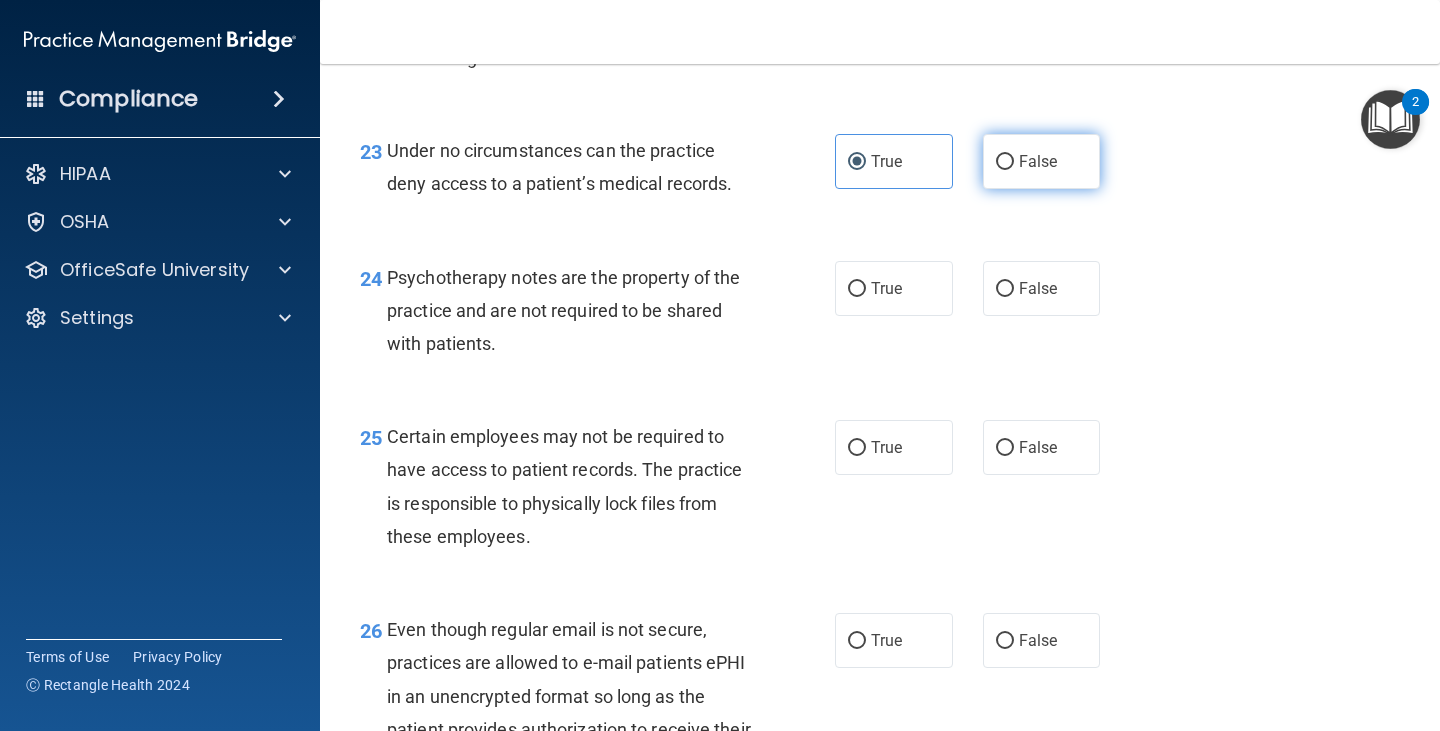 click on "False" at bounding box center (1038, 161) 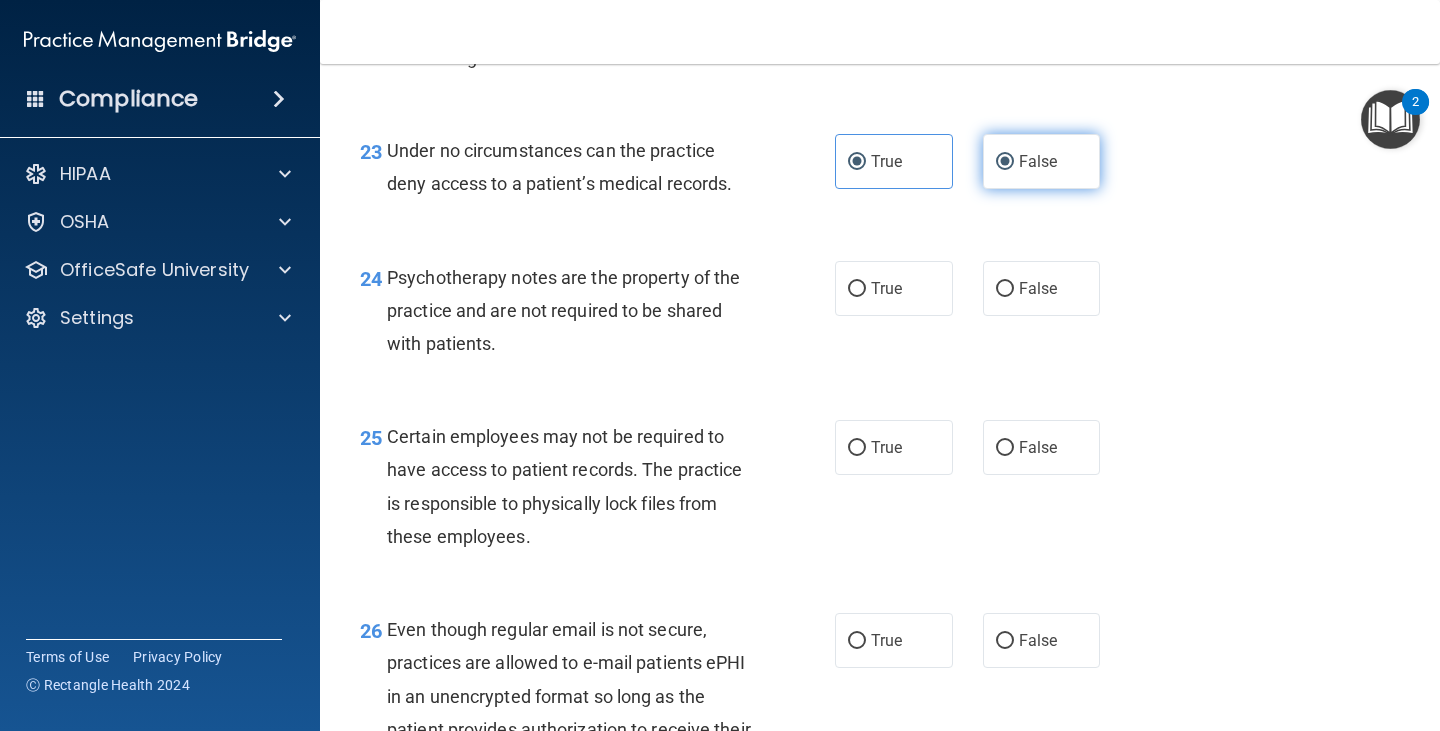 radio on "false" 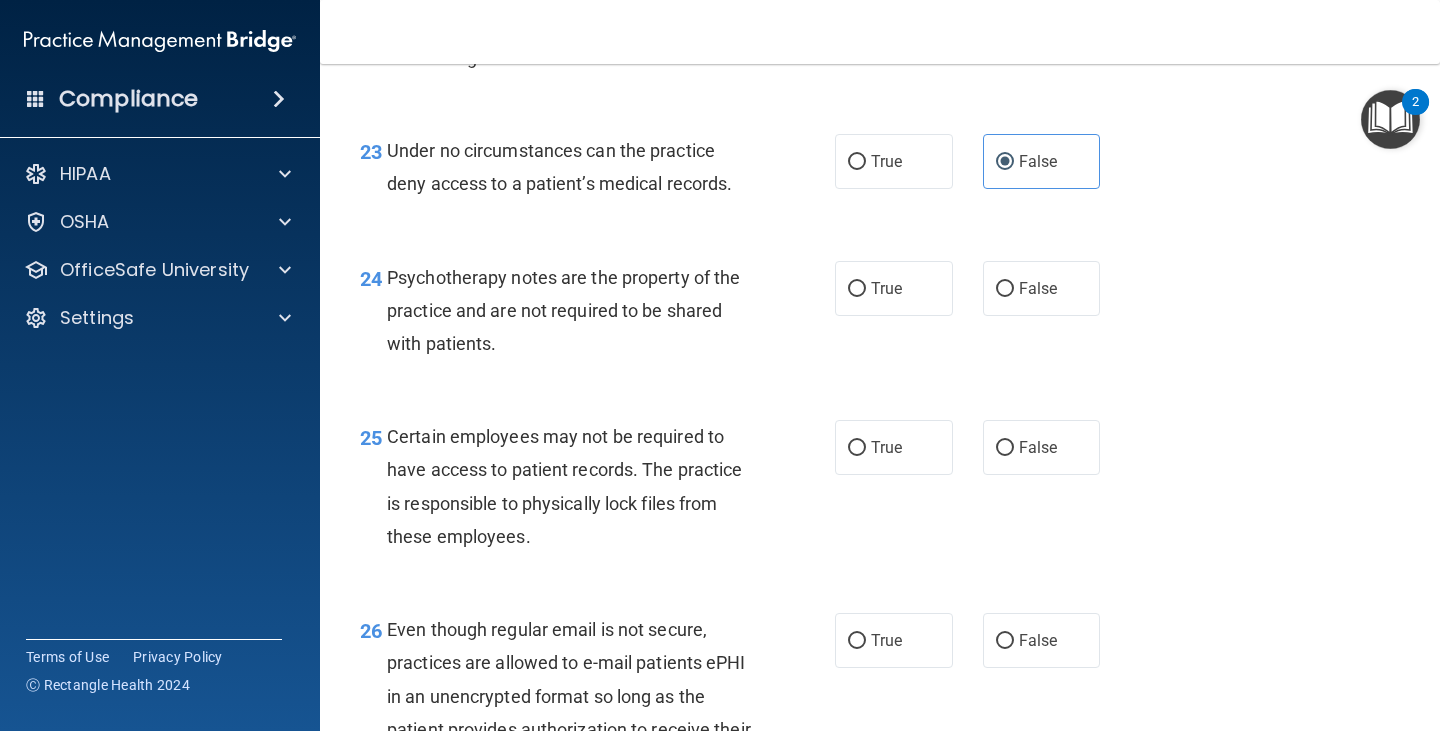 scroll, scrollTop: 4600, scrollLeft: 0, axis: vertical 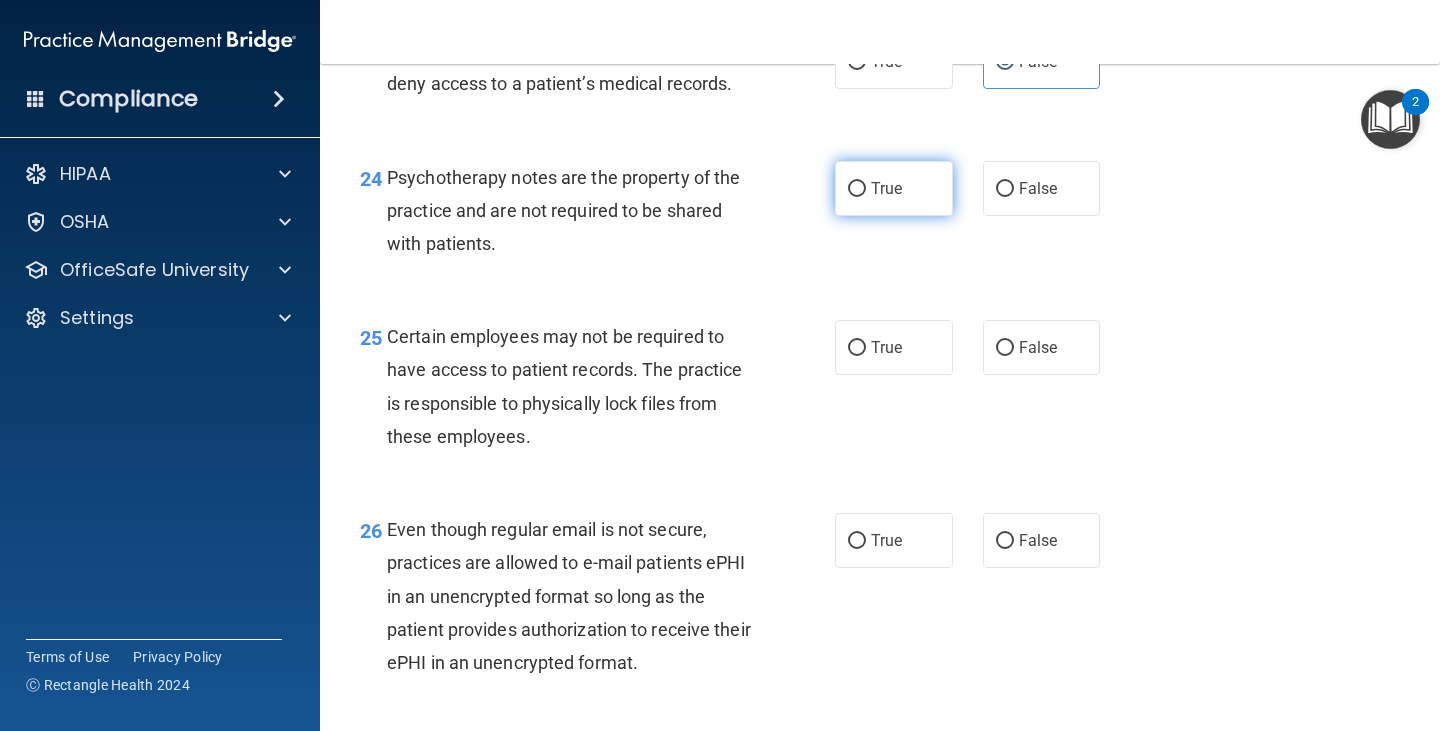 click on "True" at bounding box center [886, 188] 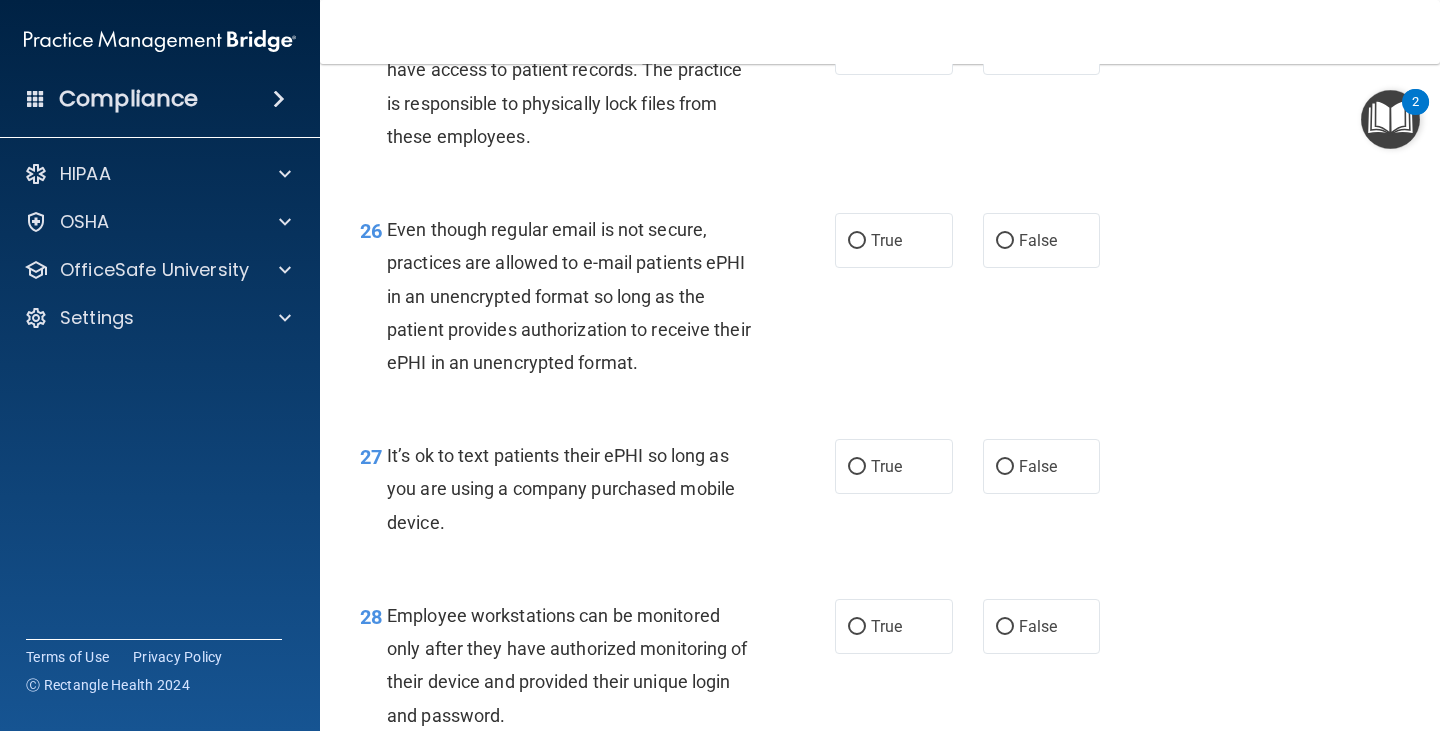 scroll, scrollTop: 4800, scrollLeft: 0, axis: vertical 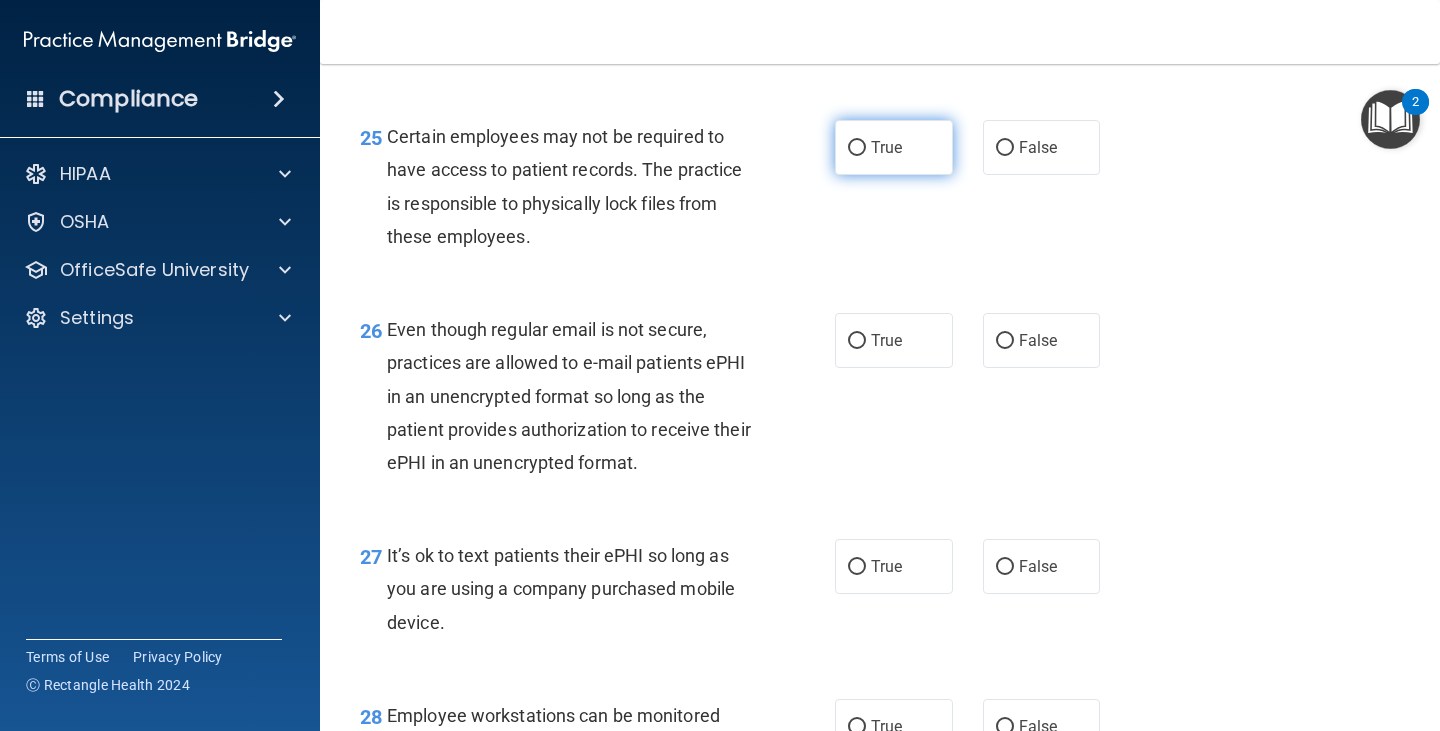 click on "True" at bounding box center [886, 147] 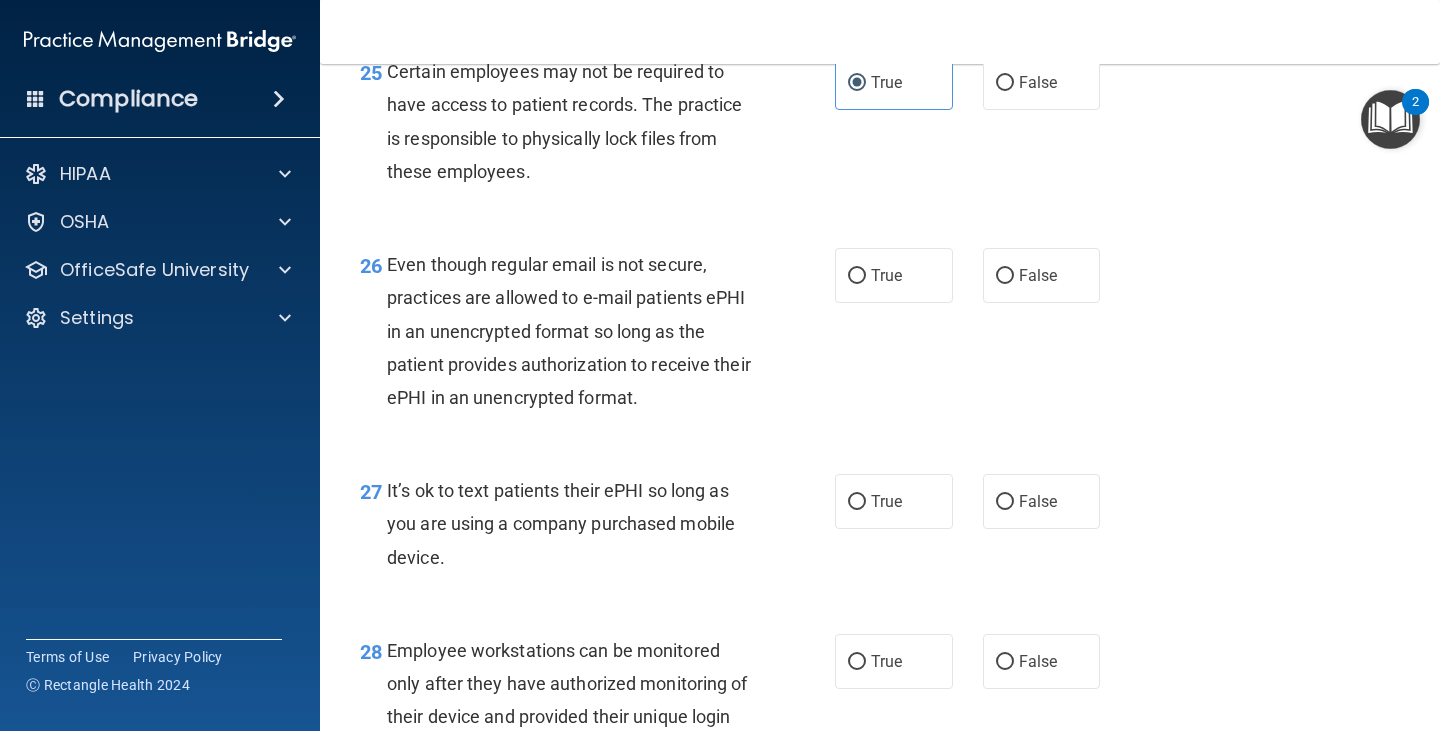 scroll, scrollTop: 4900, scrollLeft: 0, axis: vertical 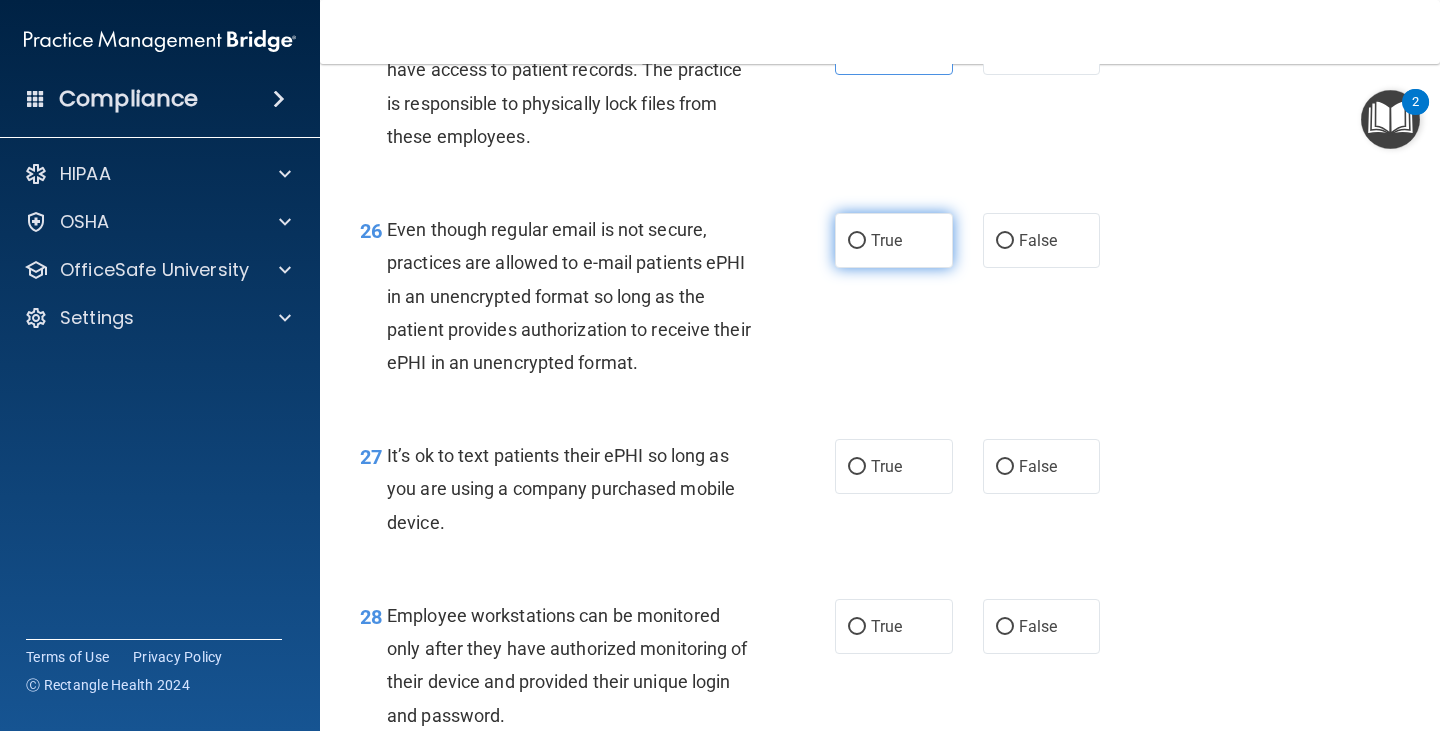 click on "True" at bounding box center [894, 240] 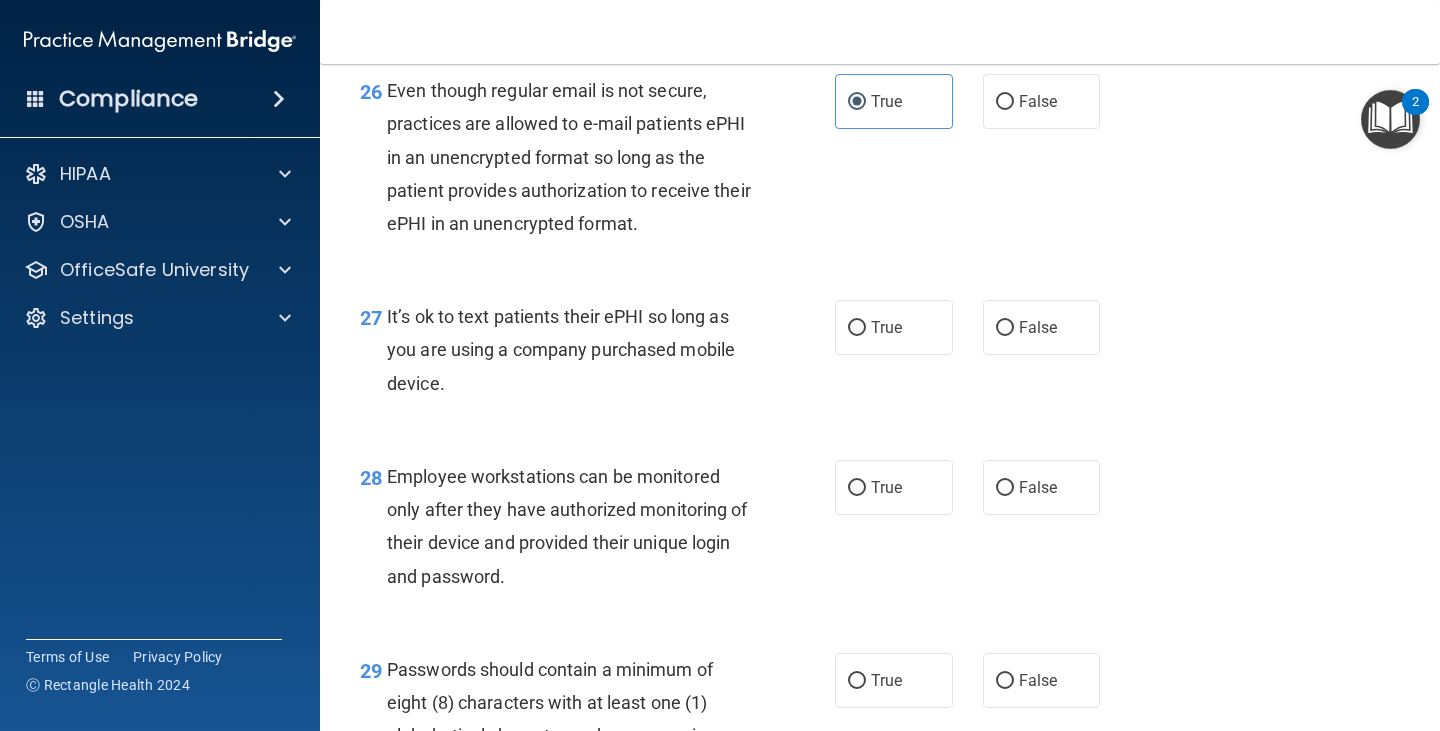 scroll, scrollTop: 5100, scrollLeft: 0, axis: vertical 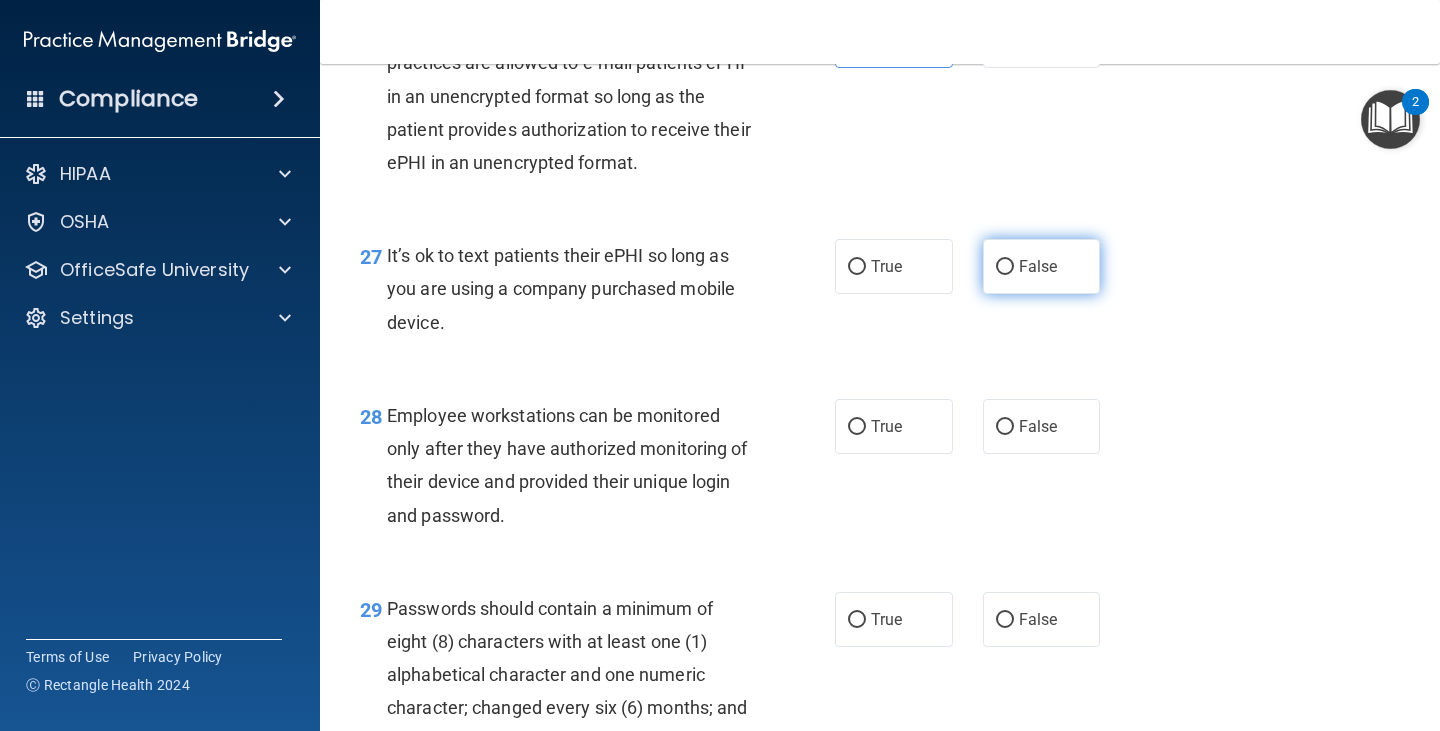 click on "False" at bounding box center [1042, 266] 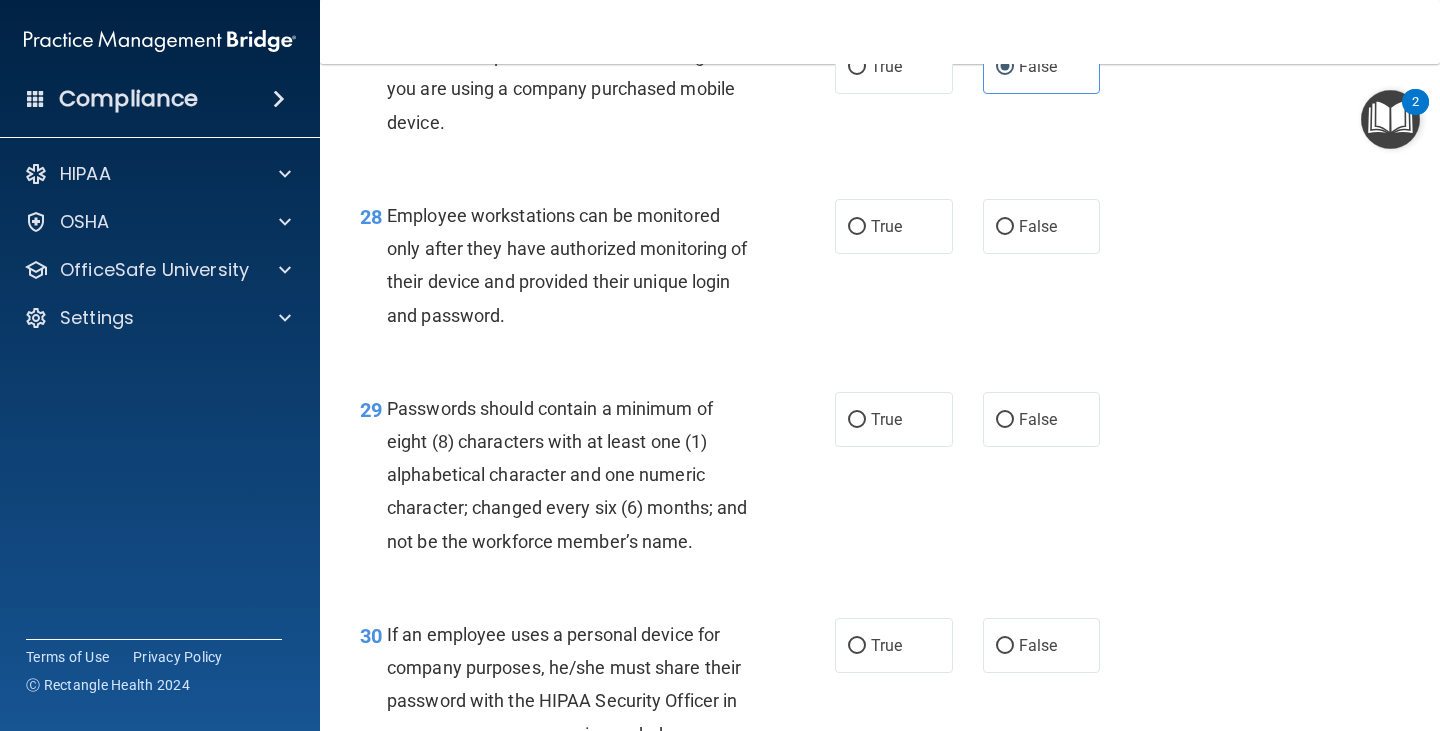 scroll, scrollTop: 5400, scrollLeft: 0, axis: vertical 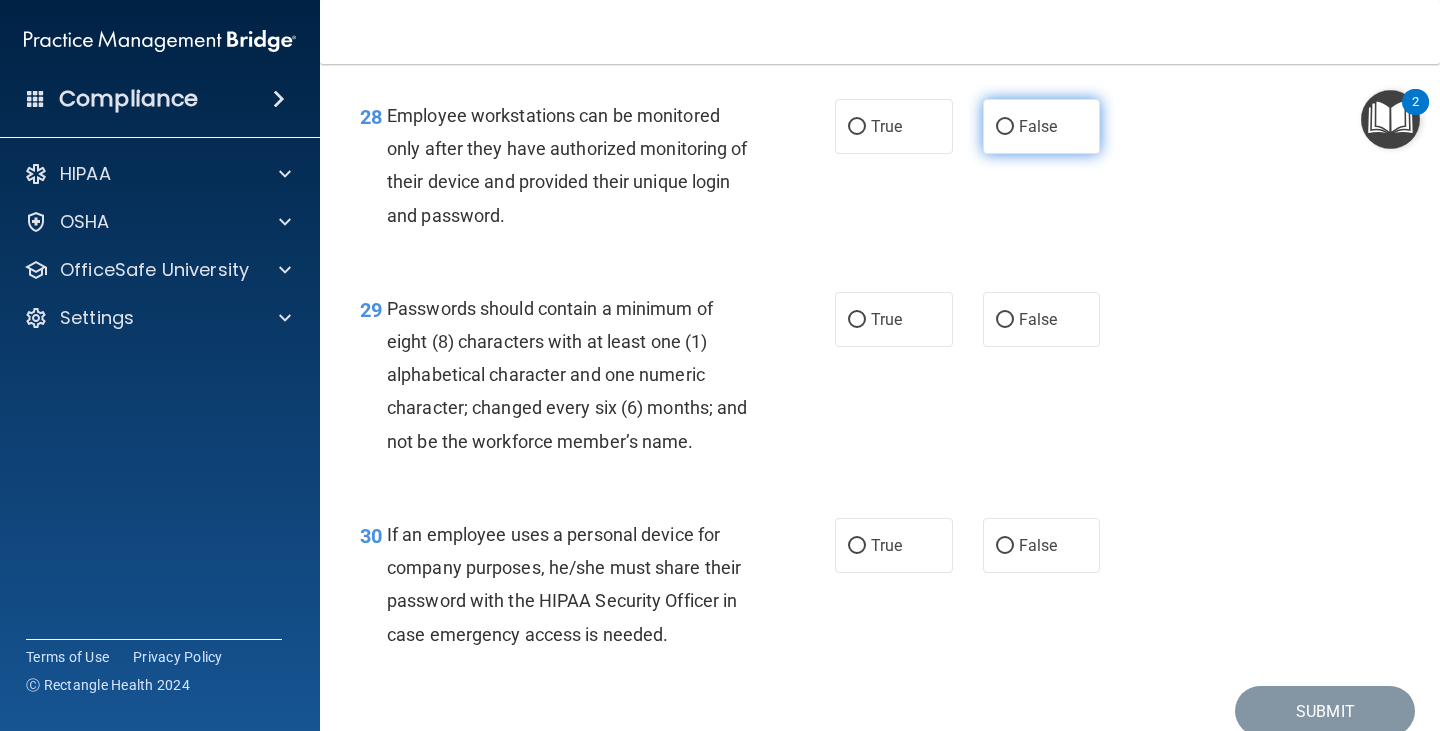 click on "False" at bounding box center (1042, 126) 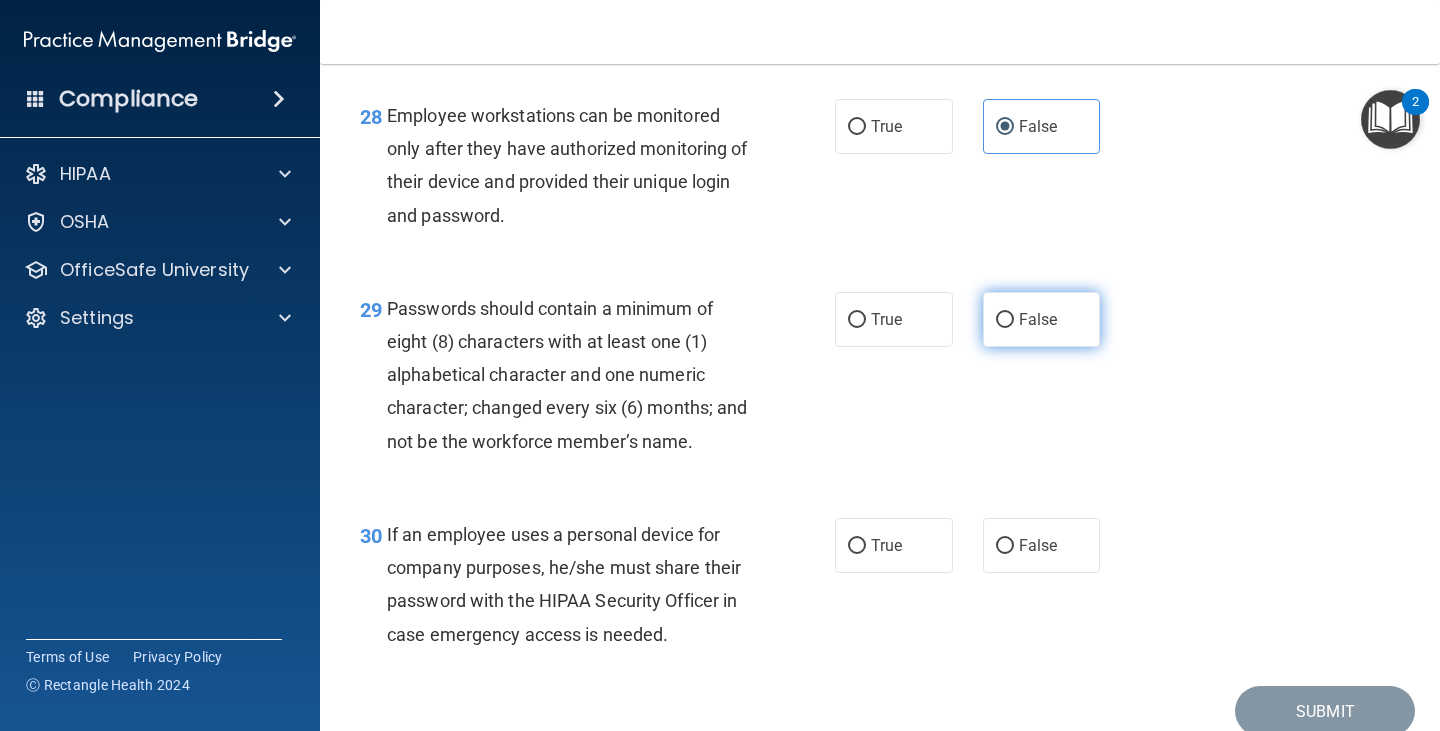 click on "False" at bounding box center [1042, 319] 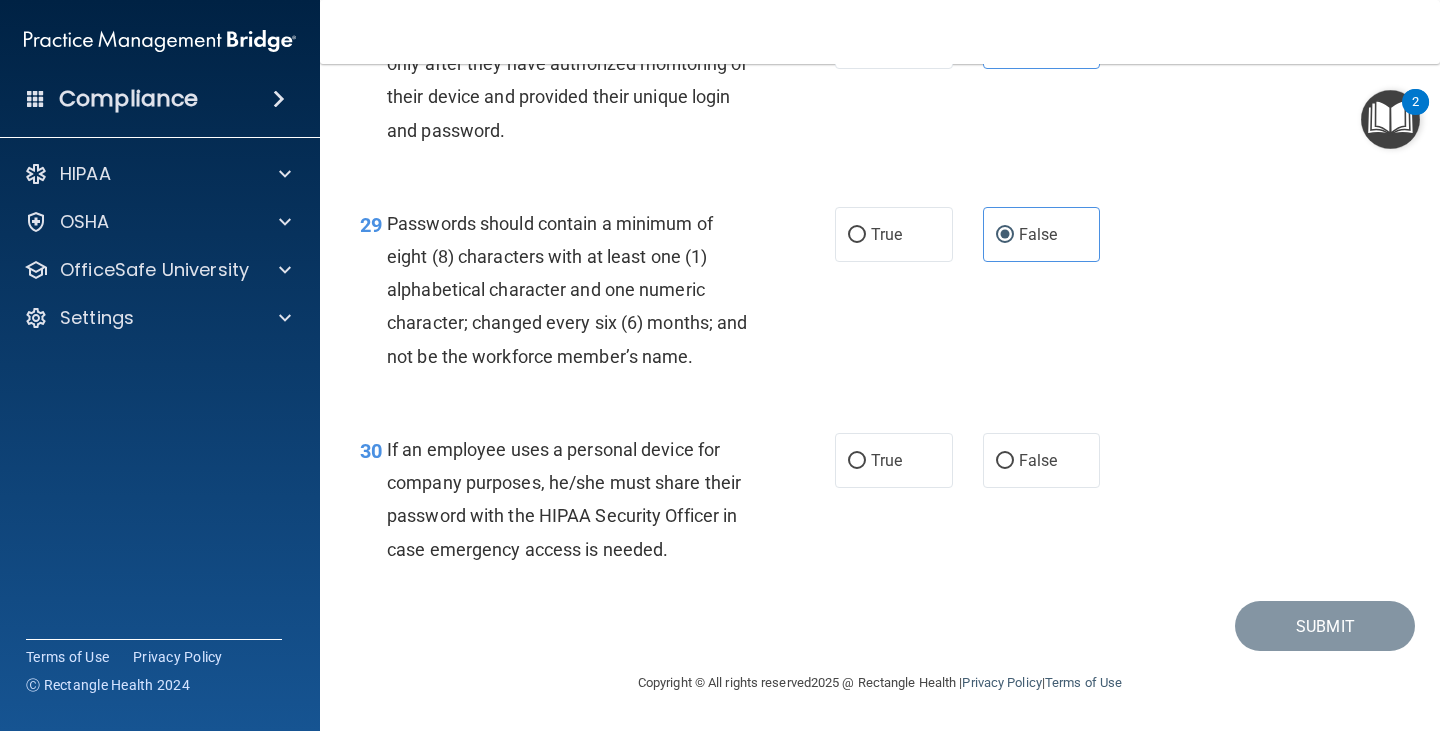 scroll, scrollTop: 5518, scrollLeft: 0, axis: vertical 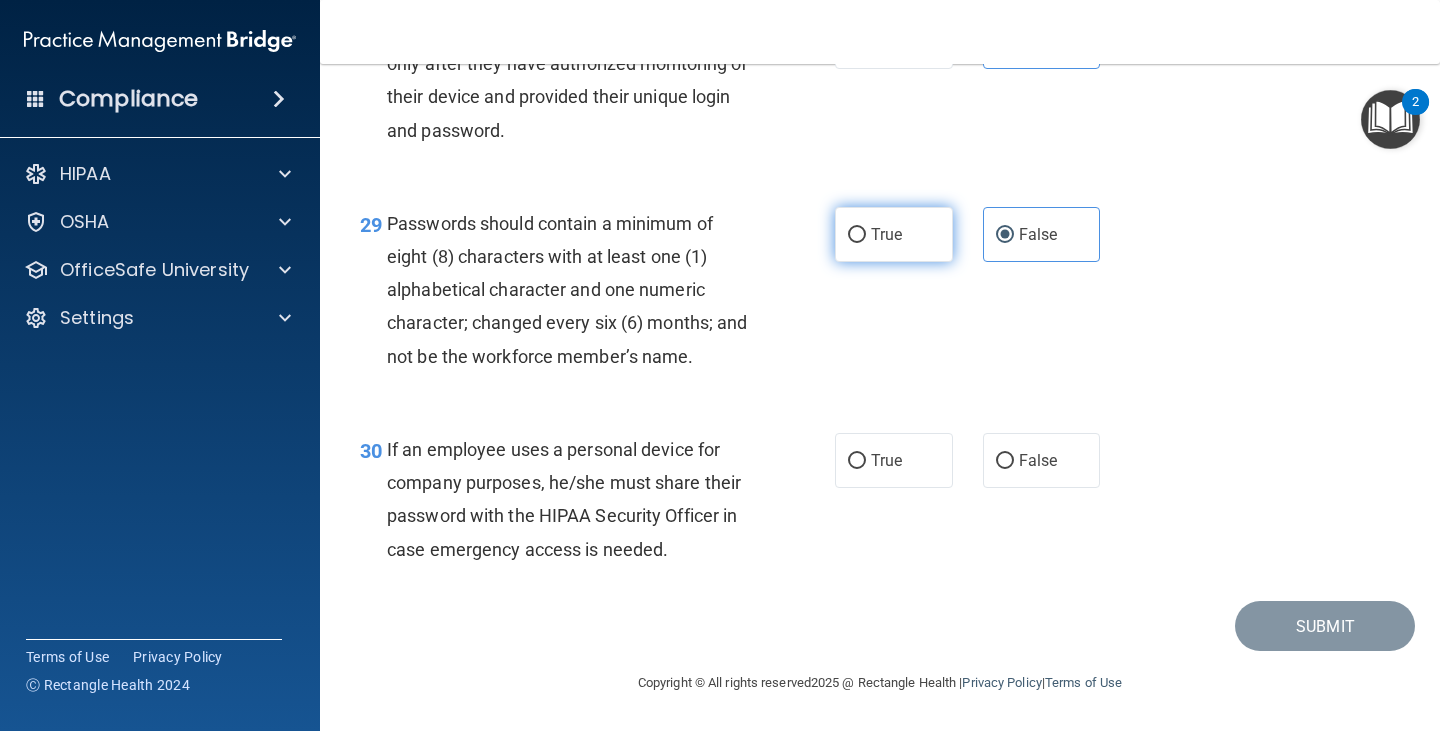 click on "True" at bounding box center [886, 234] 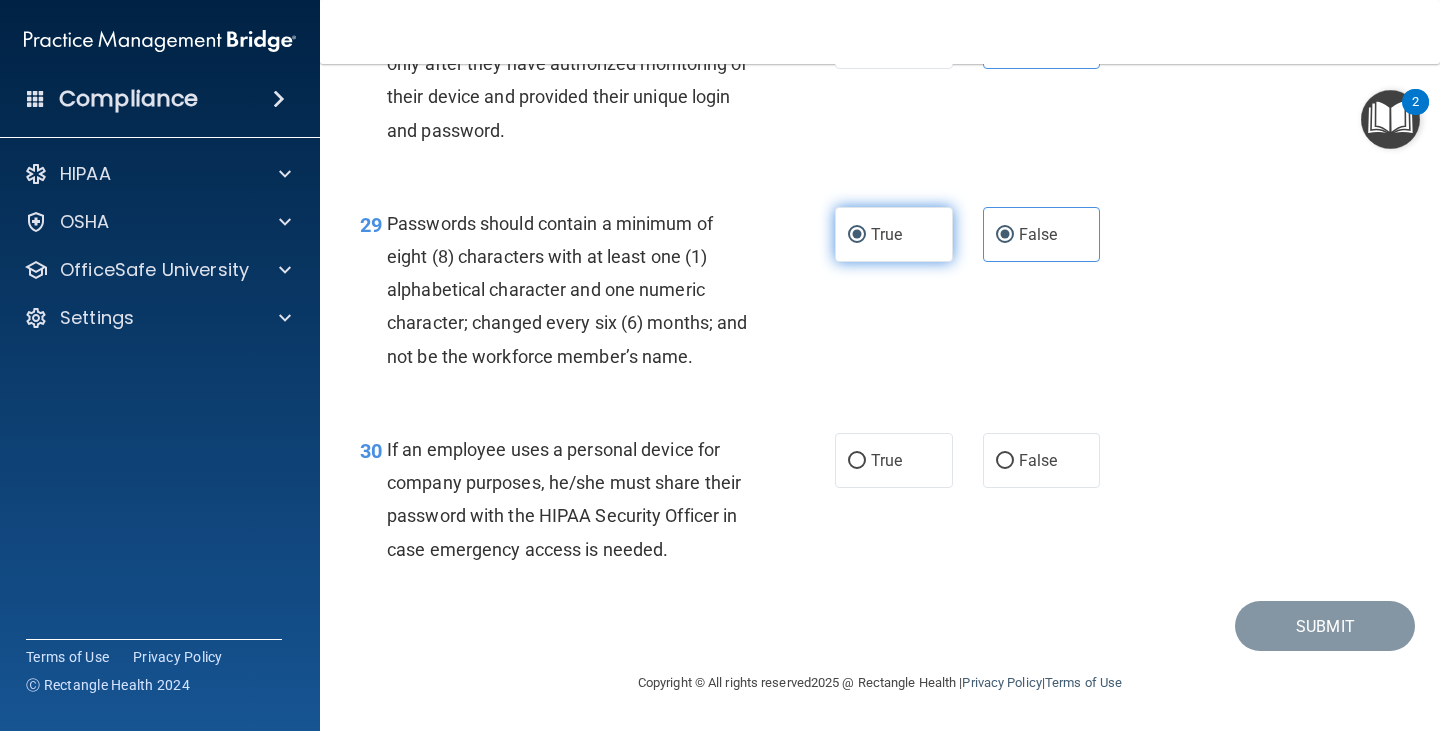 radio on "false" 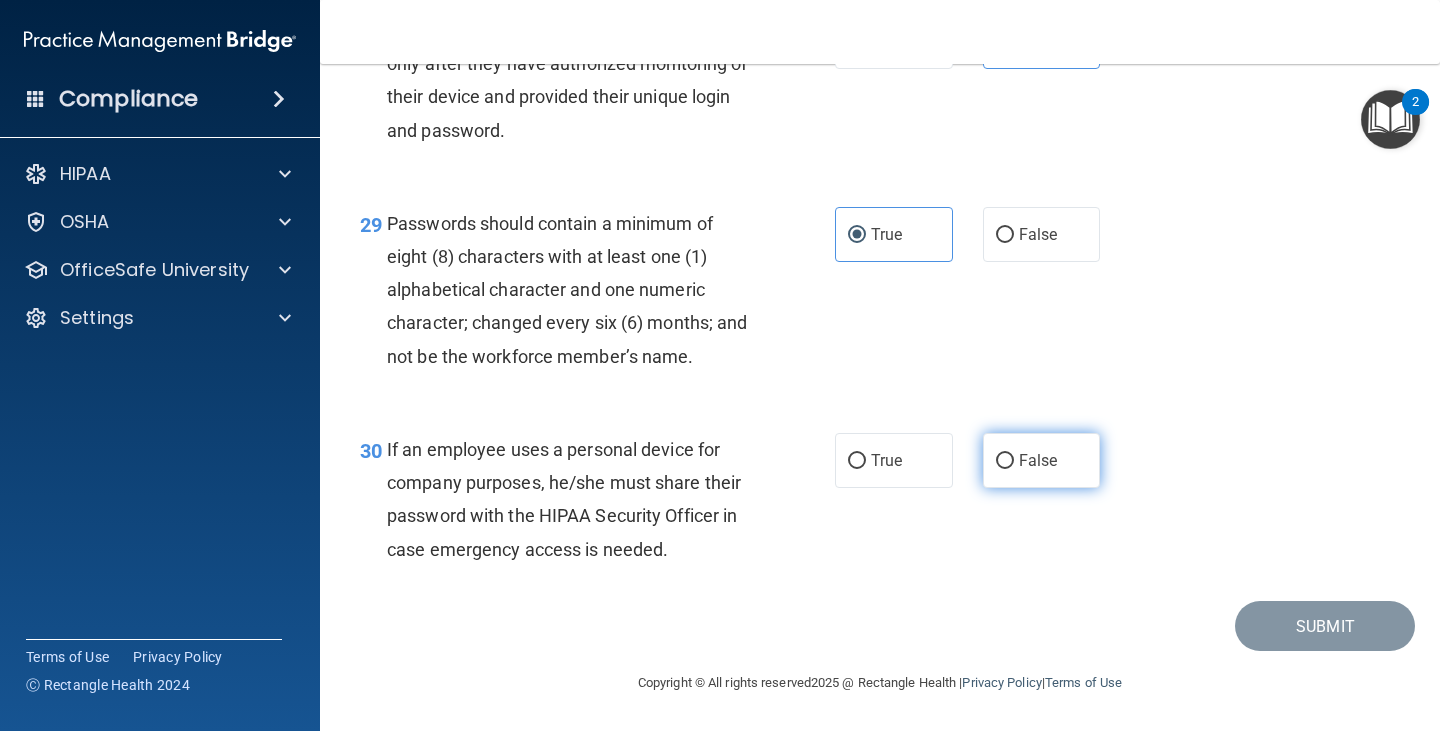 click on "False" at bounding box center [1042, 460] 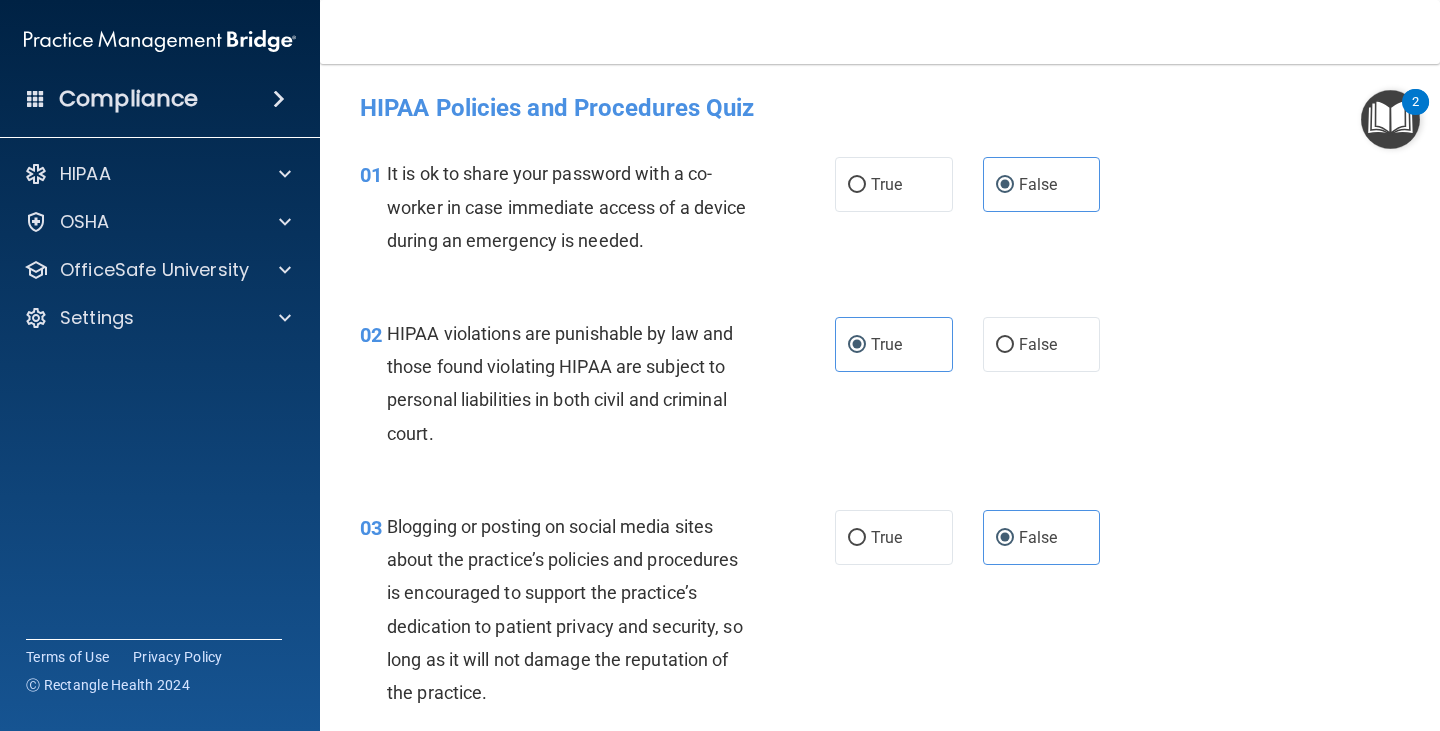 scroll, scrollTop: 0, scrollLeft: 0, axis: both 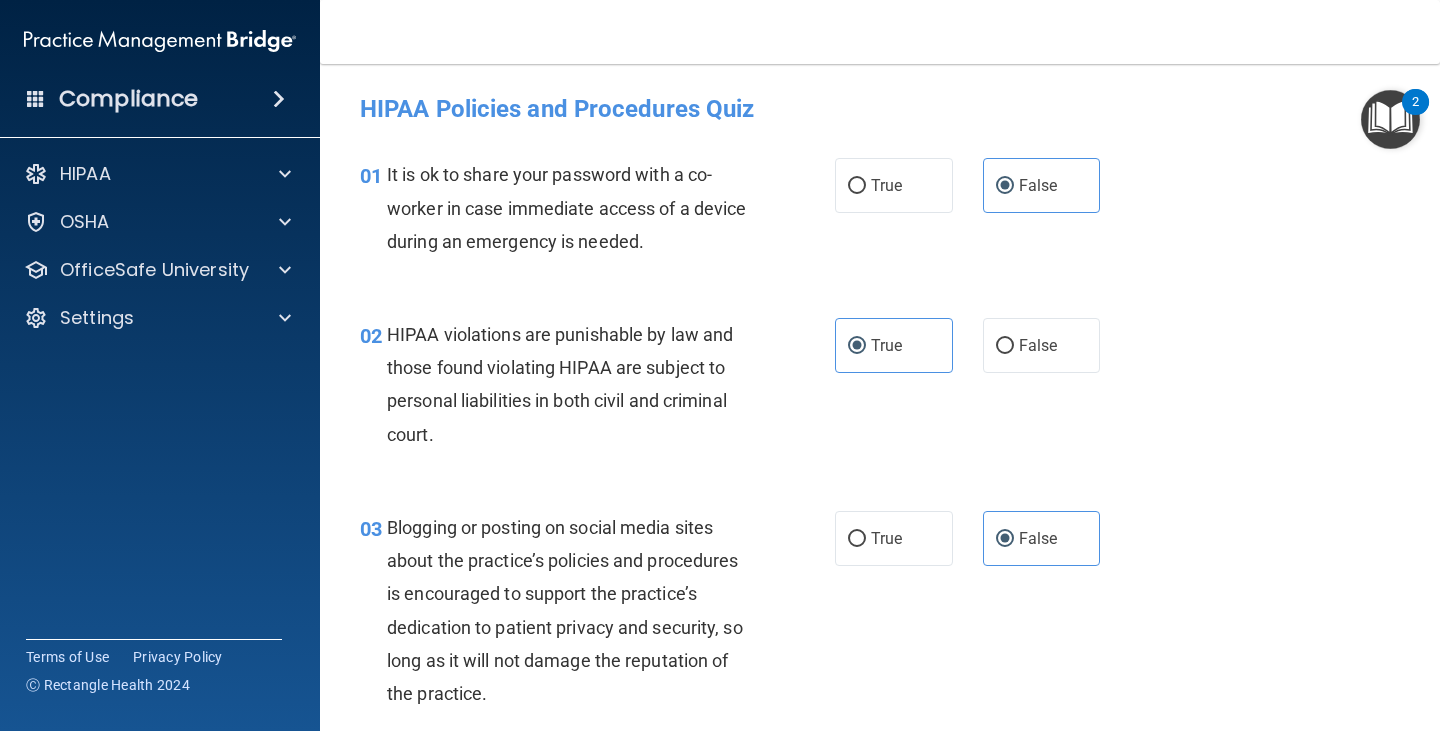 click at bounding box center [1390, 119] 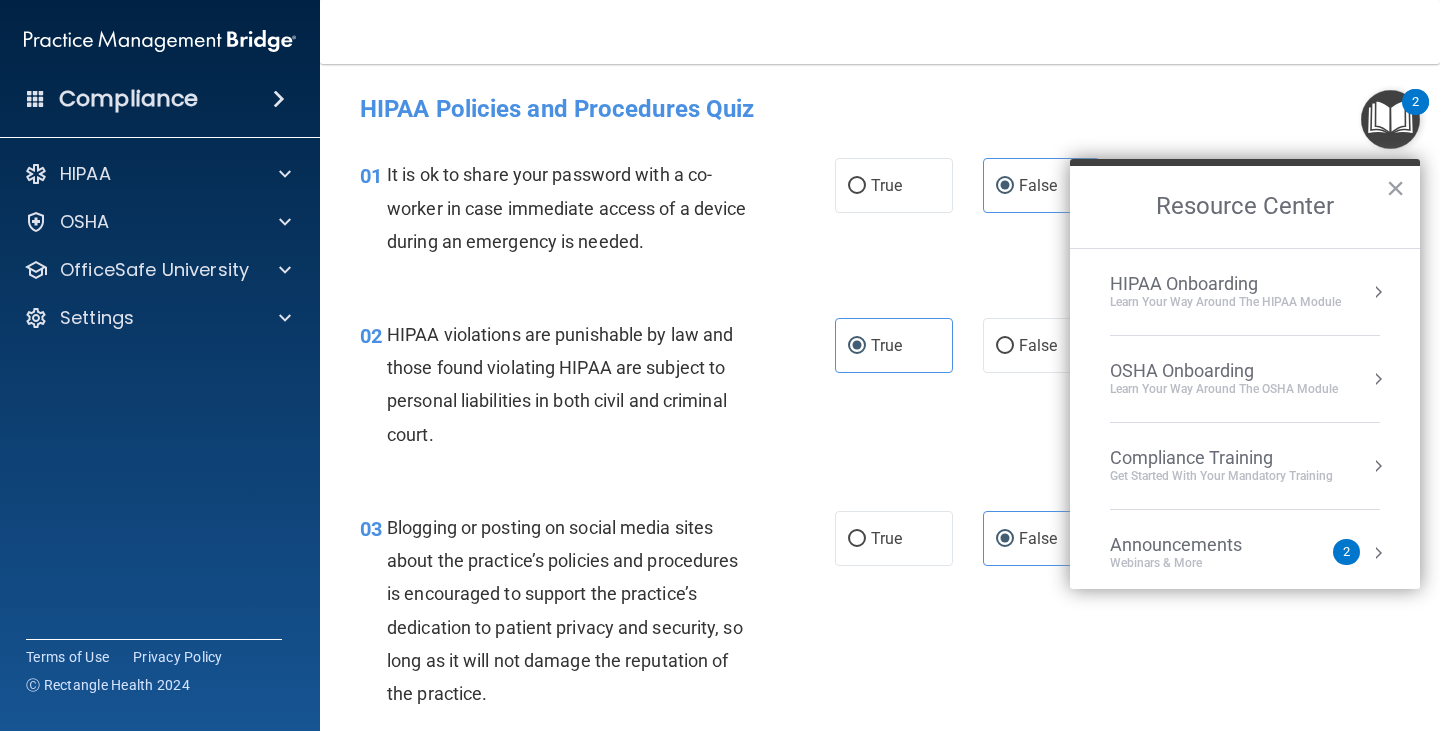 click on "2" at bounding box center (1346, 552) 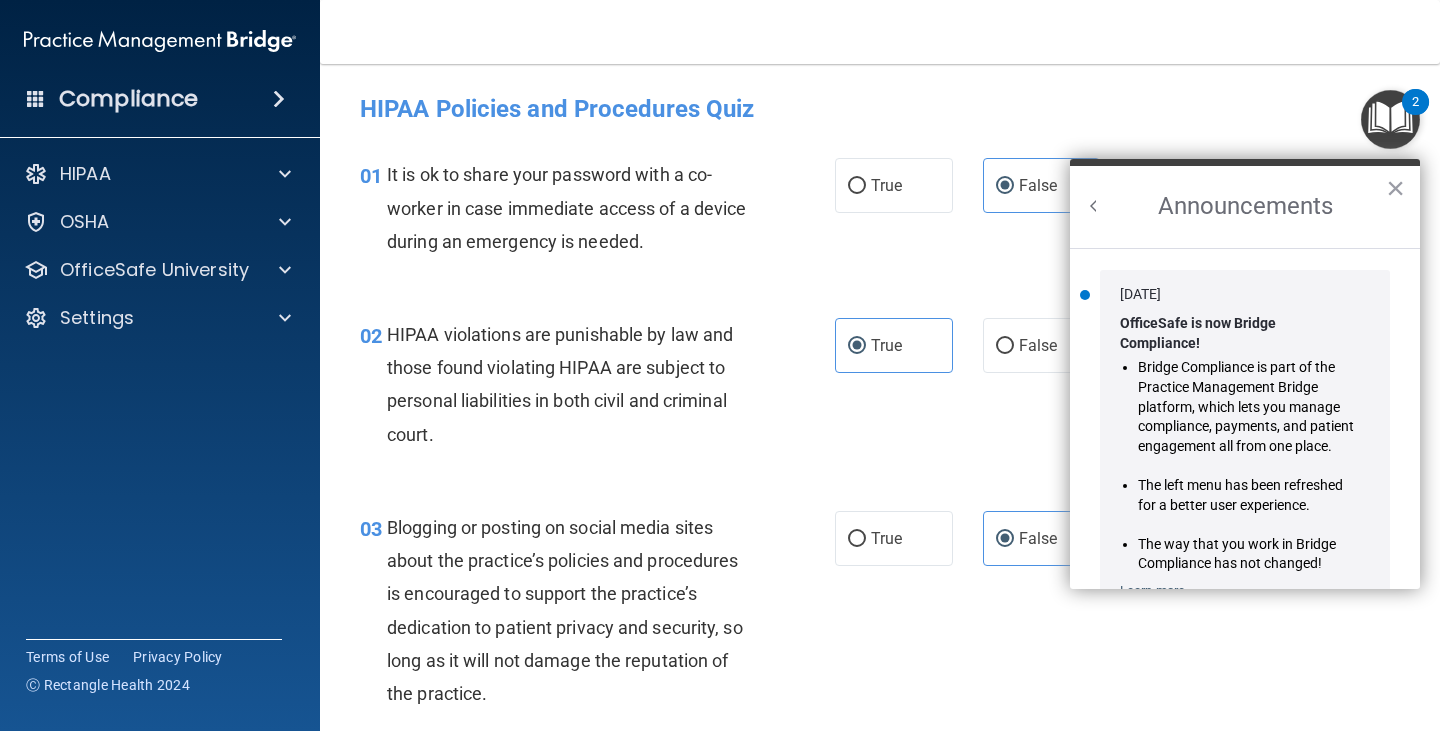 scroll, scrollTop: 0, scrollLeft: 0, axis: both 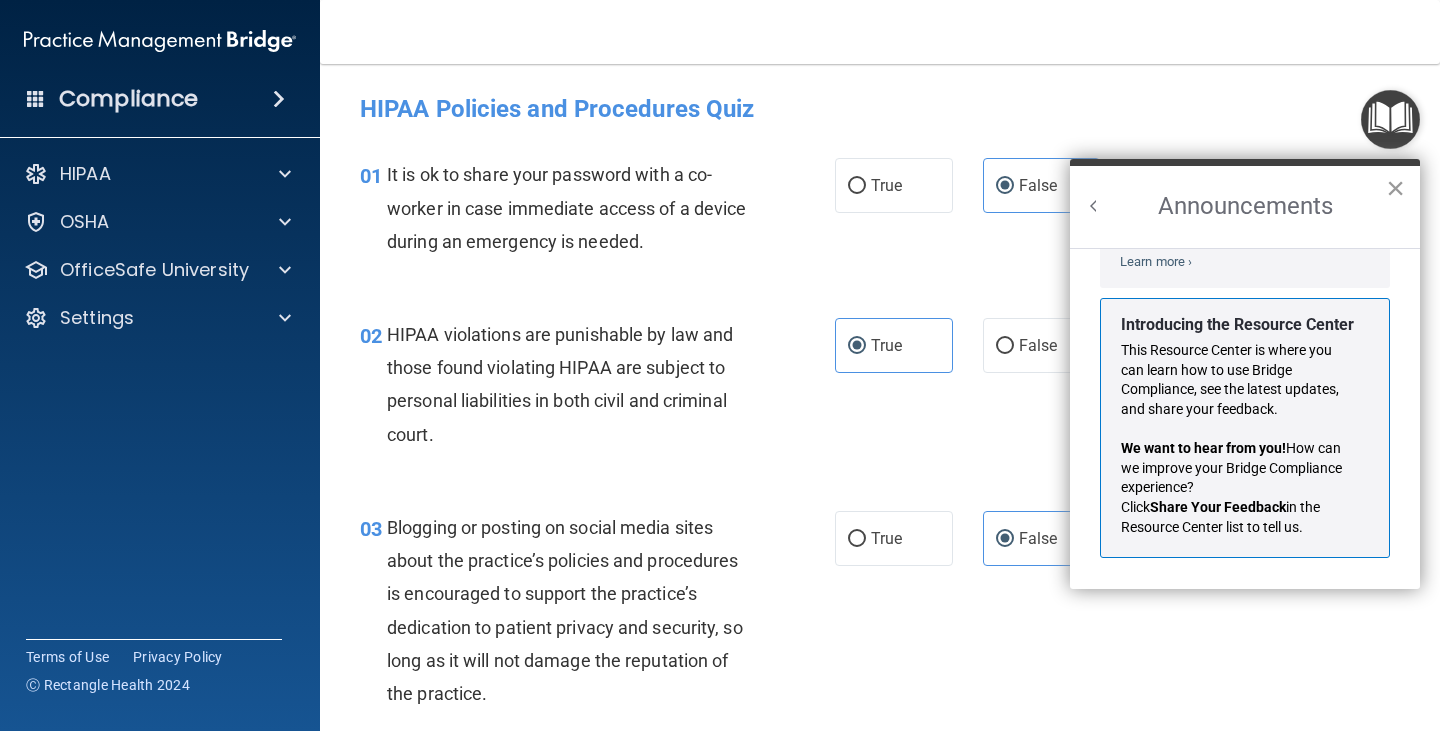 click on "×" at bounding box center [1395, 188] 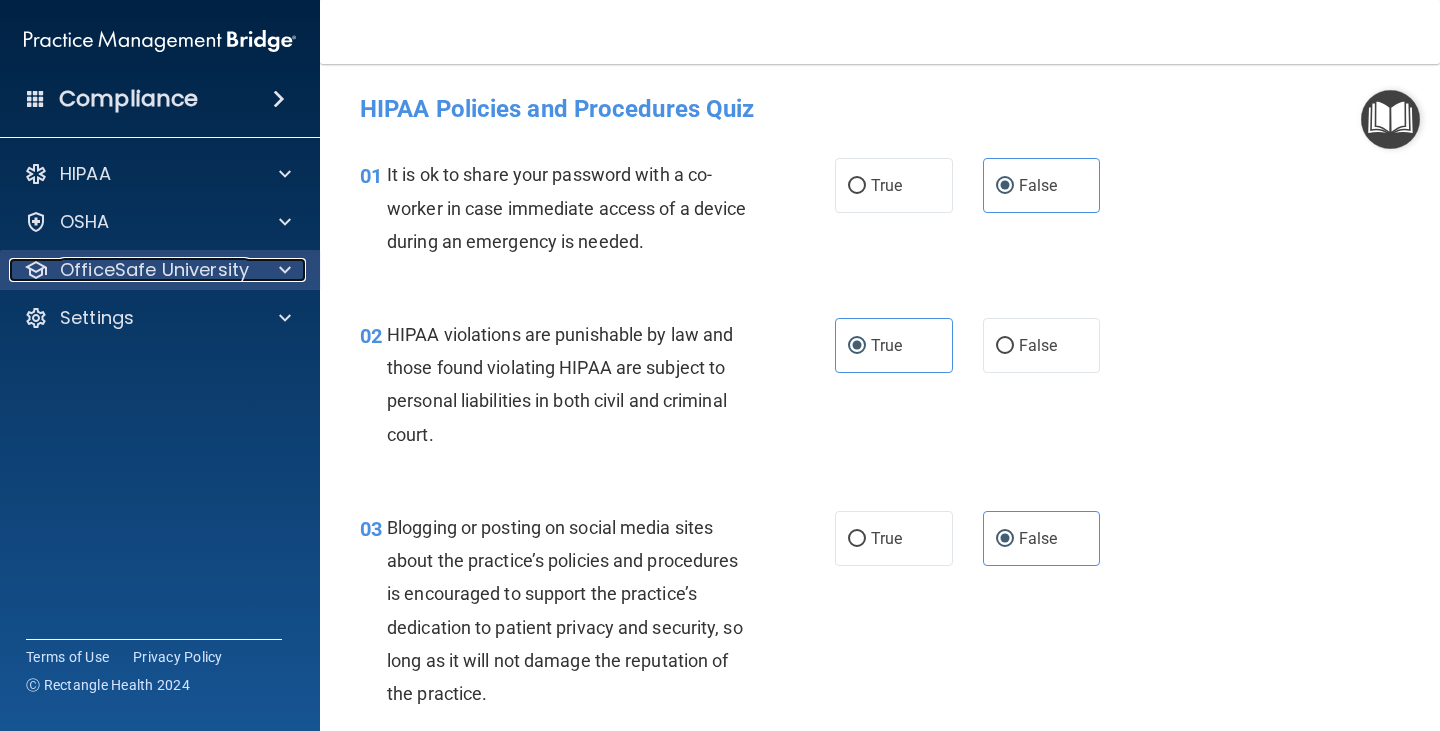 click at bounding box center [282, 270] 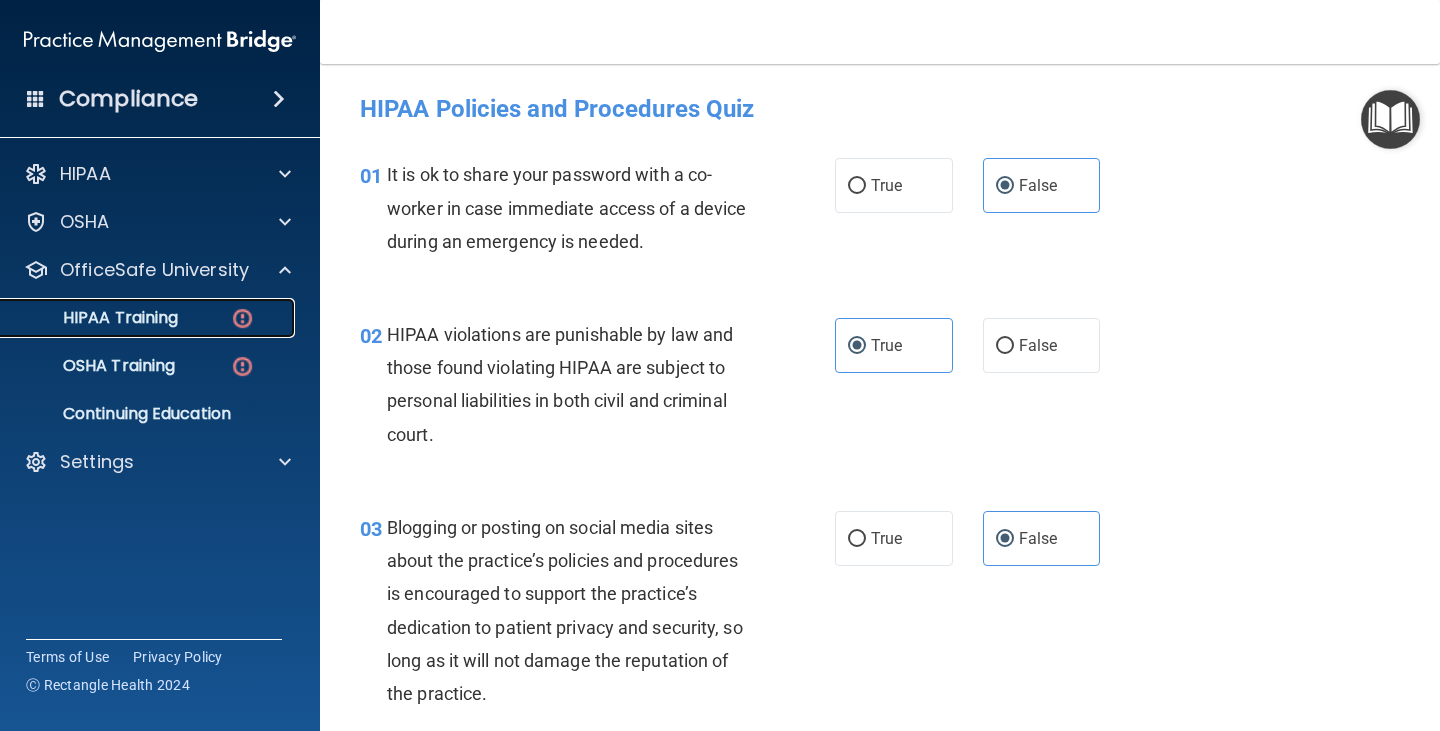 click on "HIPAA Training" at bounding box center (149, 318) 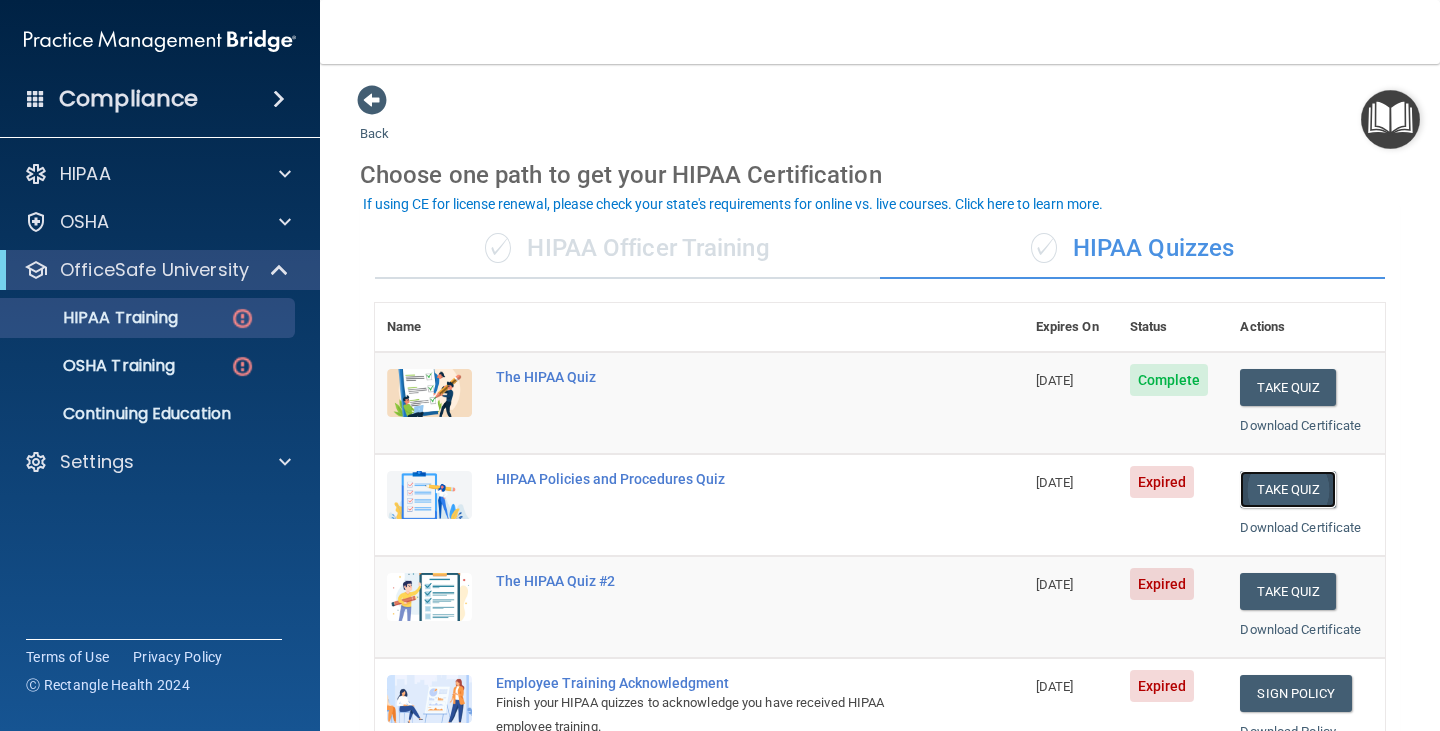 click on "Take Quiz" at bounding box center (1288, 489) 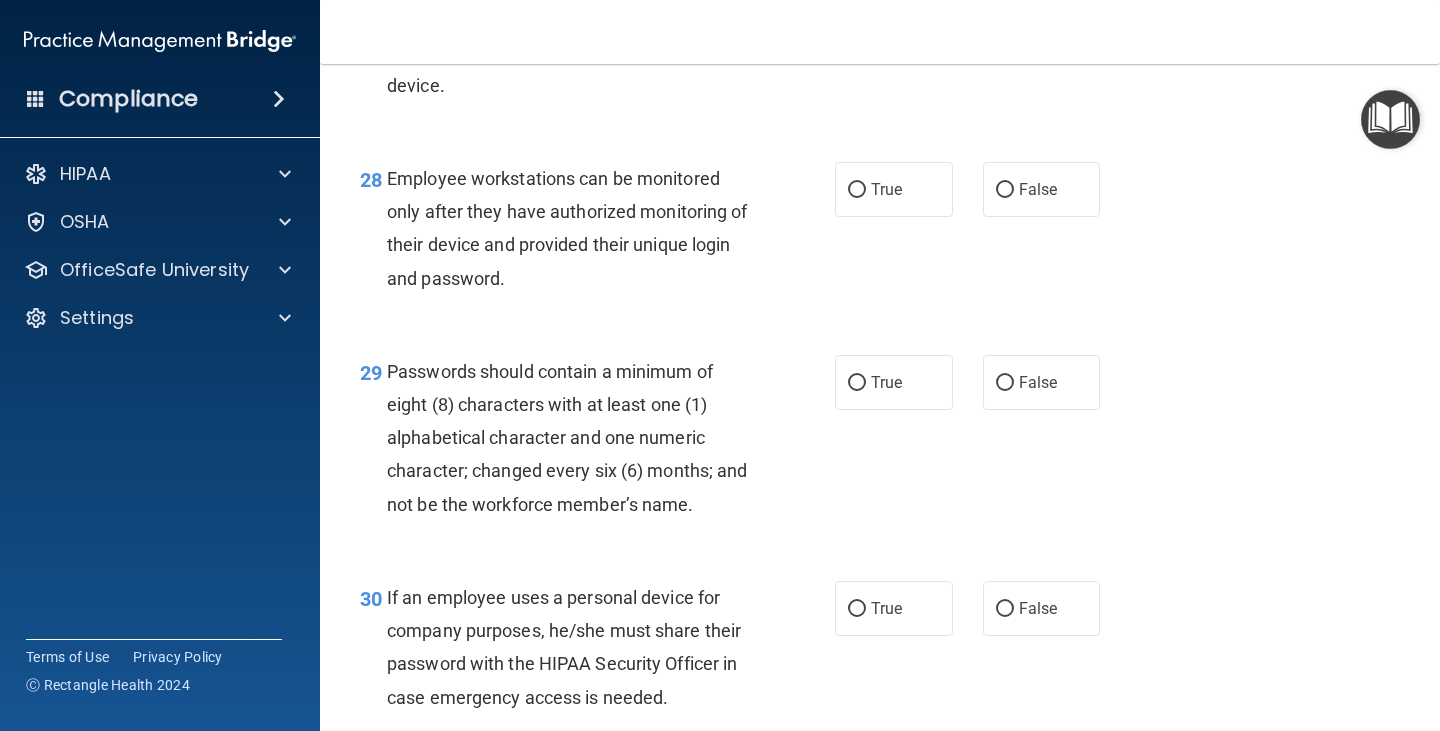 scroll, scrollTop: 5518, scrollLeft: 0, axis: vertical 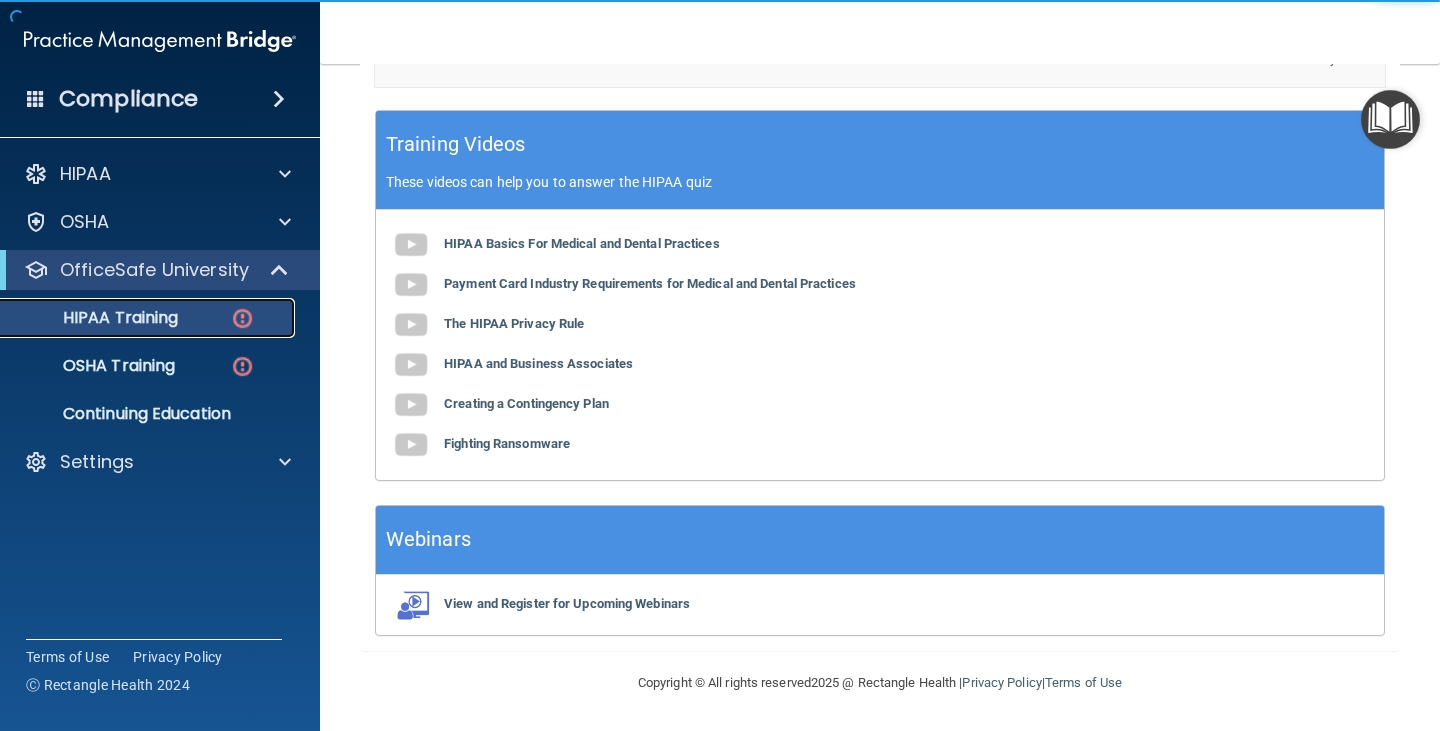 click on "HIPAA Training" at bounding box center [149, 318] 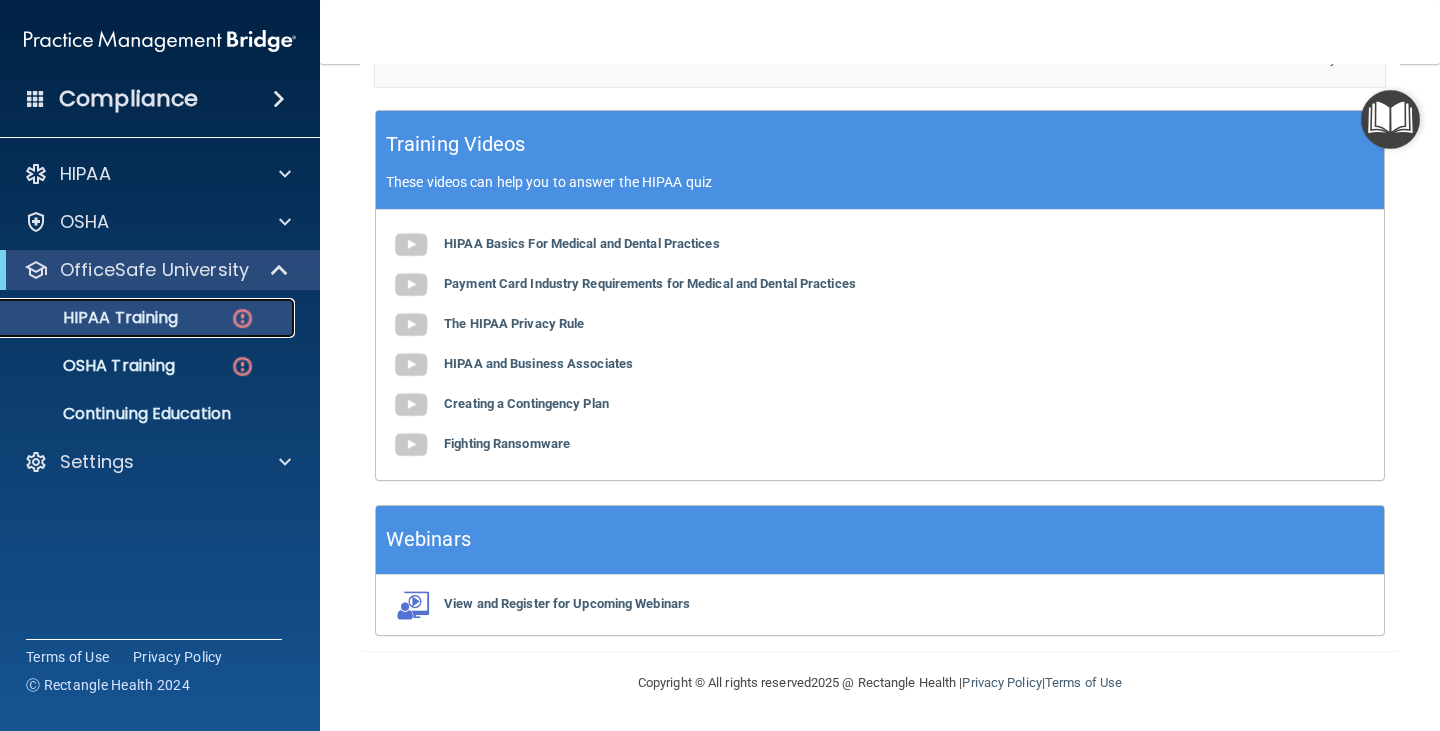 click at bounding box center (242, 318) 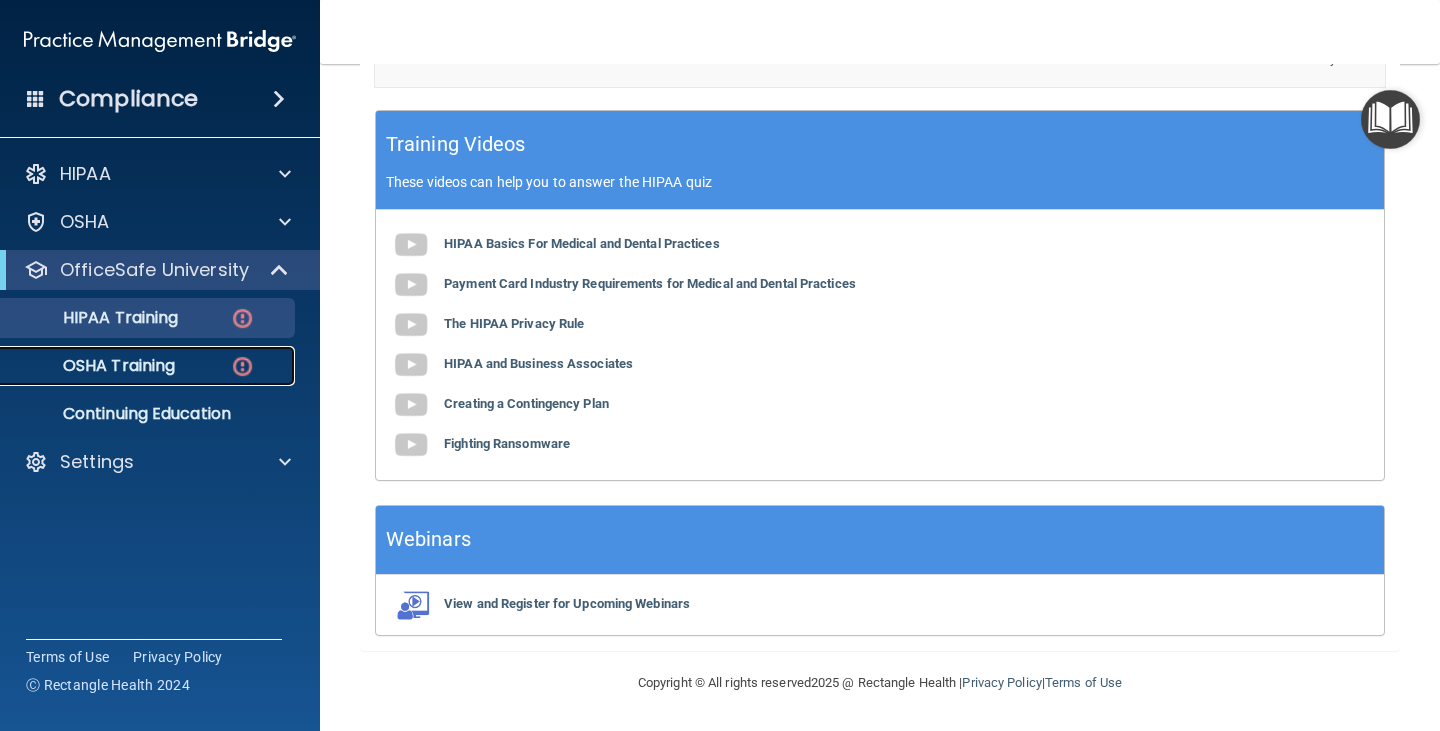 click at bounding box center (242, 366) 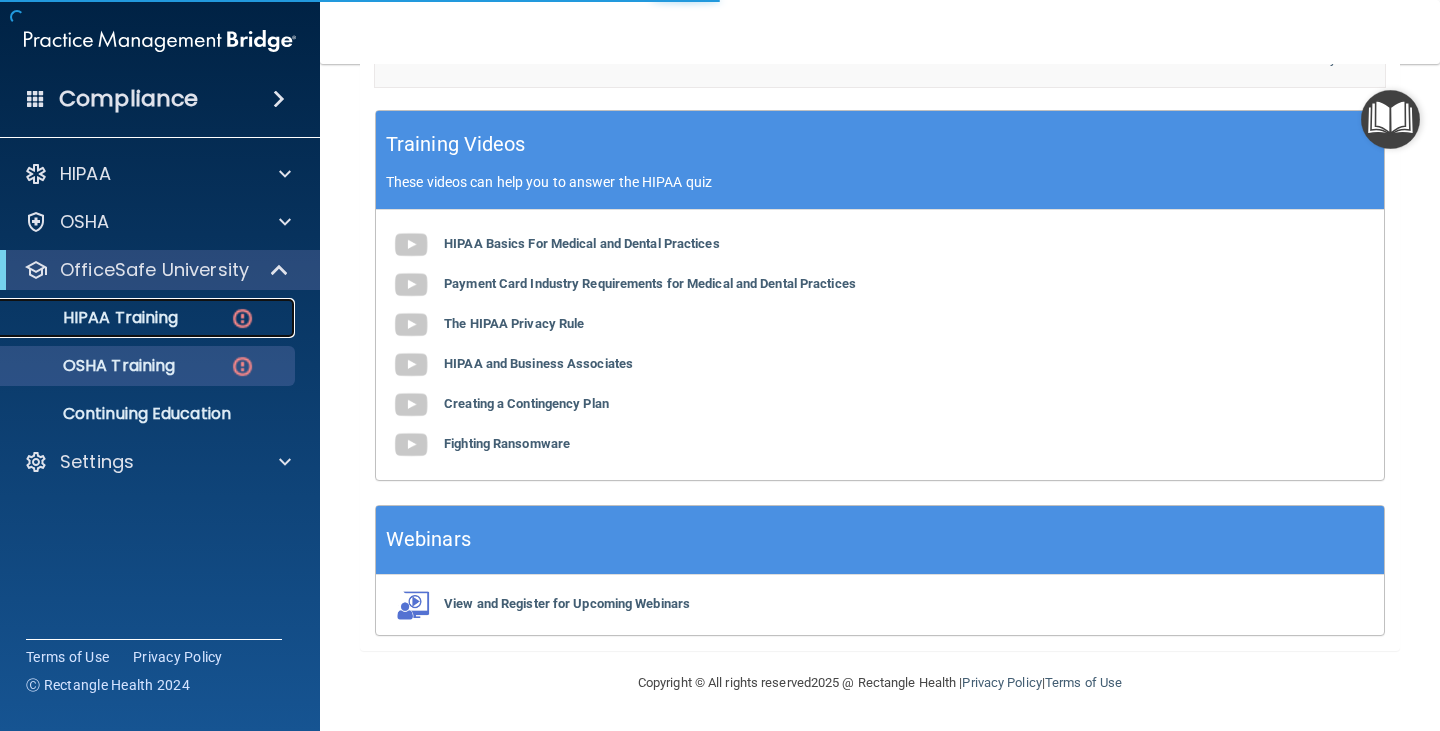 click at bounding box center [242, 318] 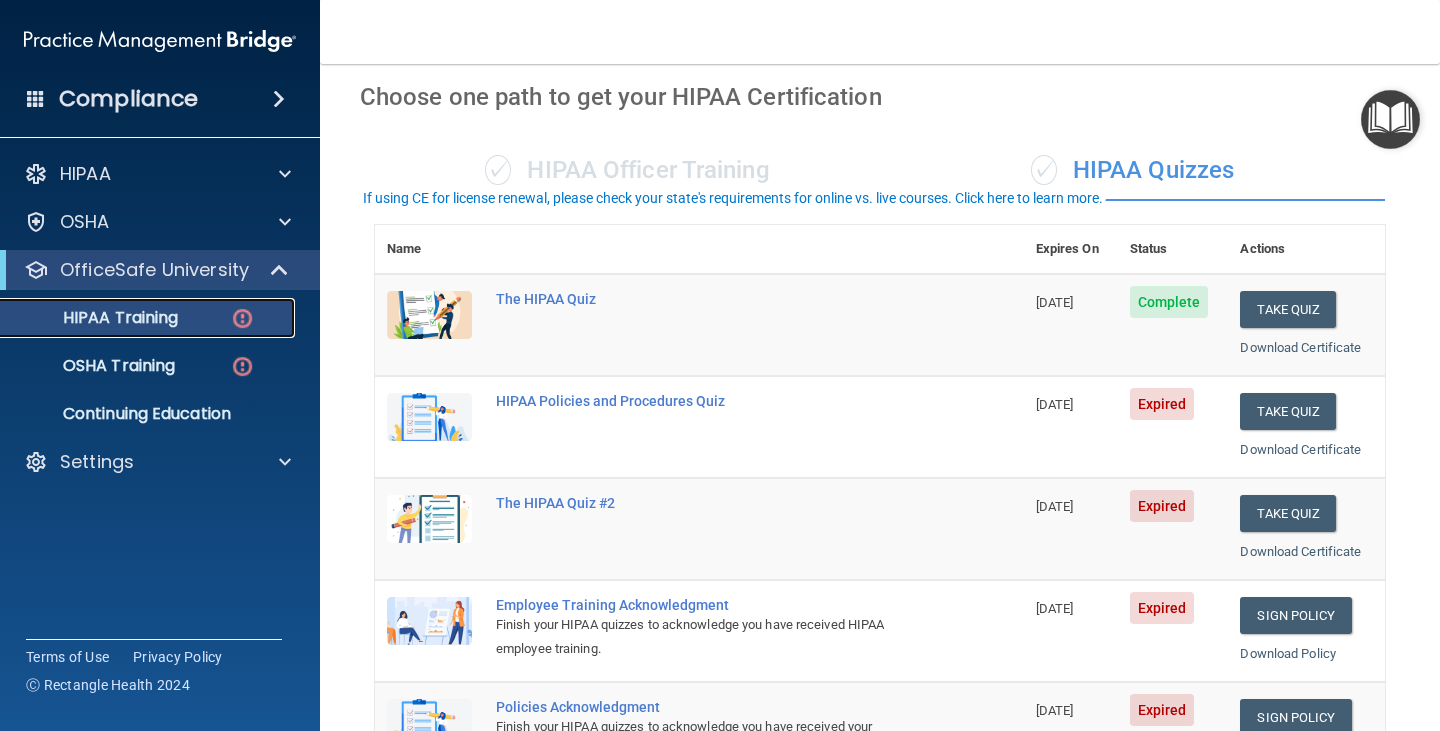 scroll, scrollTop: 100, scrollLeft: 0, axis: vertical 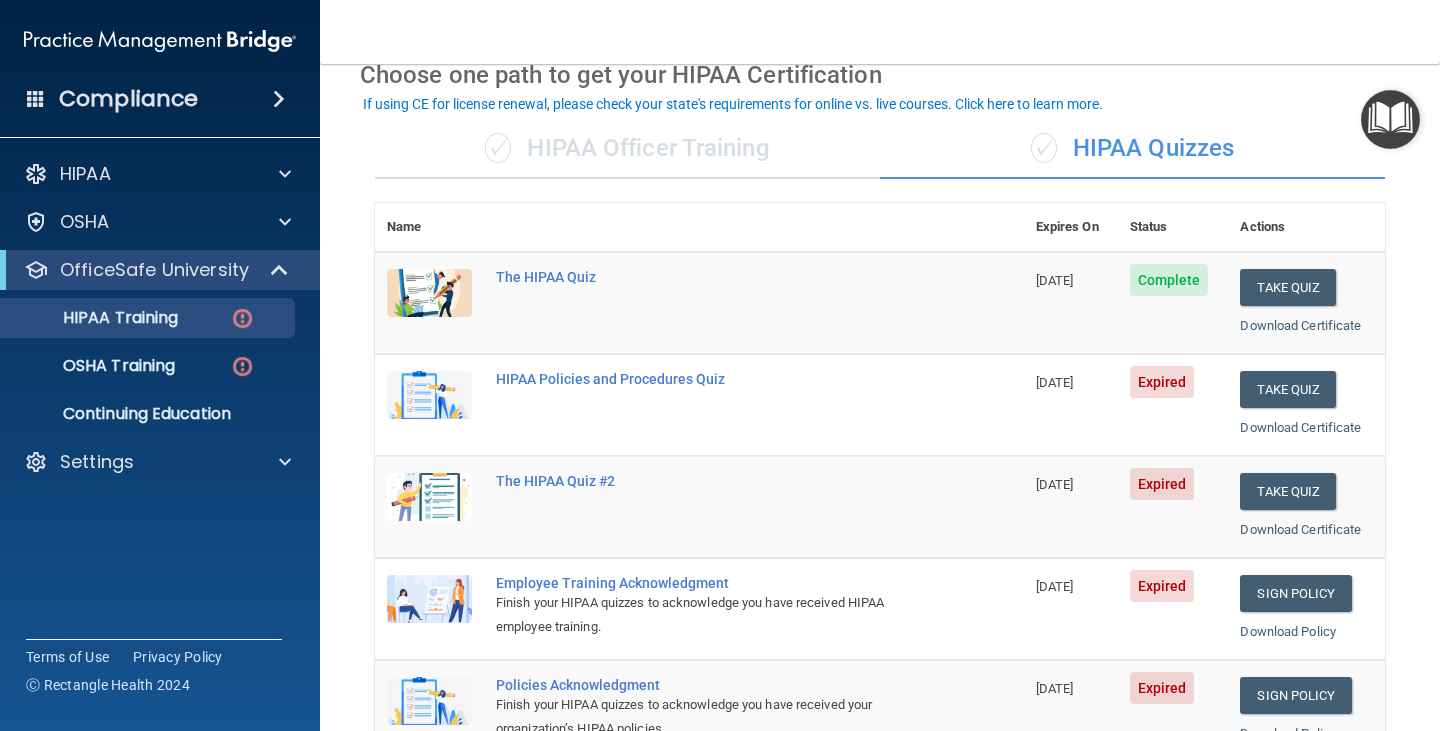 click on "Expired" at bounding box center (1162, 382) 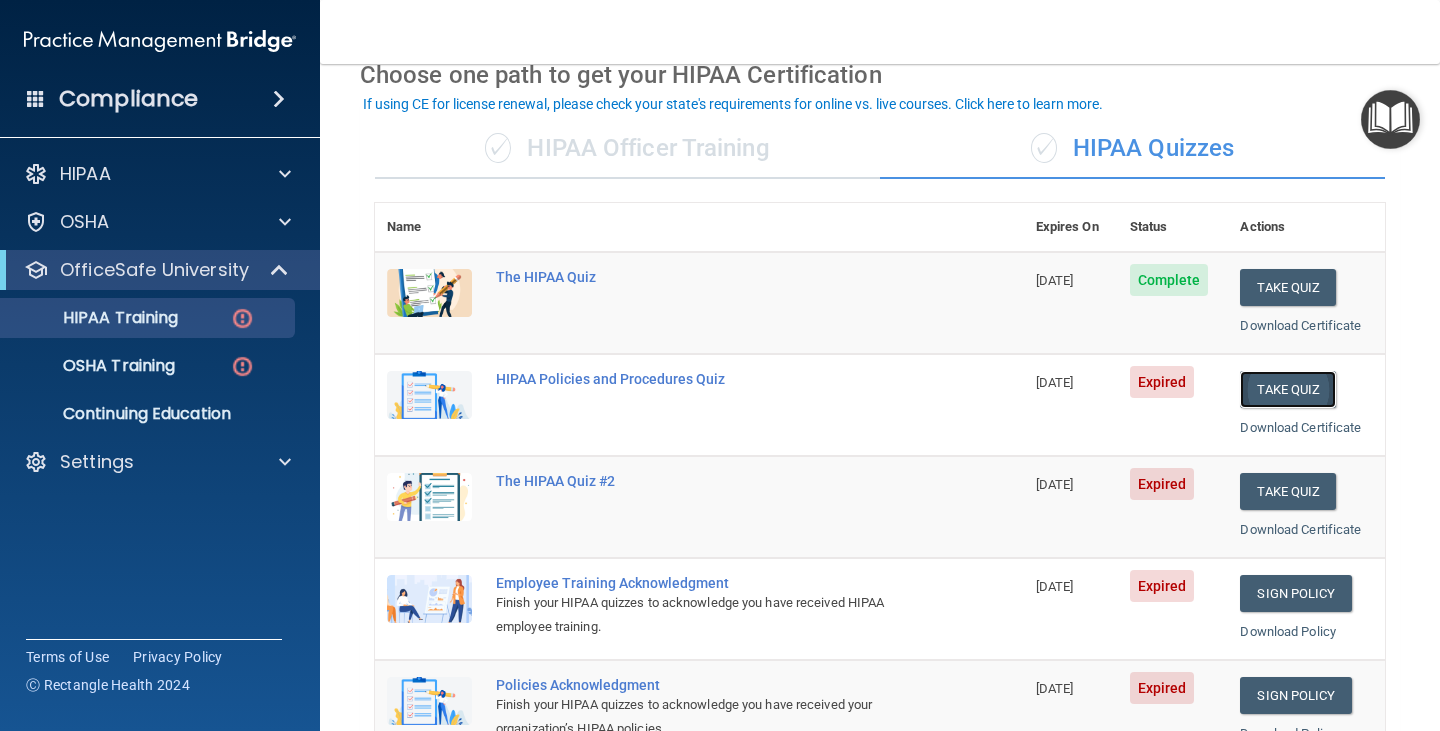 click on "Take Quiz" at bounding box center [1288, 389] 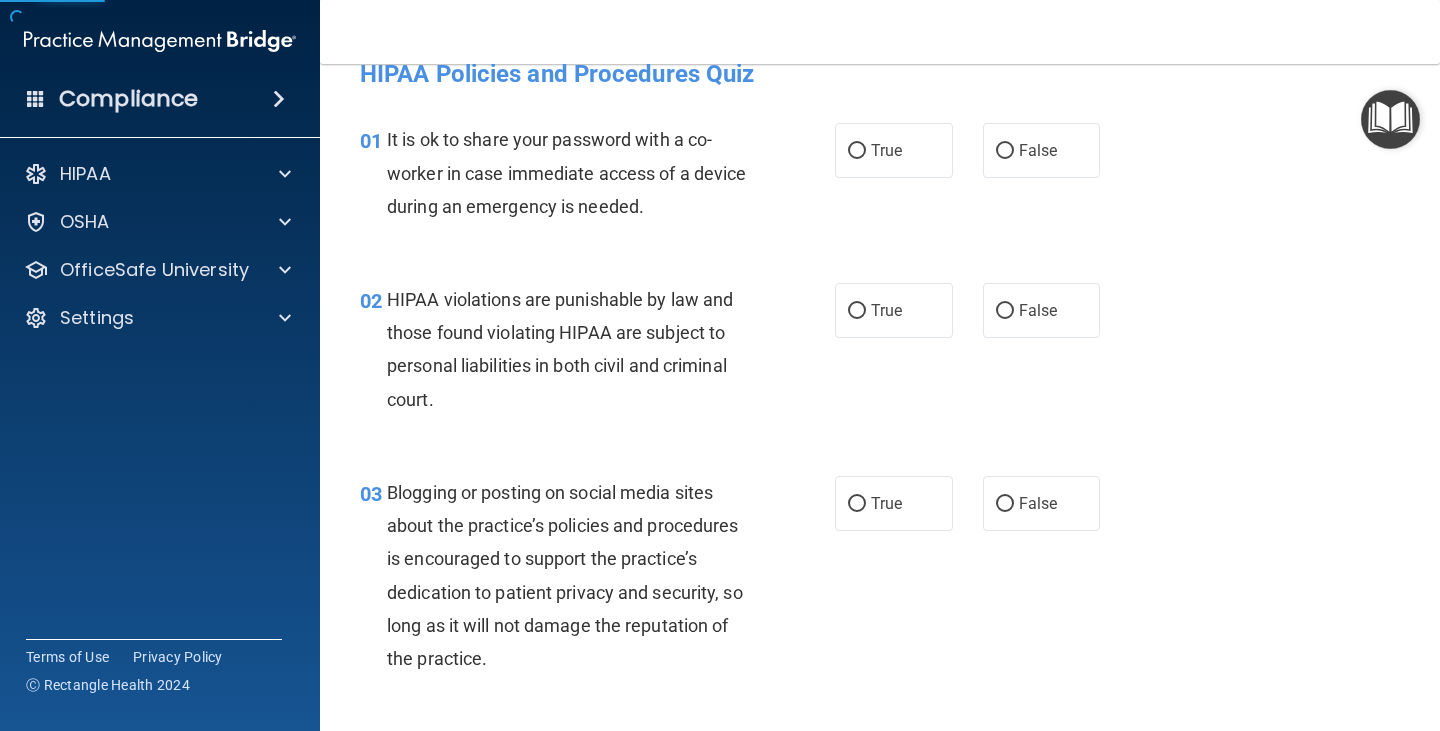 scroll, scrollTop: 0, scrollLeft: 0, axis: both 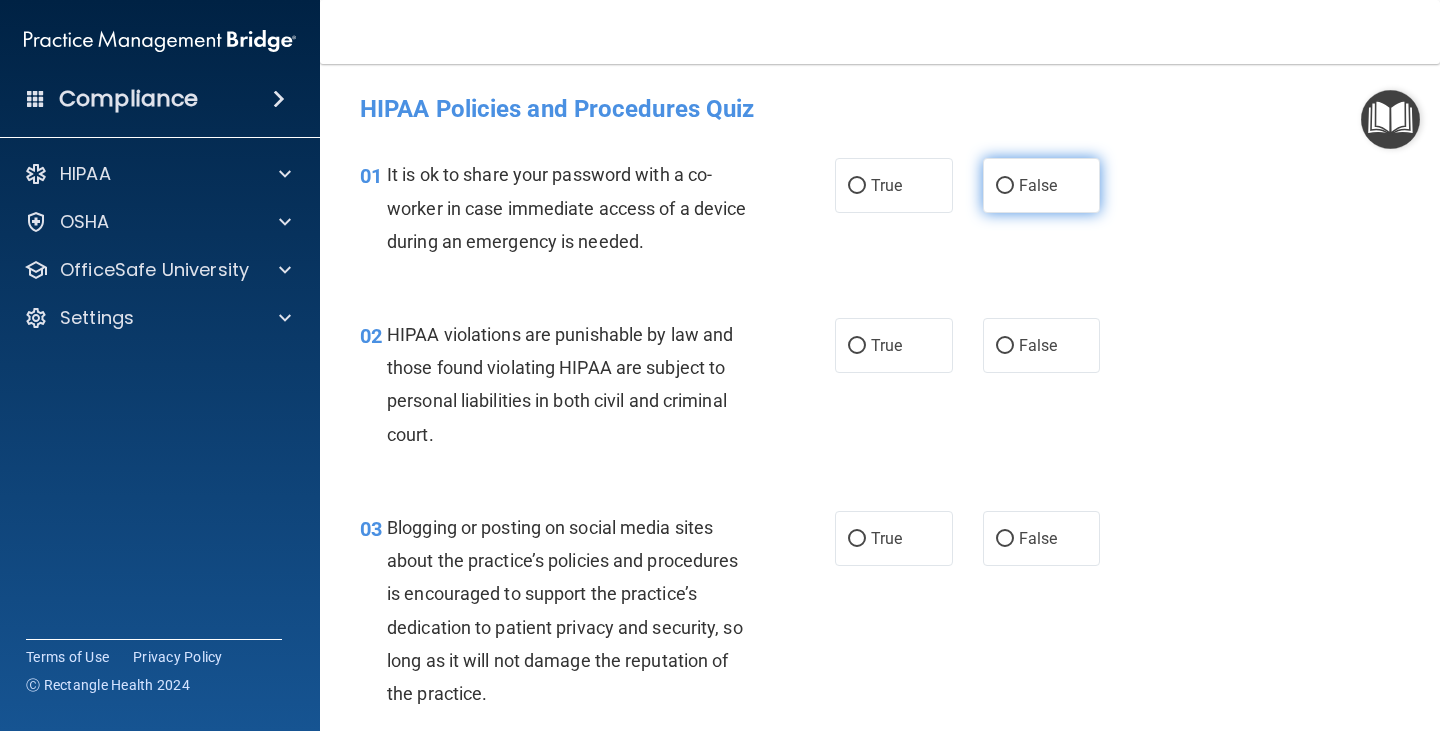 click on "False" at bounding box center [1005, 186] 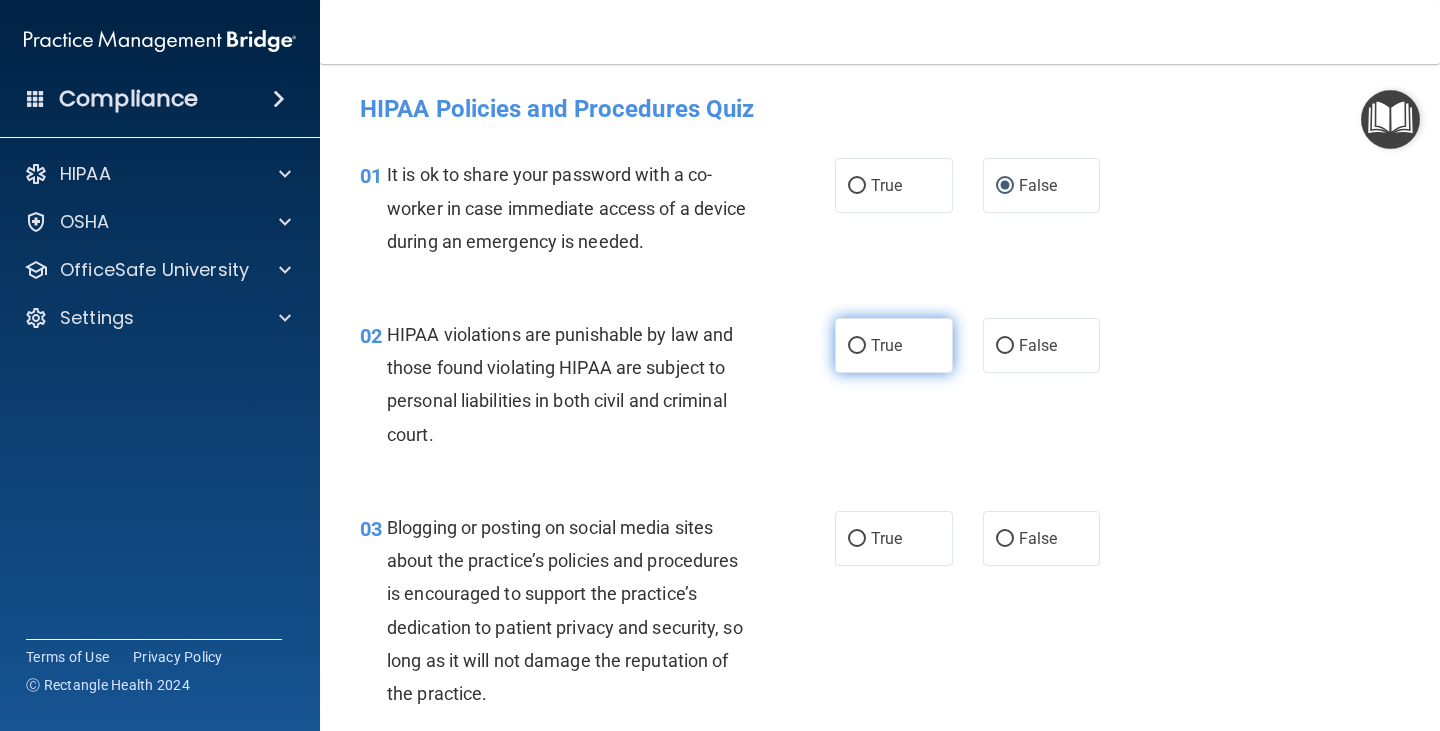 click on "True" at bounding box center [886, 345] 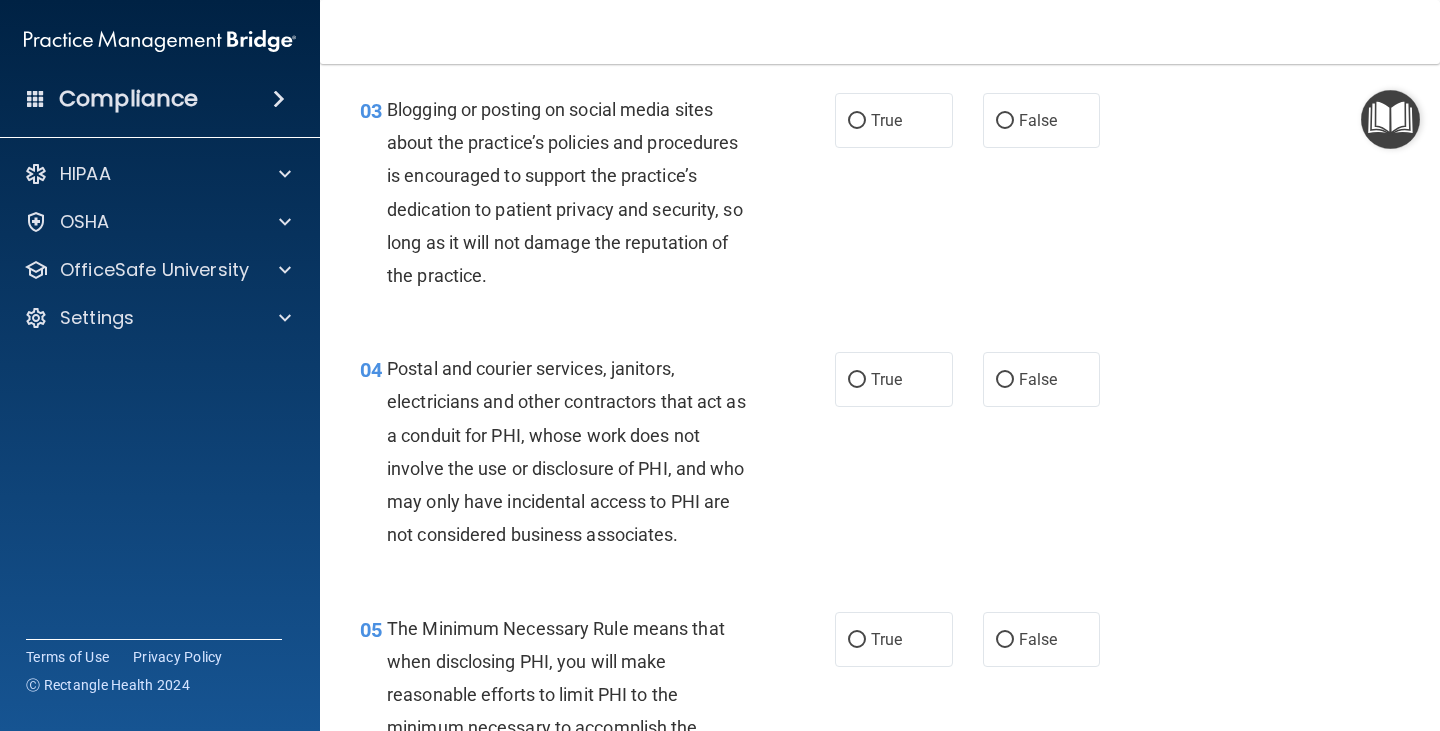 scroll, scrollTop: 238, scrollLeft: 0, axis: vertical 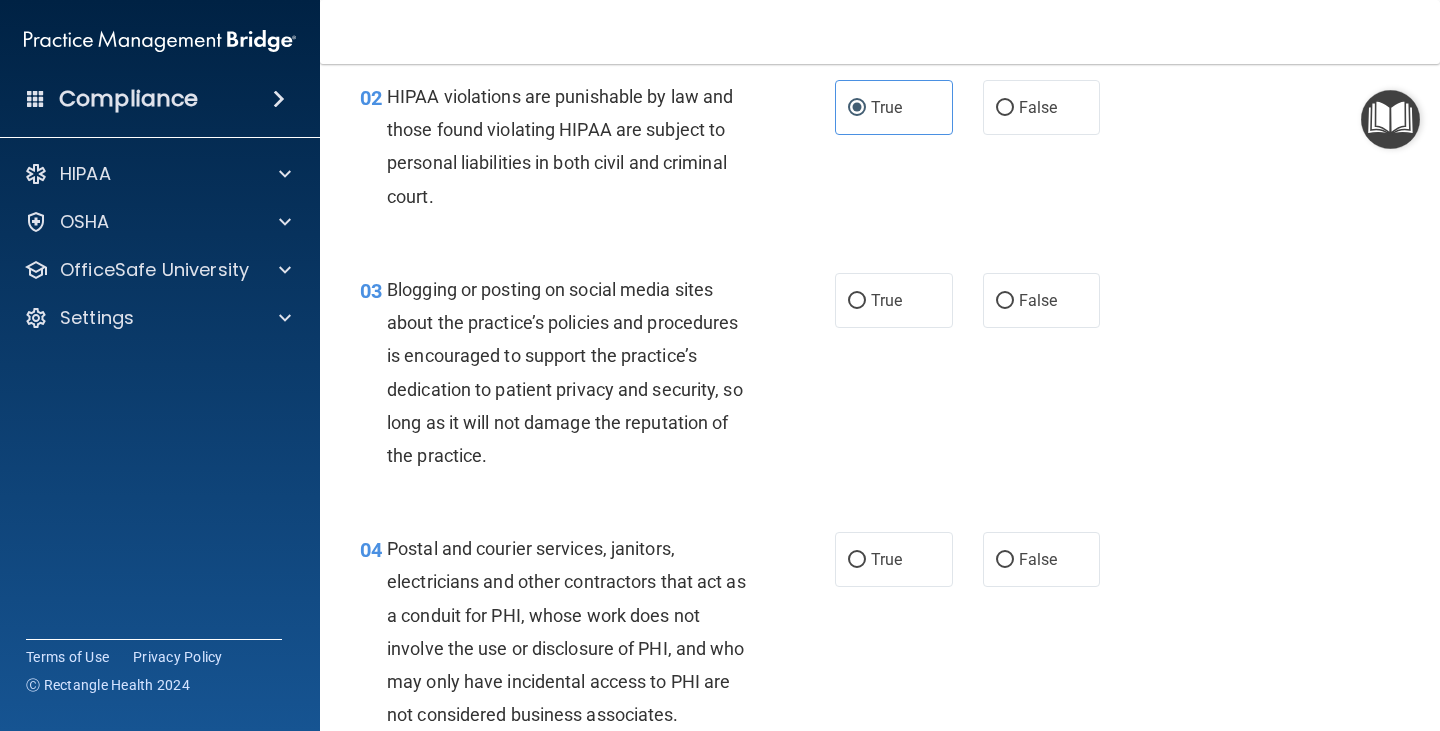 click on "01       It is ok to share your password with a co-worker in case immediate access of a device during an emergency is needed.                 True           False                       02       HIPAA violations are punishable by law and those found violating HIPAA are subject to personal liabilities in both civil and criminal court.                  True           False                       03       Blogging or posting on social media sites about the practice’s policies and procedures is encouraged to support the practice’s dedication to patient privacy and security, so long as it will not damage the reputation of the practice.                  True           False                       04       Postal and courier services, janitors, electricians and other contractors that act as a conduit for PHI, whose work does not involve the use or disclosure of PHI, and who may only have incidental access to PHI are not considered business associates.                 True           False" at bounding box center (880, 2871) 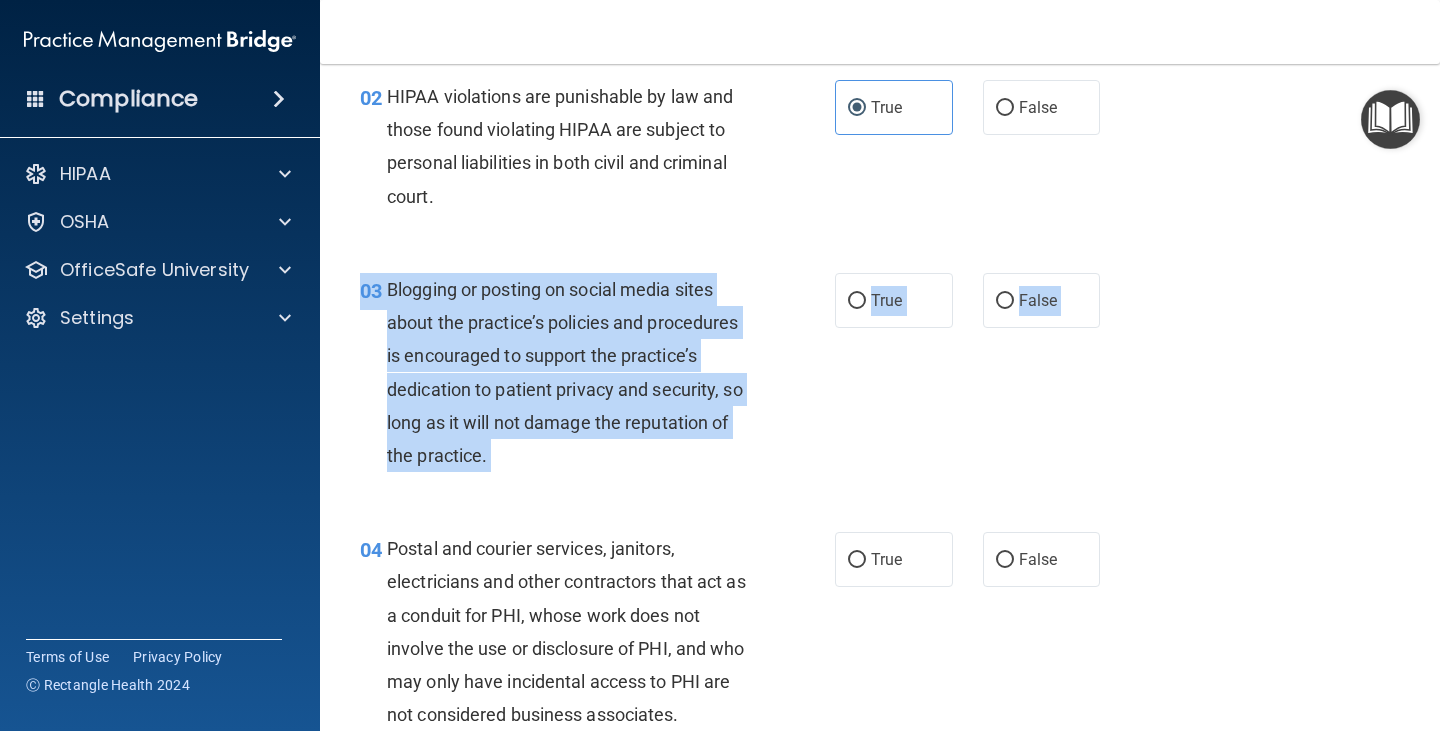 scroll, scrollTop: 0, scrollLeft: 0, axis: both 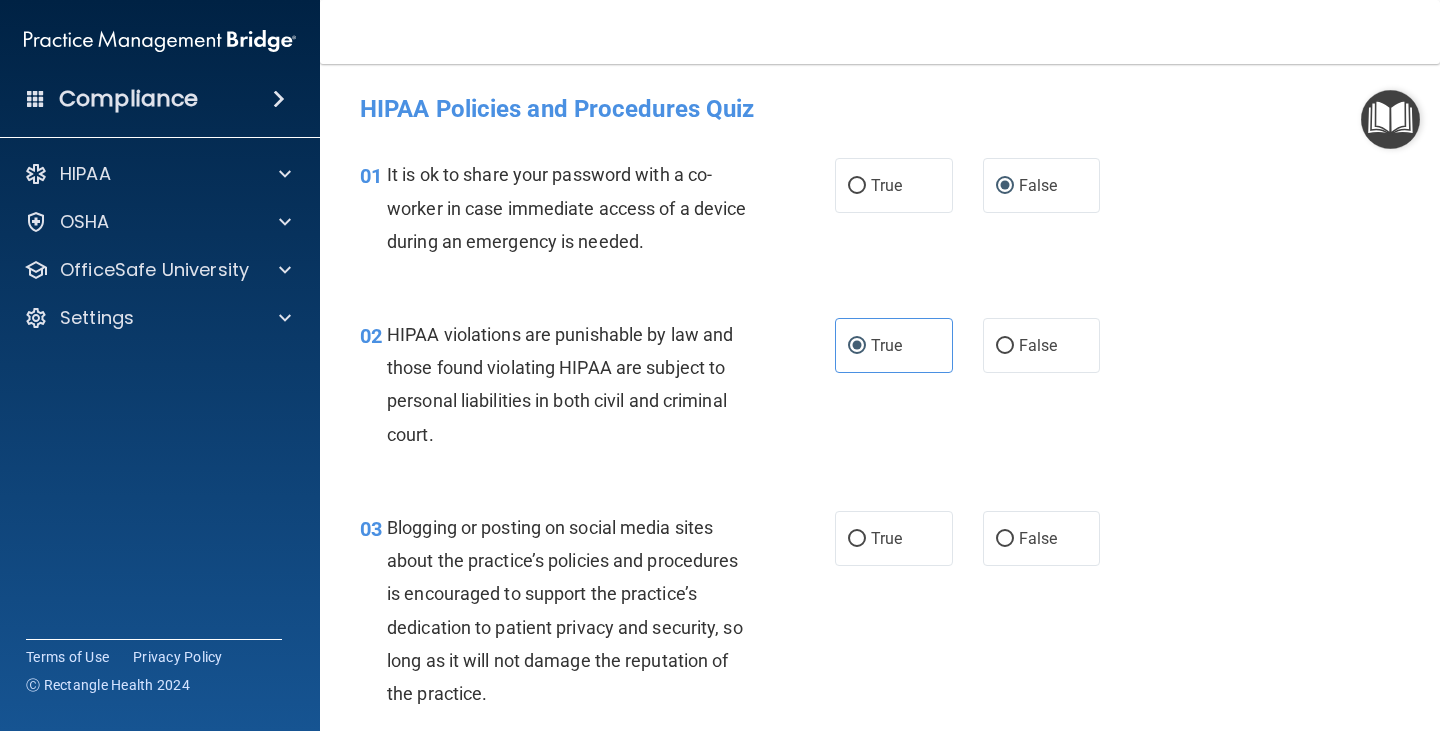click on "02       HIPAA violations are punishable by law and those found violating HIPAA are subject to personal liabilities in both civil and criminal court.                  True           False" at bounding box center [880, 389] 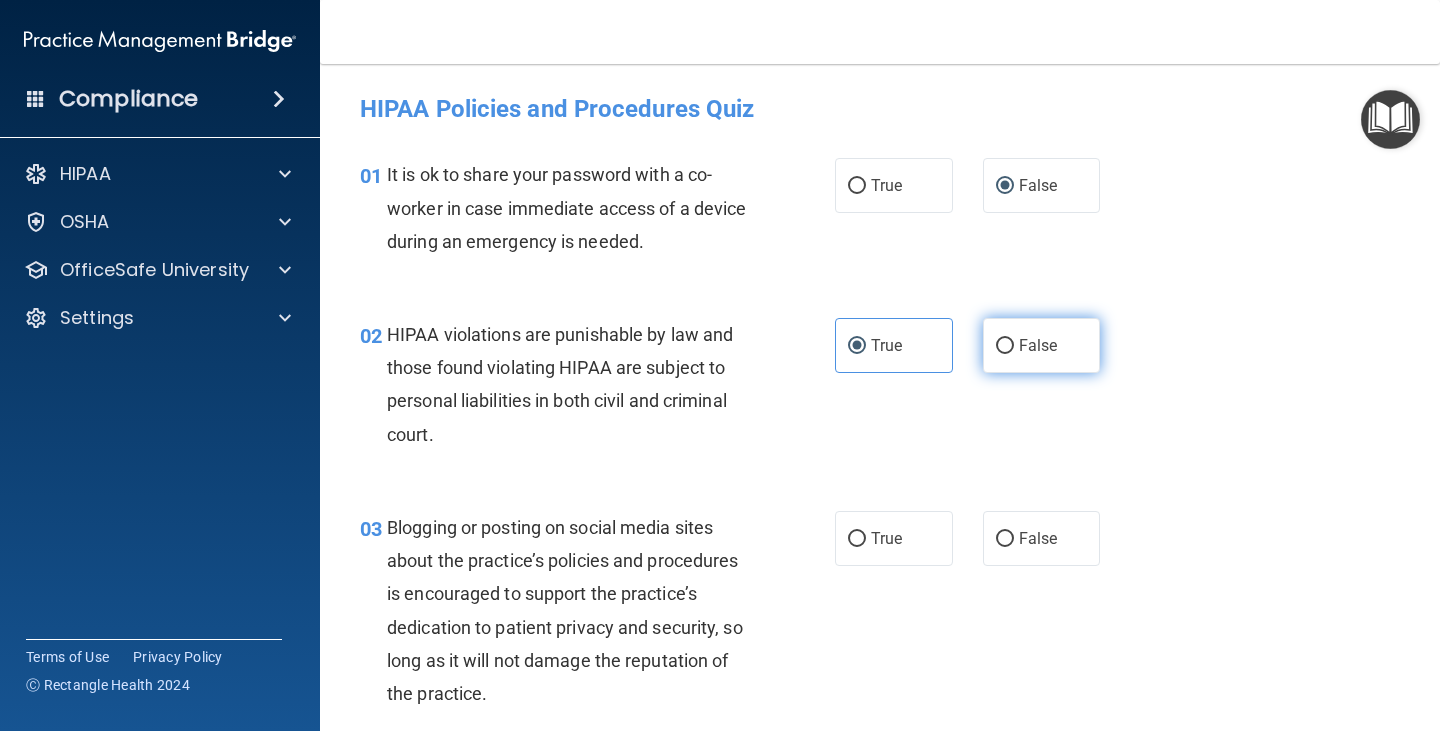 click on "False" at bounding box center (1042, 345) 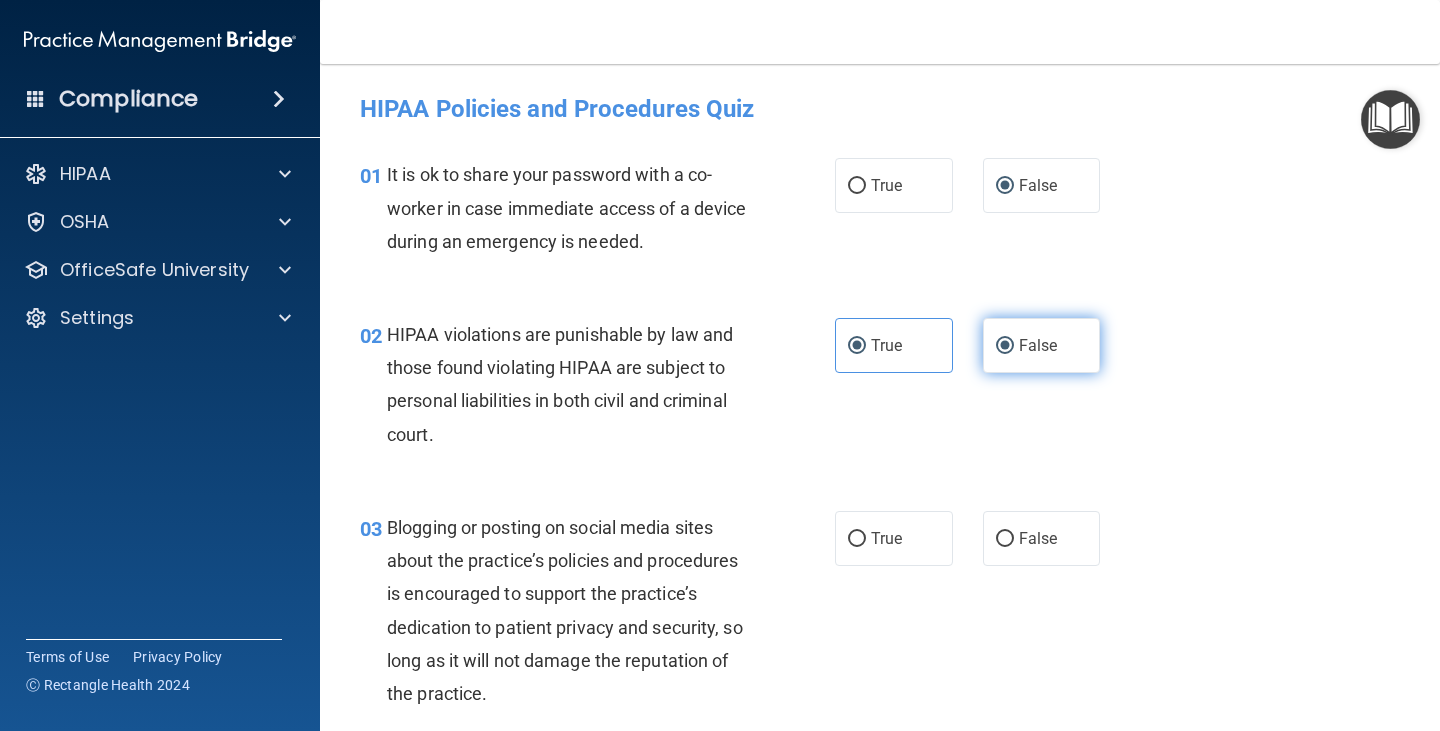 radio on "false" 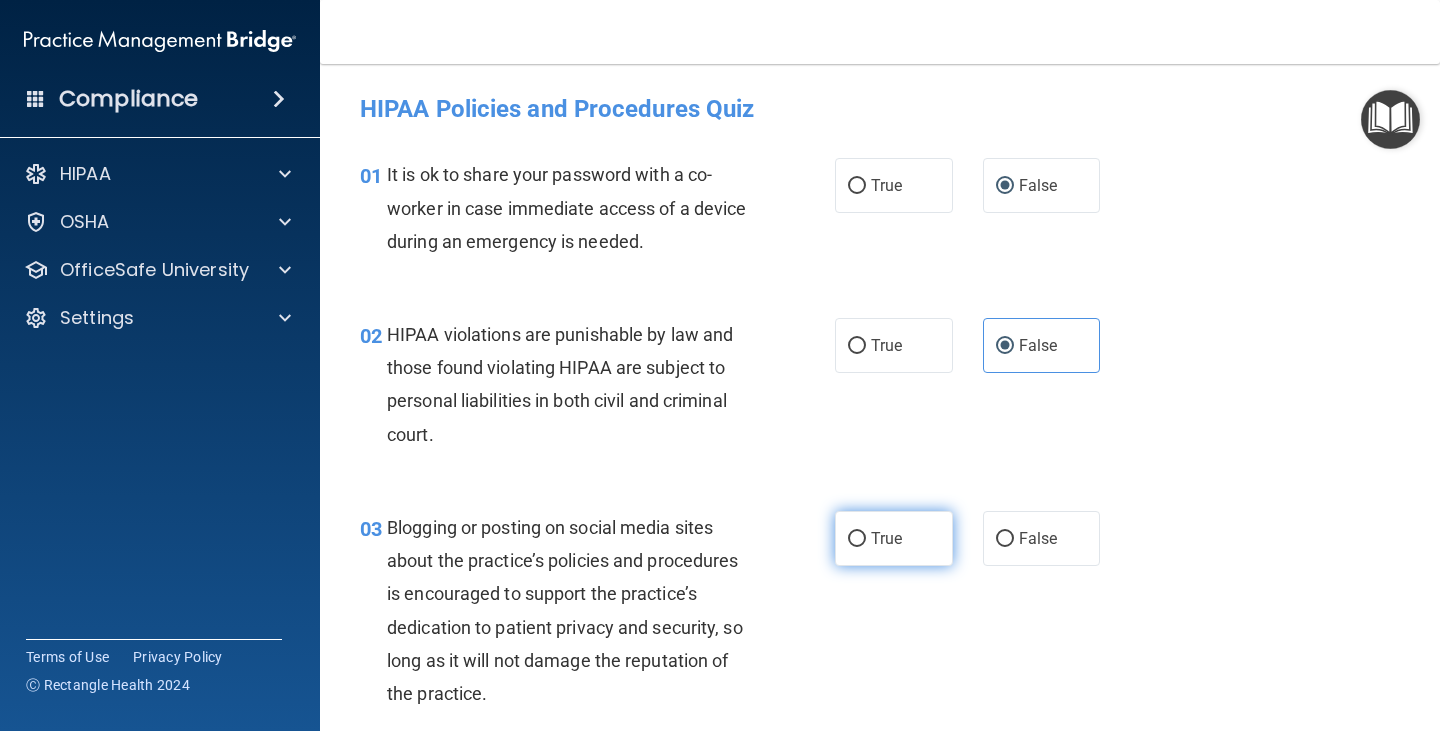click on "True" at bounding box center [886, 538] 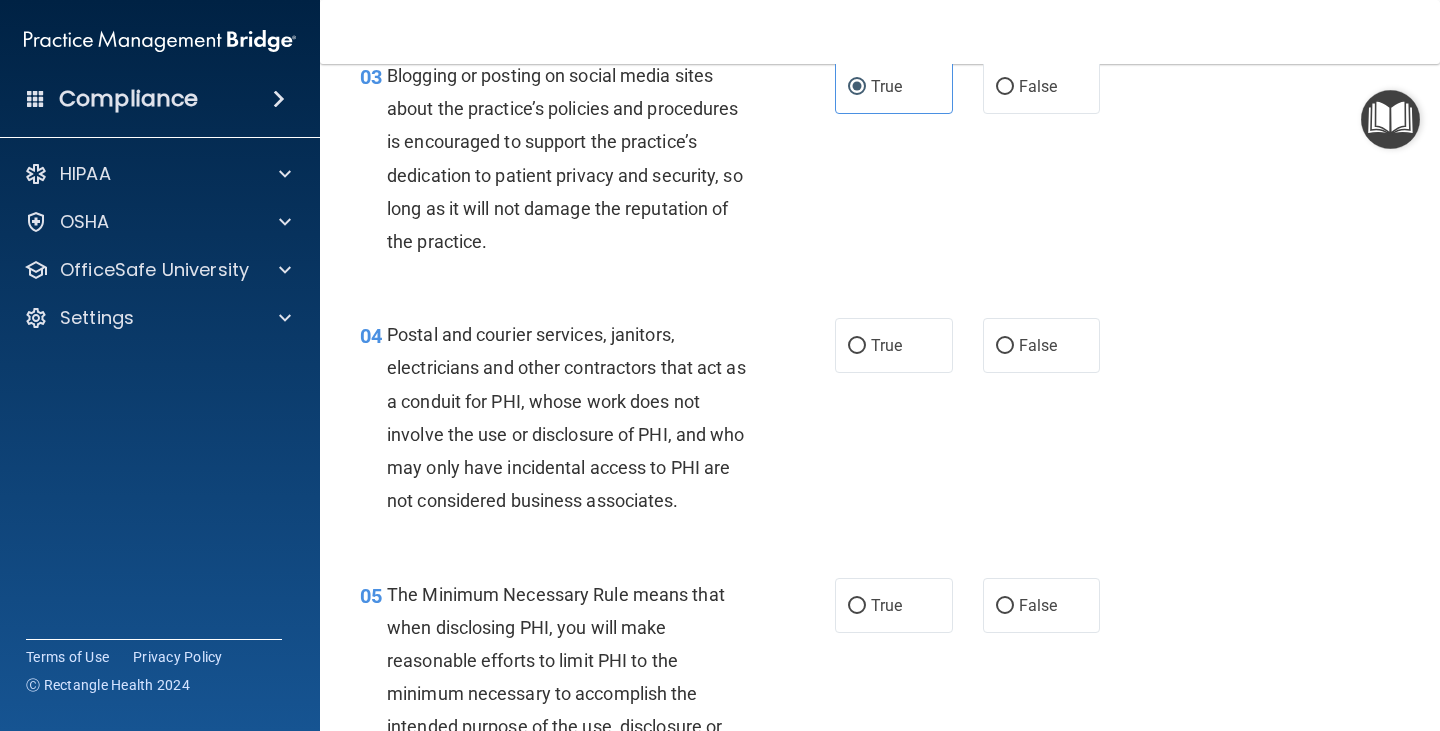 scroll, scrollTop: 500, scrollLeft: 0, axis: vertical 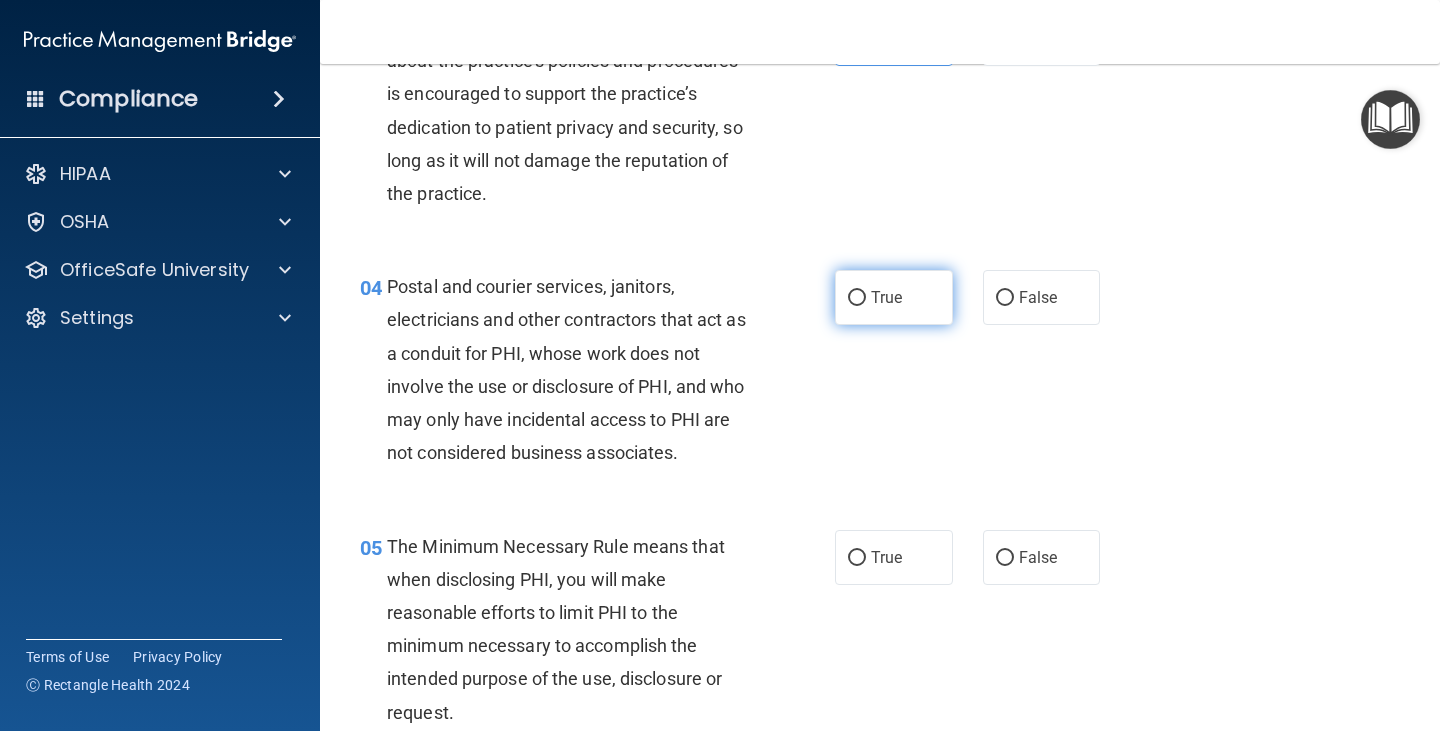 click on "True" at bounding box center [894, 297] 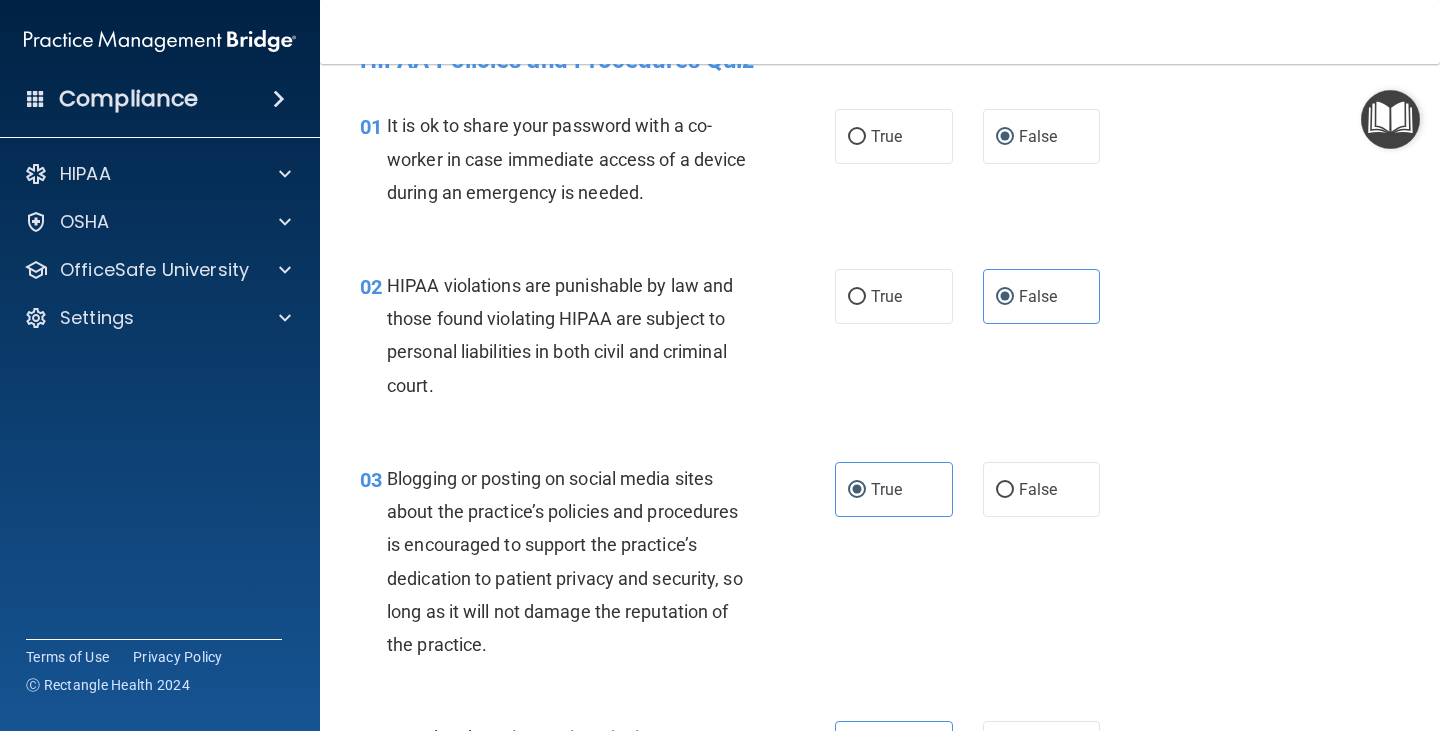 scroll, scrollTop: 0, scrollLeft: 0, axis: both 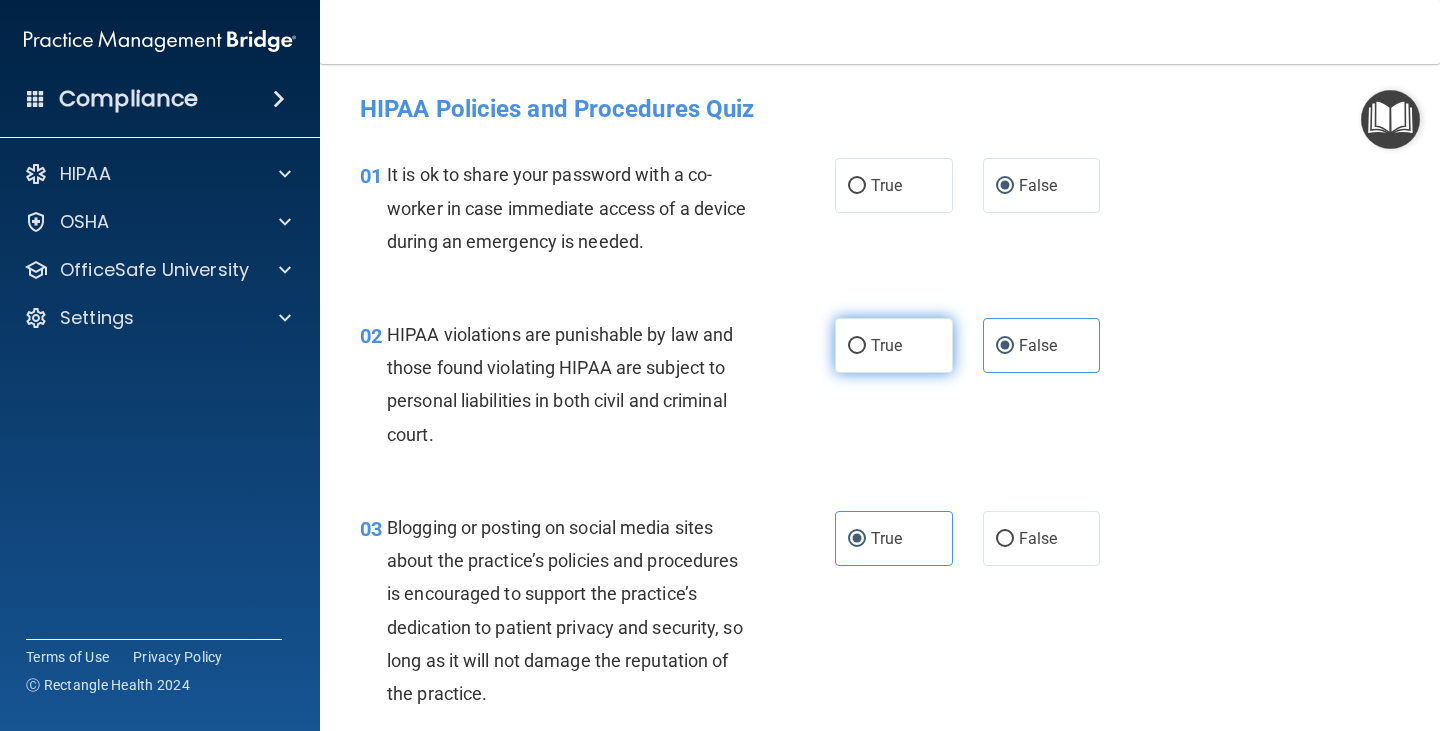 click on "True" at bounding box center [894, 345] 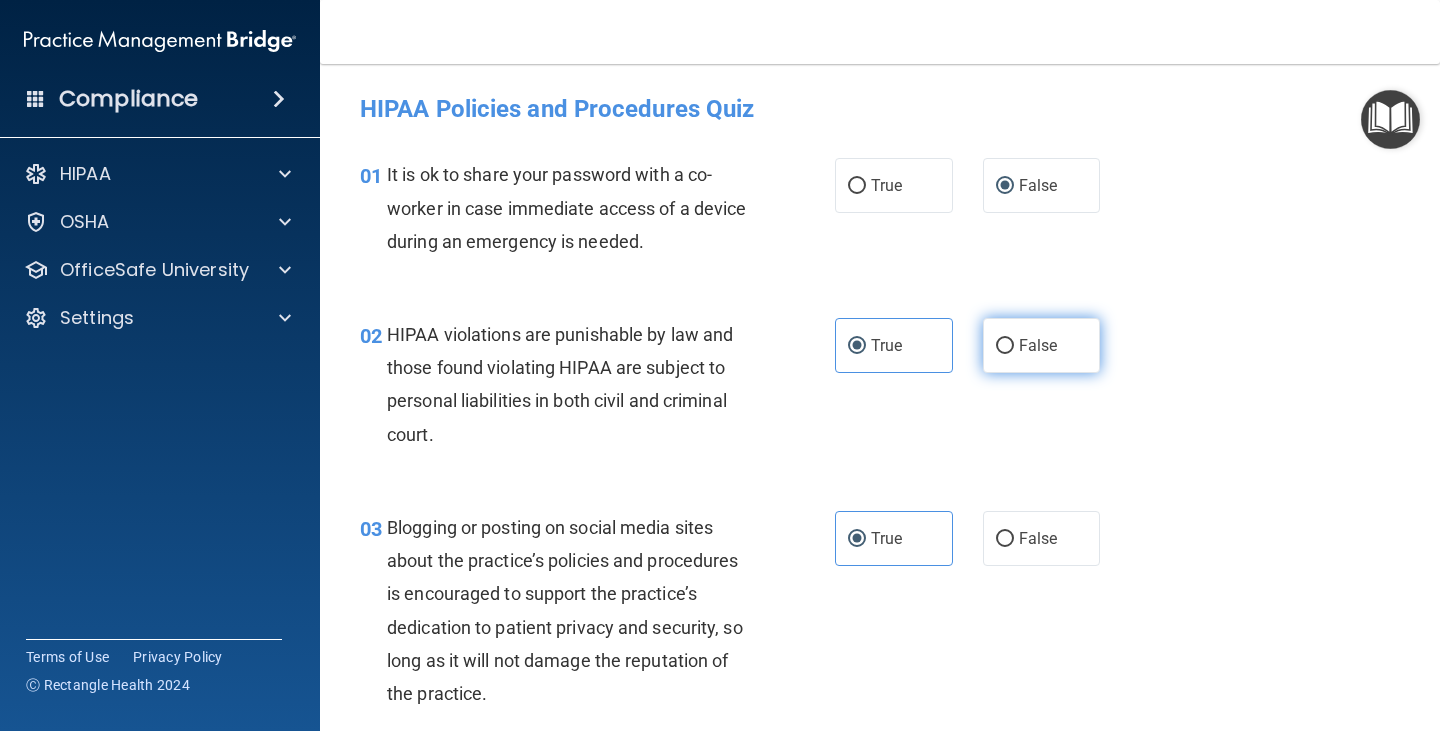 click on "False" at bounding box center [1042, 345] 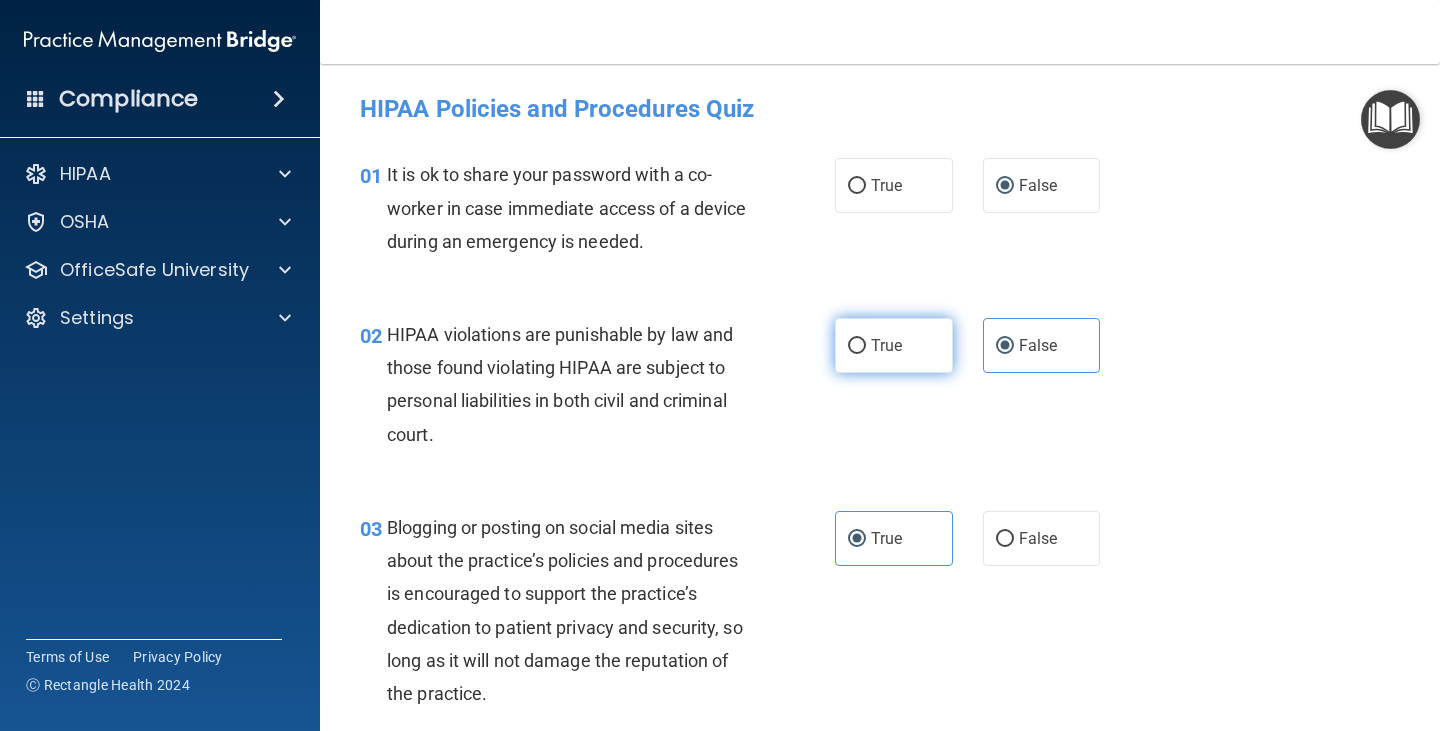 click on "True" at bounding box center [886, 345] 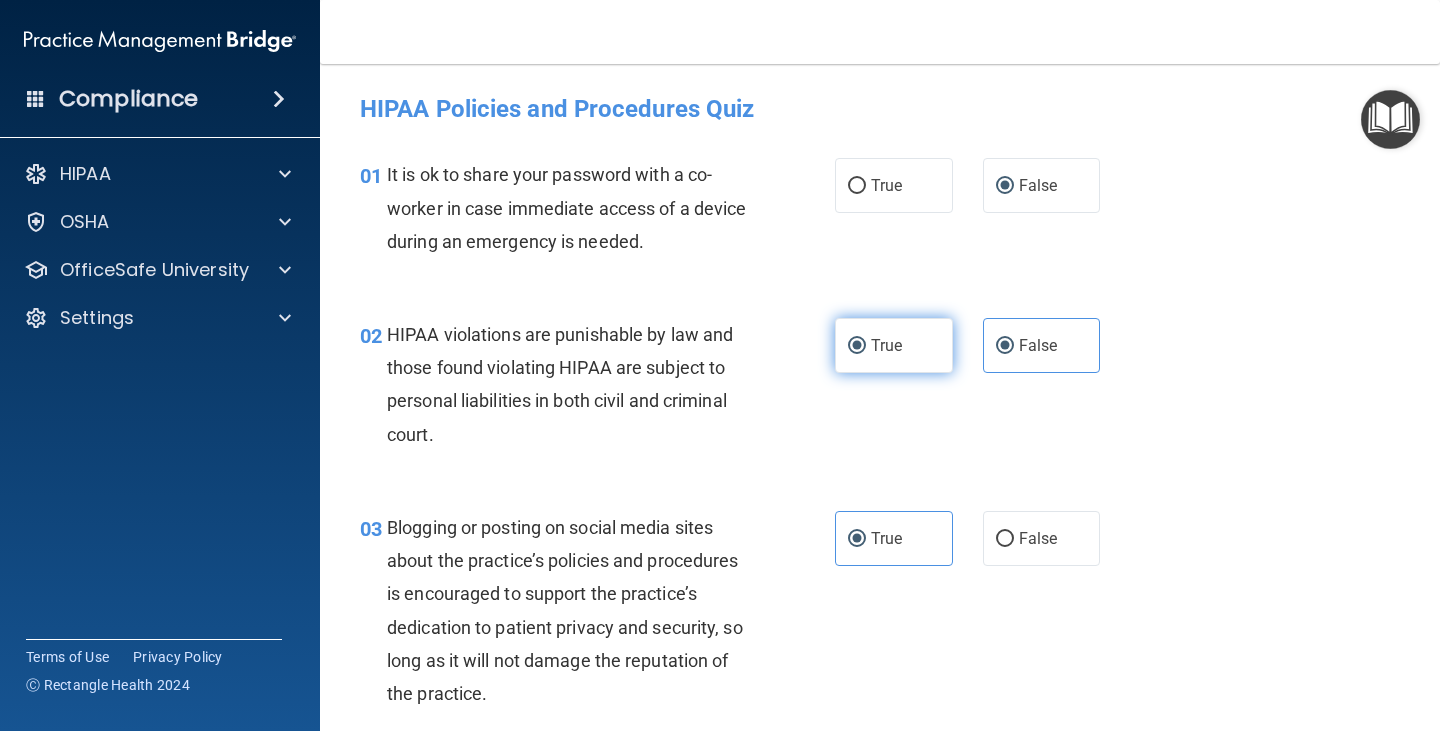 radio on "false" 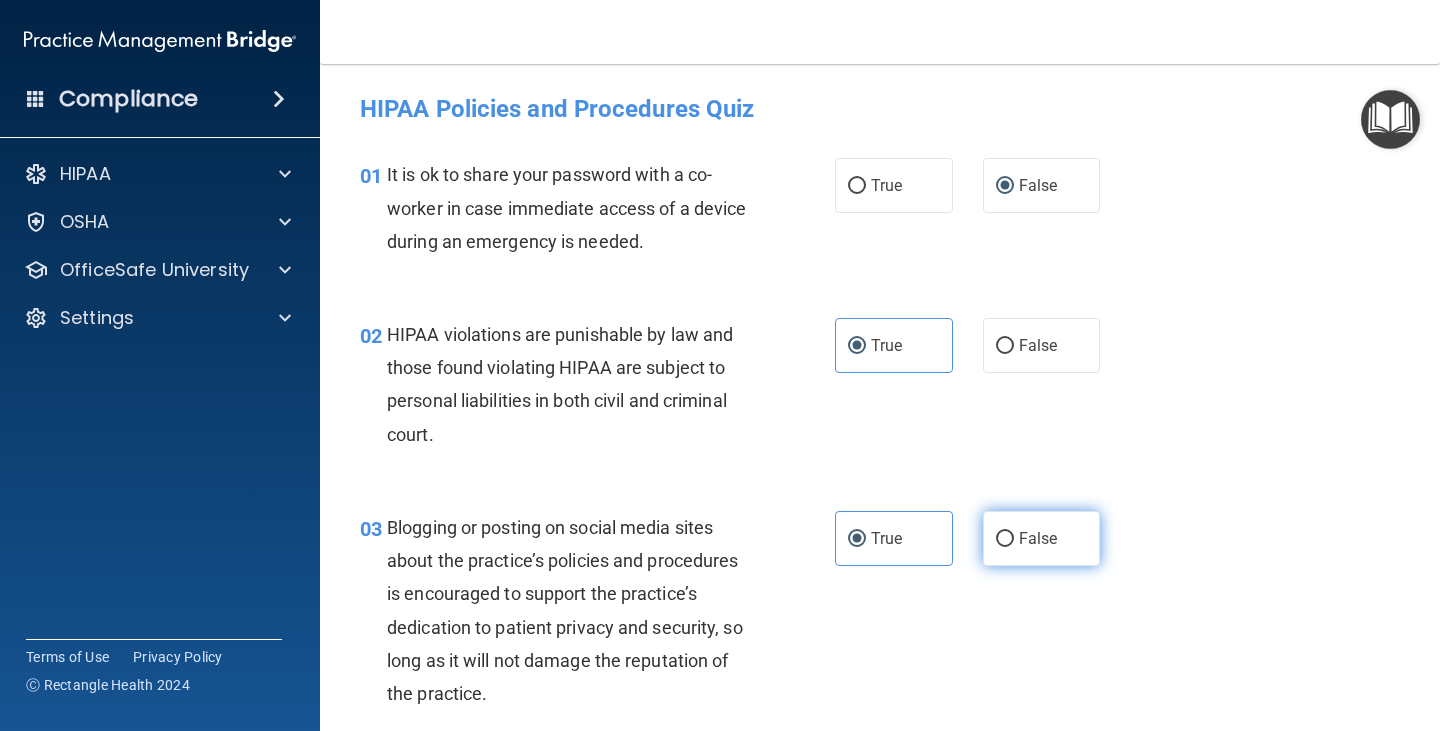 click on "False" at bounding box center [1038, 538] 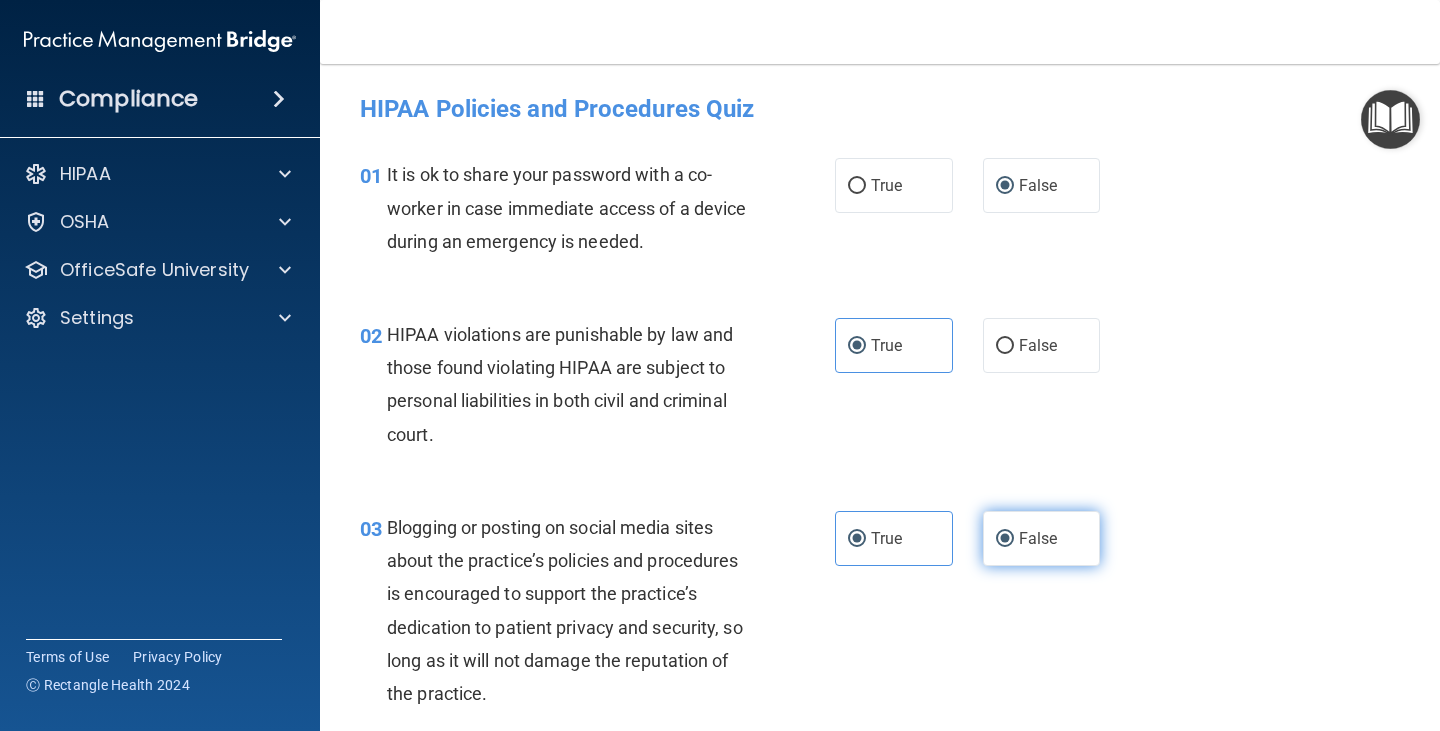 radio on "false" 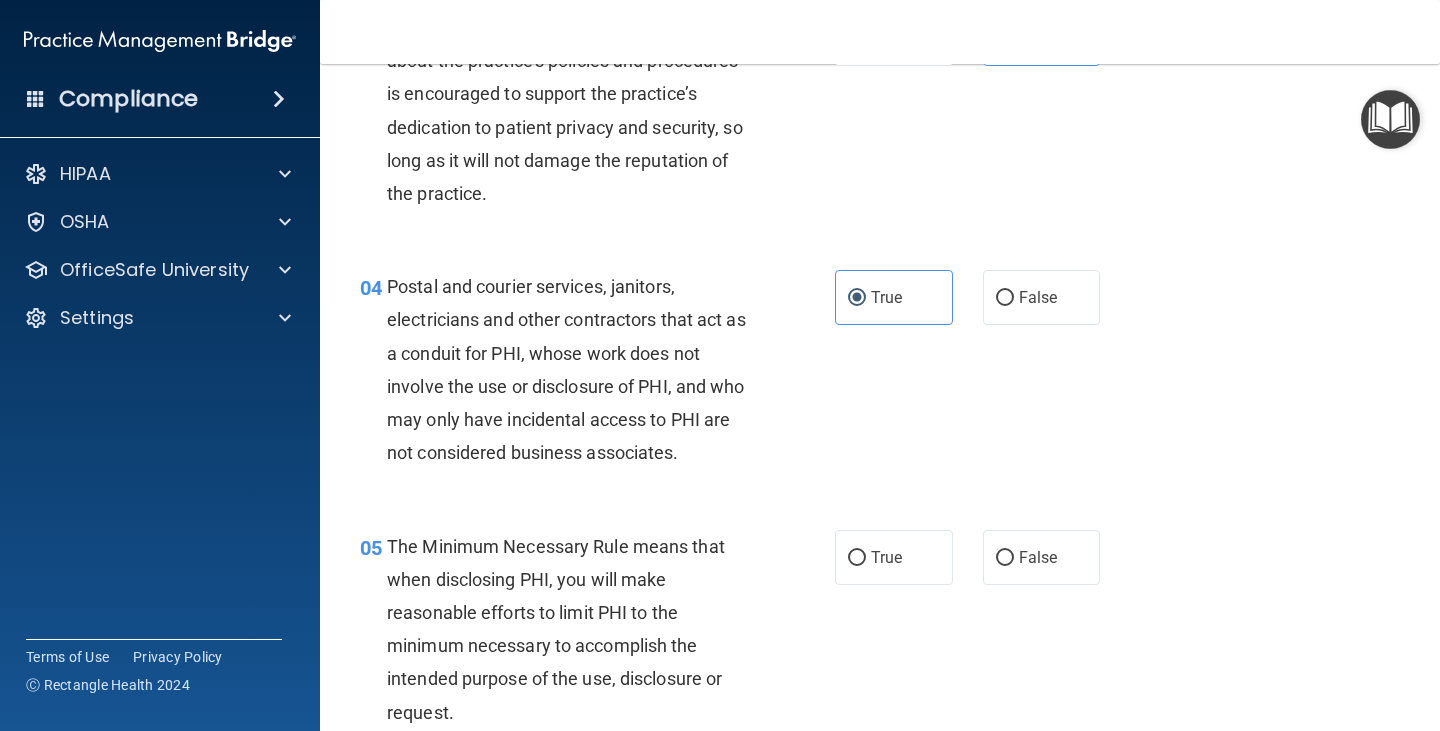 scroll, scrollTop: 700, scrollLeft: 0, axis: vertical 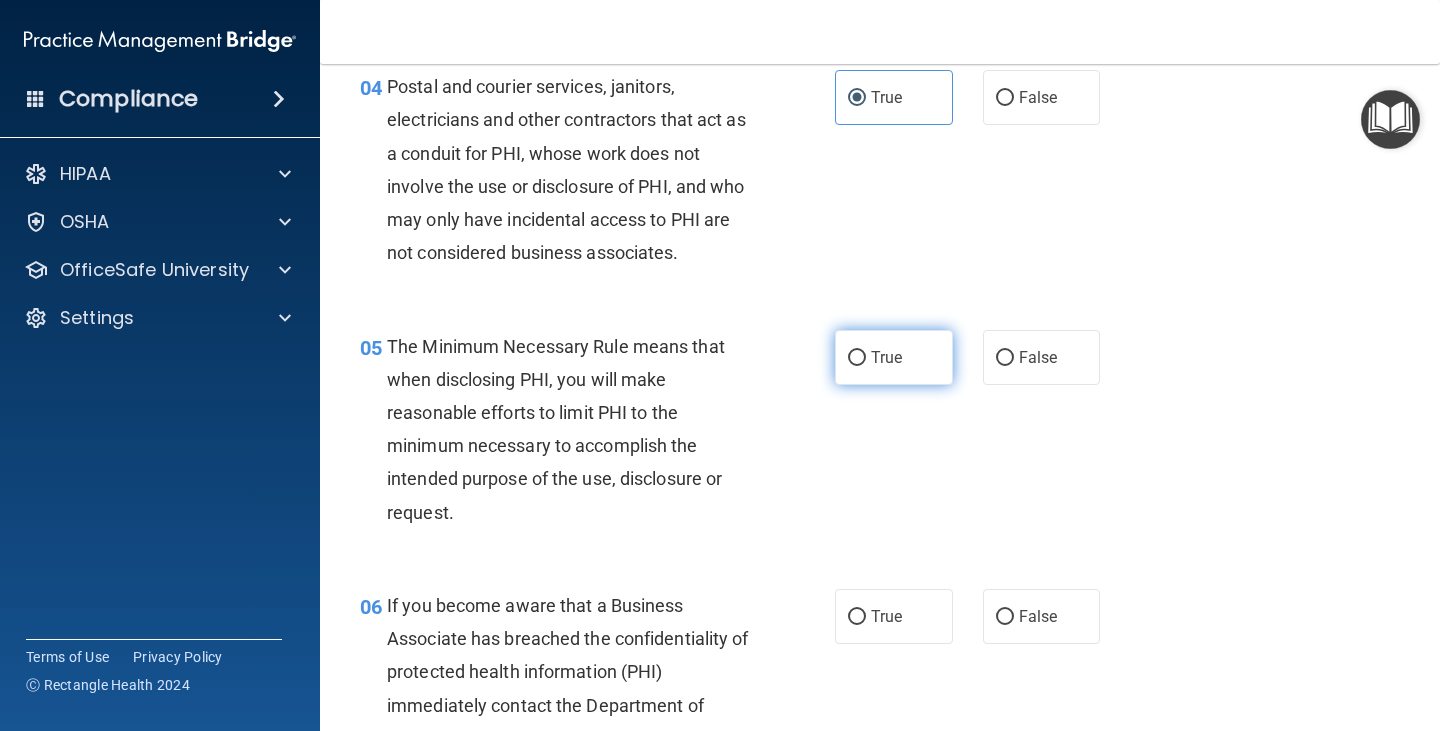 click on "True" at bounding box center (894, 357) 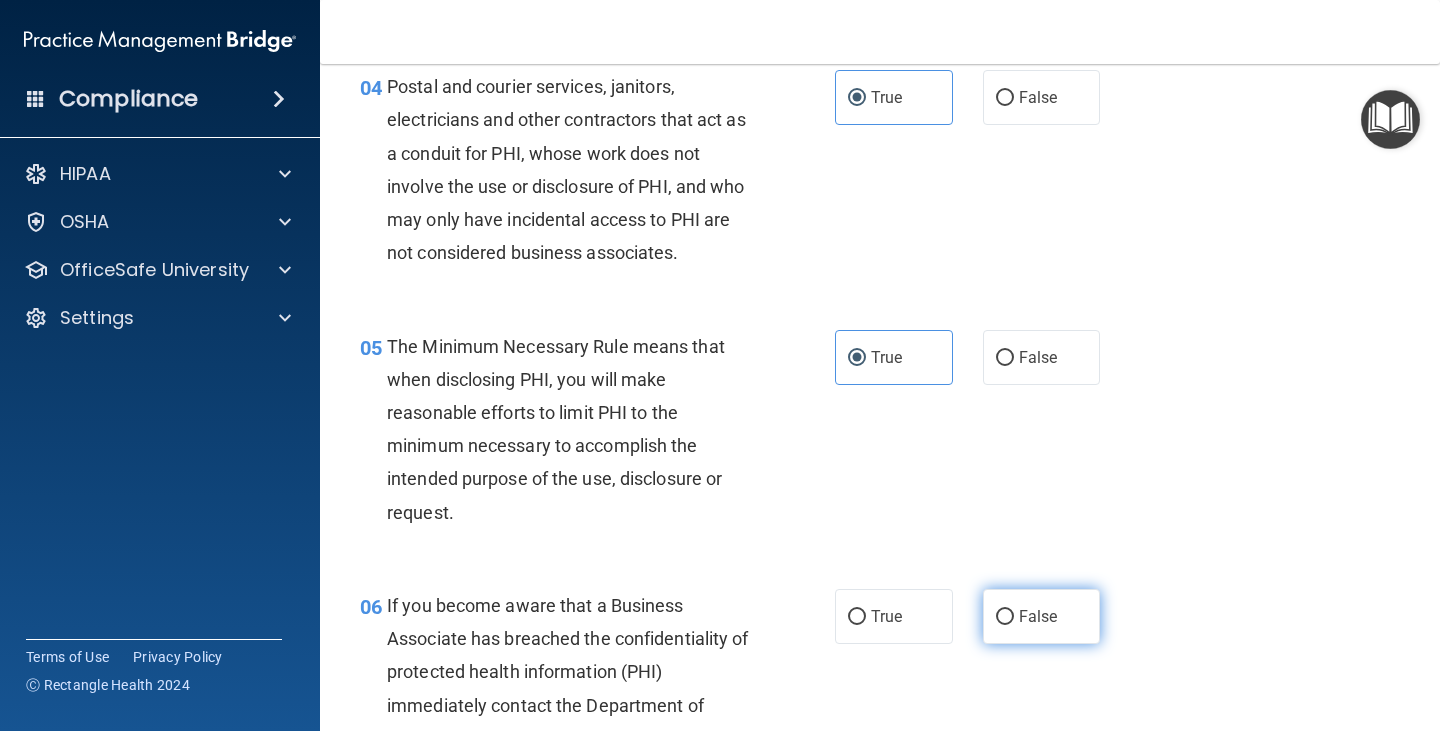 click on "False" at bounding box center [1005, 617] 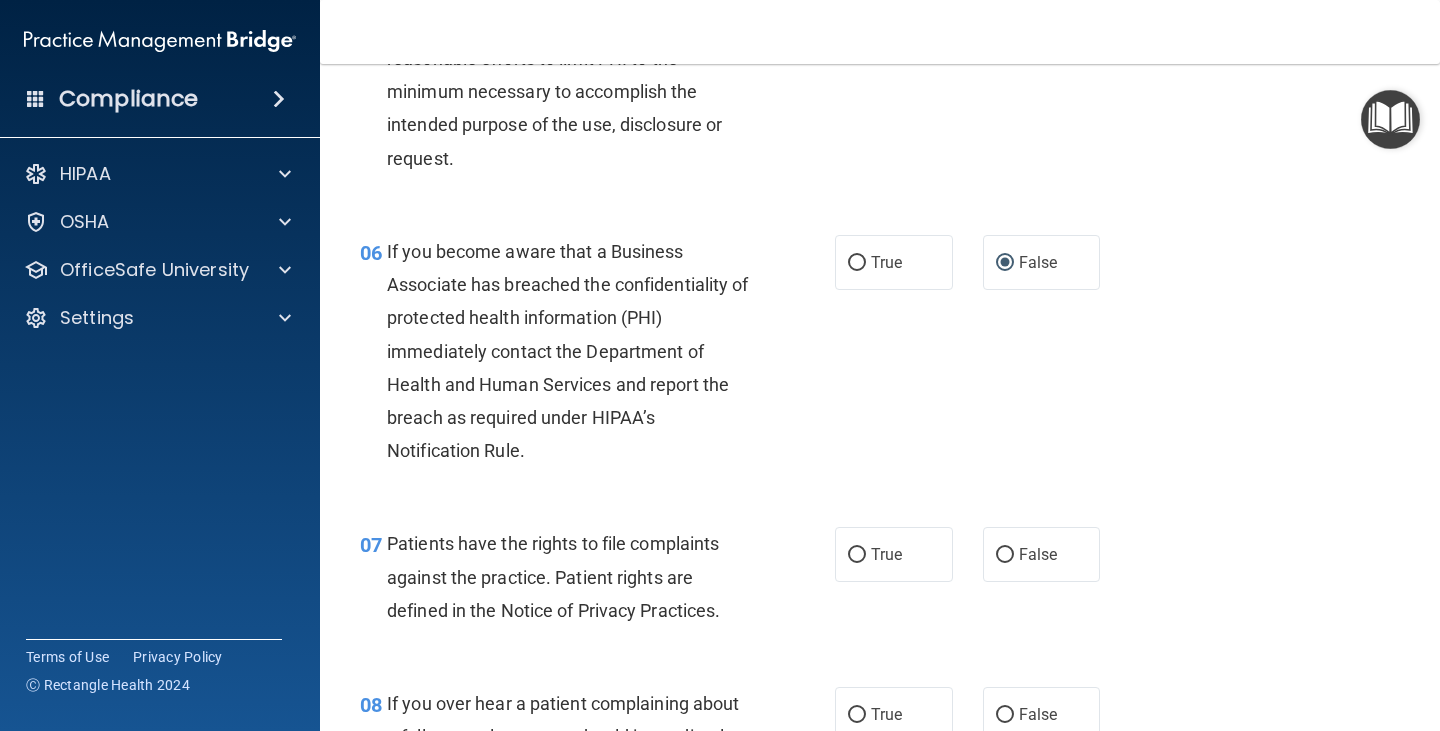 scroll, scrollTop: 1200, scrollLeft: 0, axis: vertical 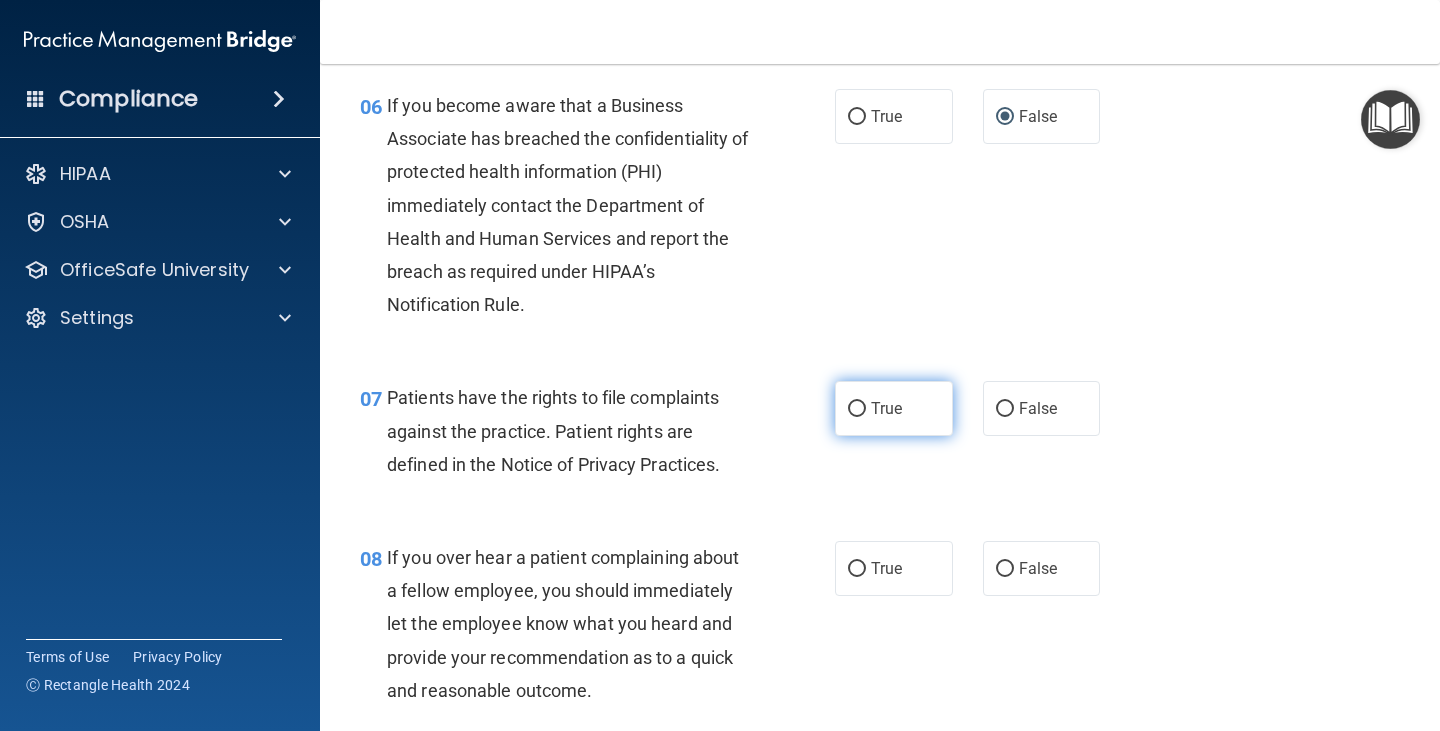 click on "True" at bounding box center (886, 408) 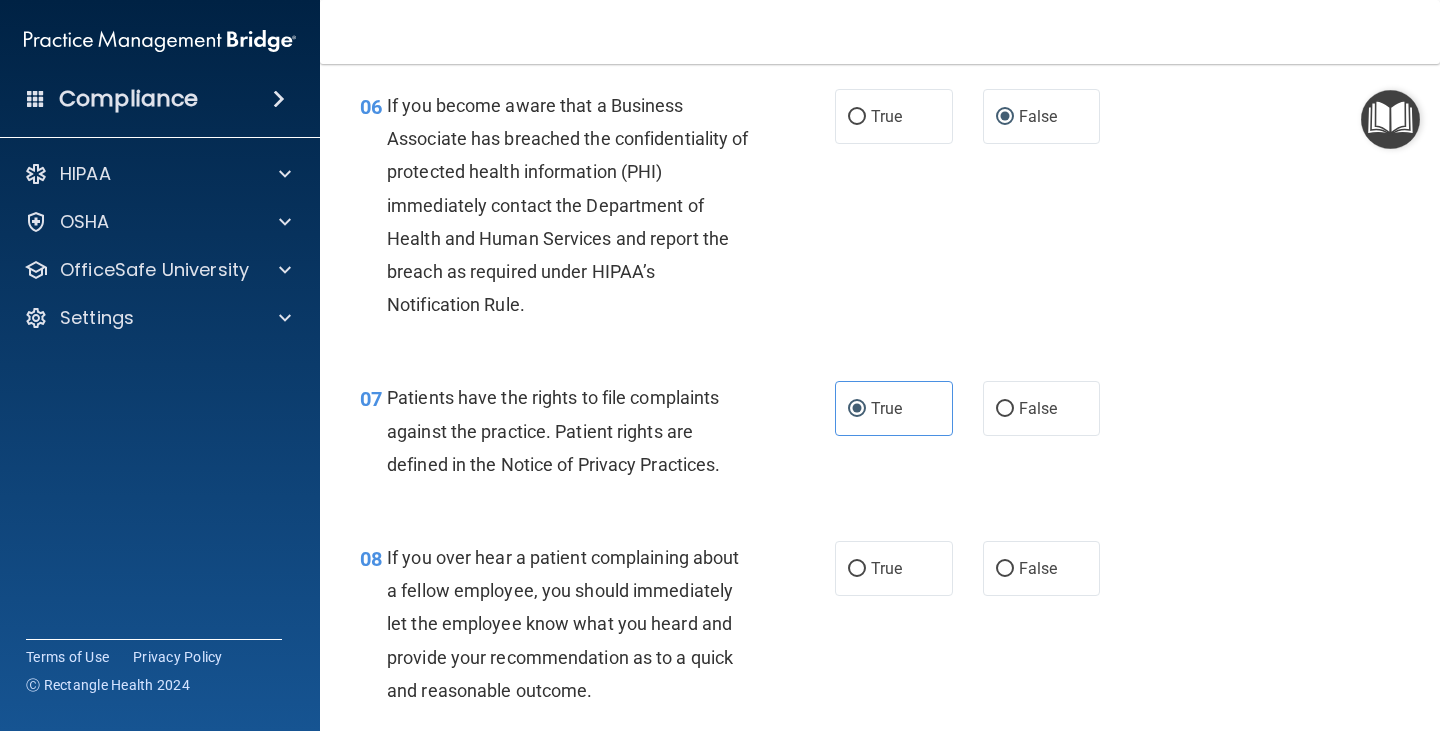 scroll, scrollTop: 1300, scrollLeft: 0, axis: vertical 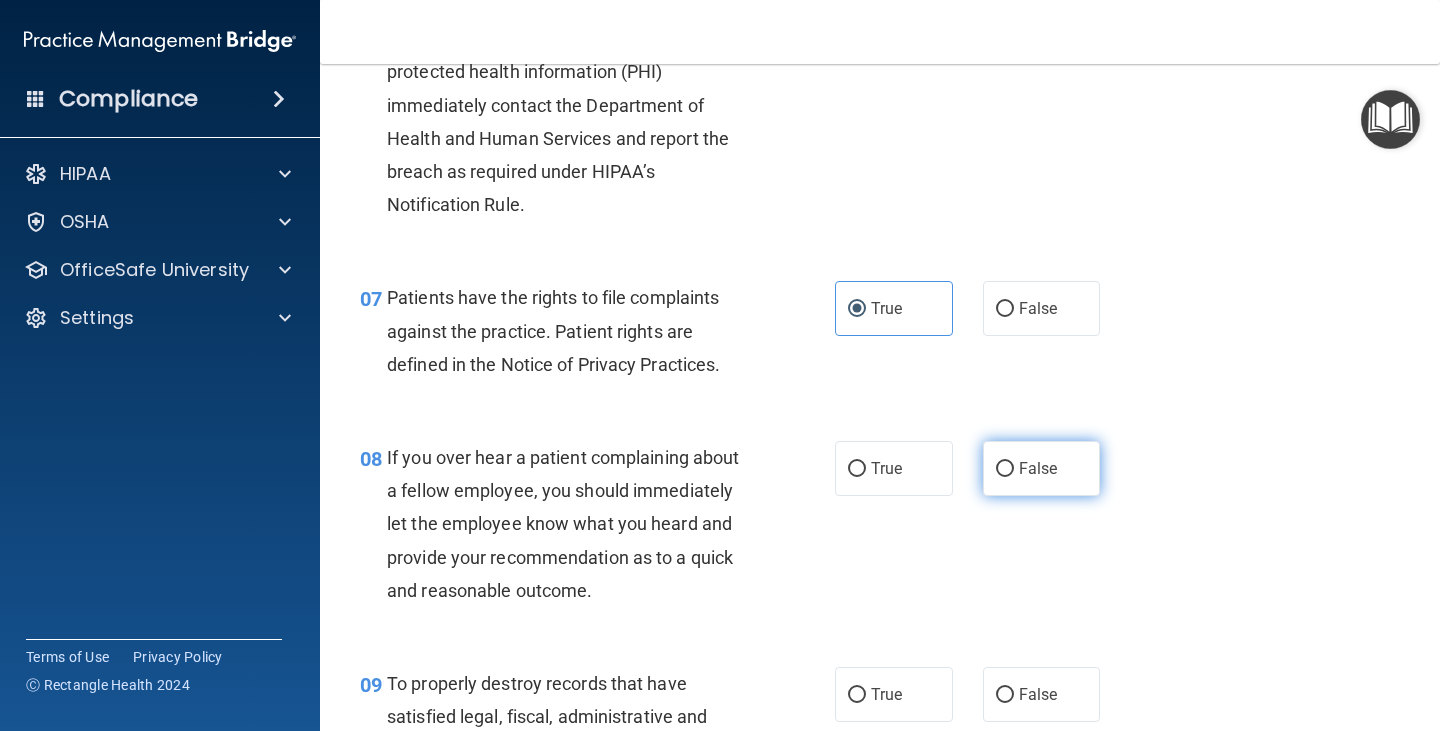 click on "False" at bounding box center (1042, 468) 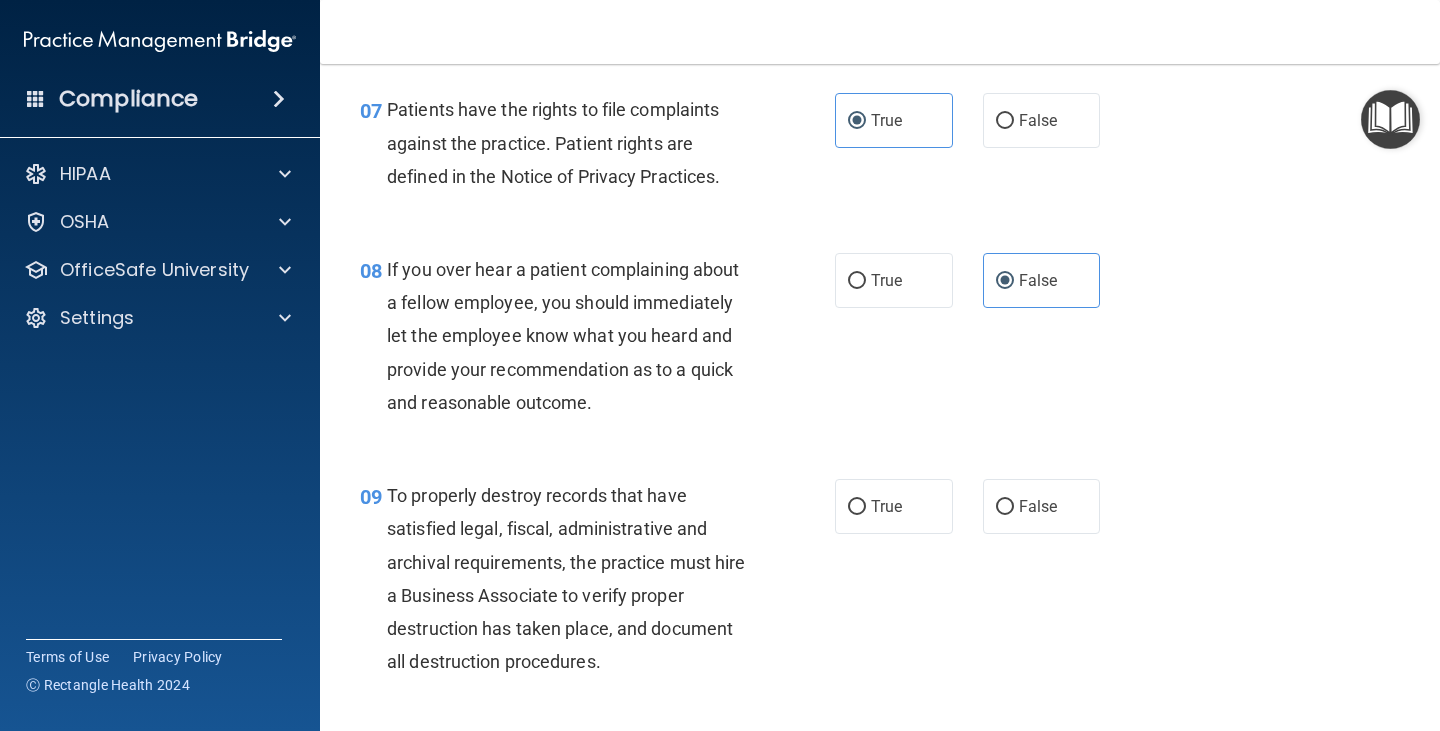 scroll, scrollTop: 1500, scrollLeft: 0, axis: vertical 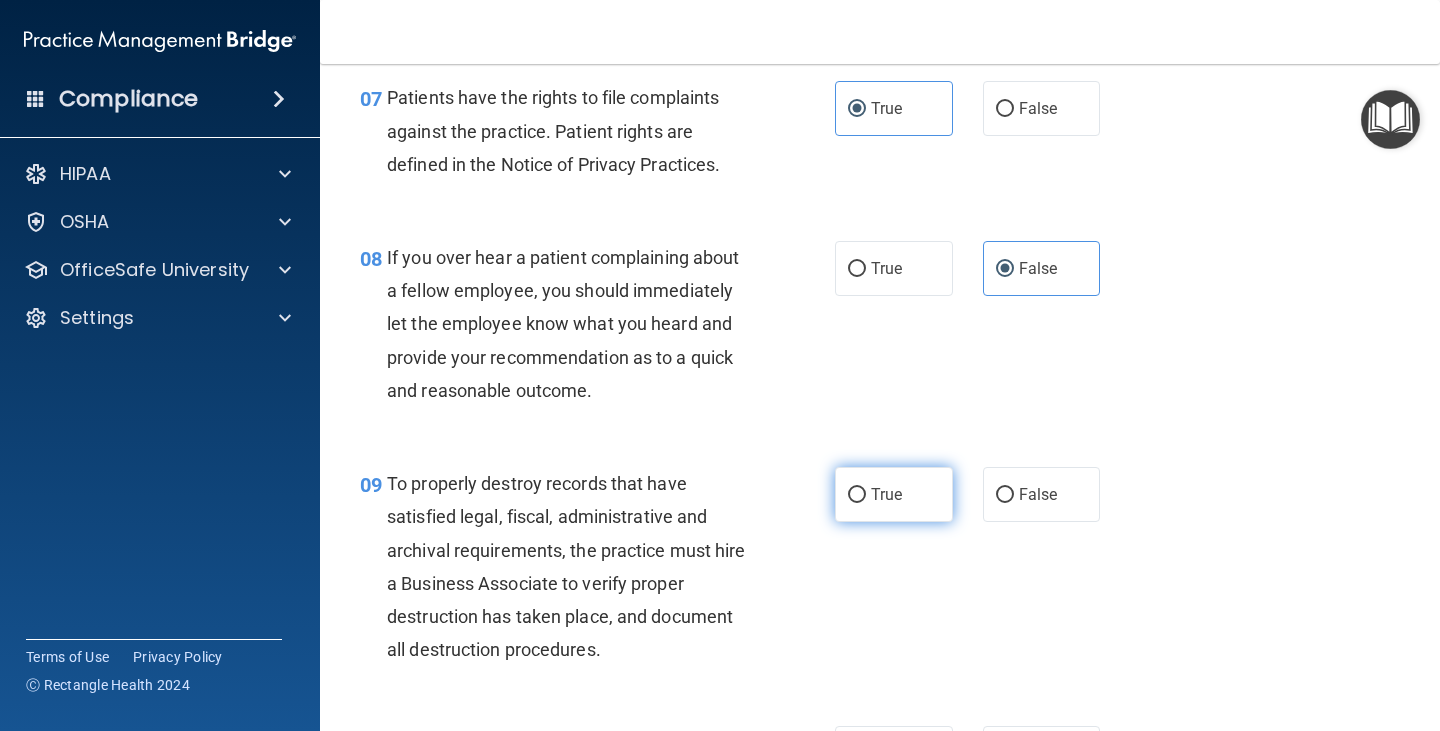 click on "True" at bounding box center (894, 494) 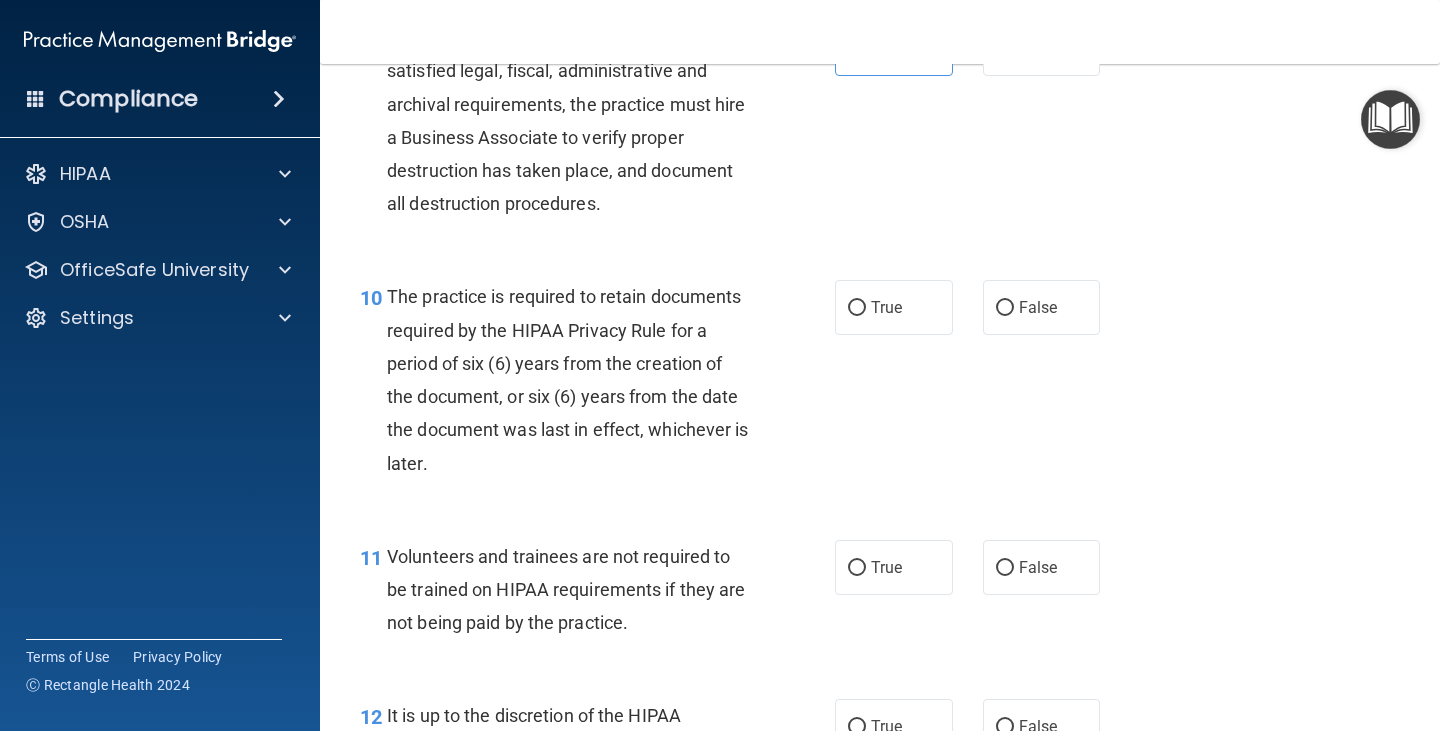 scroll, scrollTop: 1800, scrollLeft: 0, axis: vertical 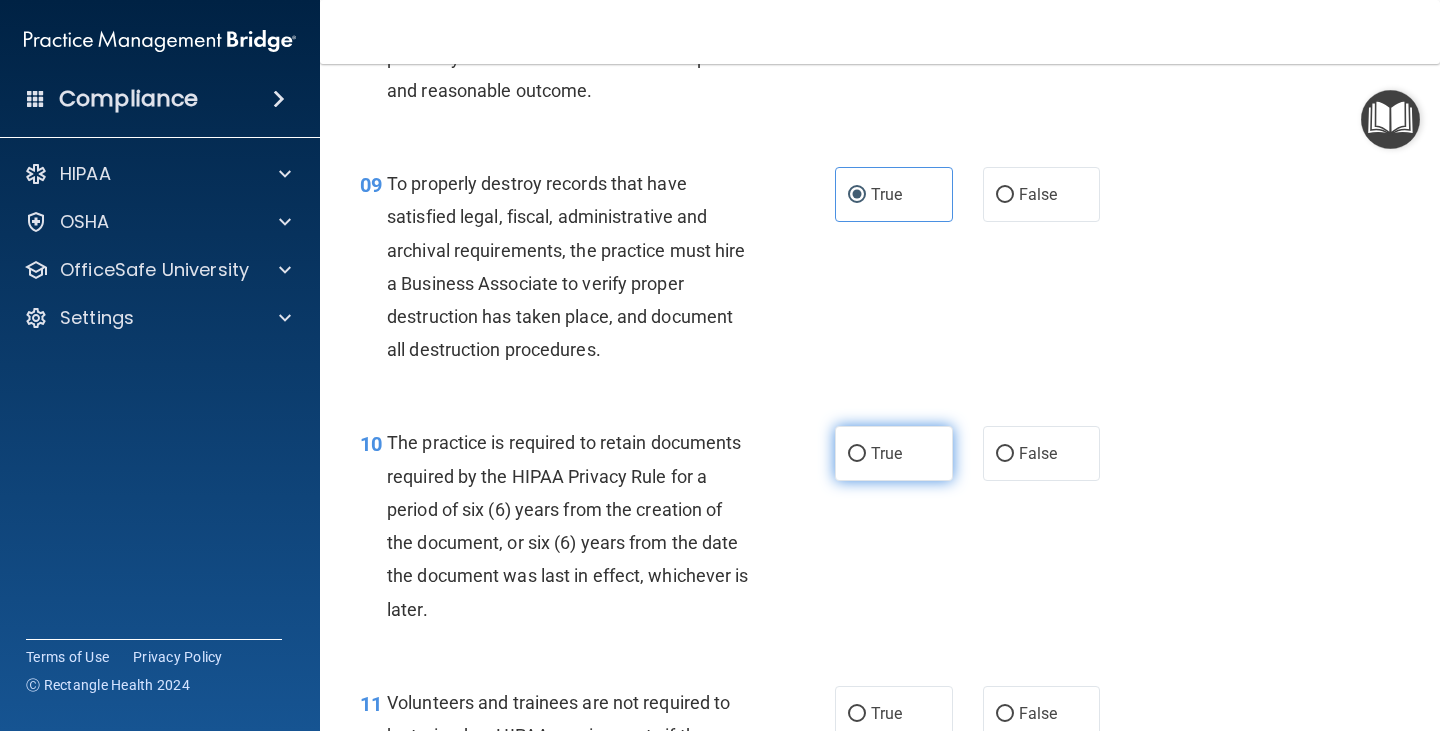 click on "True" at bounding box center [886, 453] 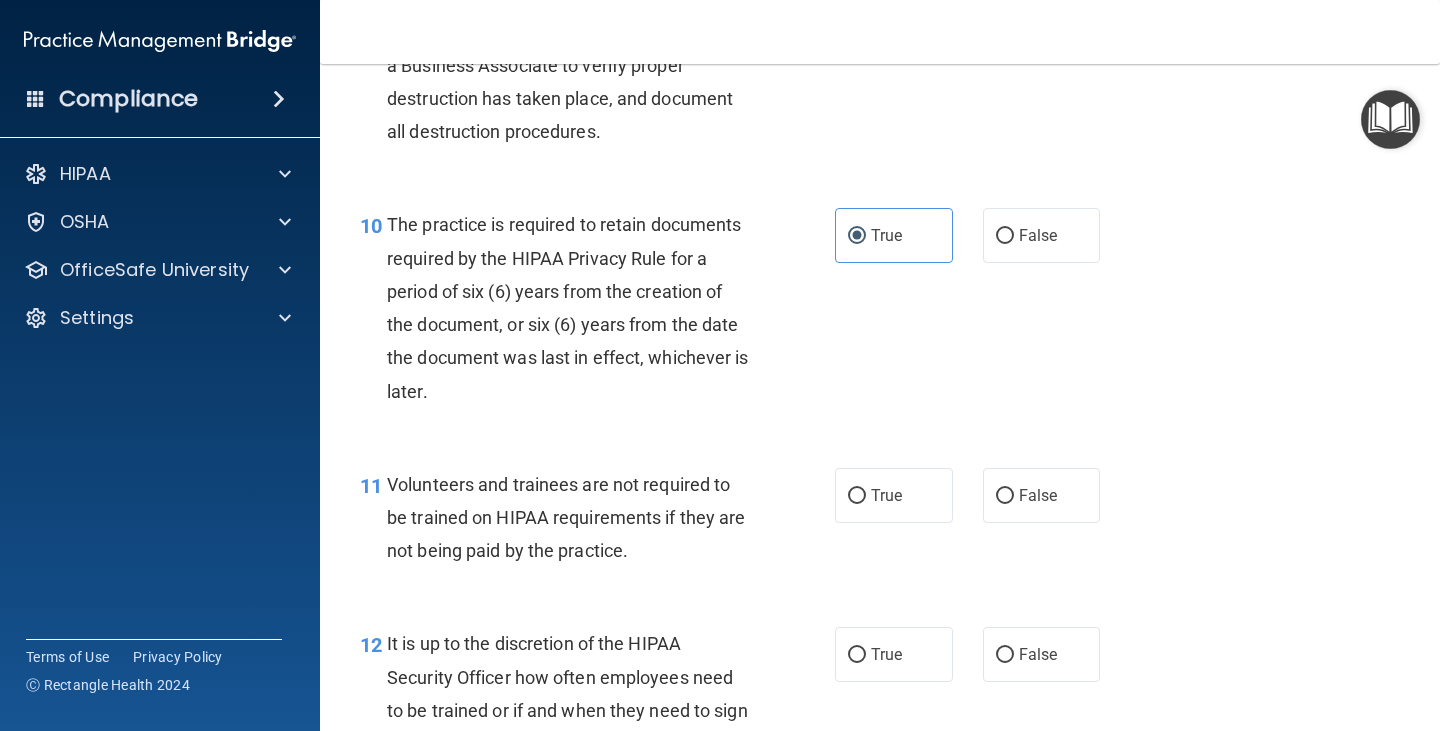 scroll, scrollTop: 2100, scrollLeft: 0, axis: vertical 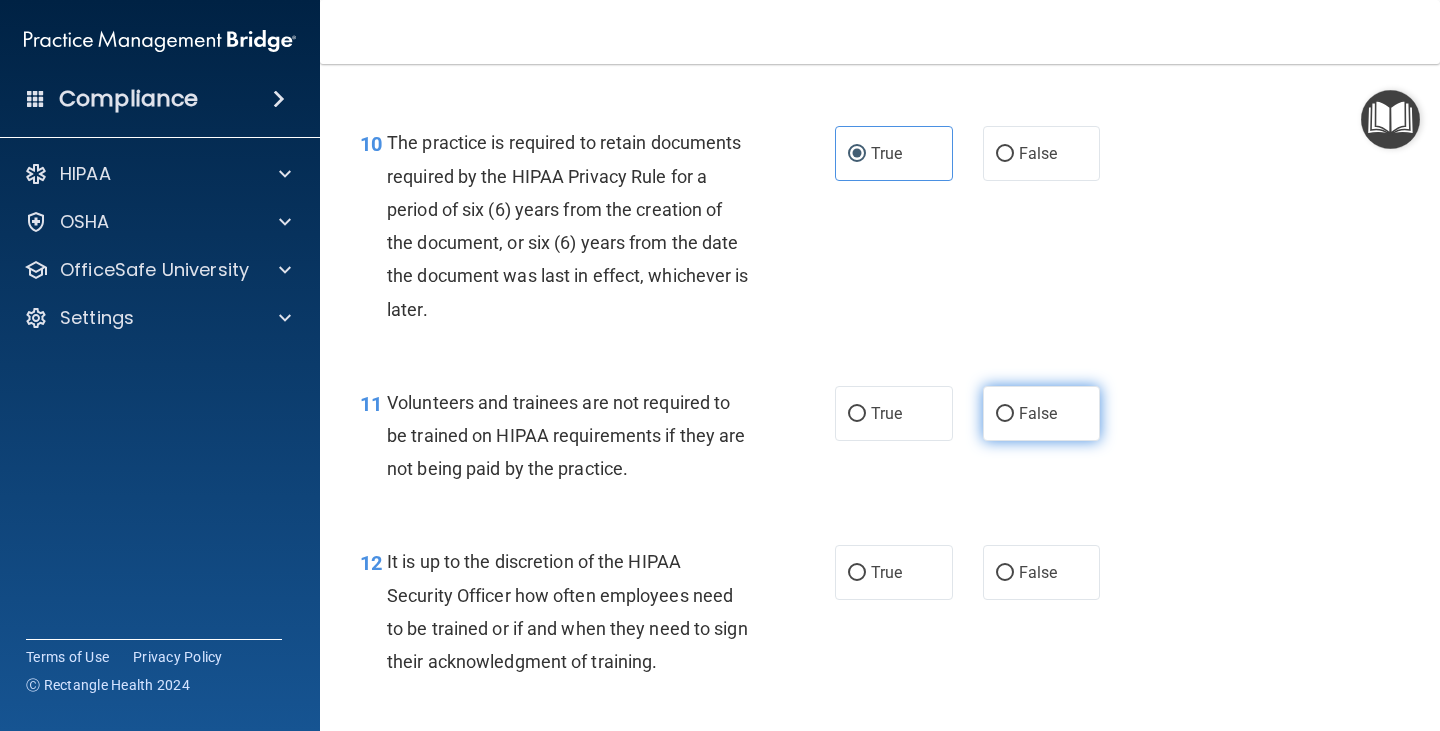 click on "False" at bounding box center [1042, 413] 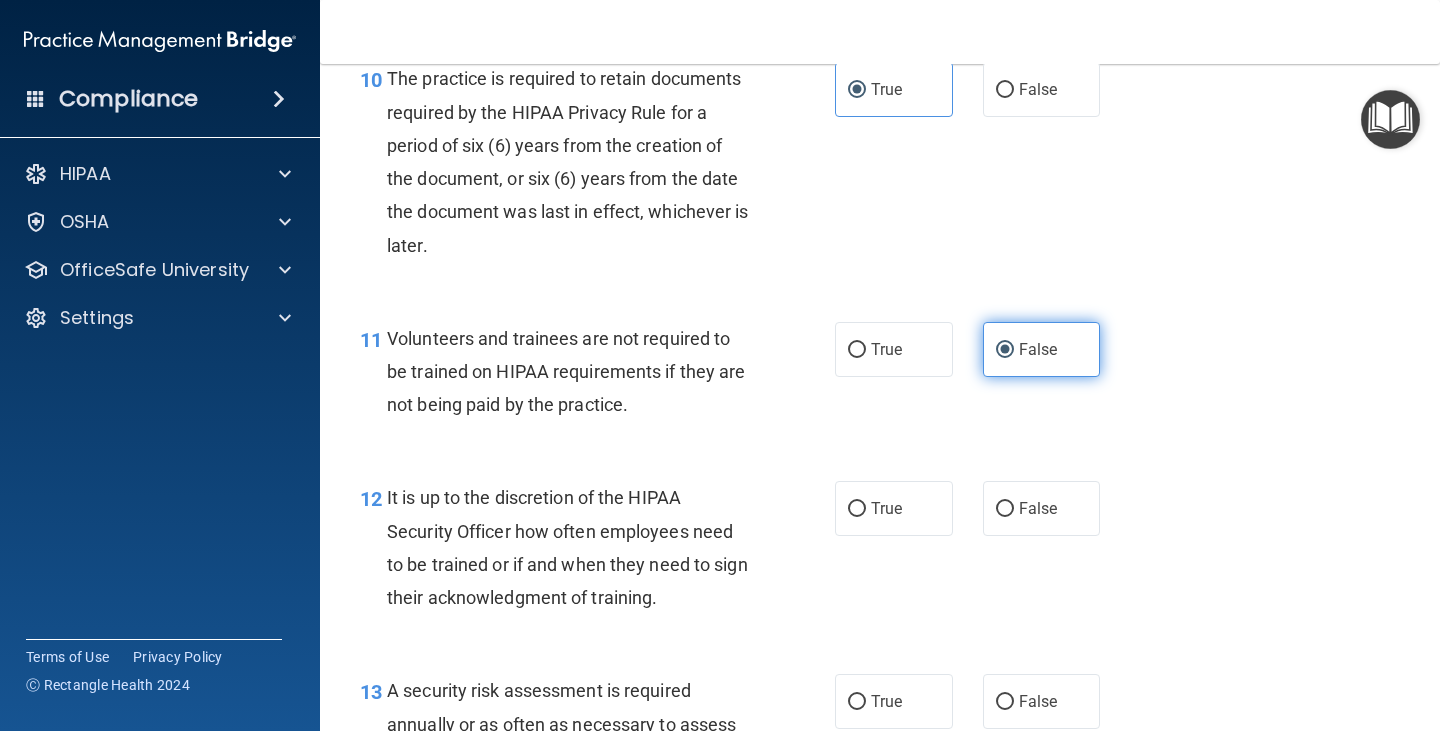 scroll, scrollTop: 2200, scrollLeft: 0, axis: vertical 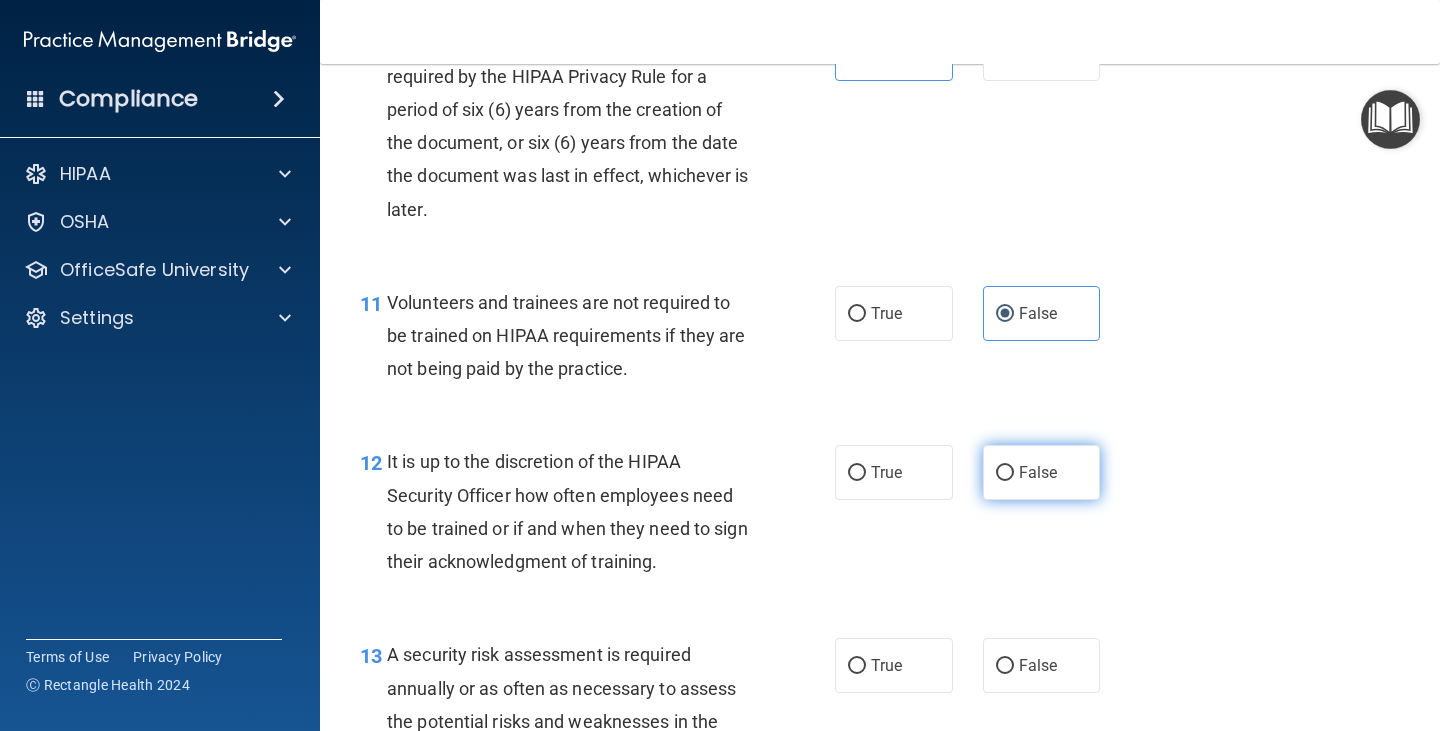 click on "False" at bounding box center [1005, 473] 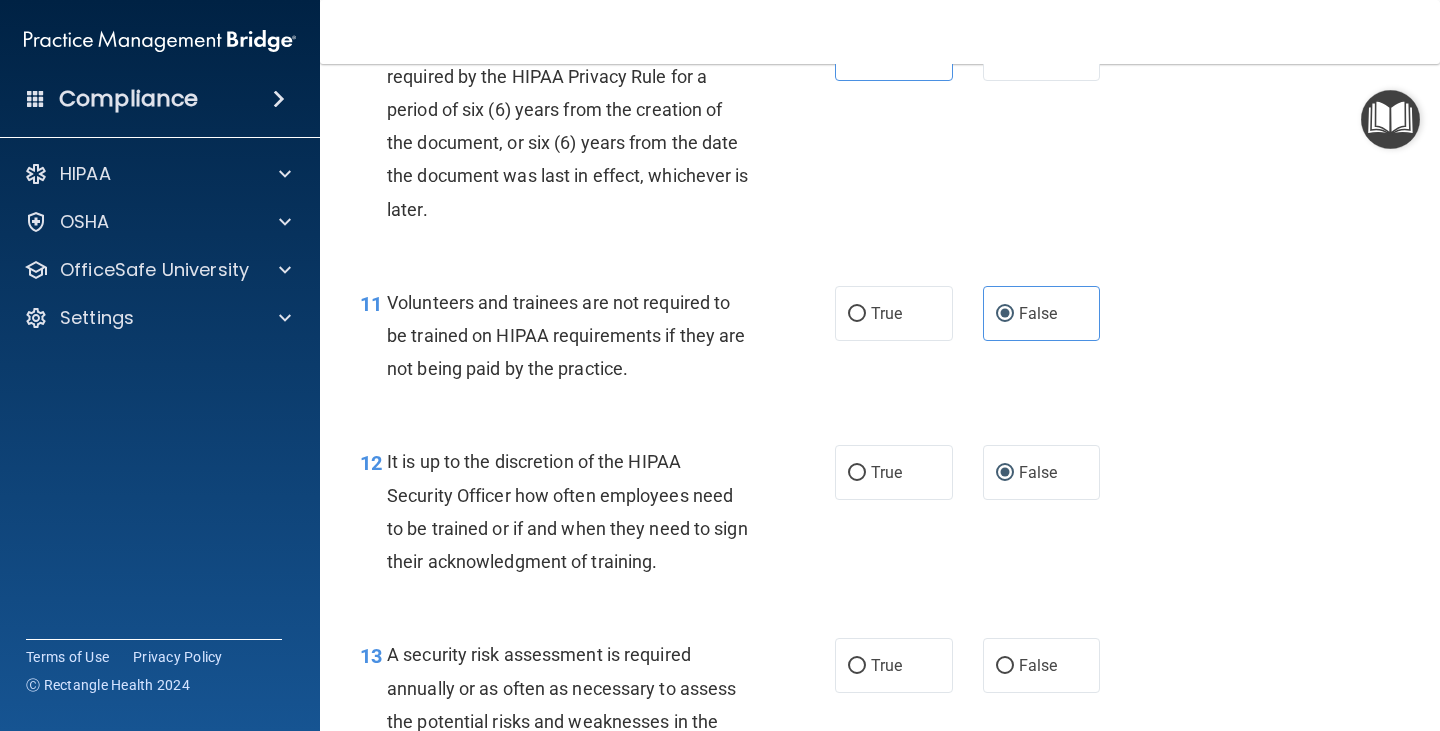 scroll, scrollTop: 2400, scrollLeft: 0, axis: vertical 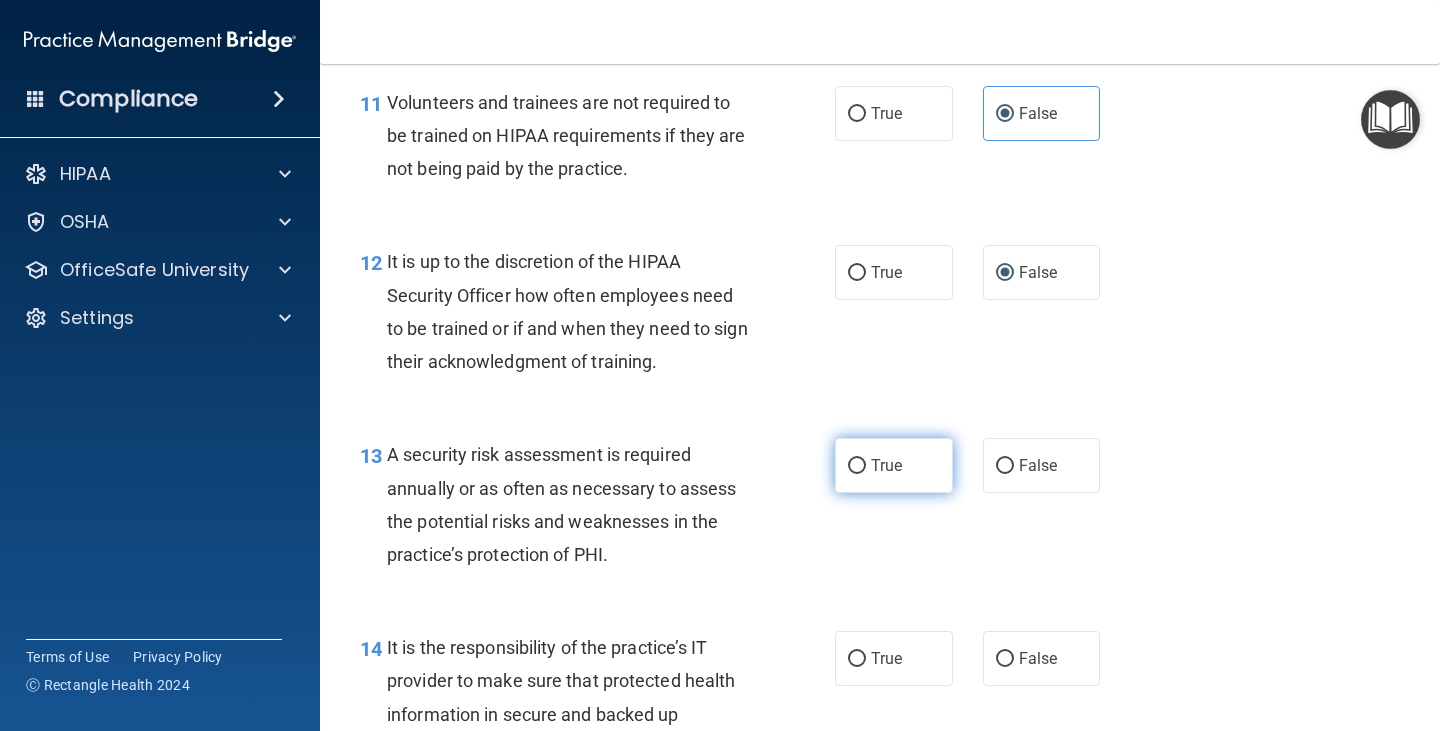 click on "True" at bounding box center [886, 465] 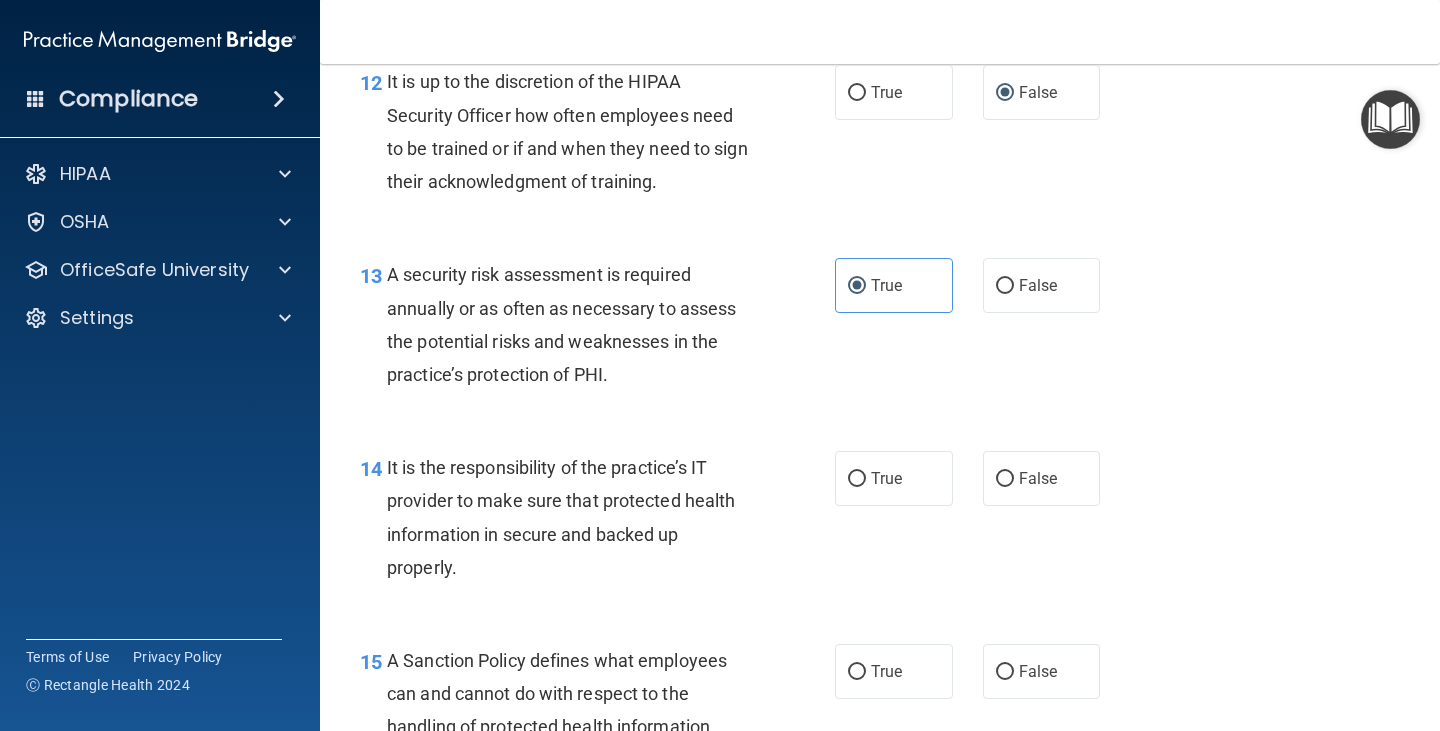 scroll, scrollTop: 2600, scrollLeft: 0, axis: vertical 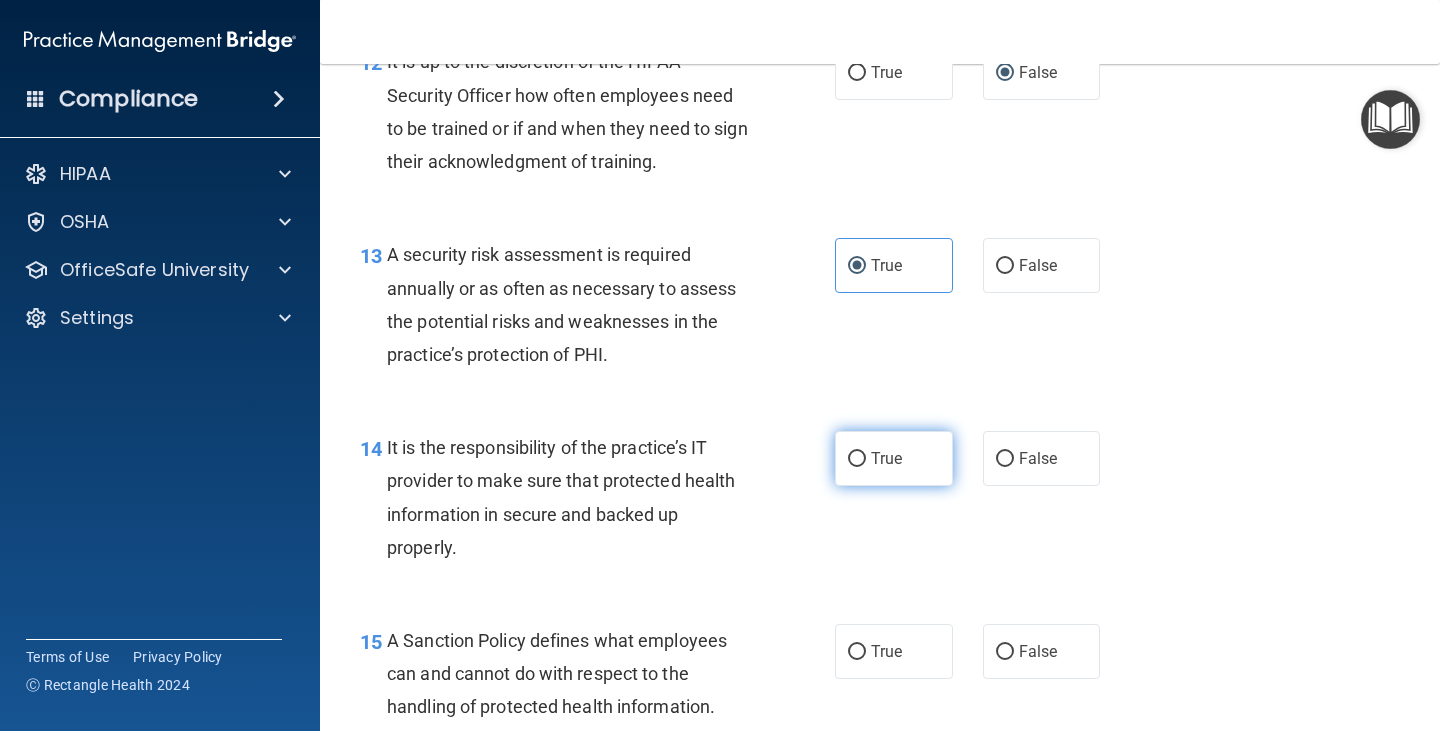 click on "True" at bounding box center [894, 458] 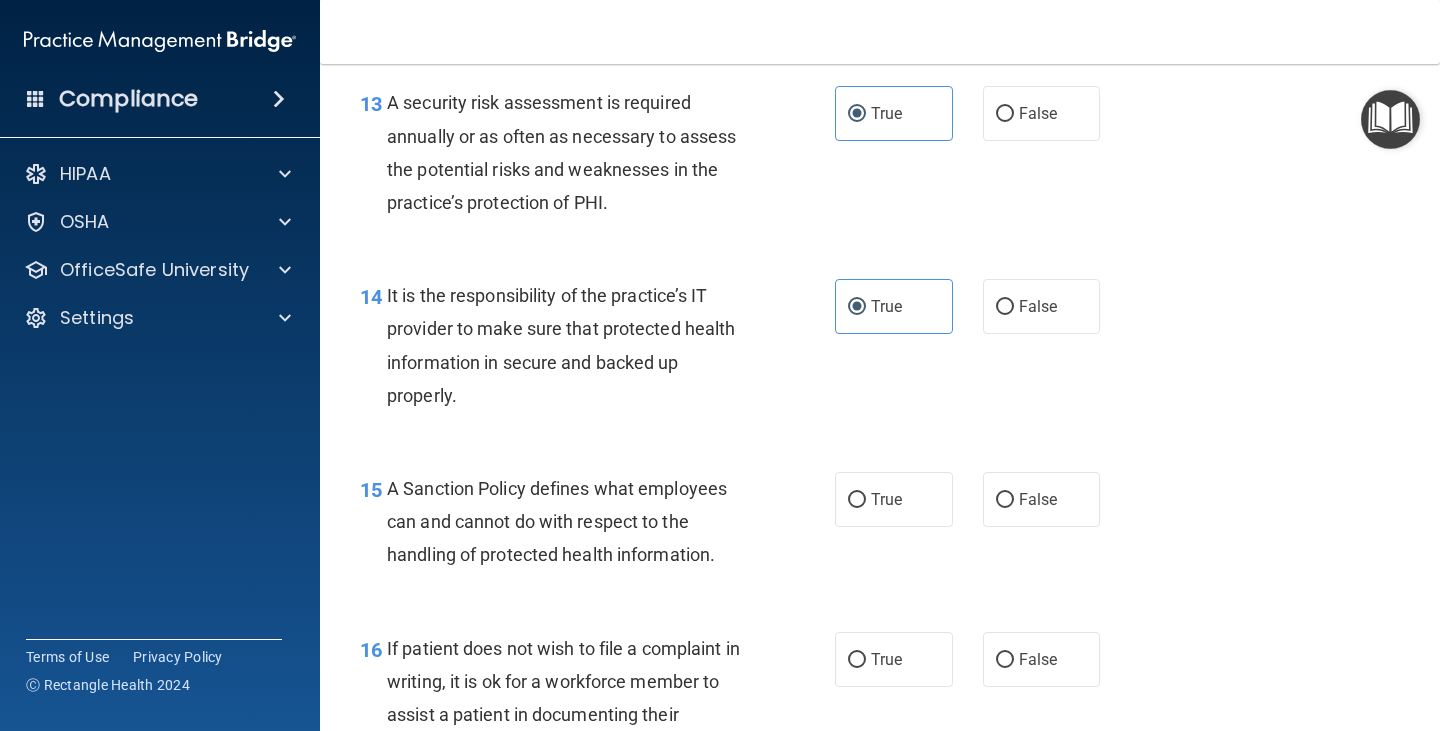 scroll, scrollTop: 2800, scrollLeft: 0, axis: vertical 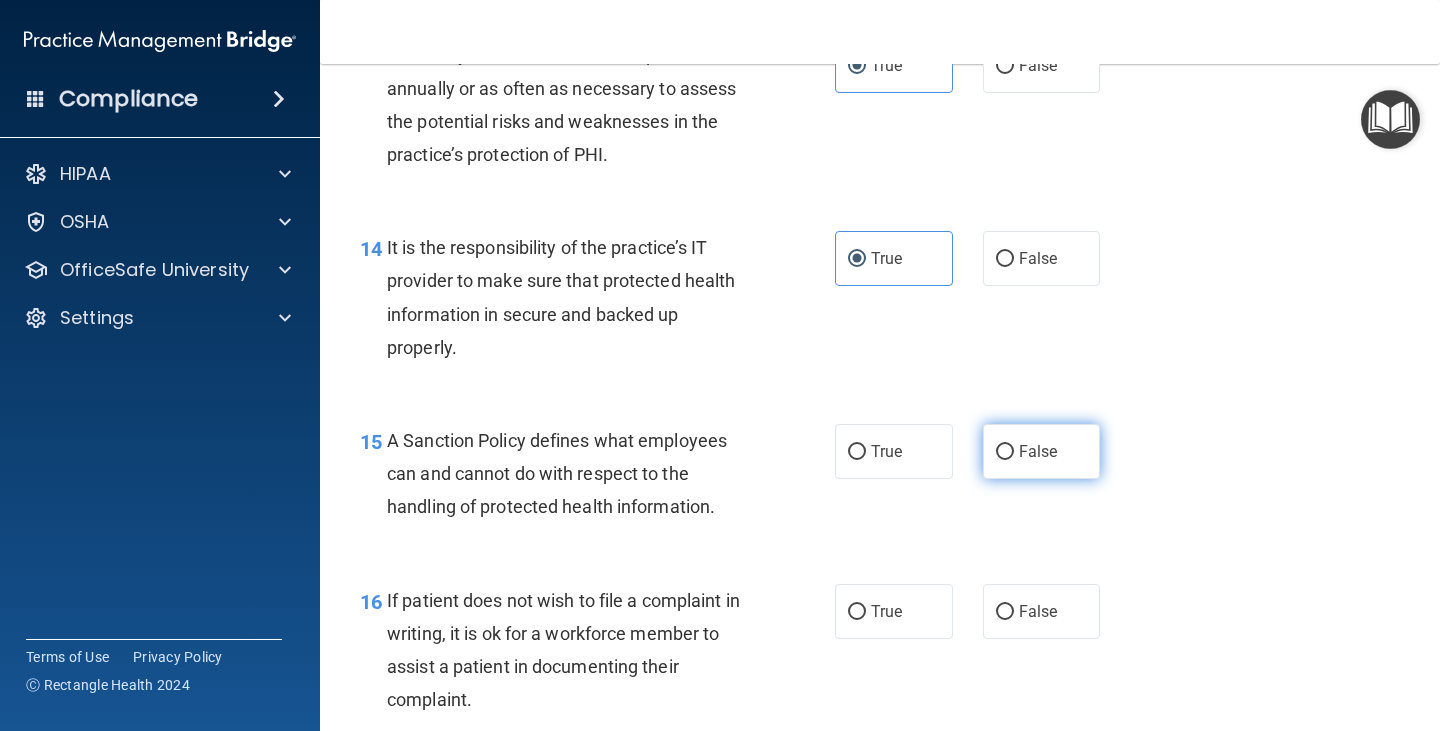 click on "False" at bounding box center [1005, 452] 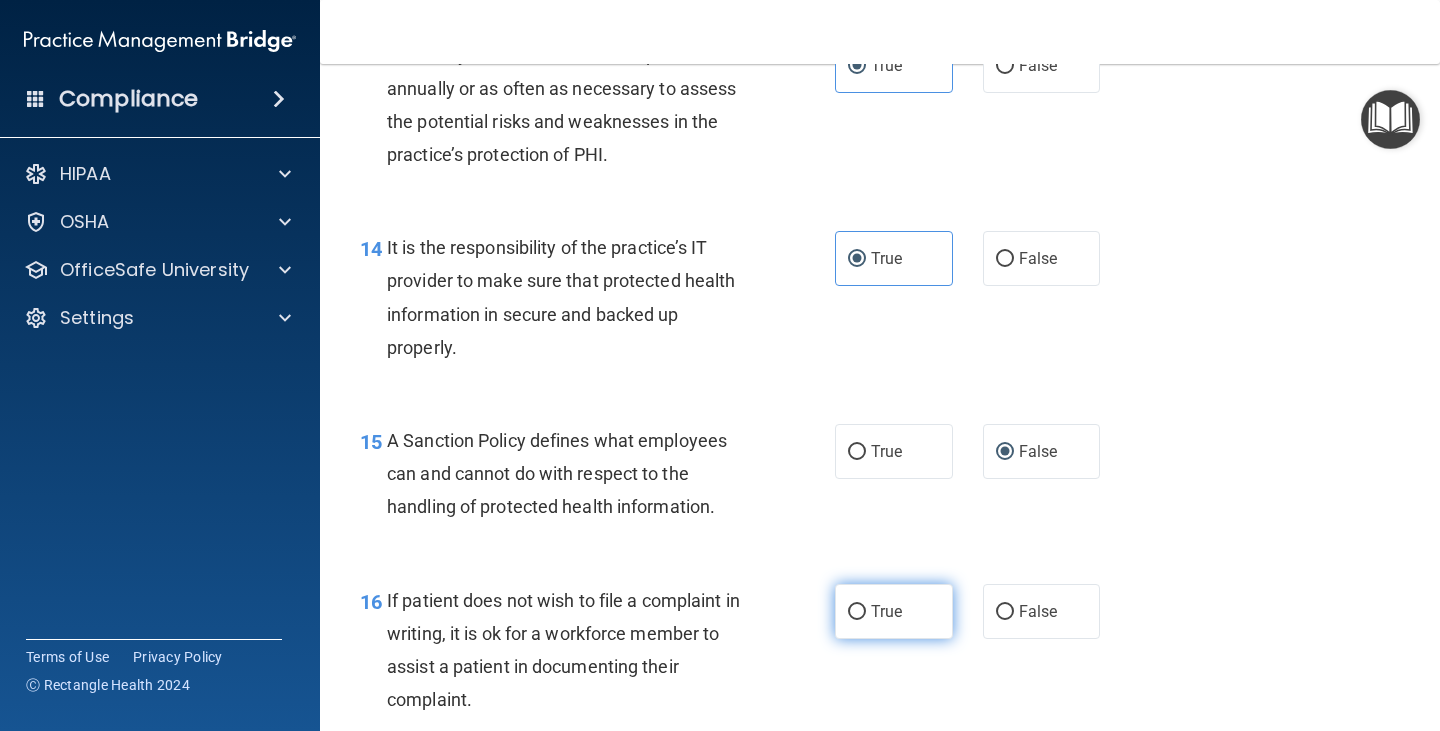 scroll, scrollTop: 2900, scrollLeft: 0, axis: vertical 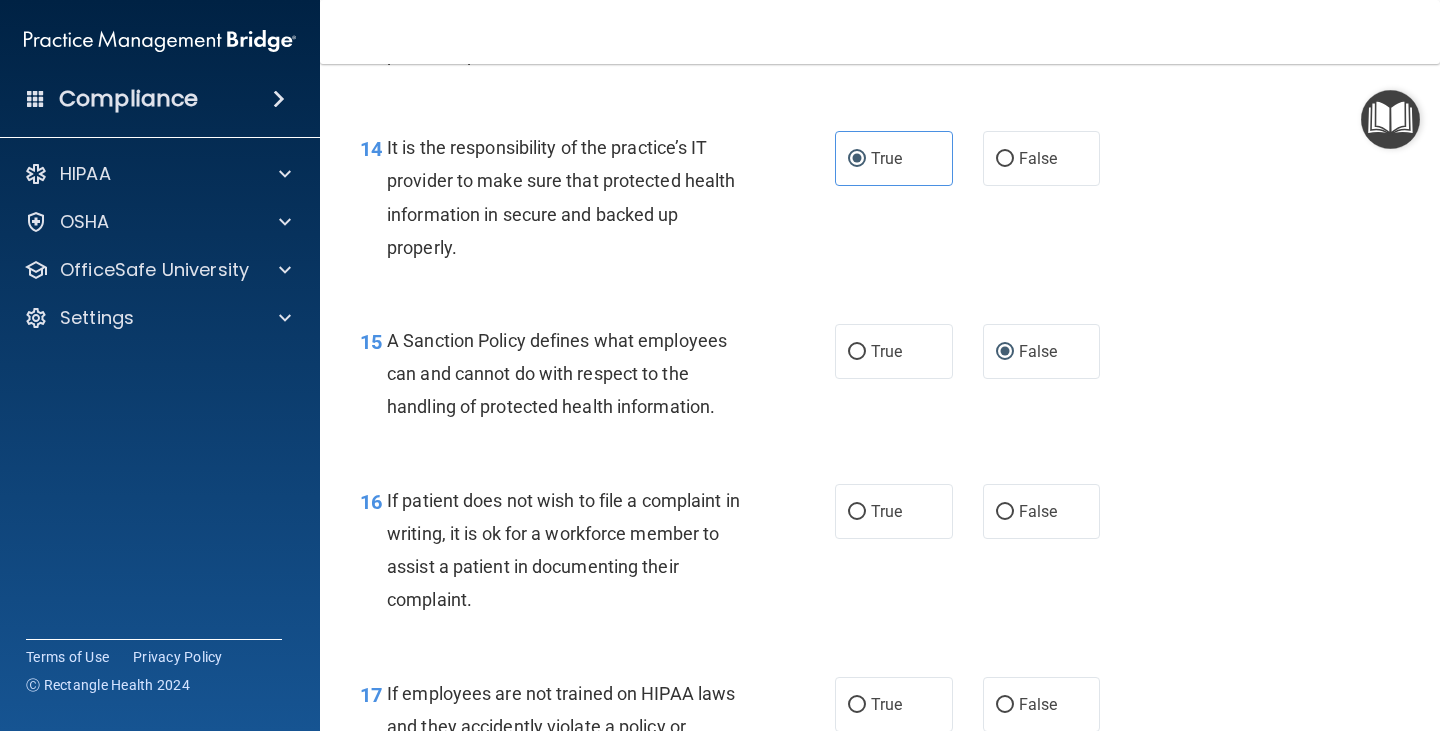 drag, startPoint x: 870, startPoint y: 607, endPoint x: 861, endPoint y: 570, distance: 38.078865 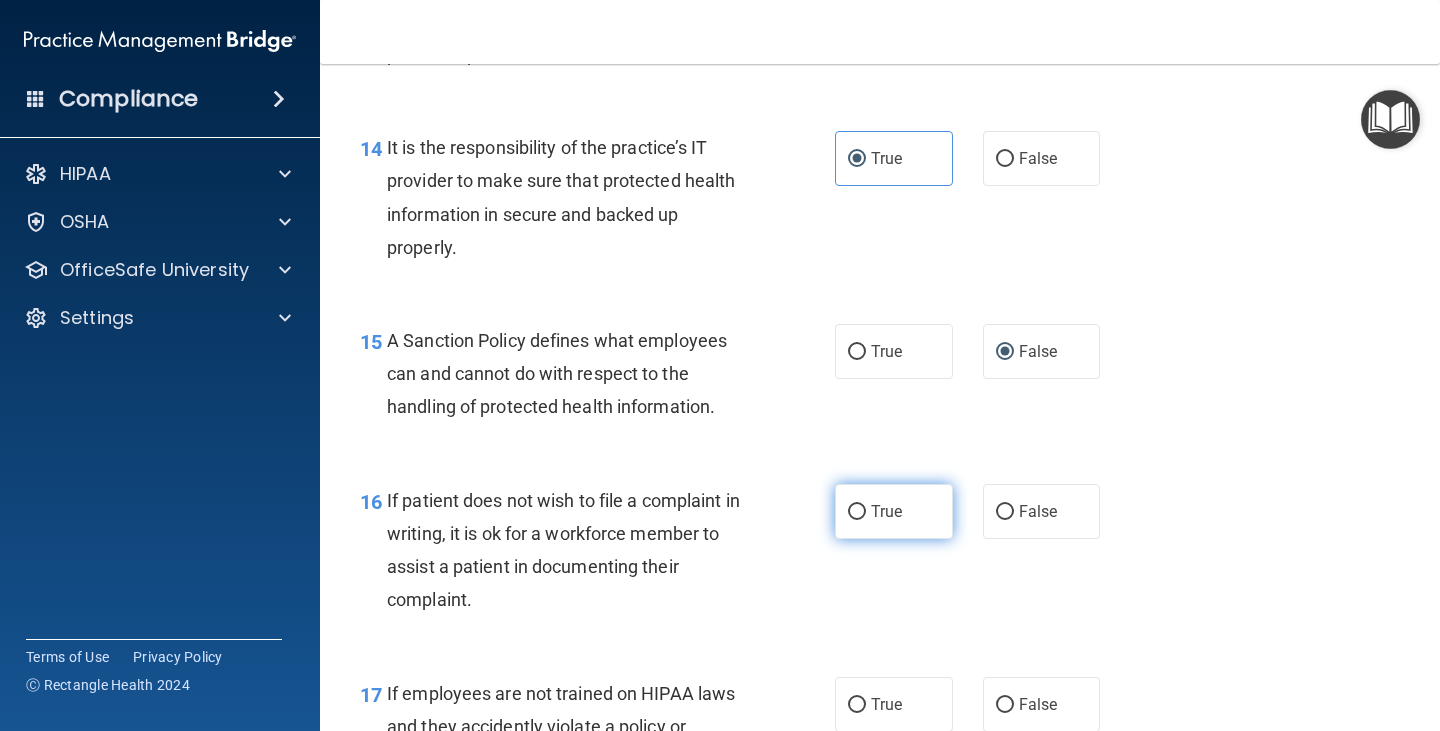 click on "True" at bounding box center (857, 512) 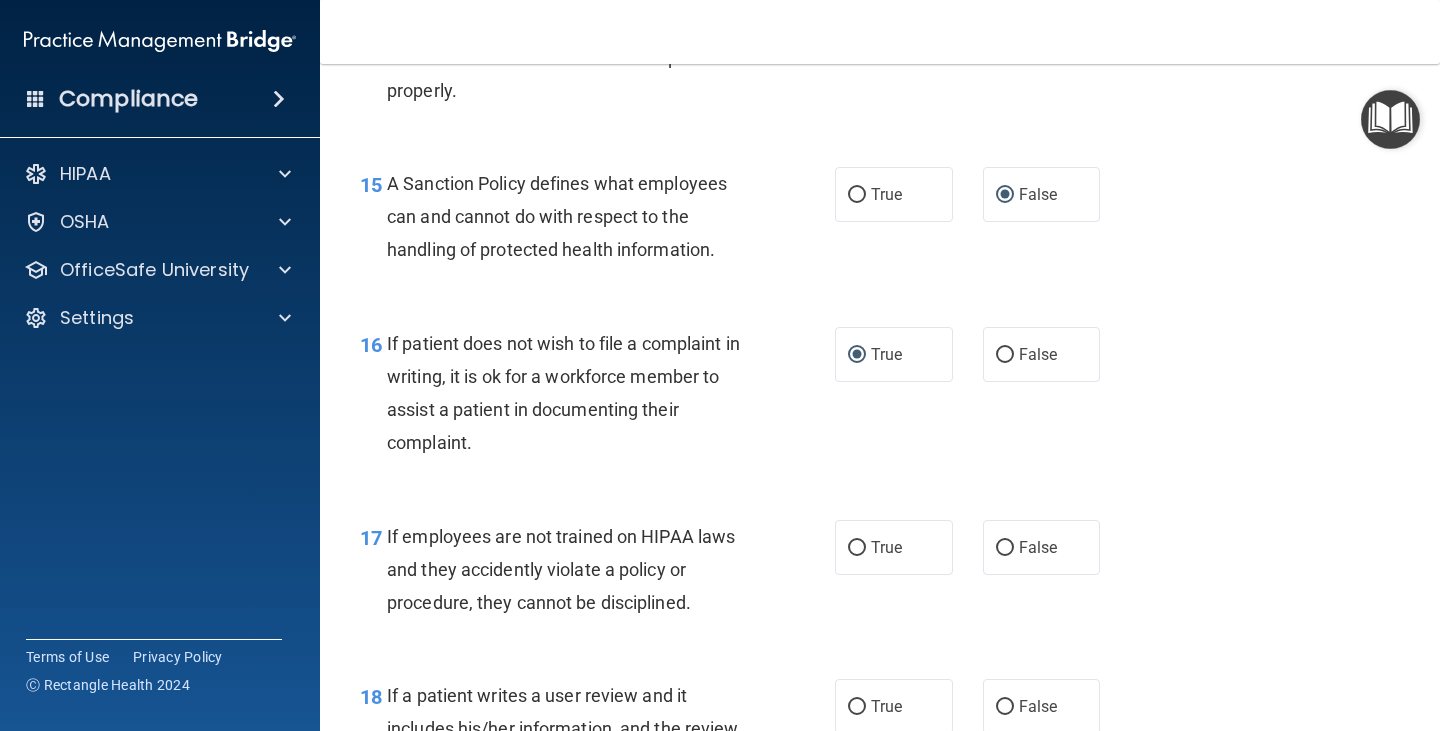 scroll, scrollTop: 3100, scrollLeft: 0, axis: vertical 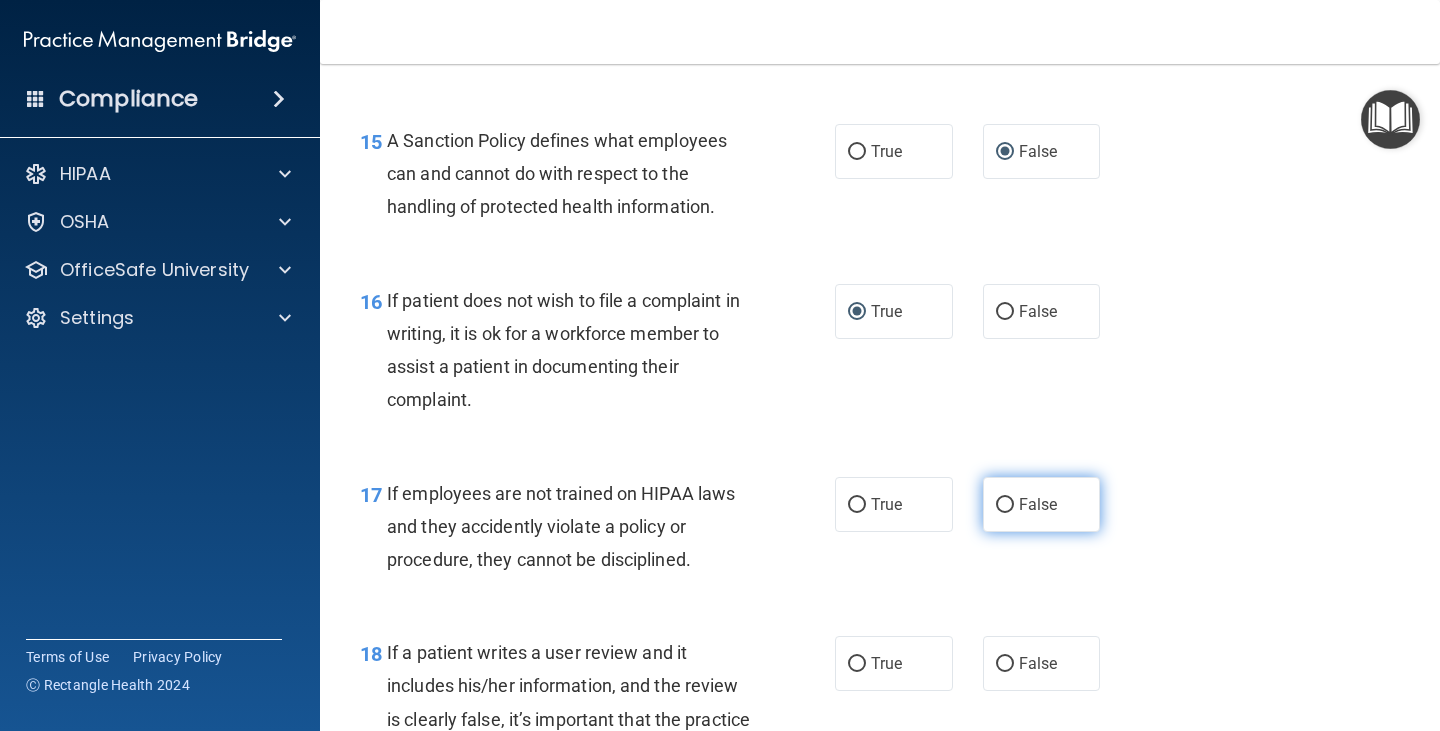 click on "False" at bounding box center (1005, 505) 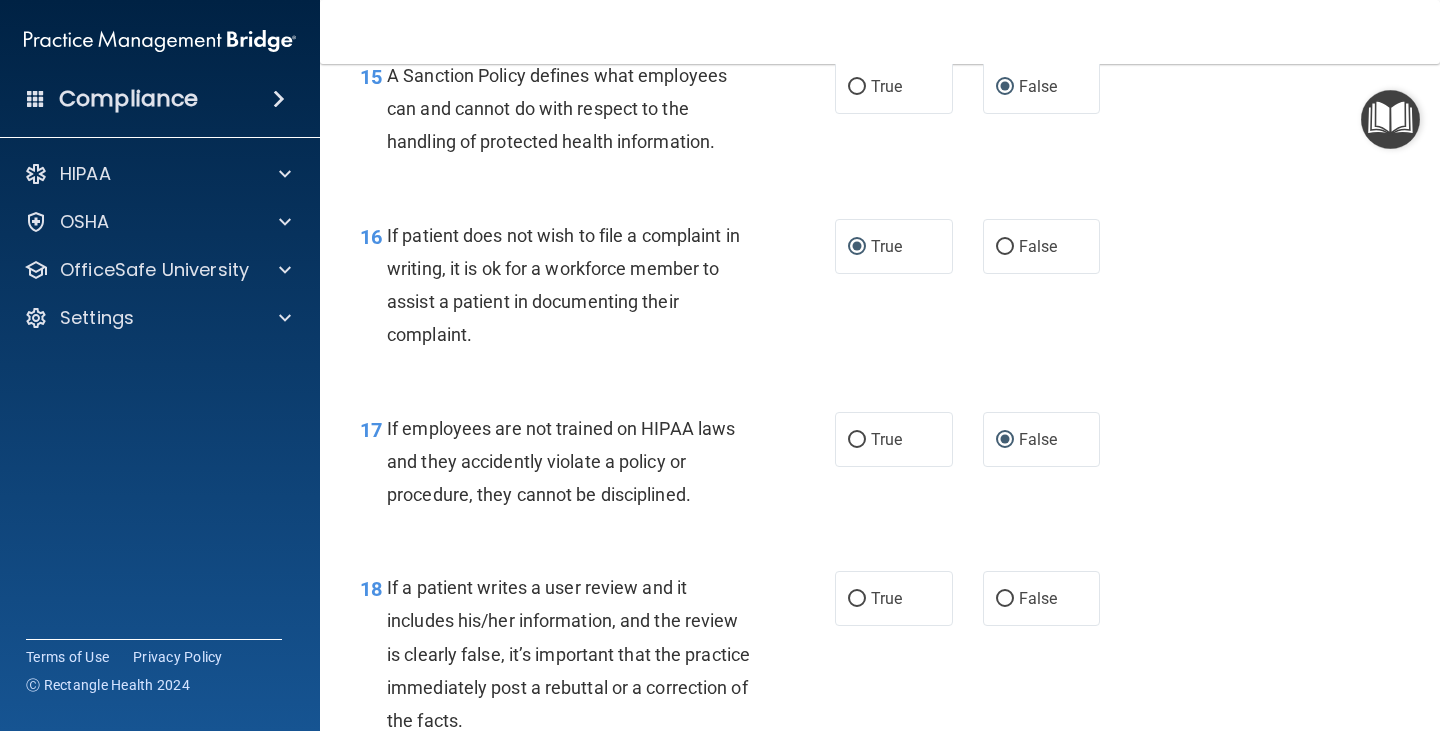 scroll, scrollTop: 3300, scrollLeft: 0, axis: vertical 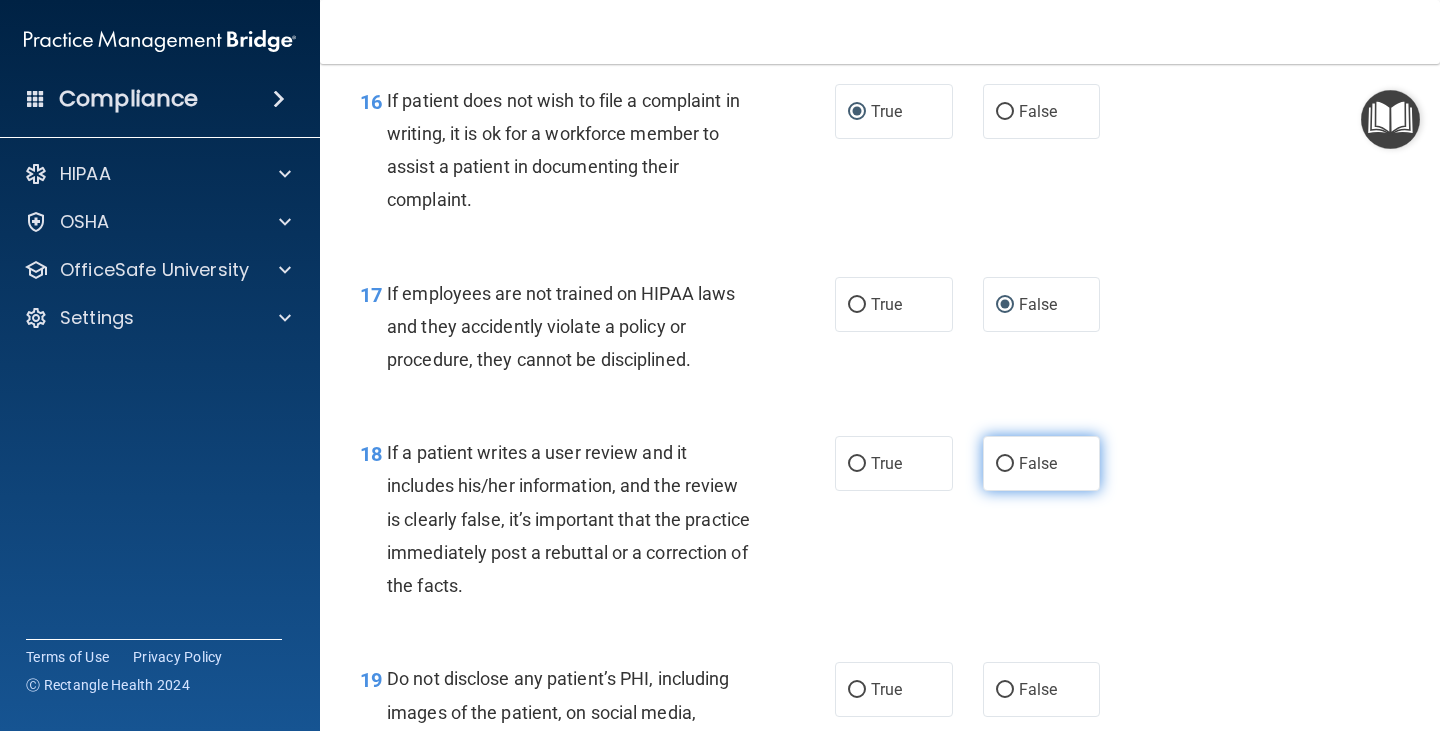 click on "False" at bounding box center [1042, 463] 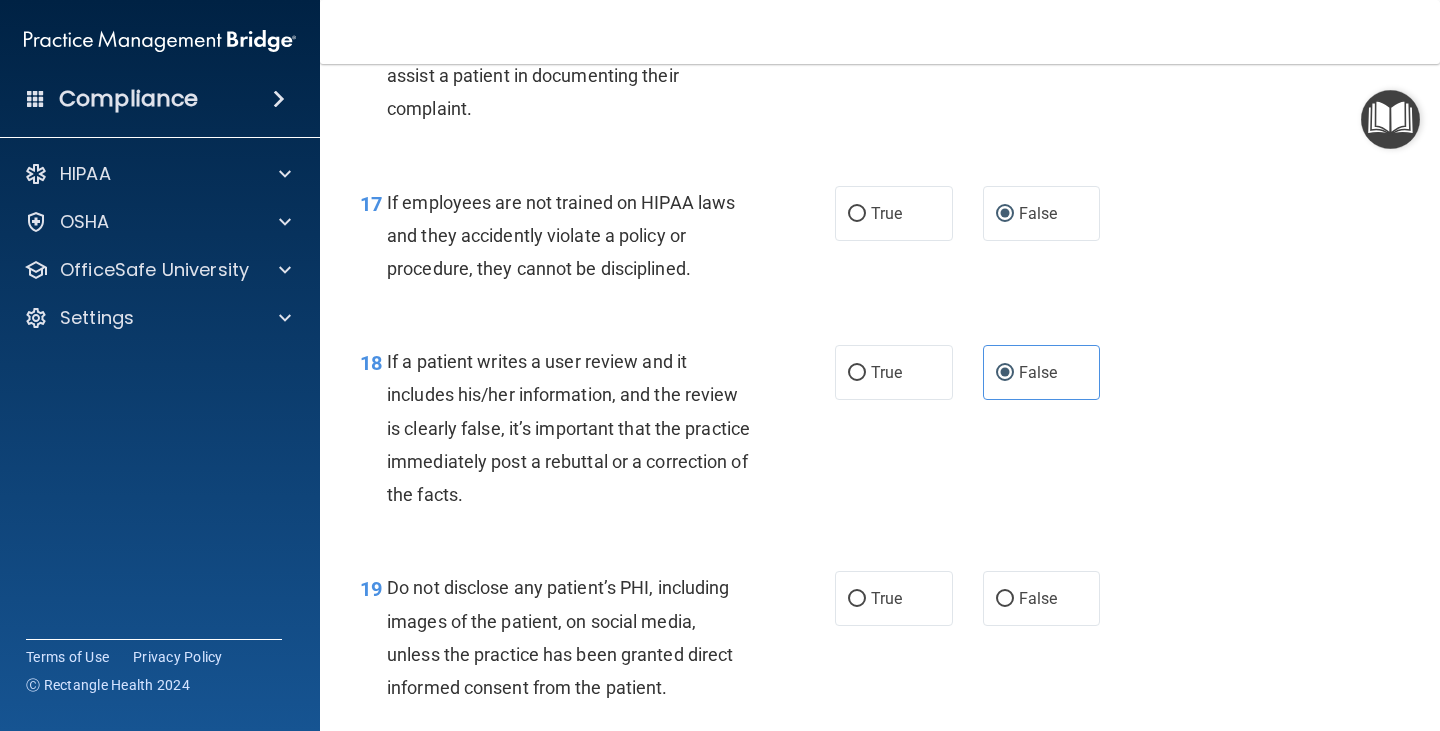scroll, scrollTop: 3600, scrollLeft: 0, axis: vertical 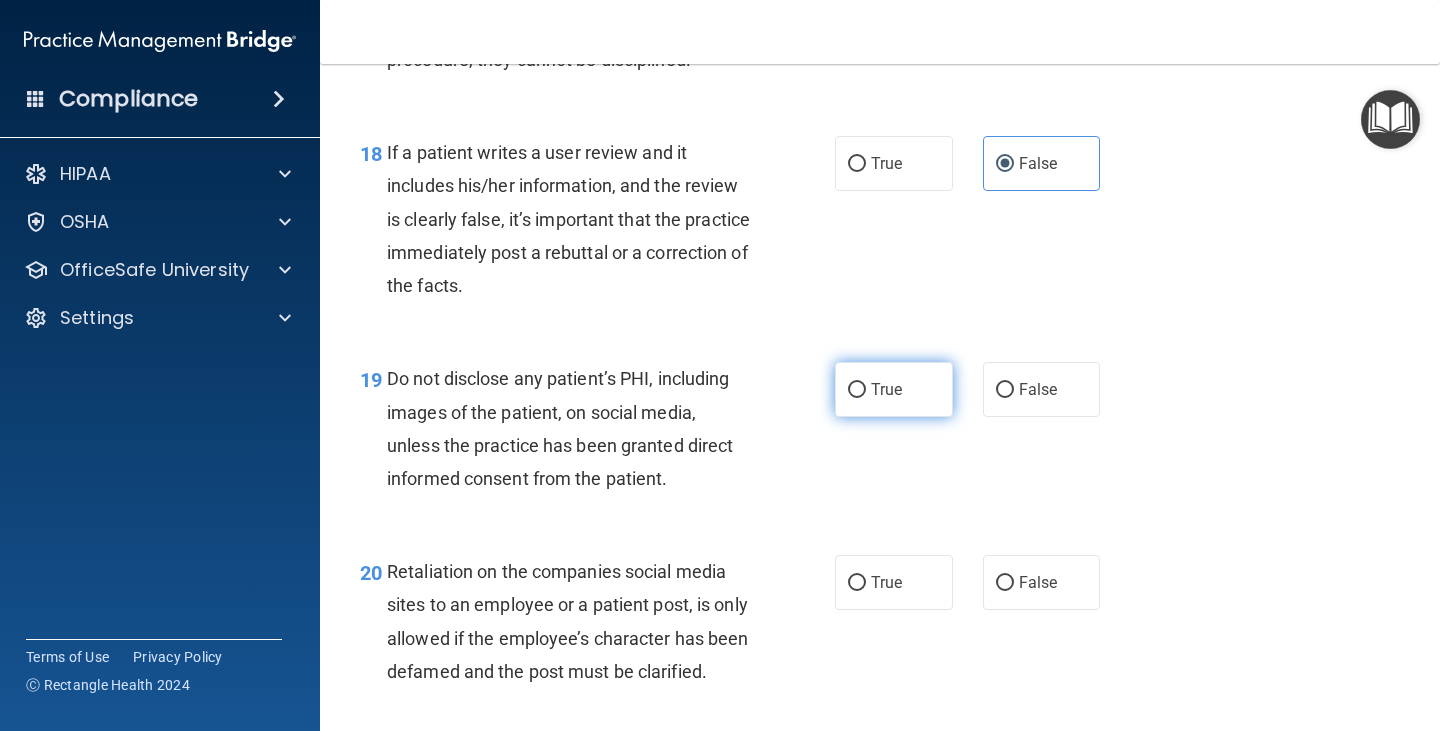 click on "True" at bounding box center [894, 389] 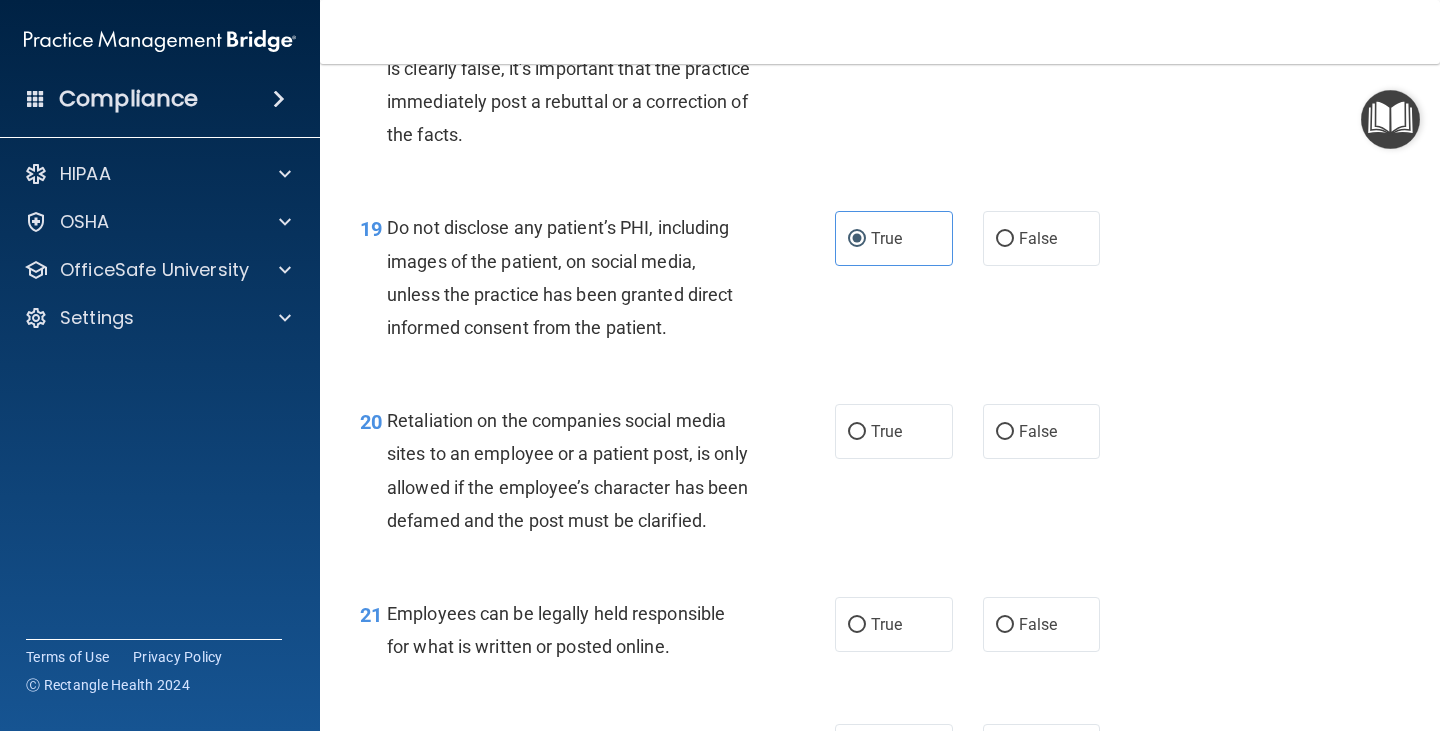 scroll, scrollTop: 3800, scrollLeft: 0, axis: vertical 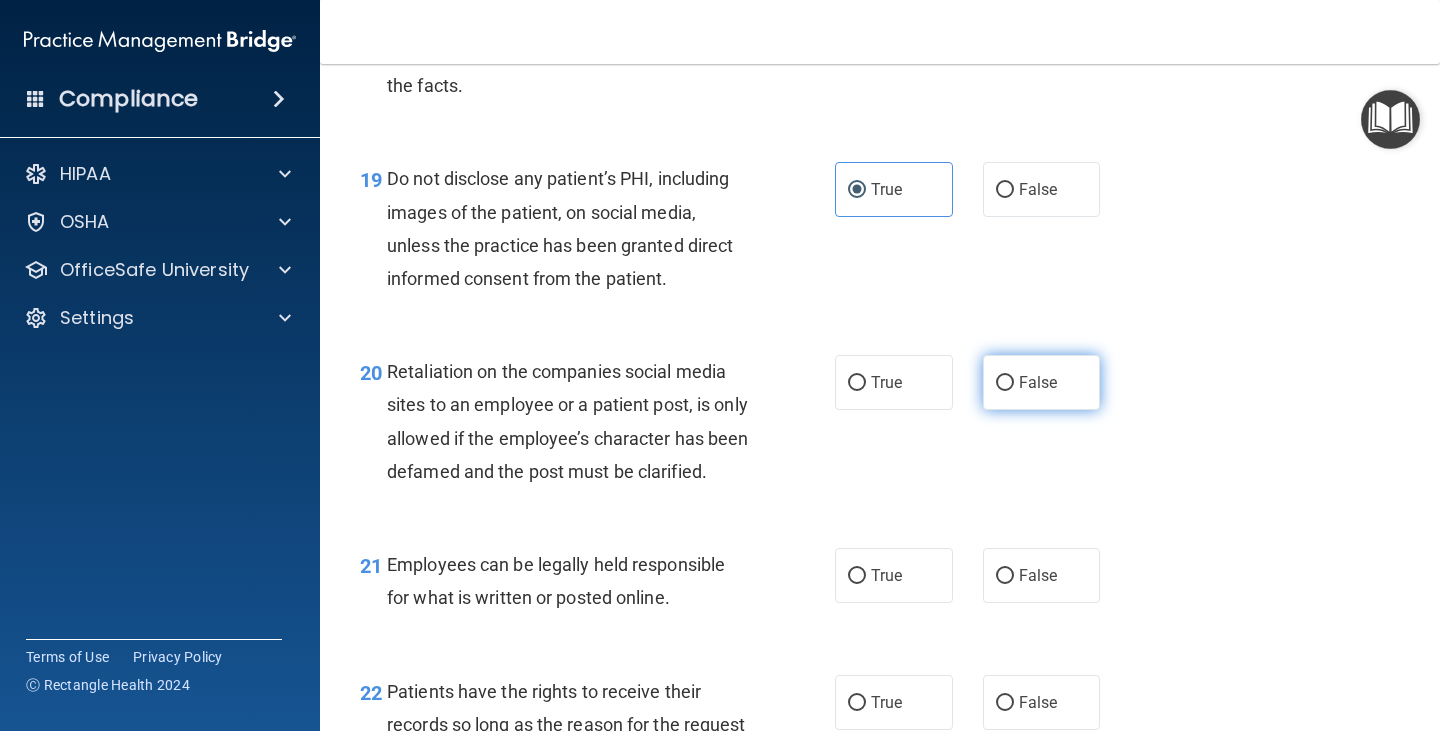 click on "False" at bounding box center (1005, 383) 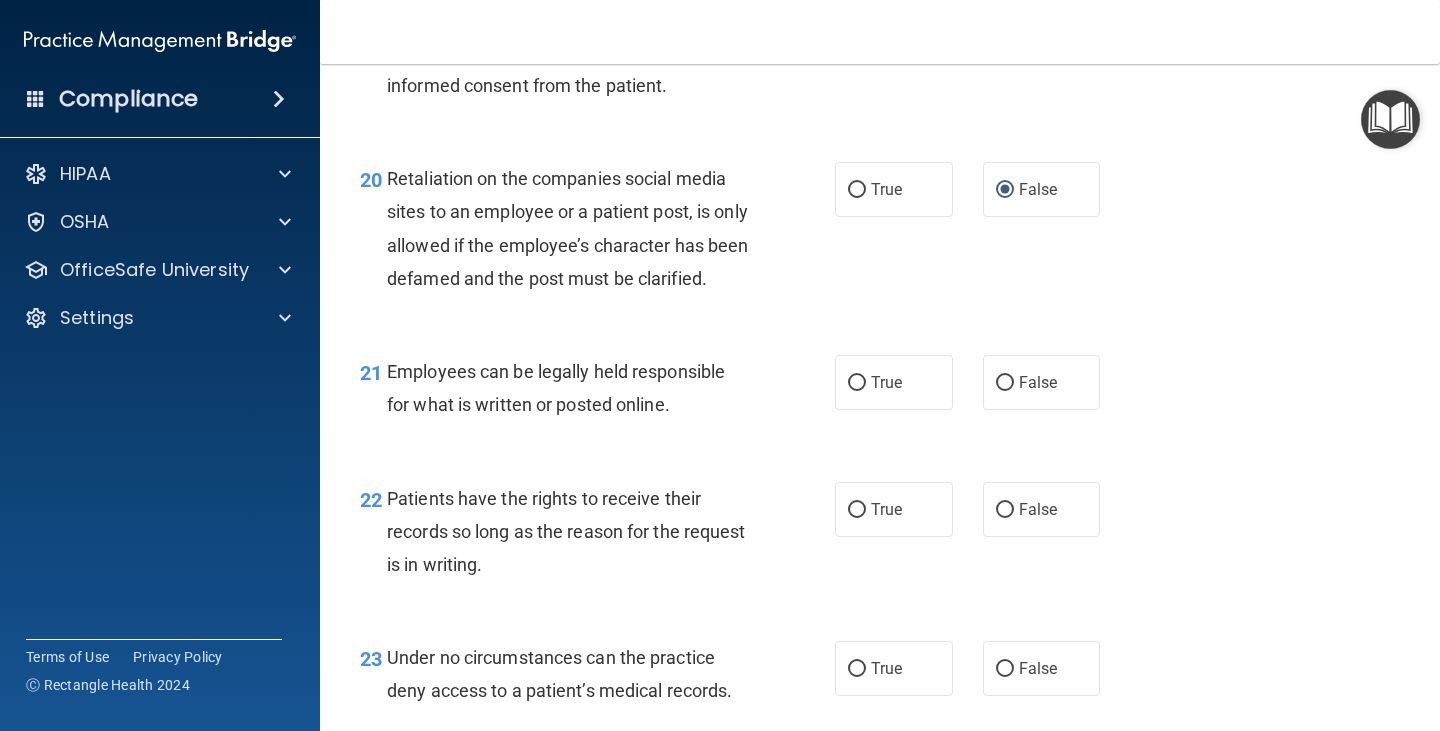 scroll, scrollTop: 4000, scrollLeft: 0, axis: vertical 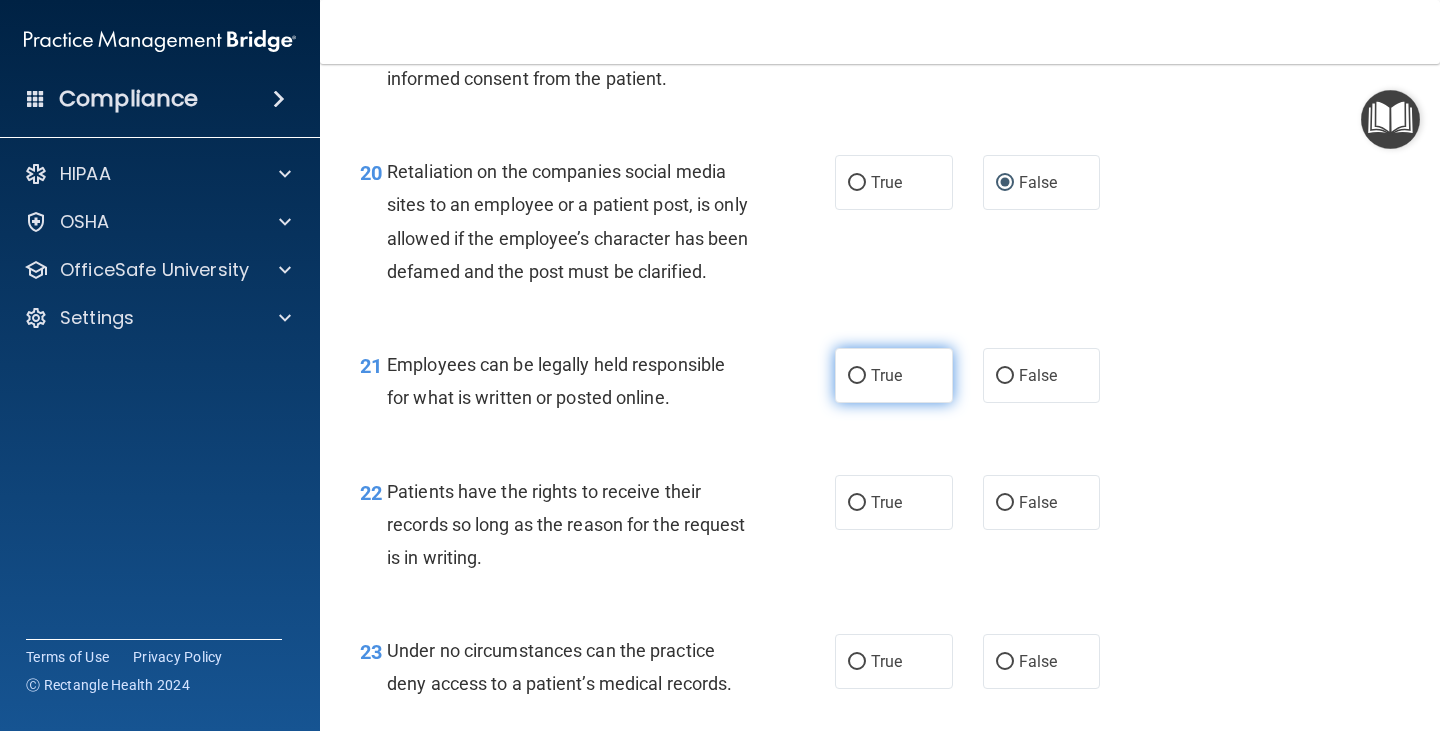 click on "True" at bounding box center (894, 375) 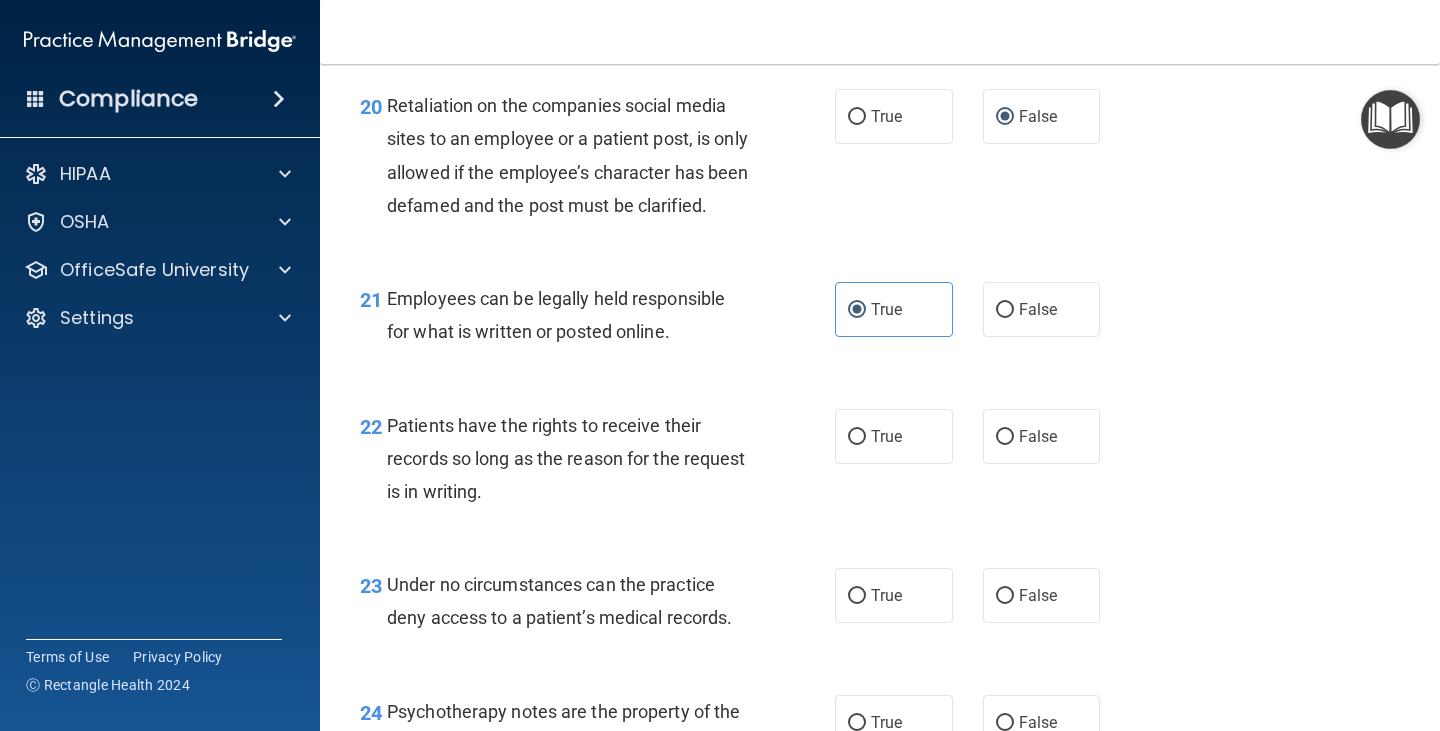 scroll, scrollTop: 4100, scrollLeft: 0, axis: vertical 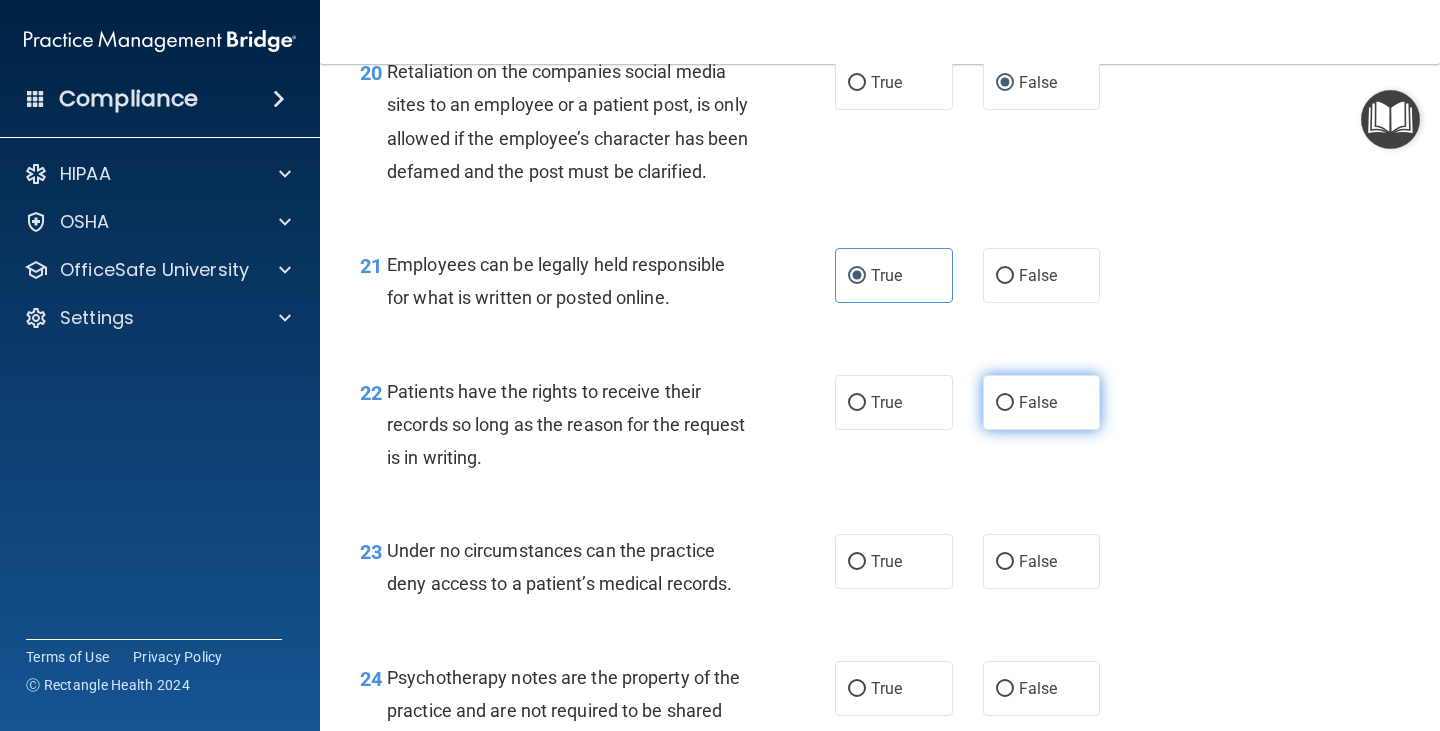click on "False" at bounding box center (1038, 402) 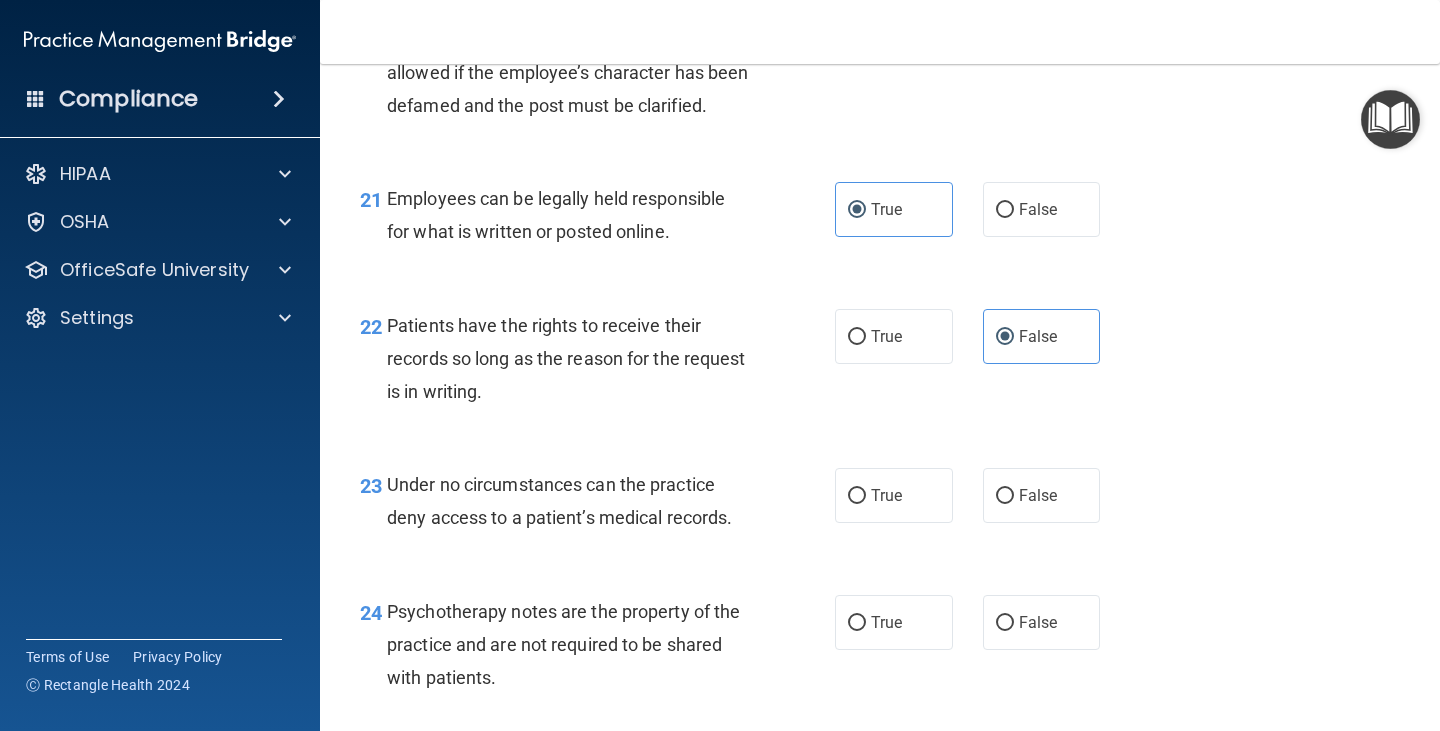 scroll, scrollTop: 4300, scrollLeft: 0, axis: vertical 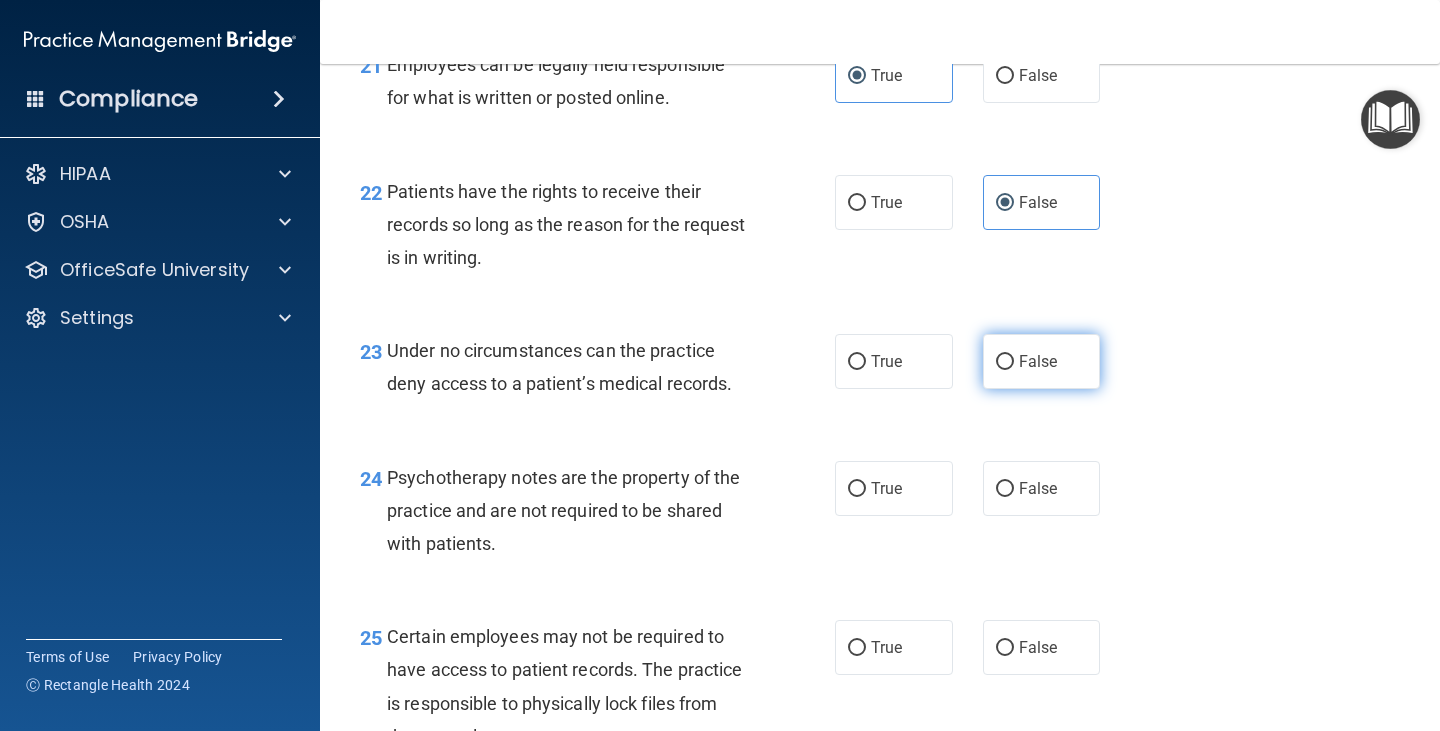 click on "False" at bounding box center [1042, 361] 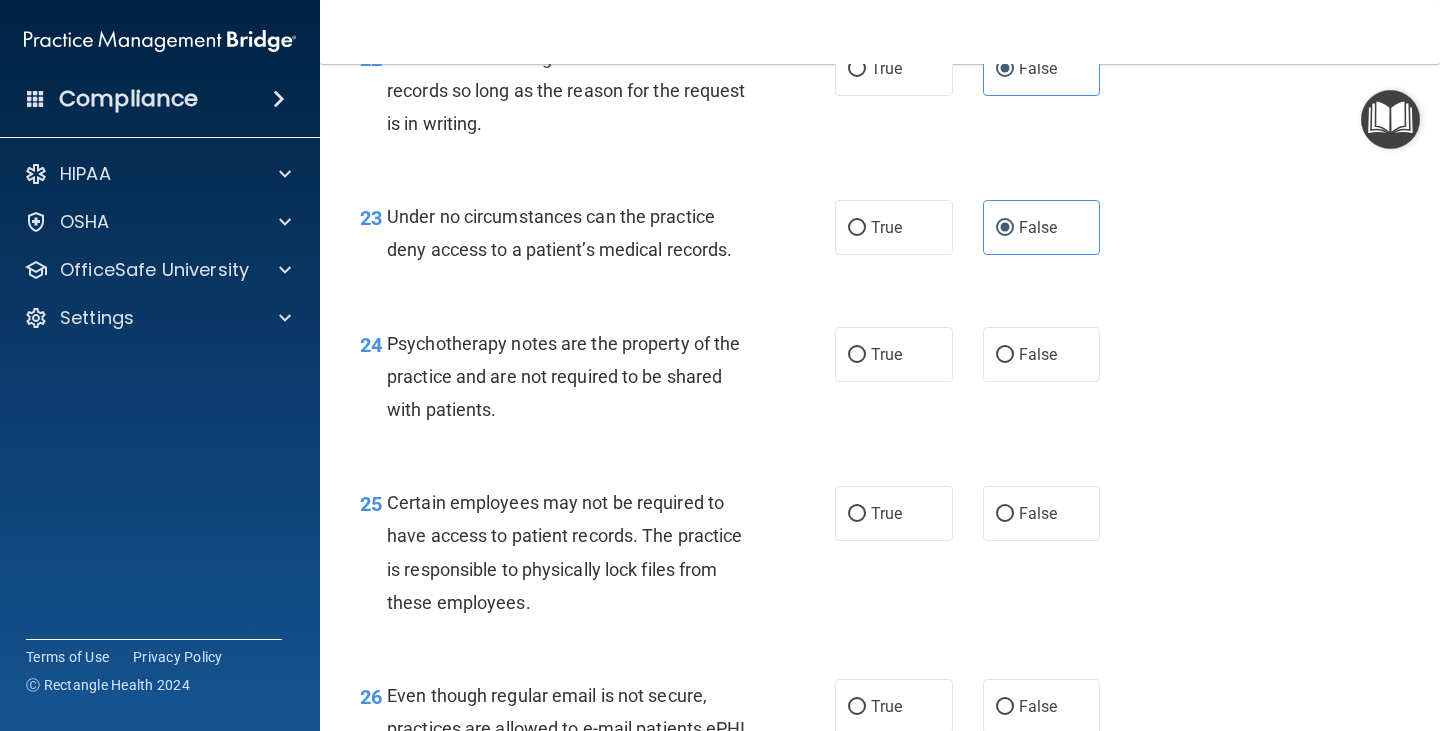 scroll, scrollTop: 4500, scrollLeft: 0, axis: vertical 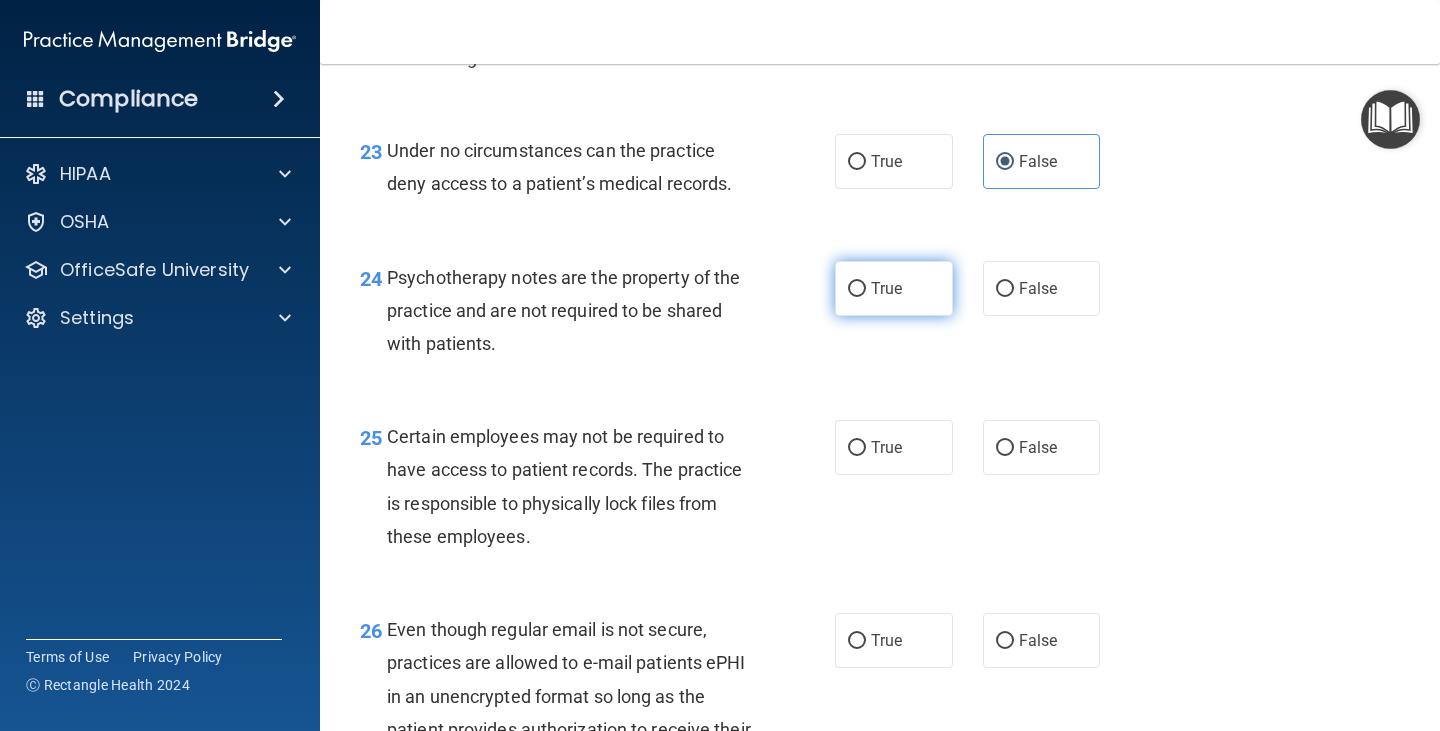 click on "True" at bounding box center (894, 288) 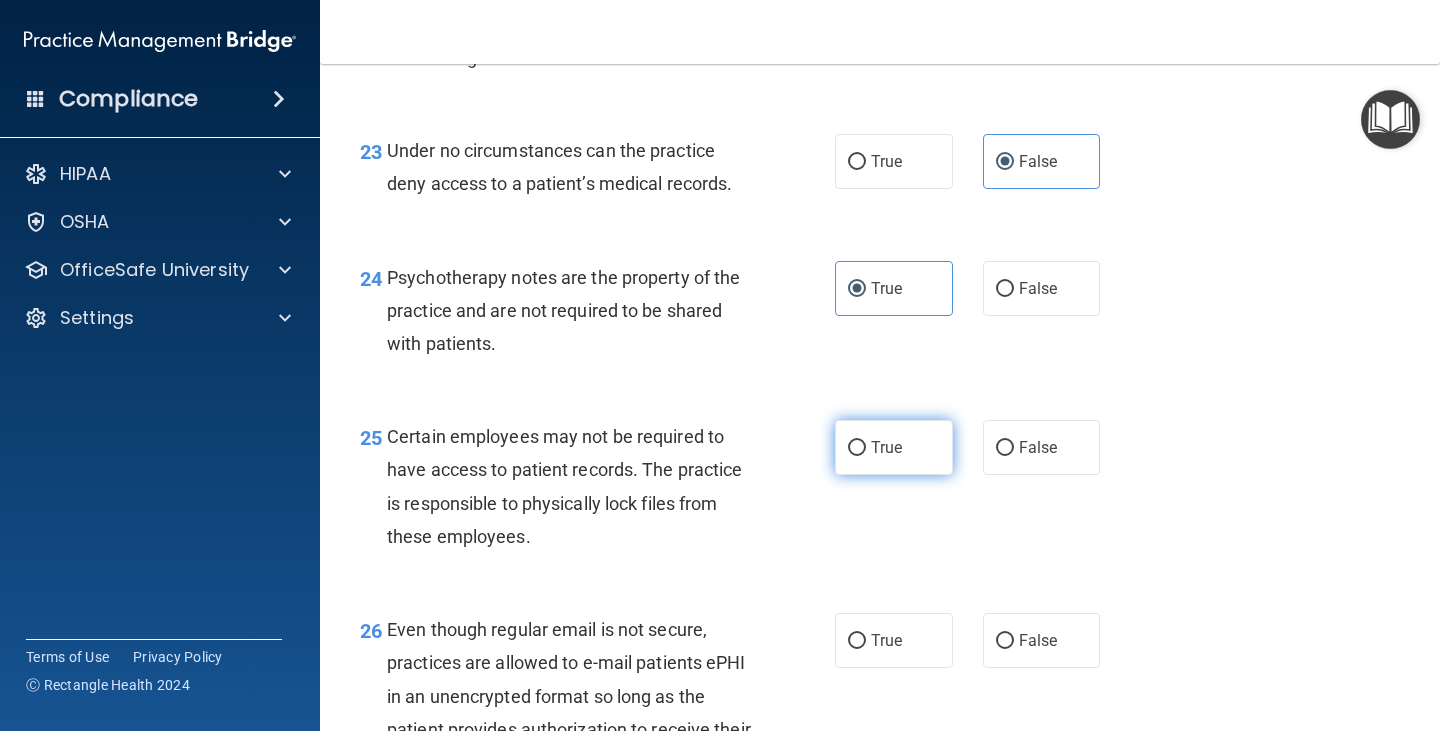 click on "True" at bounding box center [894, 447] 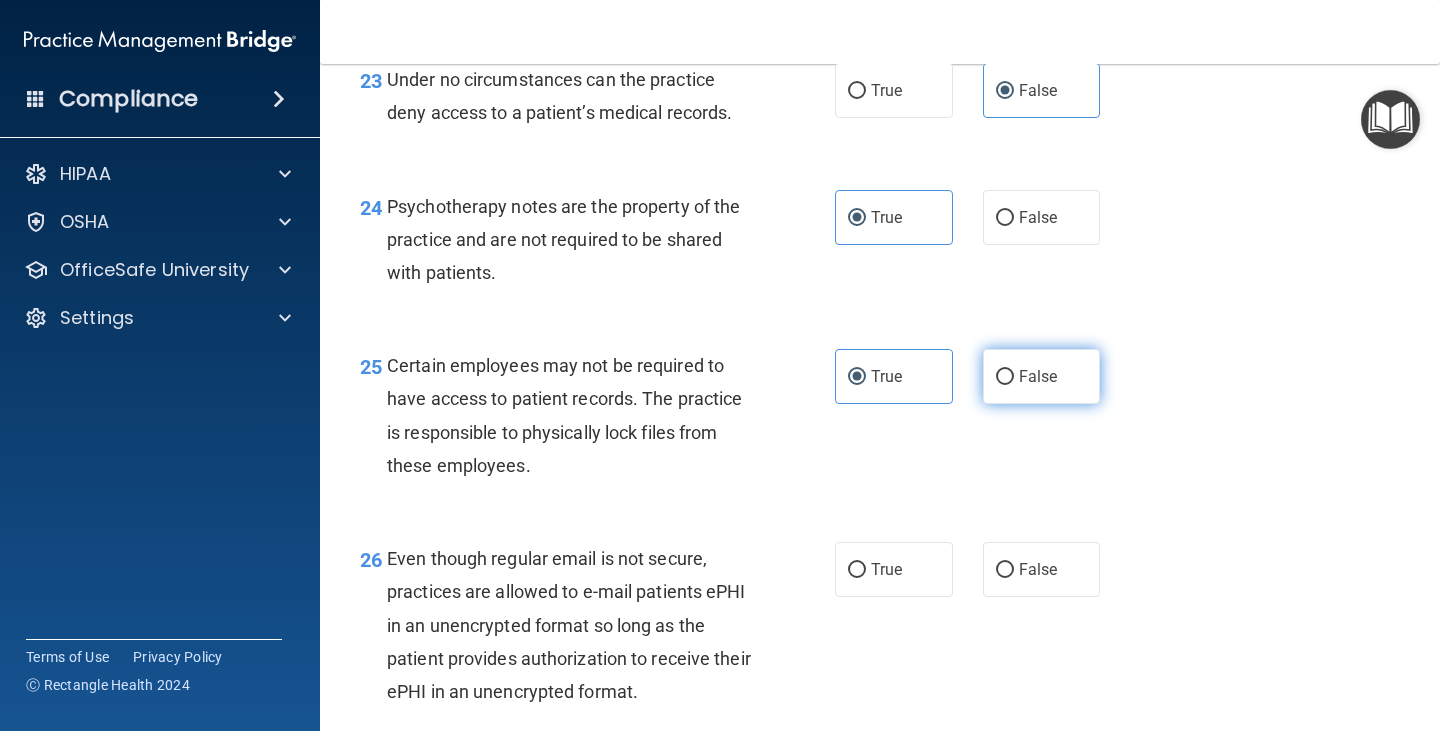 scroll, scrollTop: 4800, scrollLeft: 0, axis: vertical 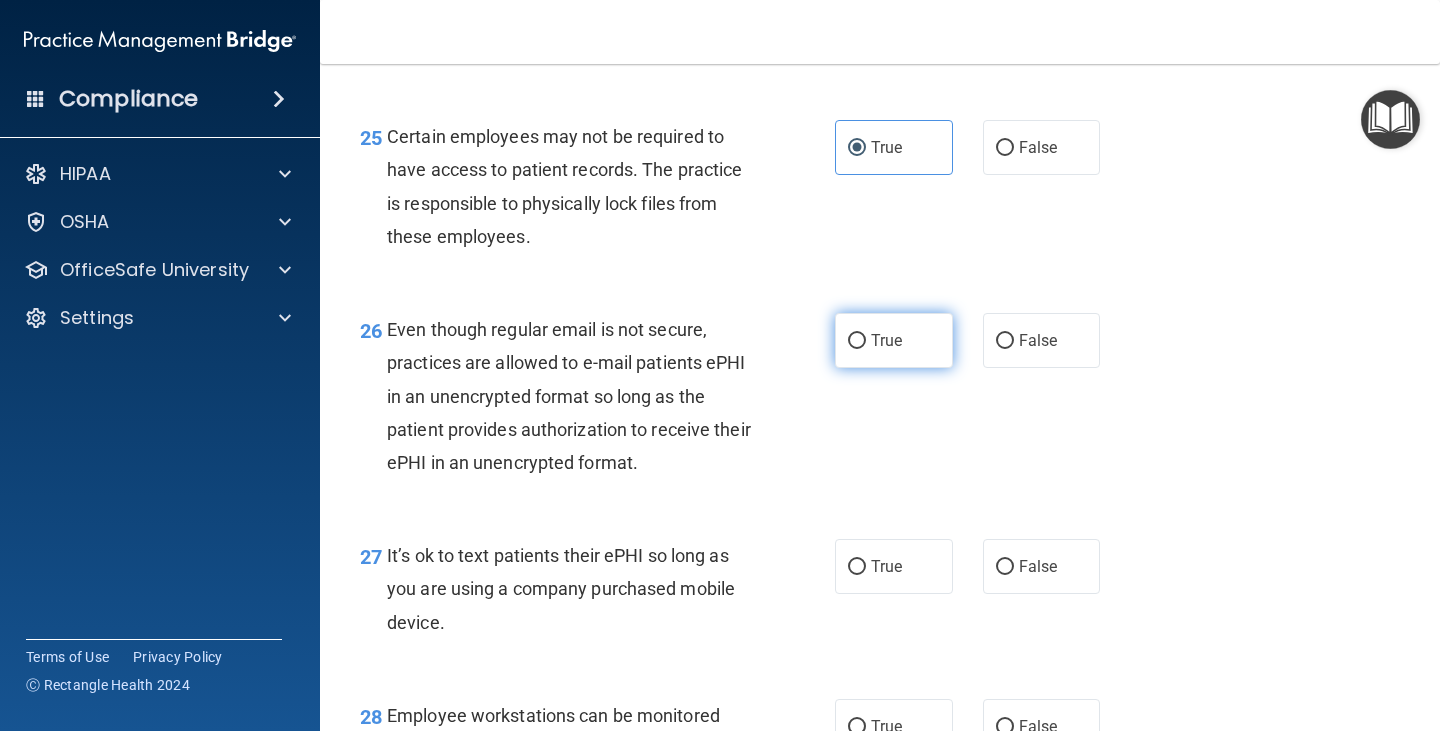click on "True" at bounding box center (886, 340) 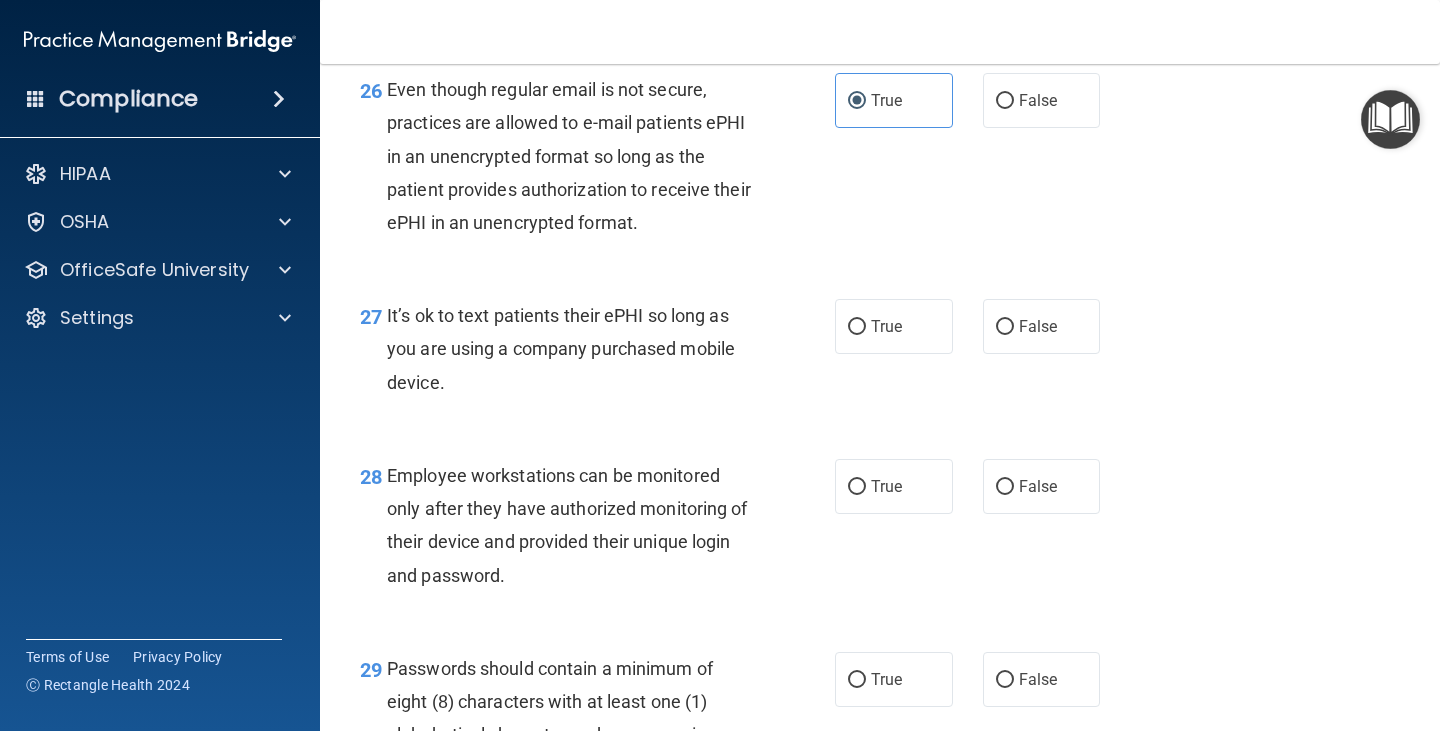scroll, scrollTop: 5100, scrollLeft: 0, axis: vertical 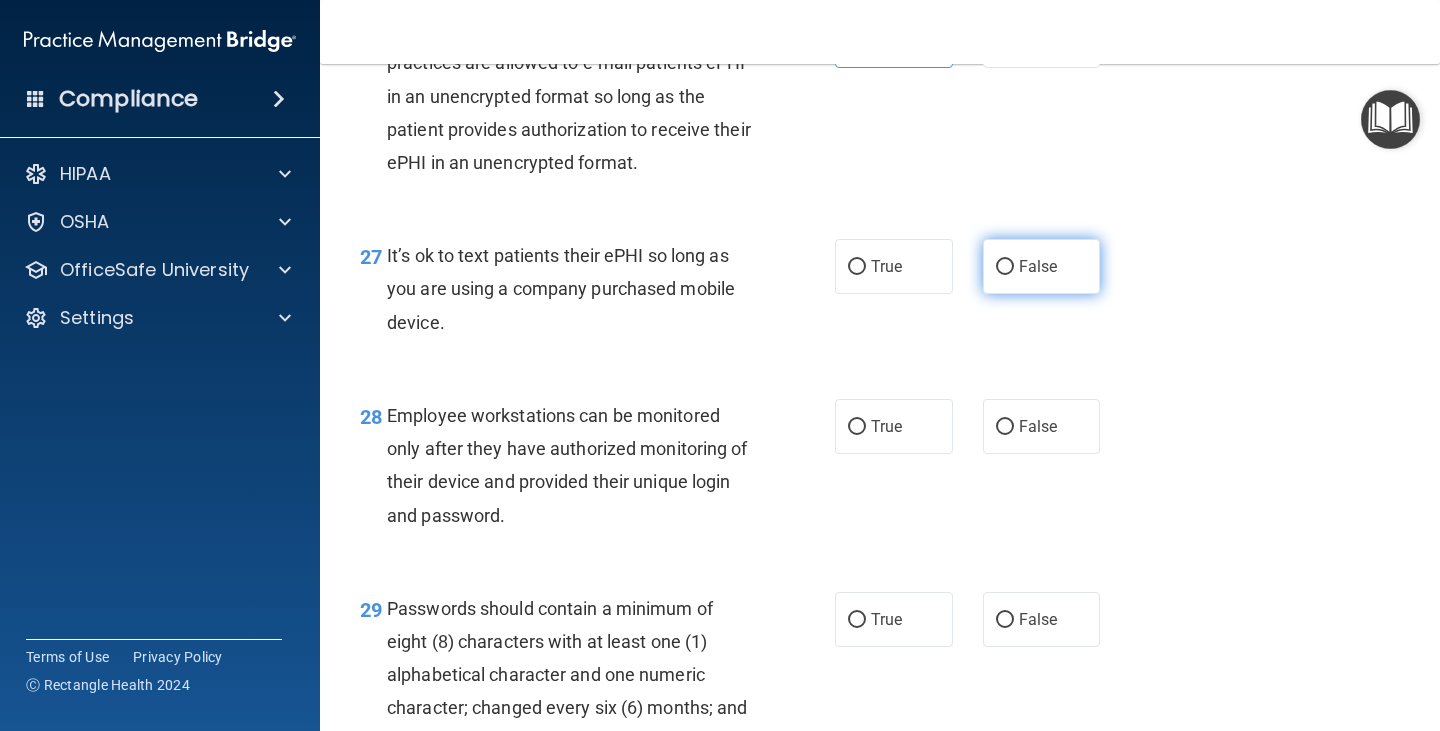 click on "False" at bounding box center (1042, 266) 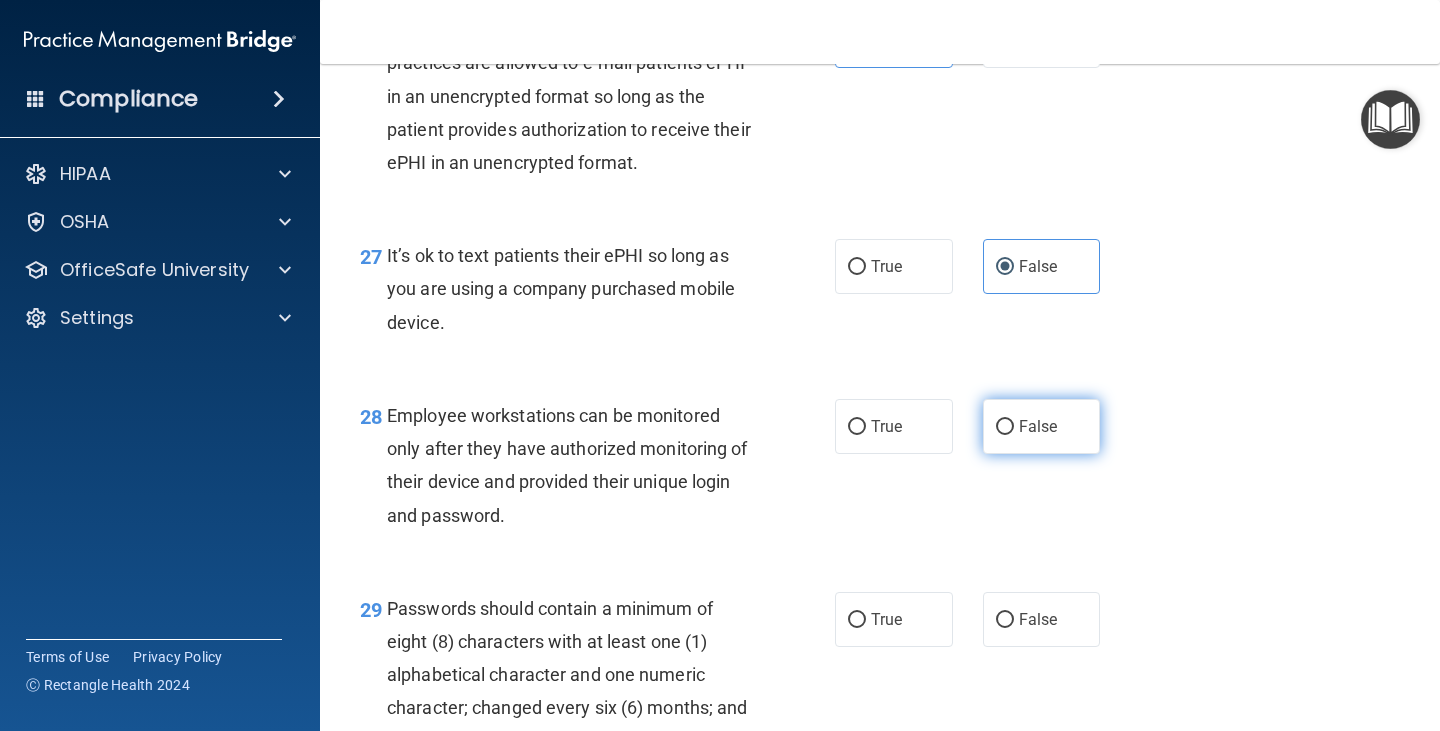 click on "False" at bounding box center (1042, 426) 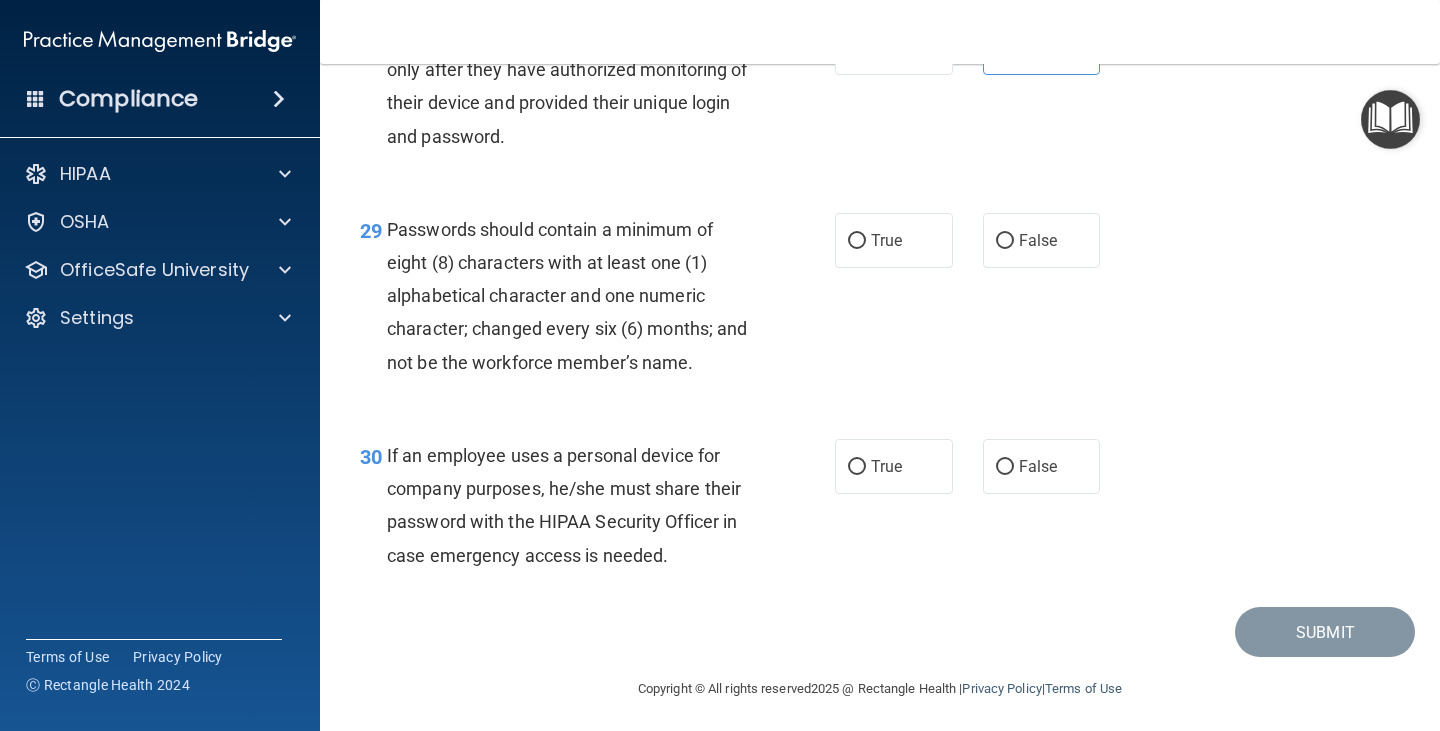 scroll, scrollTop: 5500, scrollLeft: 0, axis: vertical 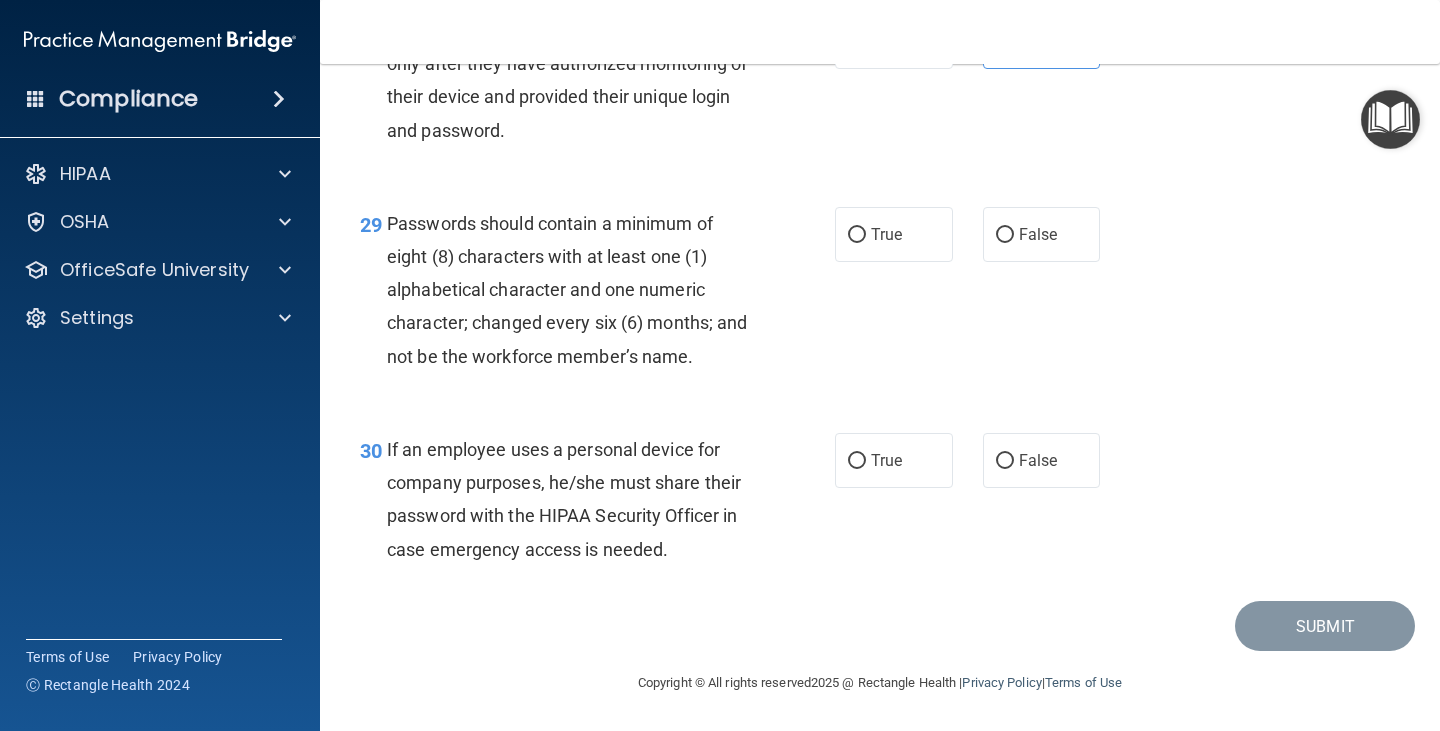 click on "29       Passwords should contain a minimum of eight (8) characters with at least one (1) alphabetical character and one numeric character; changed every six (6) months; and not be the workforce member’s name.                 True           False" at bounding box center (880, 295) 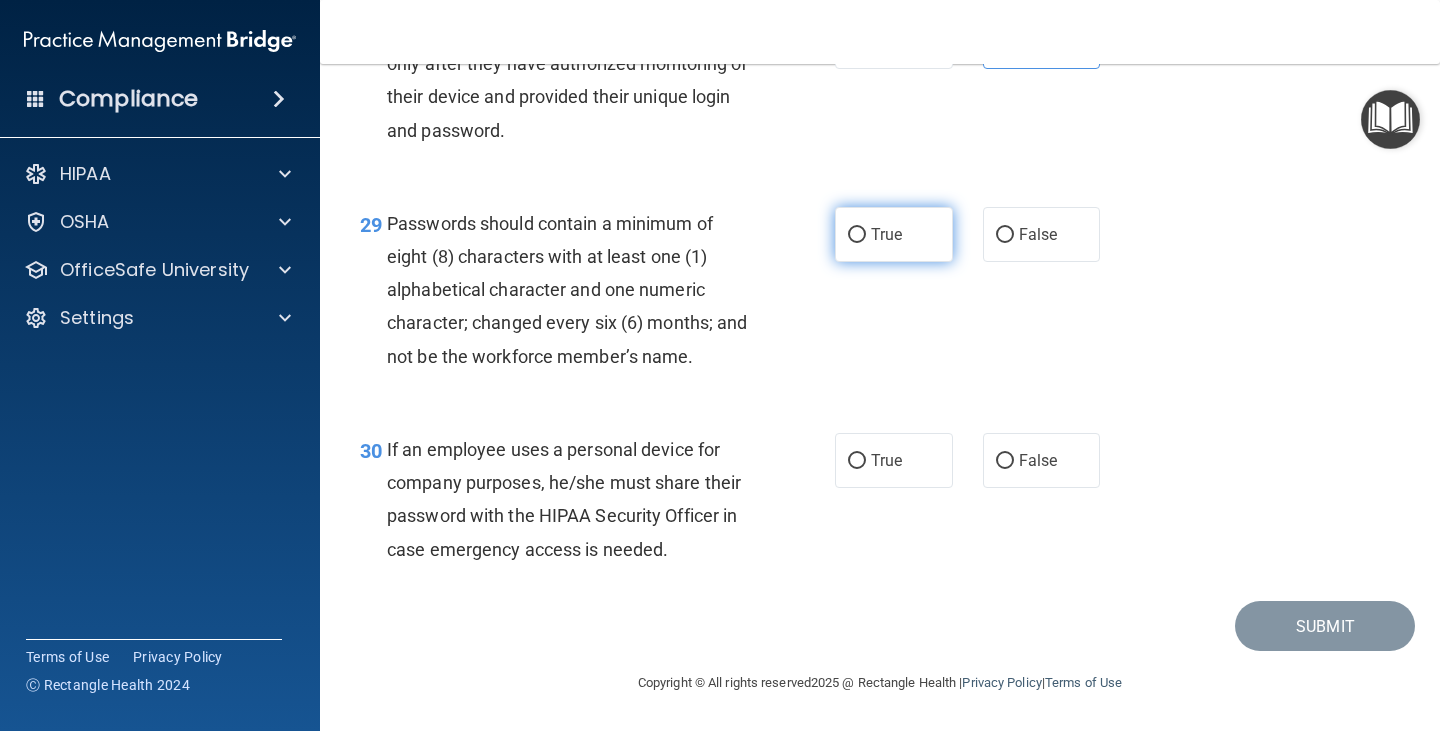 click on "True" at bounding box center [886, 234] 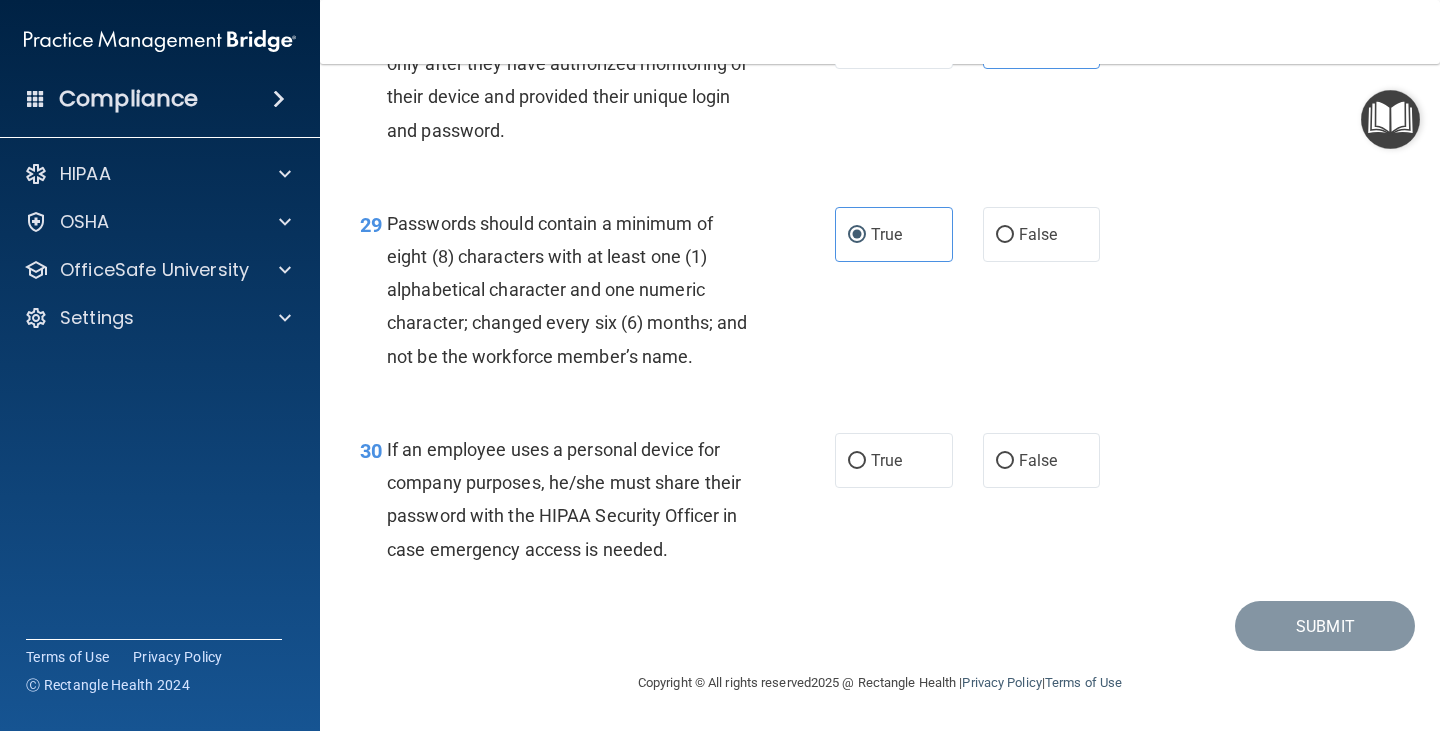 scroll, scrollTop: 5518, scrollLeft: 0, axis: vertical 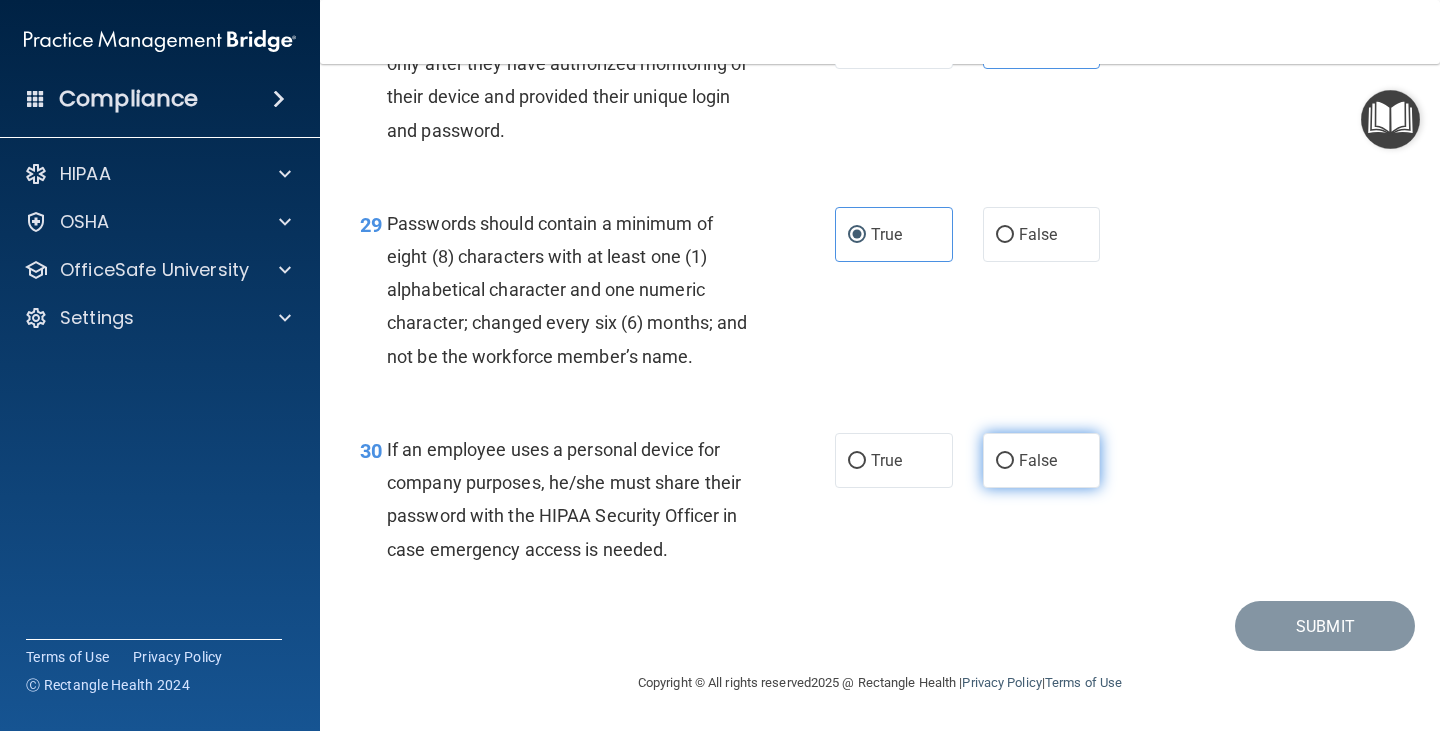 click on "False" at bounding box center (1038, 460) 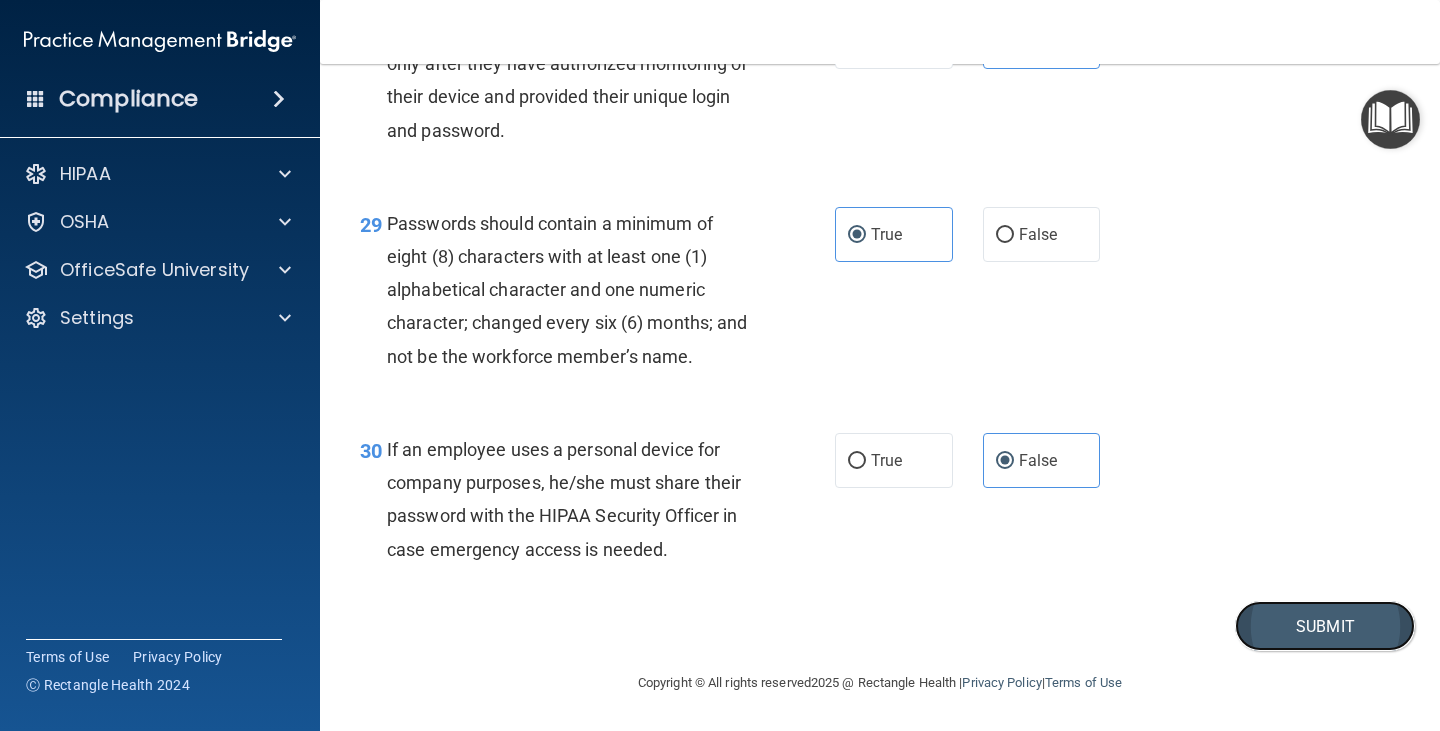 click on "Submit" at bounding box center (1325, 626) 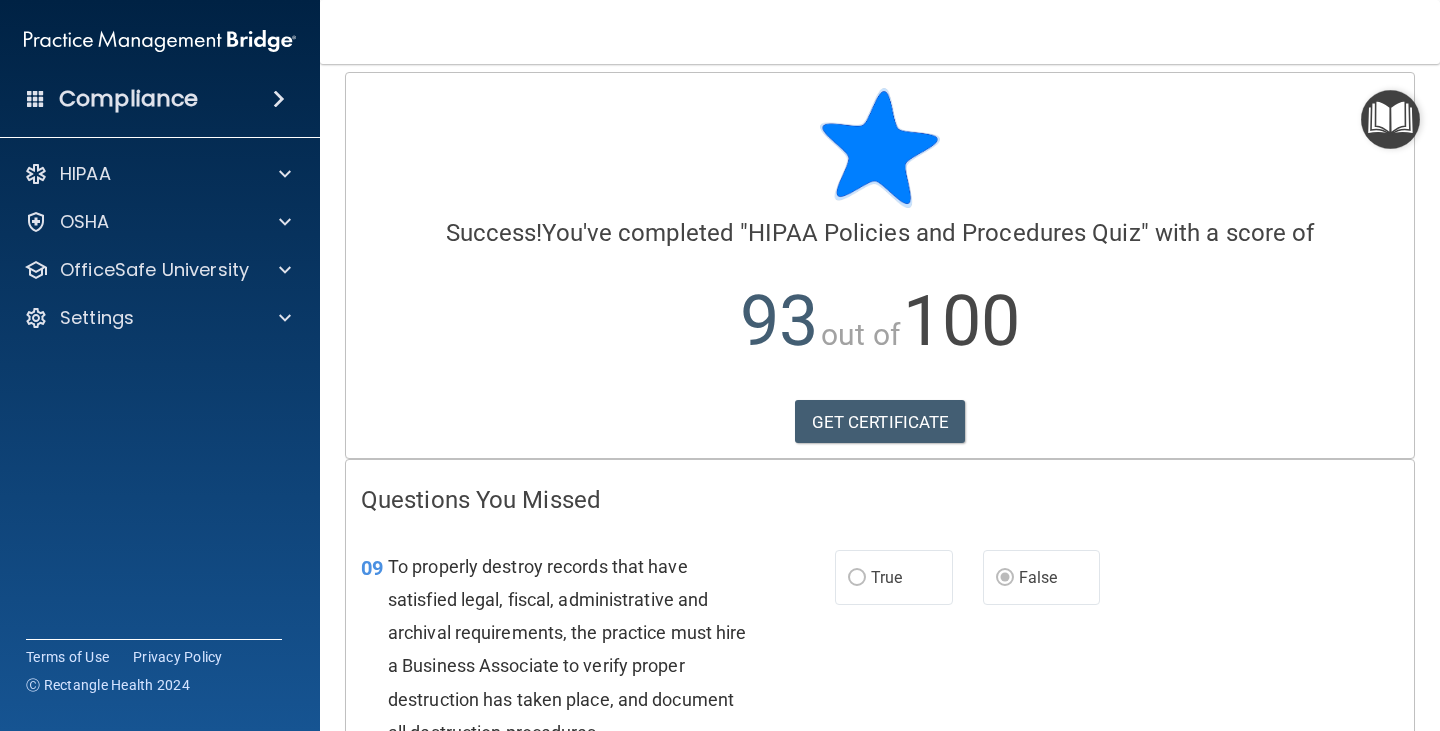 scroll, scrollTop: 0, scrollLeft: 0, axis: both 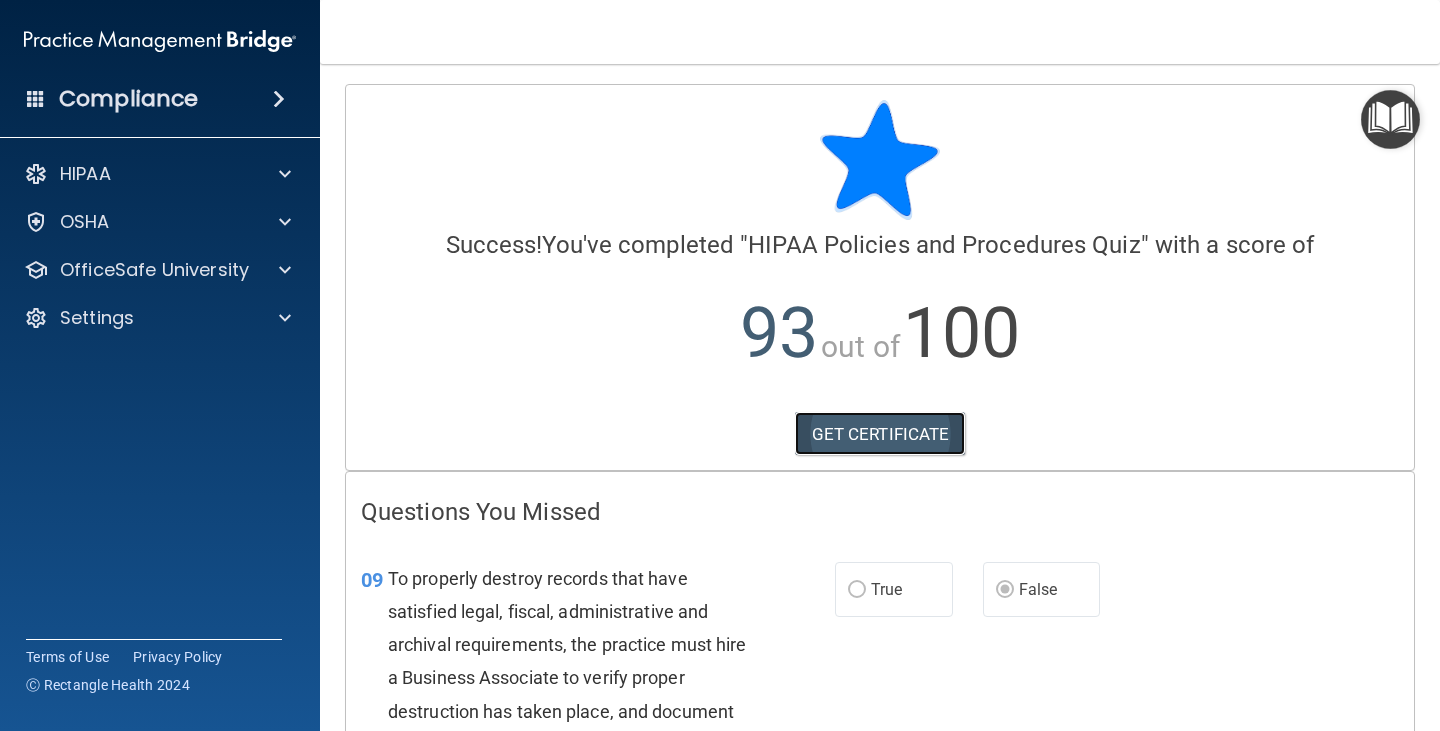 click on "GET CERTIFICATE" at bounding box center [880, 434] 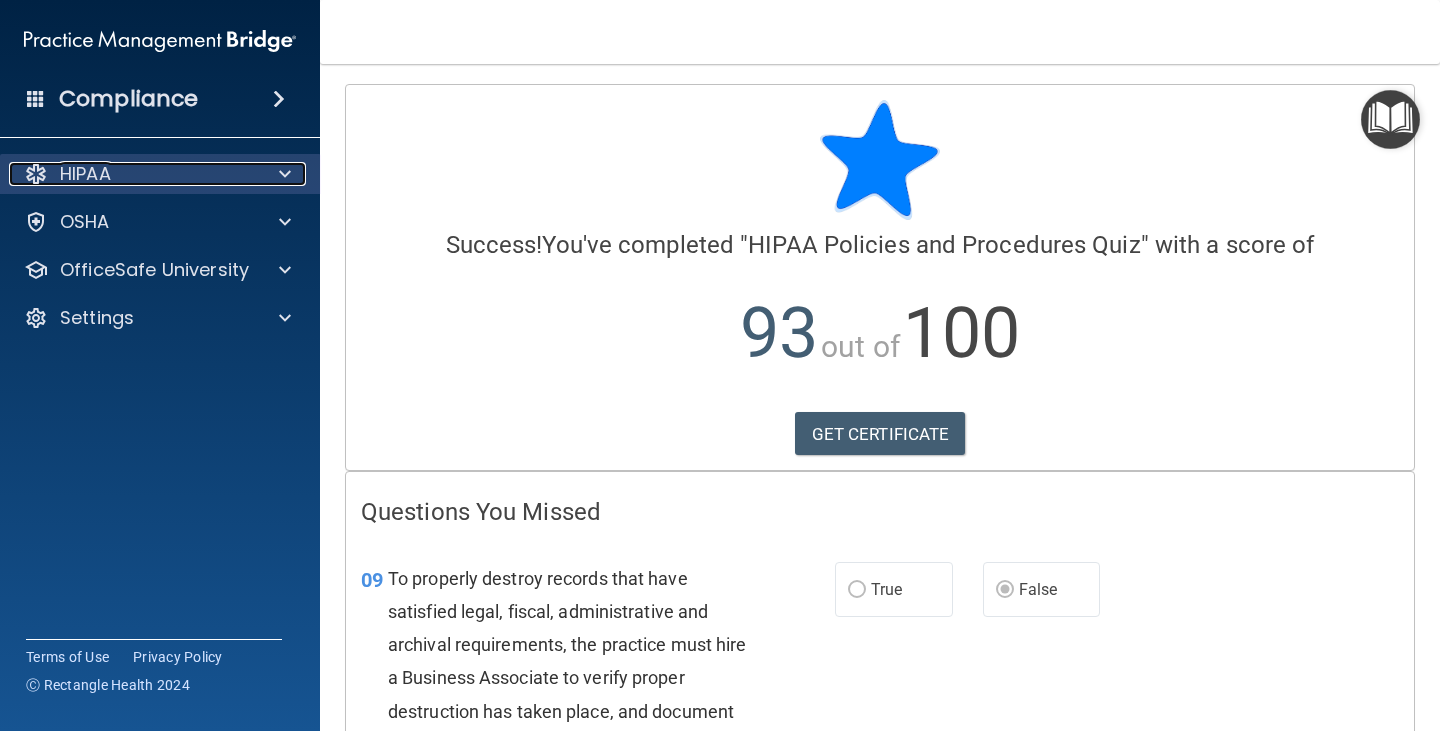 drag, startPoint x: 152, startPoint y: 176, endPoint x: 249, endPoint y: 174, distance: 97.020615 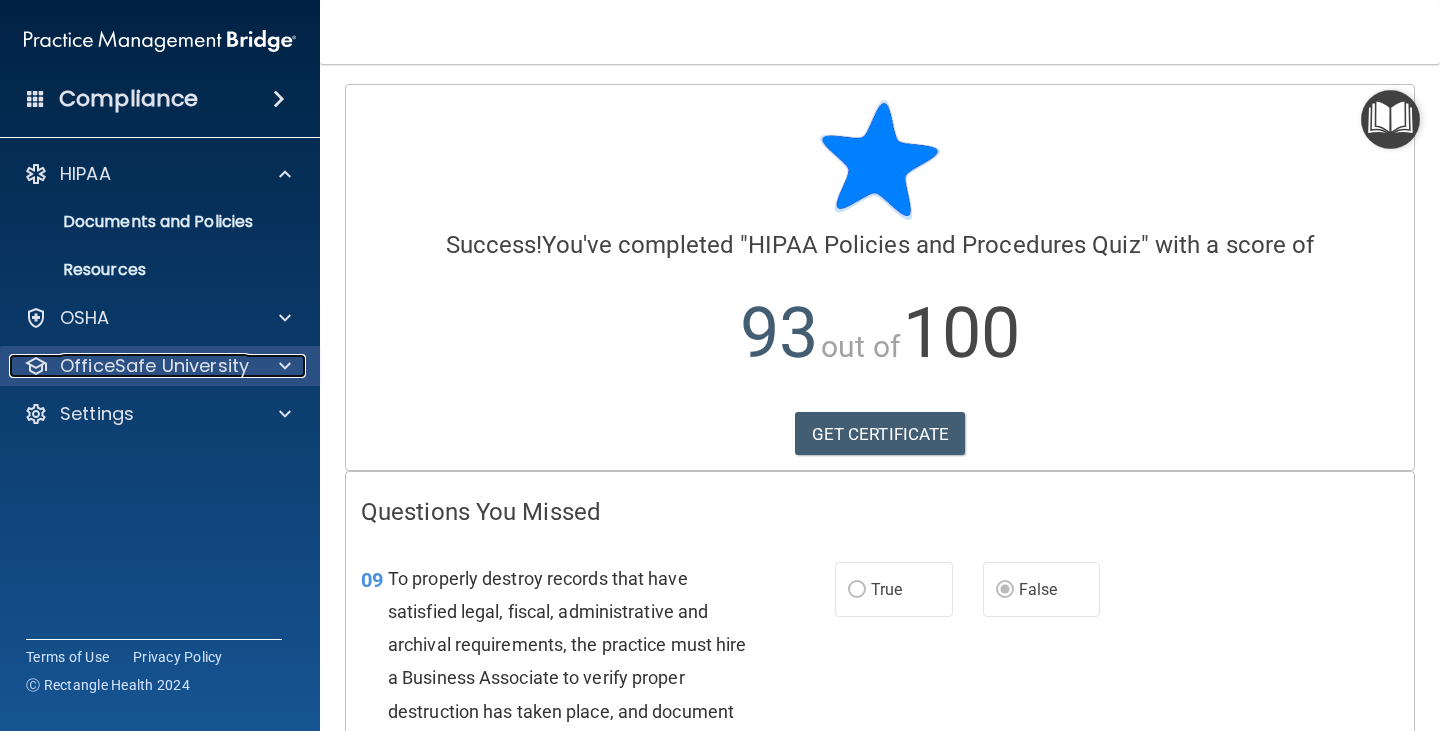 click on "OfficeSafe University" at bounding box center (154, 366) 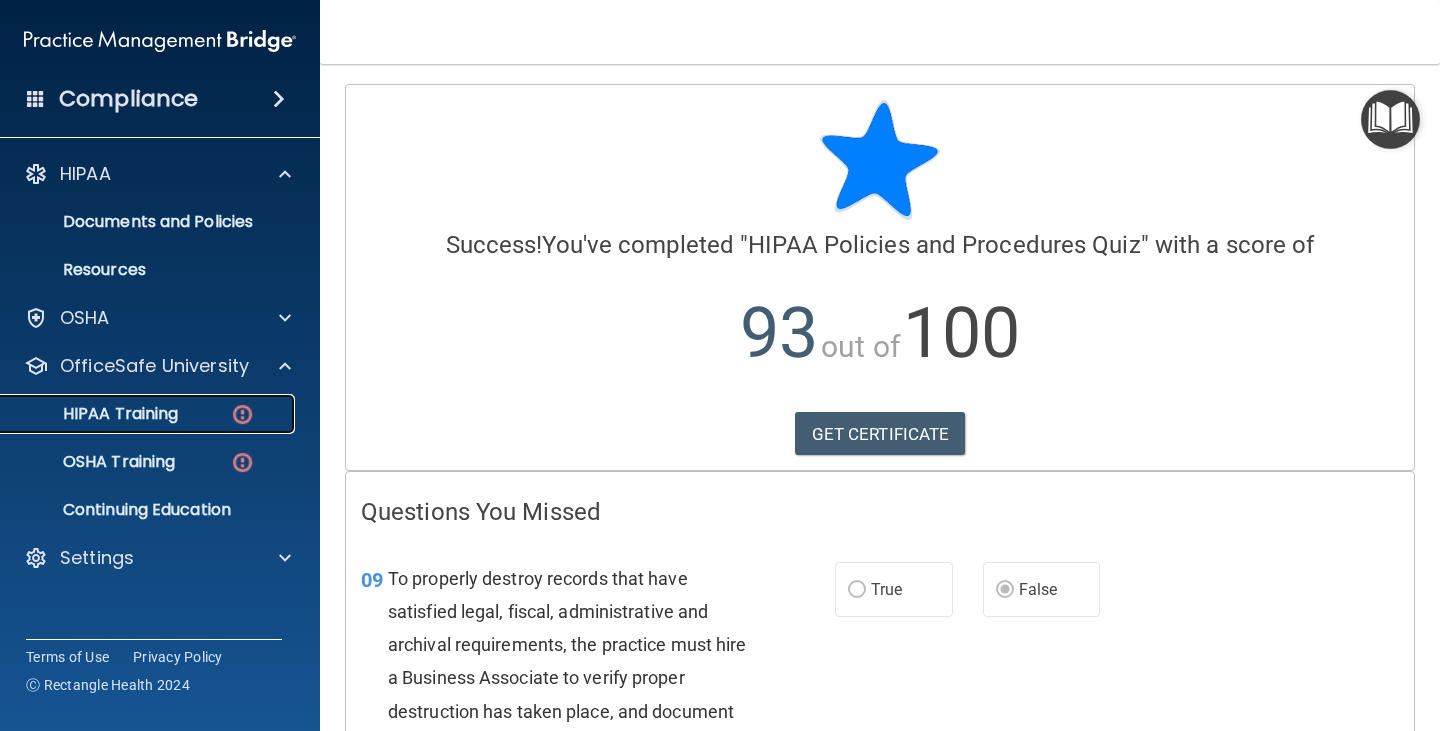 click on "HIPAA Training" at bounding box center (137, 414) 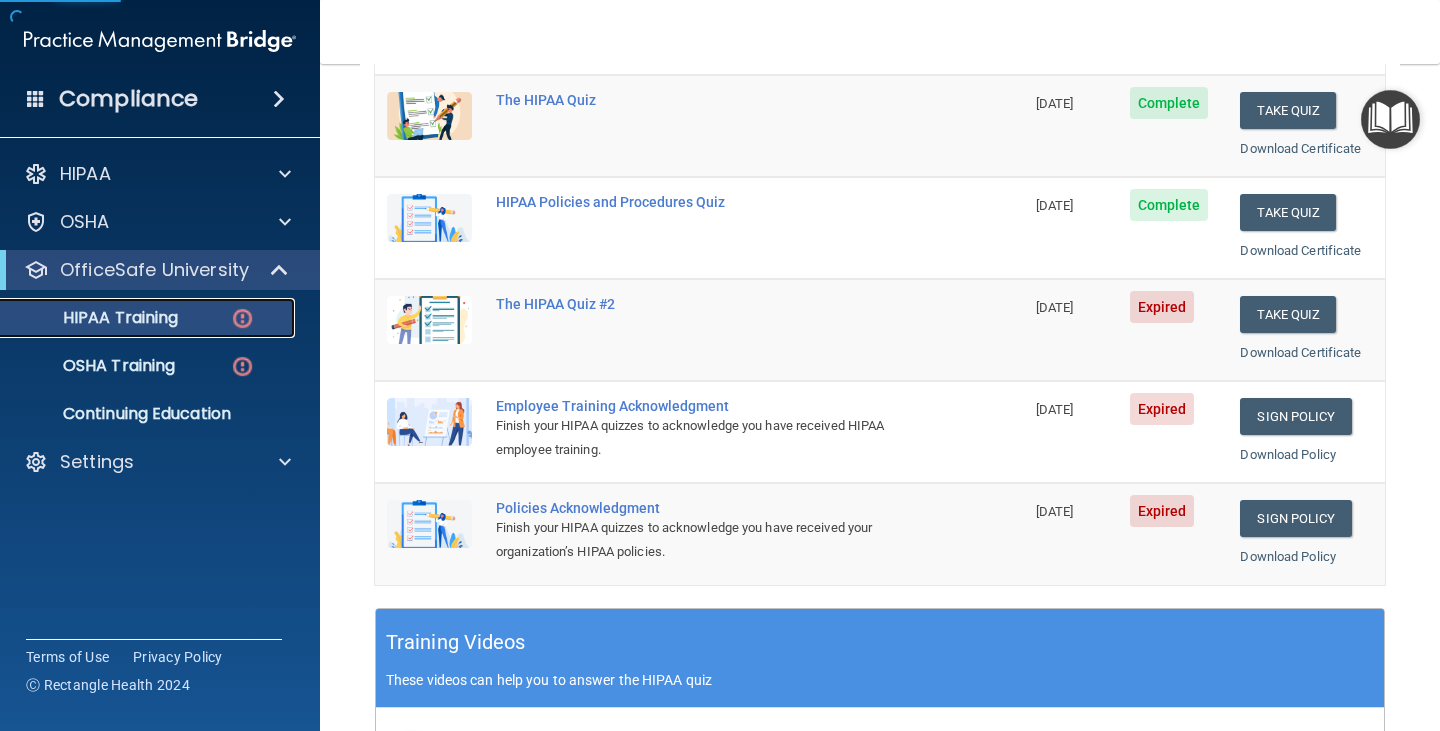 scroll, scrollTop: 300, scrollLeft: 0, axis: vertical 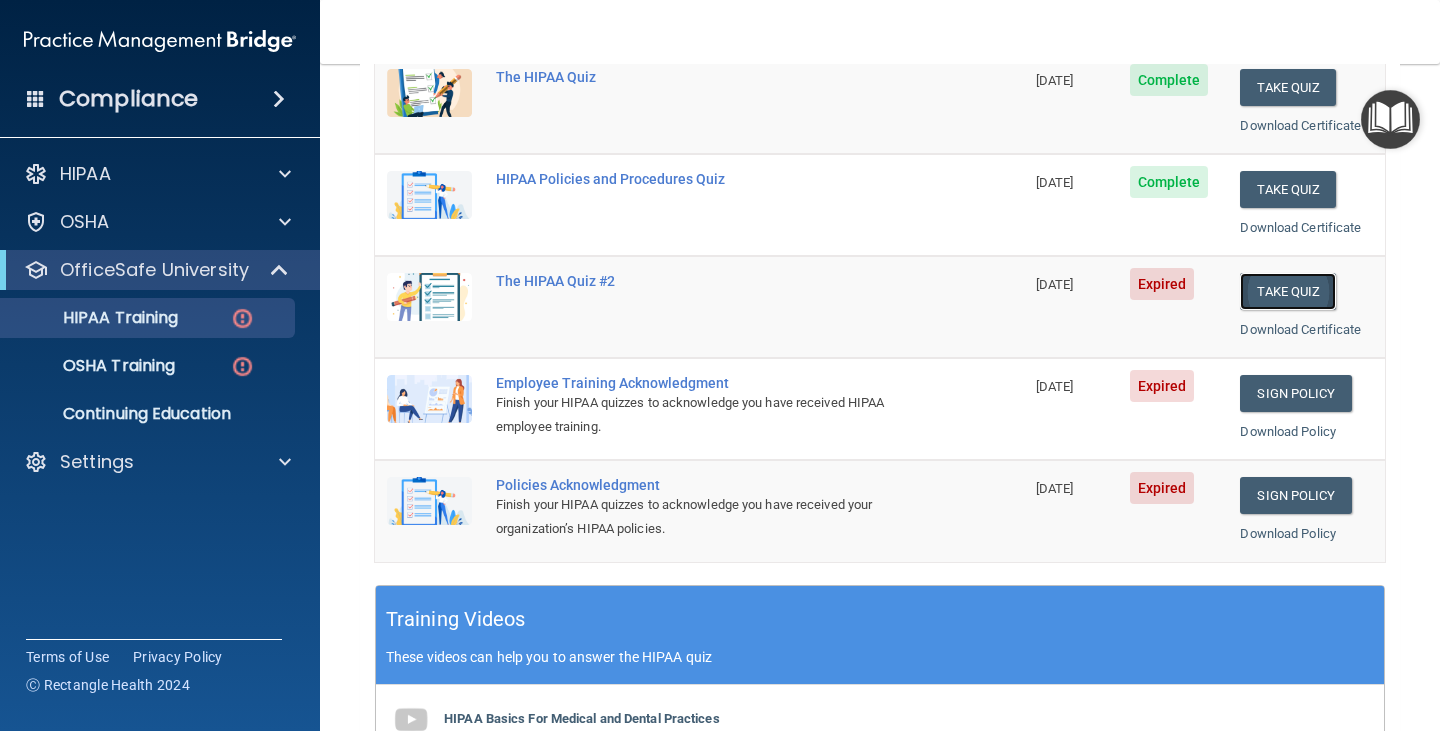 click on "Take Quiz" at bounding box center (1288, 291) 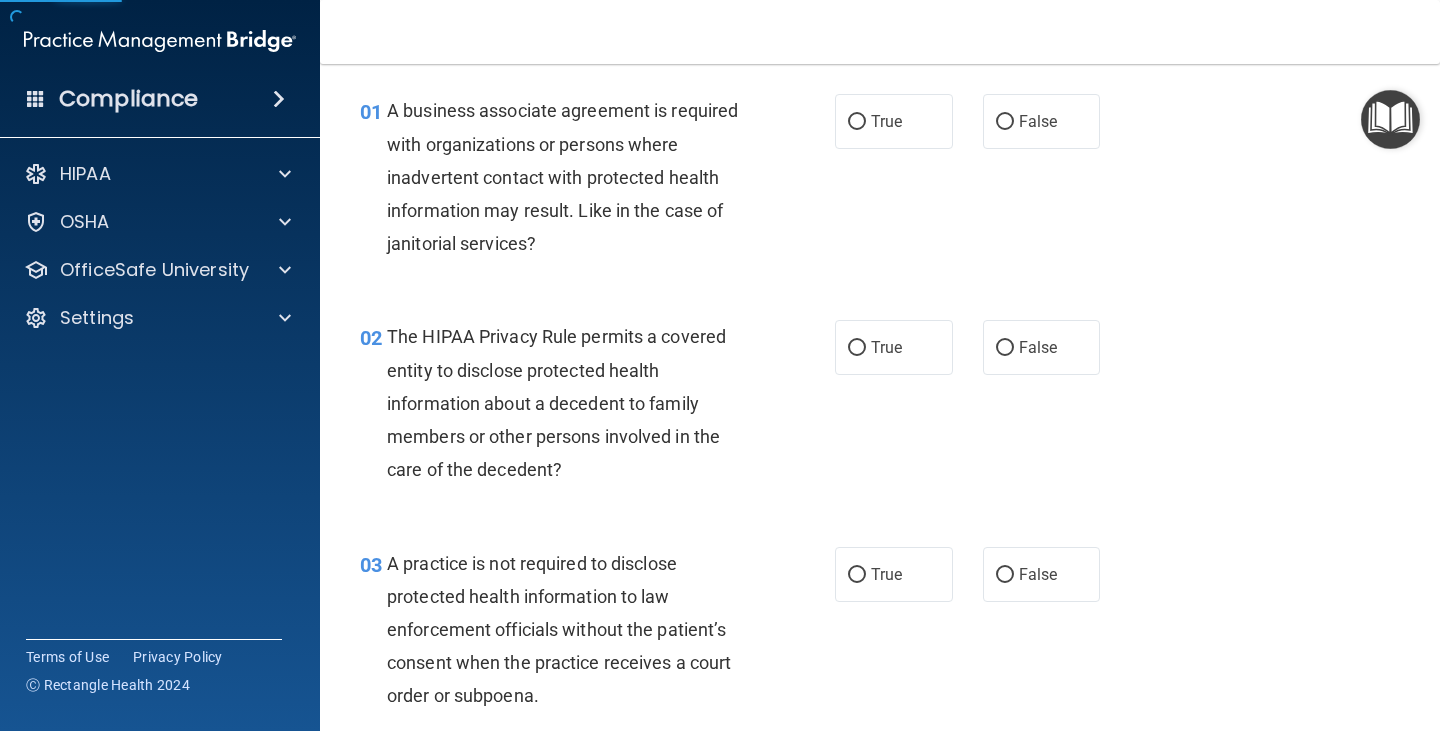 scroll, scrollTop: 0, scrollLeft: 0, axis: both 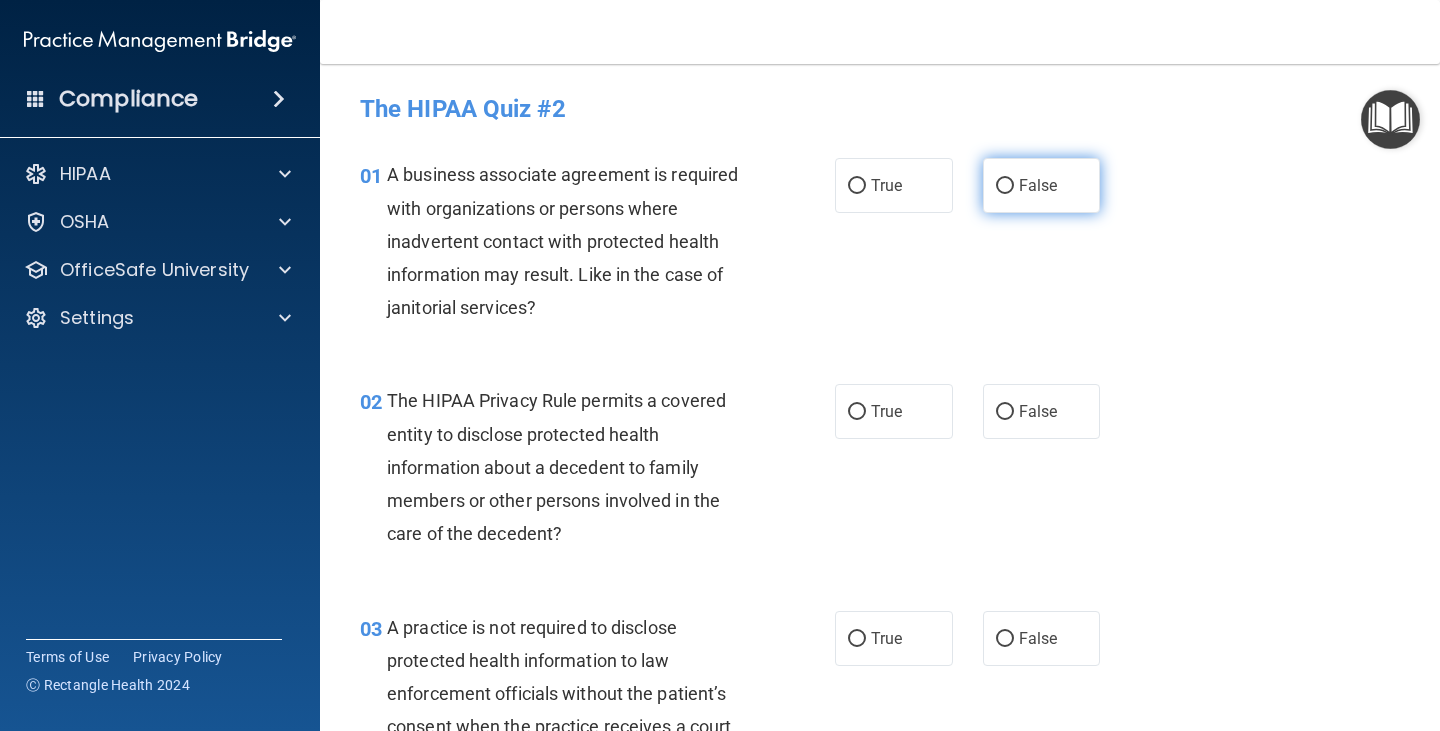 click on "False" at bounding box center [1042, 185] 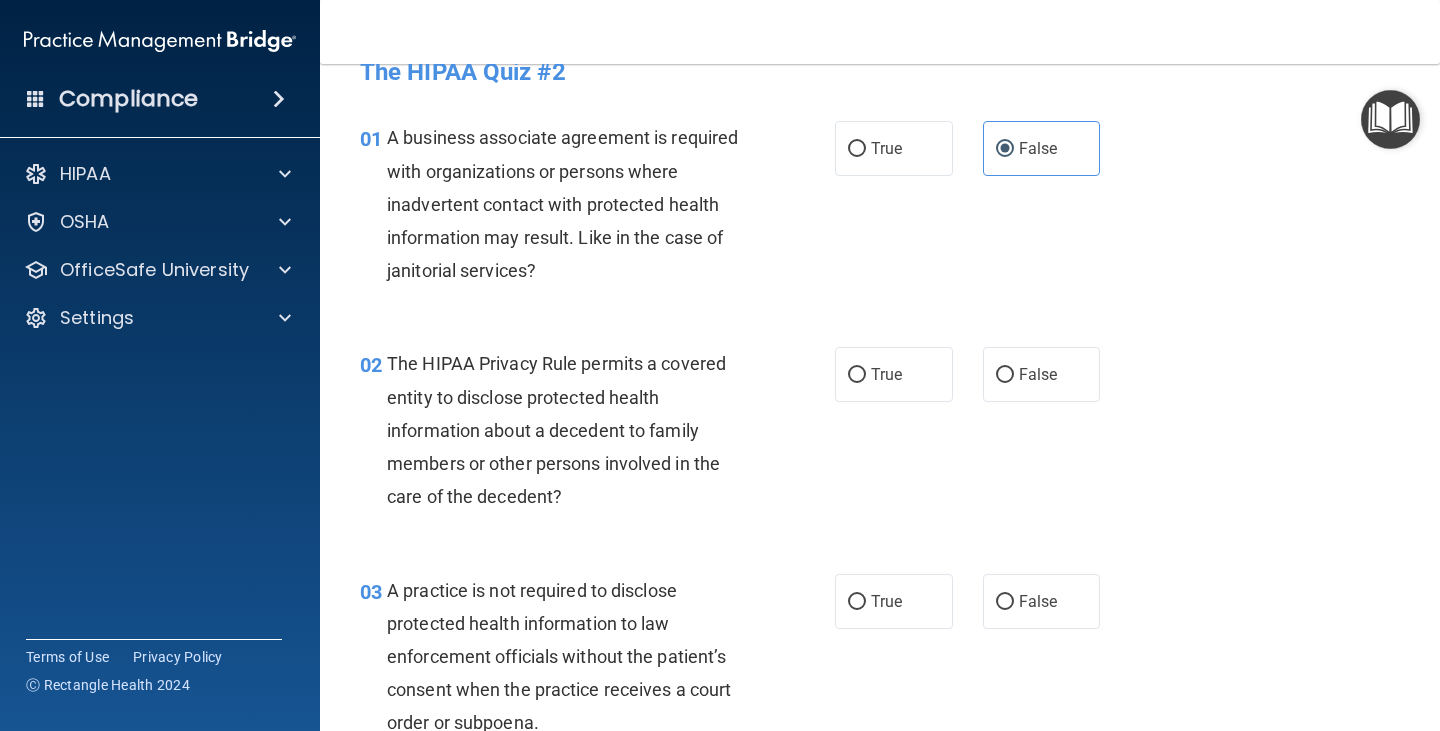 scroll, scrollTop: 100, scrollLeft: 0, axis: vertical 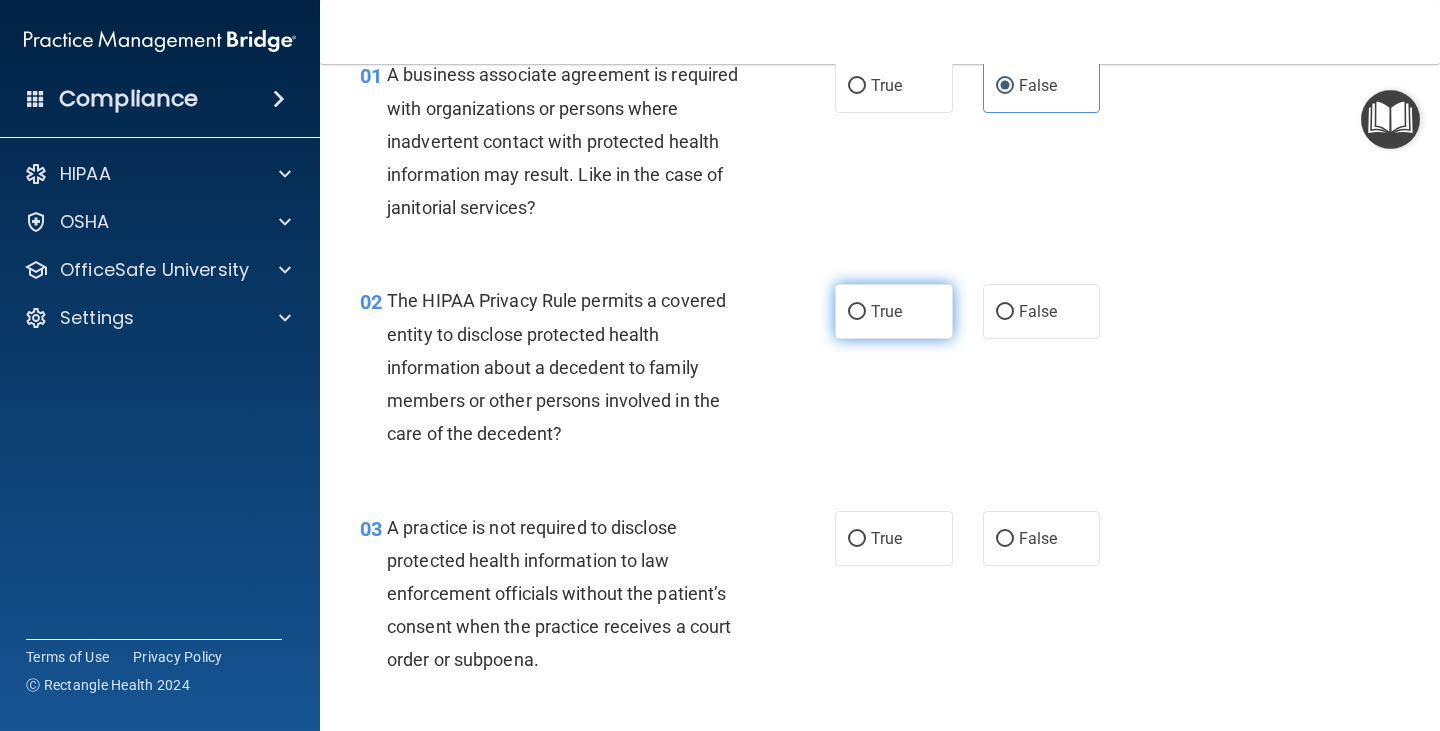 click on "True" at bounding box center [857, 312] 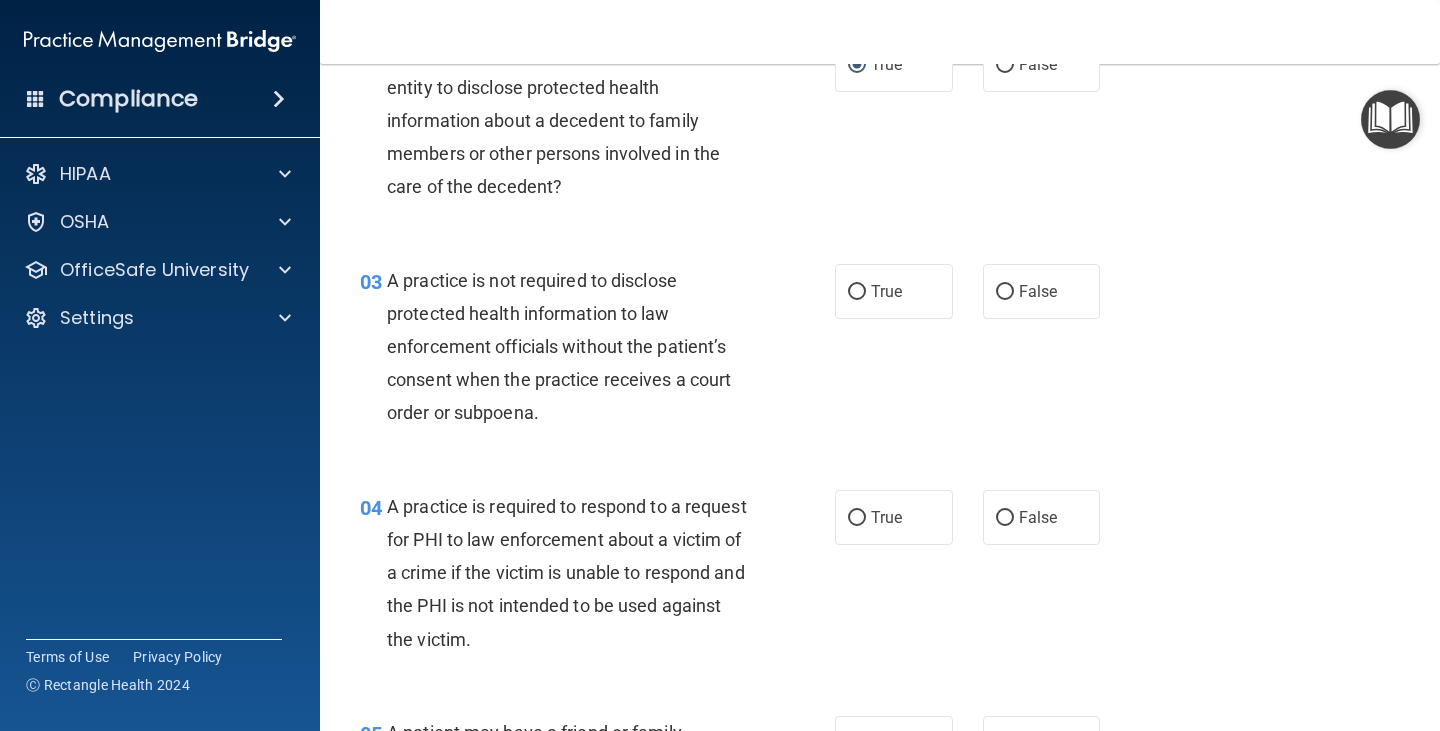 scroll, scrollTop: 400, scrollLeft: 0, axis: vertical 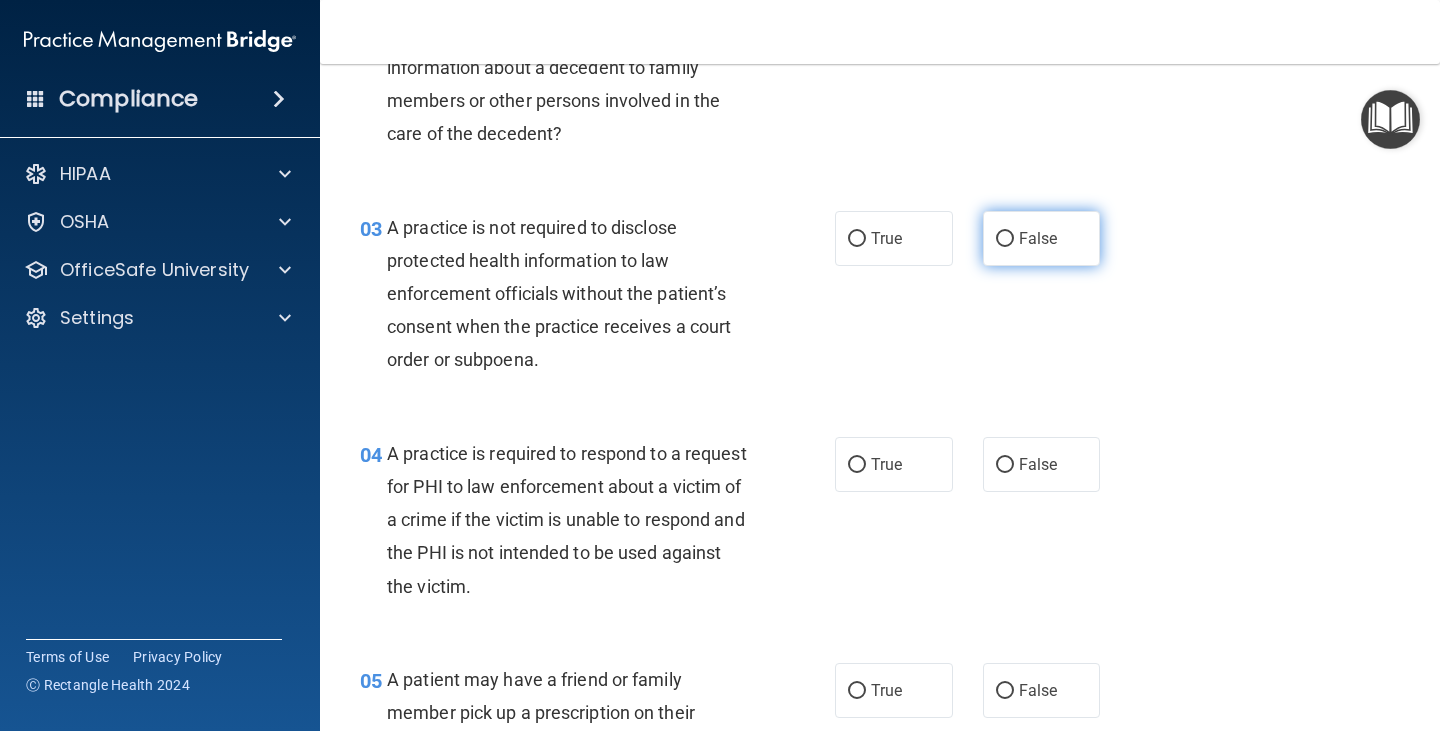 click on "False" at bounding box center [1038, 238] 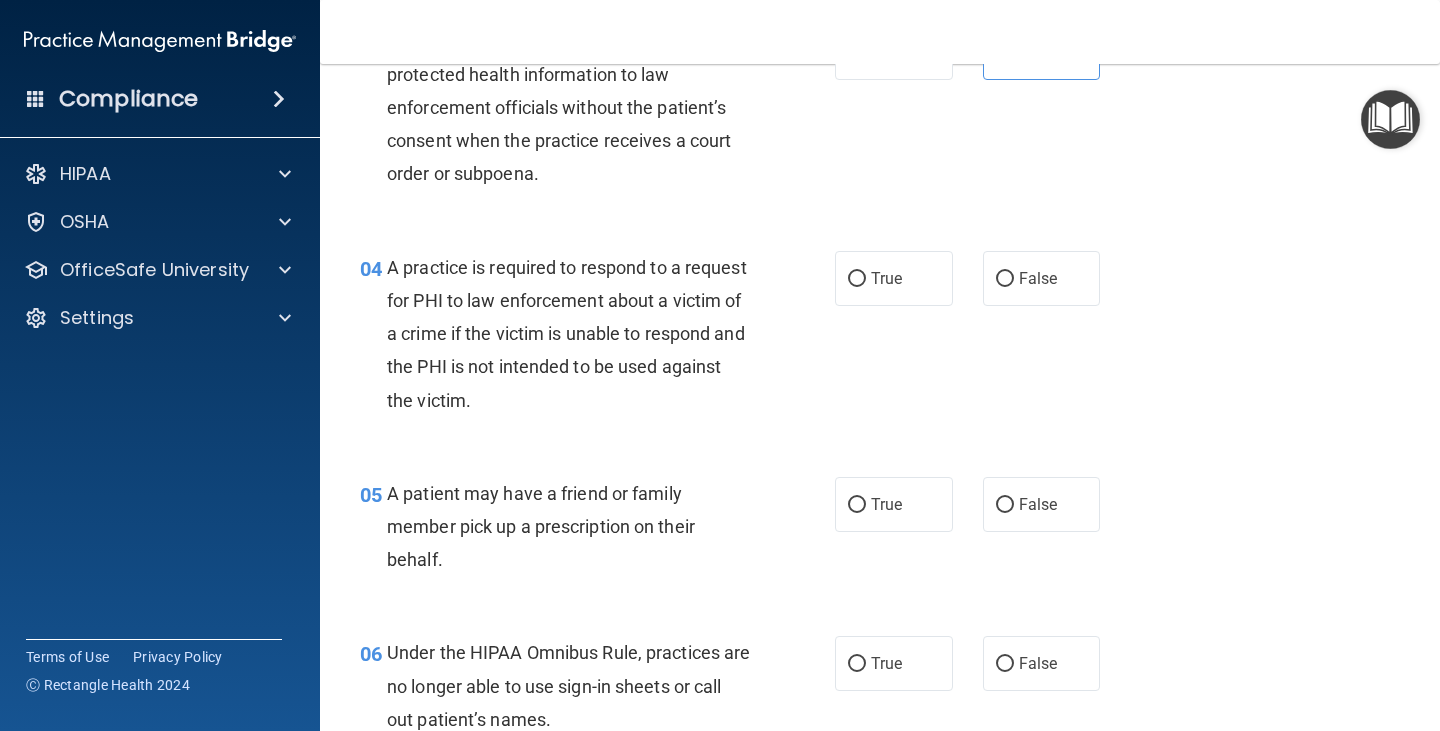 scroll, scrollTop: 600, scrollLeft: 0, axis: vertical 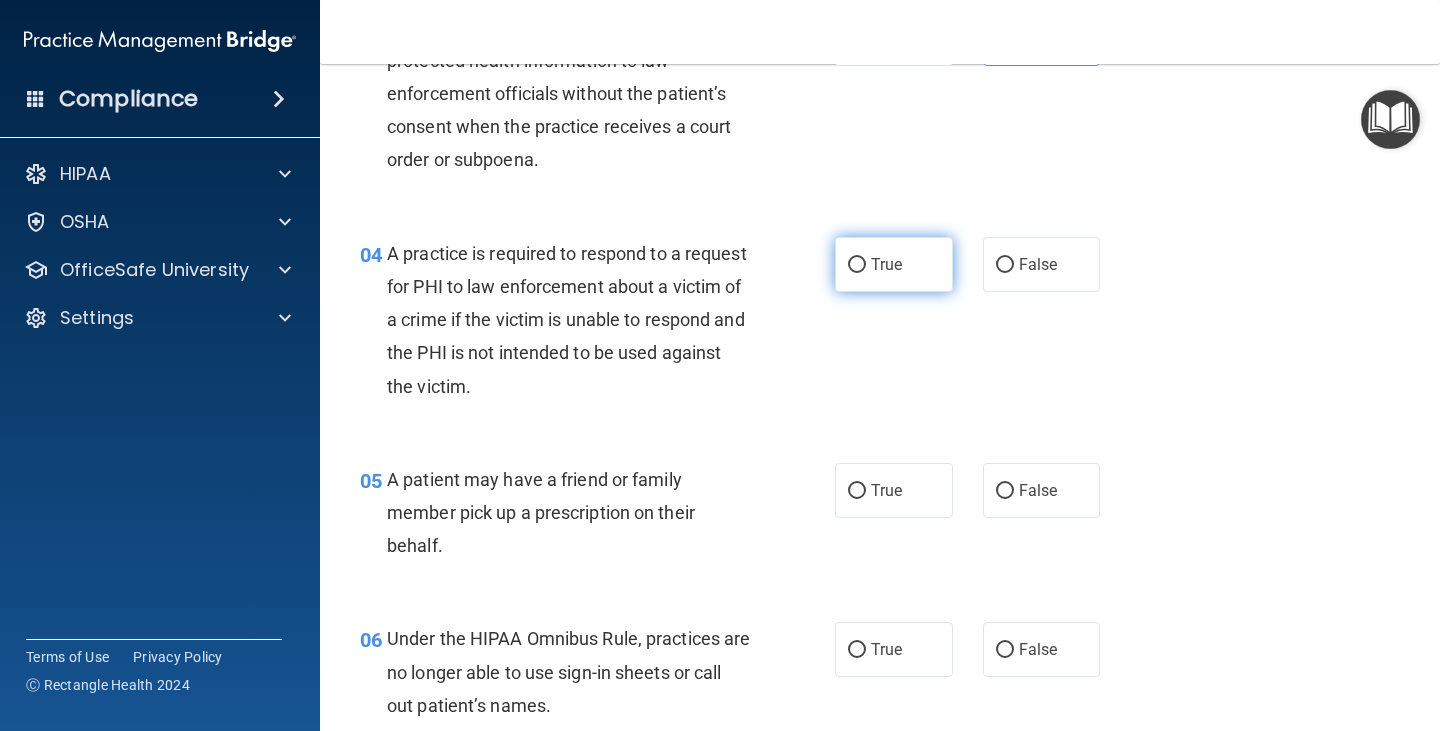 click on "True" at bounding box center [886, 264] 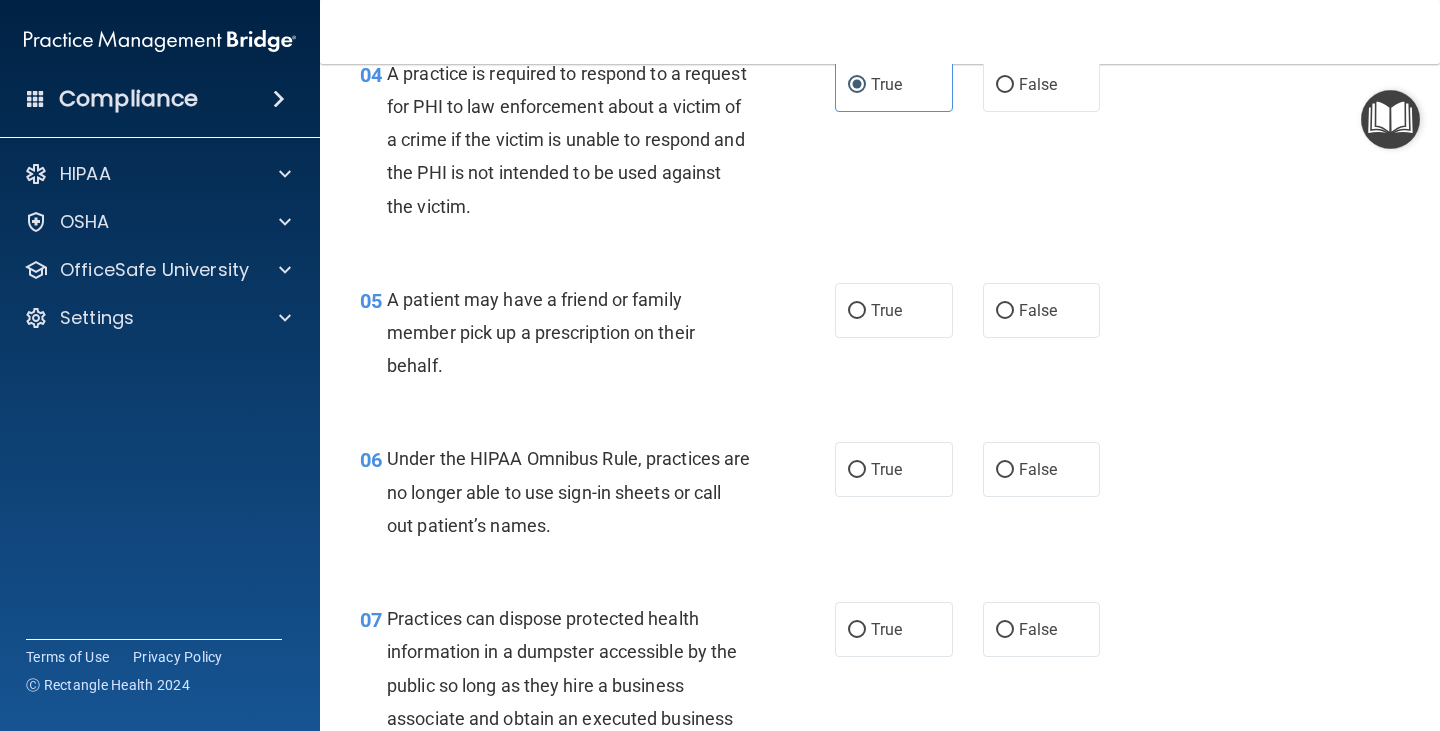 scroll, scrollTop: 800, scrollLeft: 0, axis: vertical 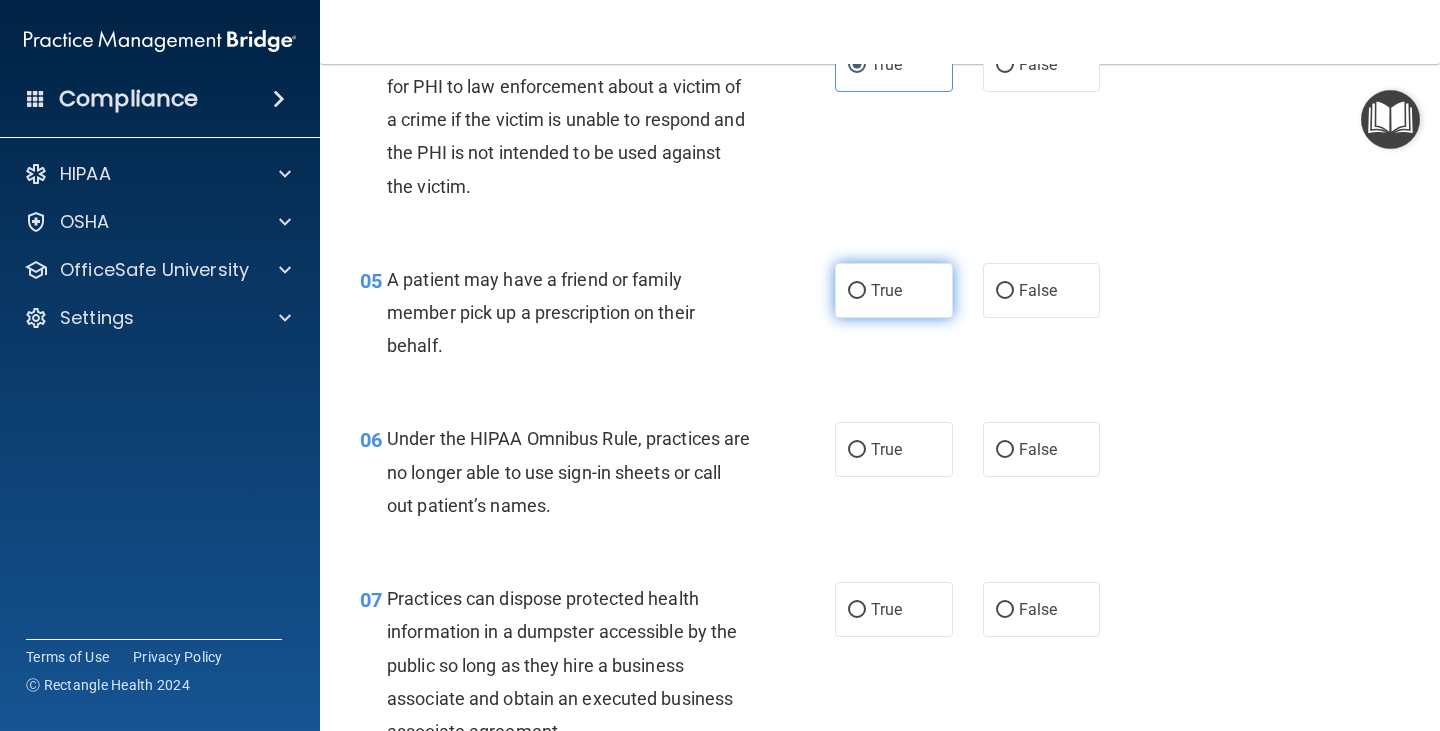 click on "True" at bounding box center [894, 290] 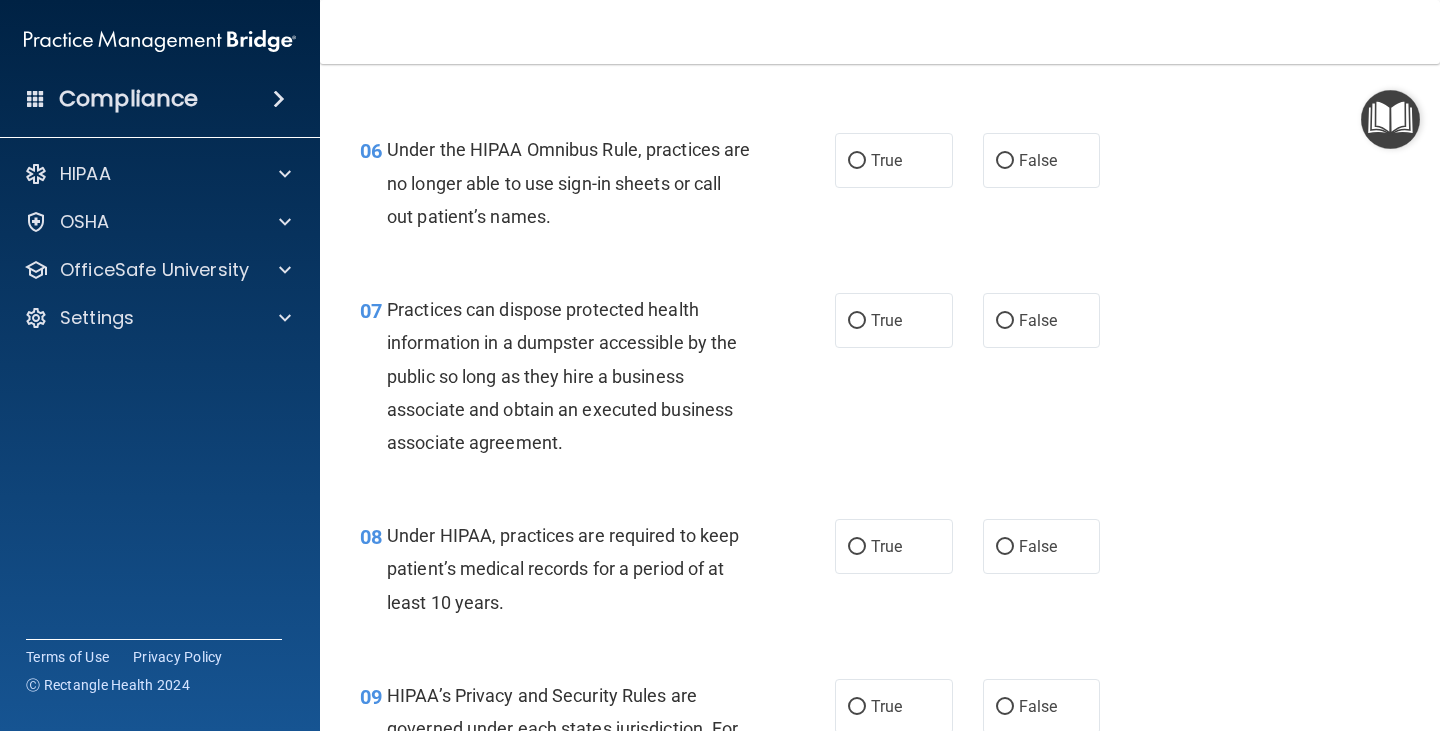 scroll, scrollTop: 1100, scrollLeft: 0, axis: vertical 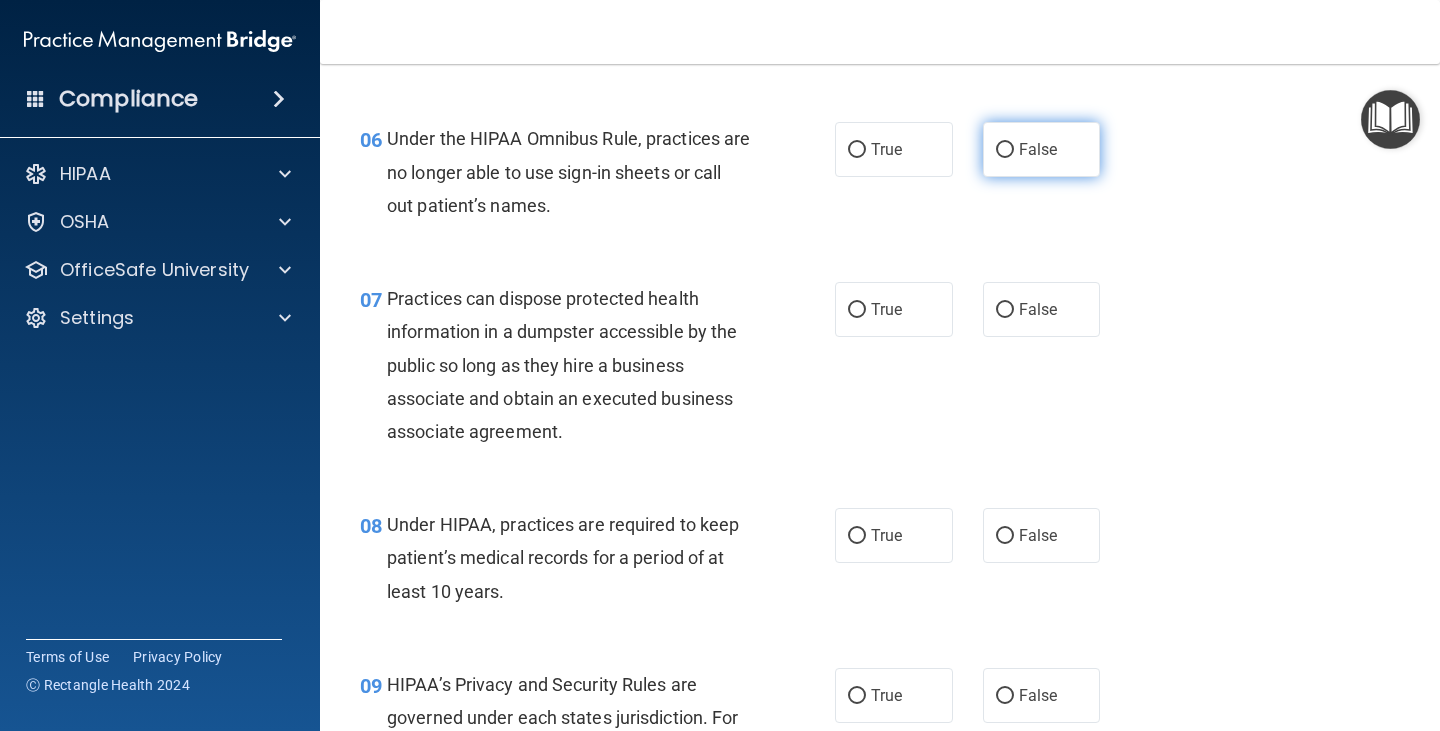 click on "False" at bounding box center [1038, 149] 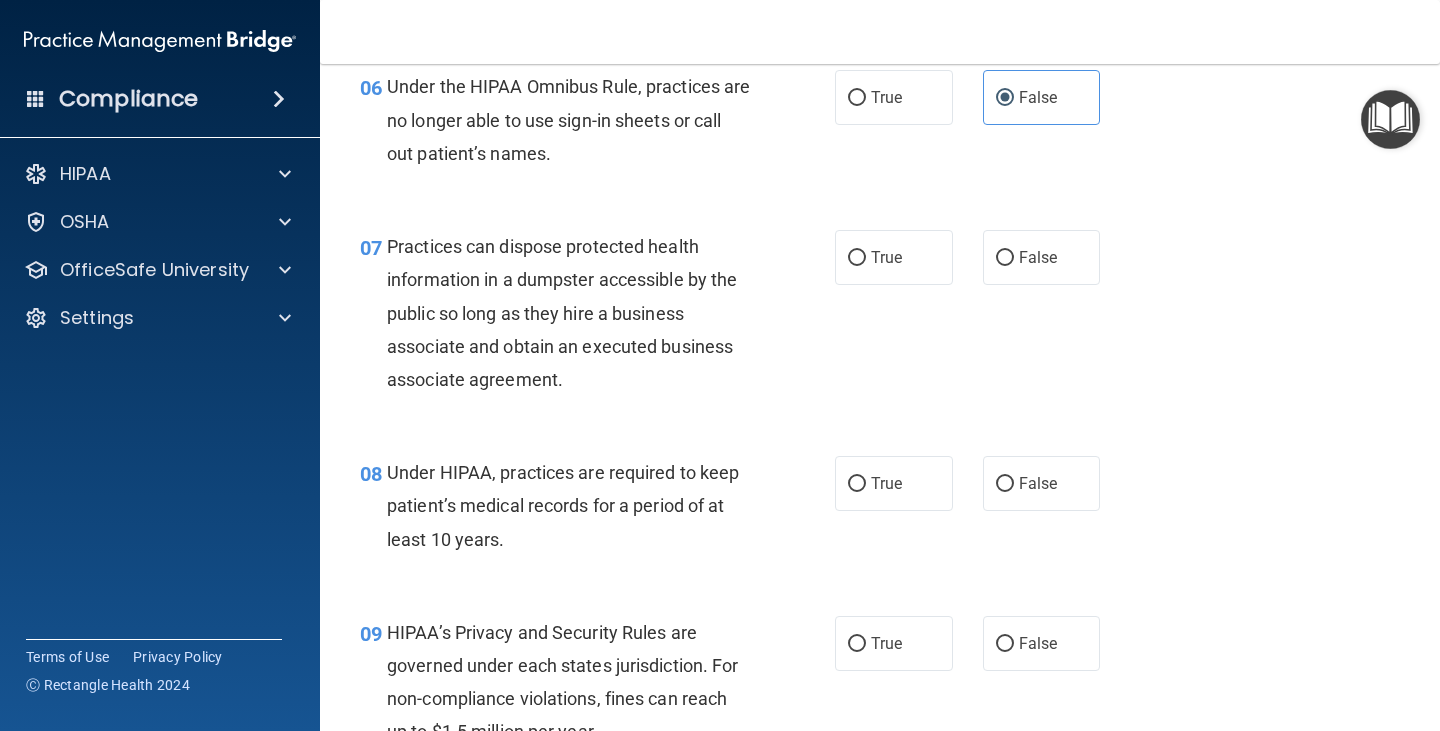 scroll, scrollTop: 1200, scrollLeft: 0, axis: vertical 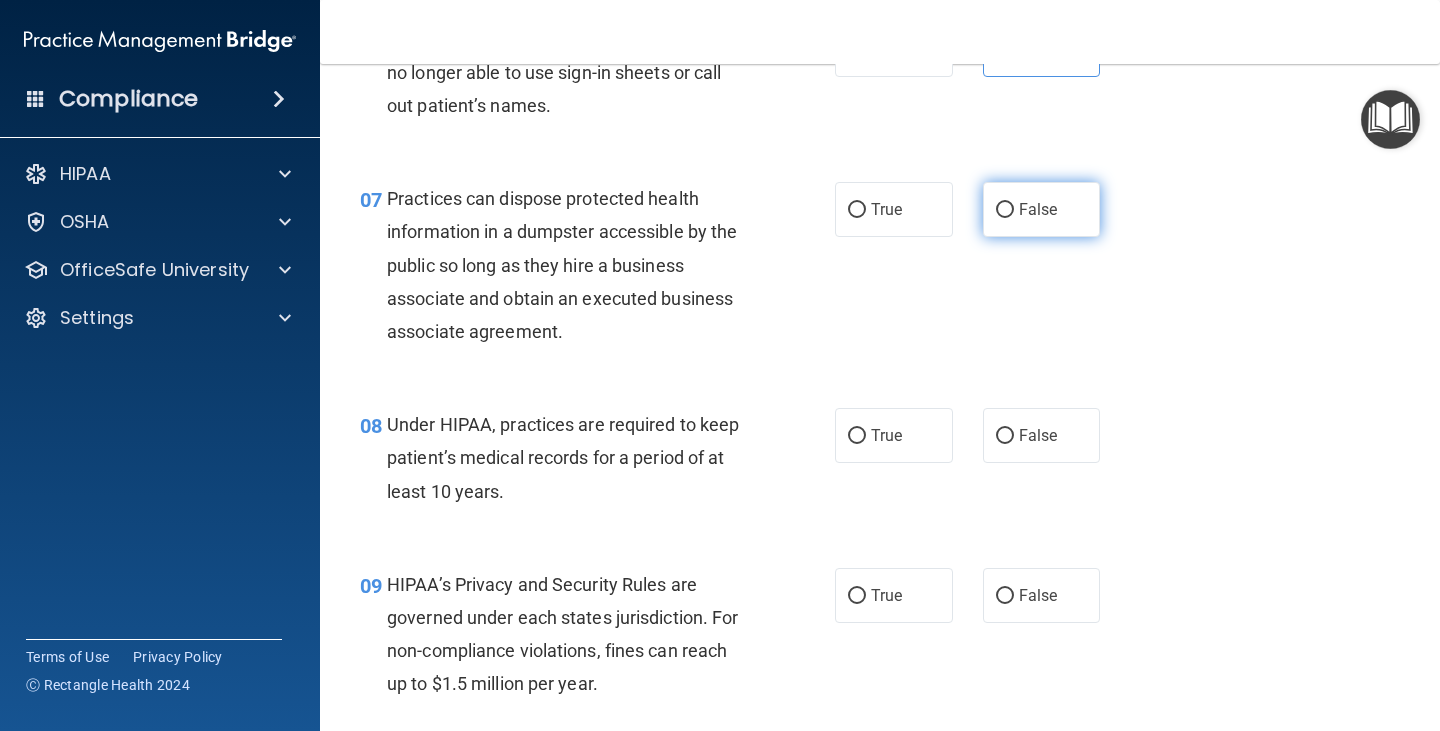 click on "False" at bounding box center [1038, 209] 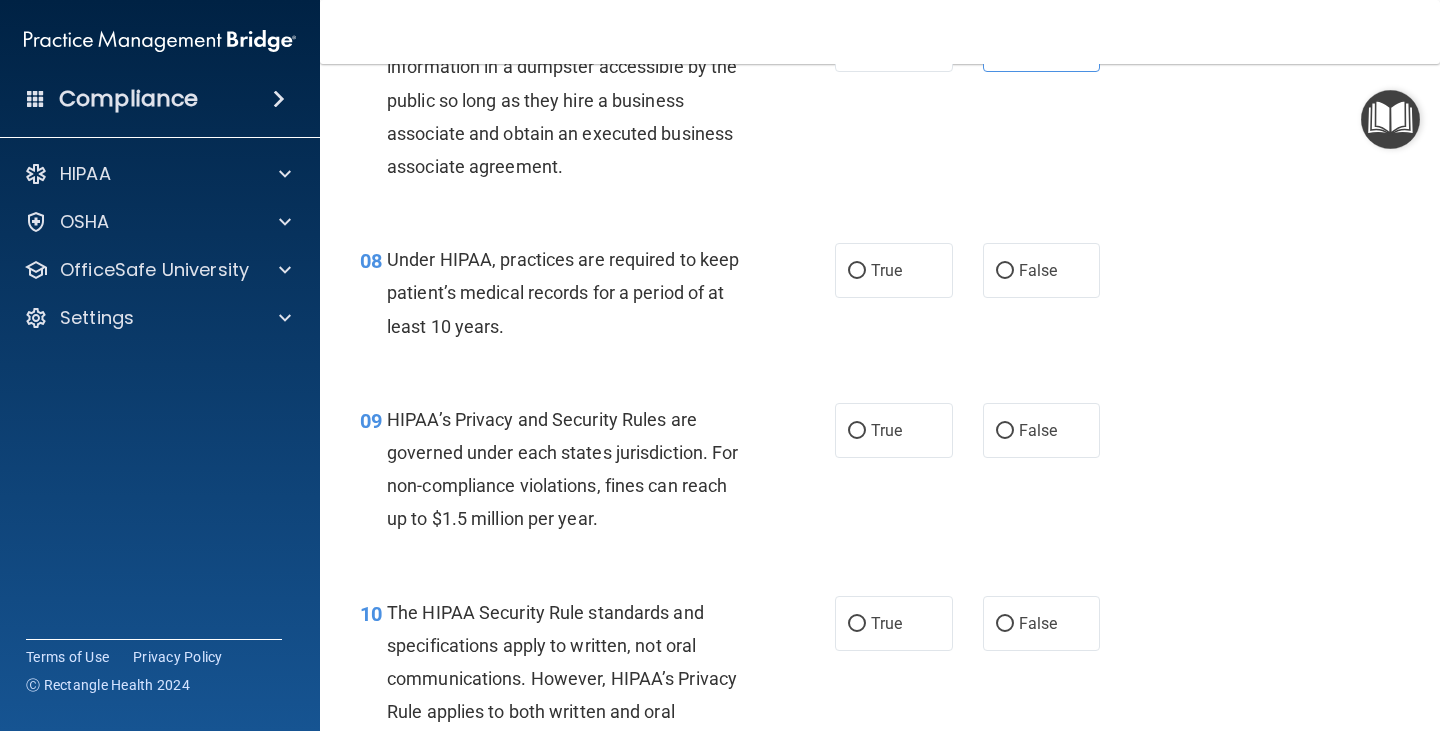 scroll, scrollTop: 1400, scrollLeft: 0, axis: vertical 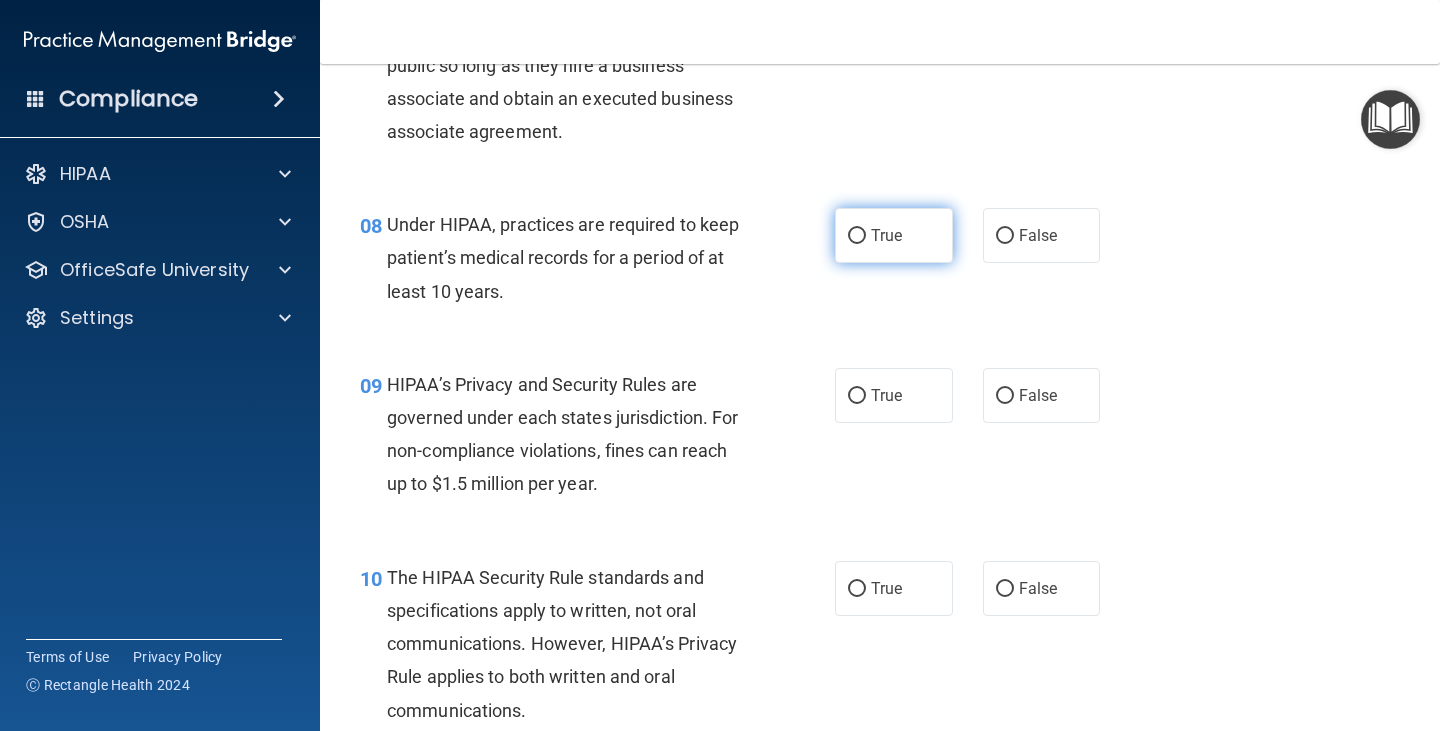 click on "True" at bounding box center (894, 235) 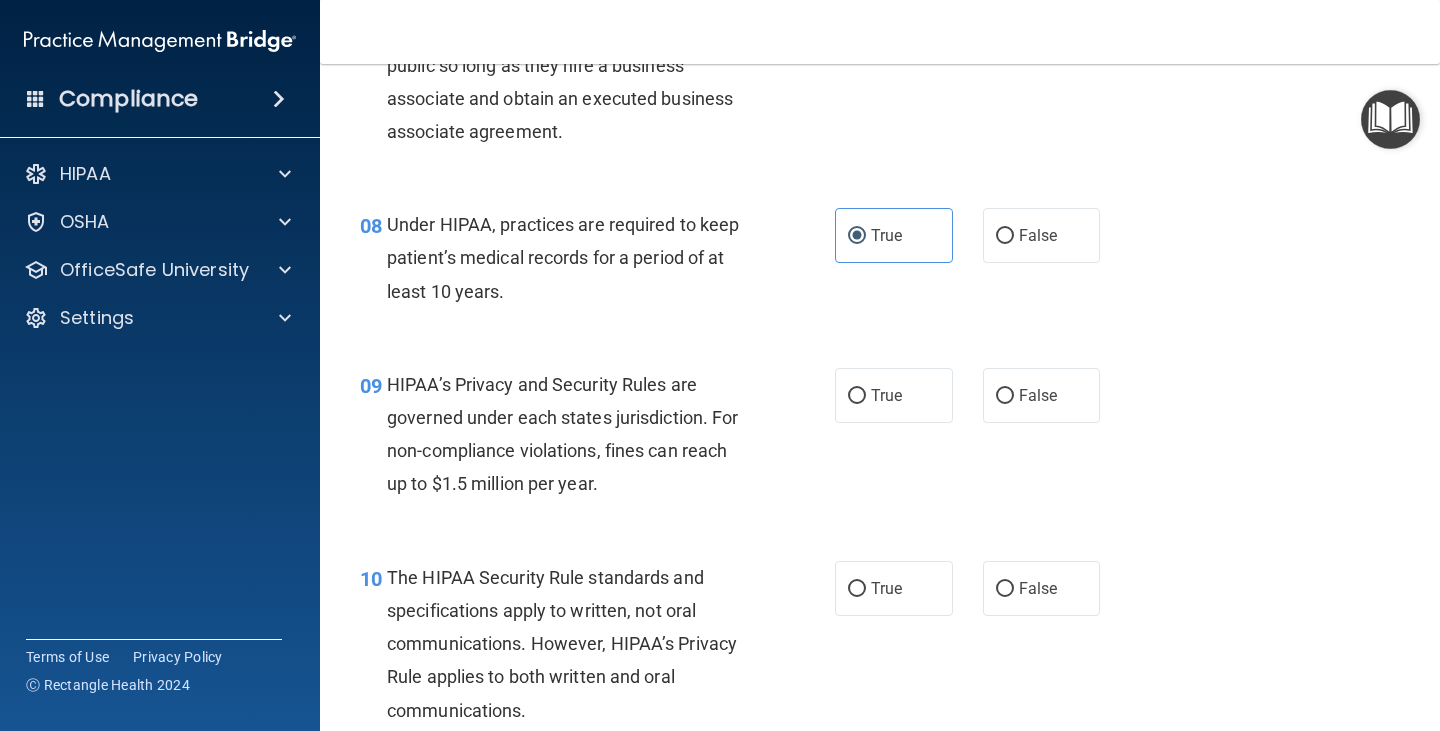 scroll, scrollTop: 1500, scrollLeft: 0, axis: vertical 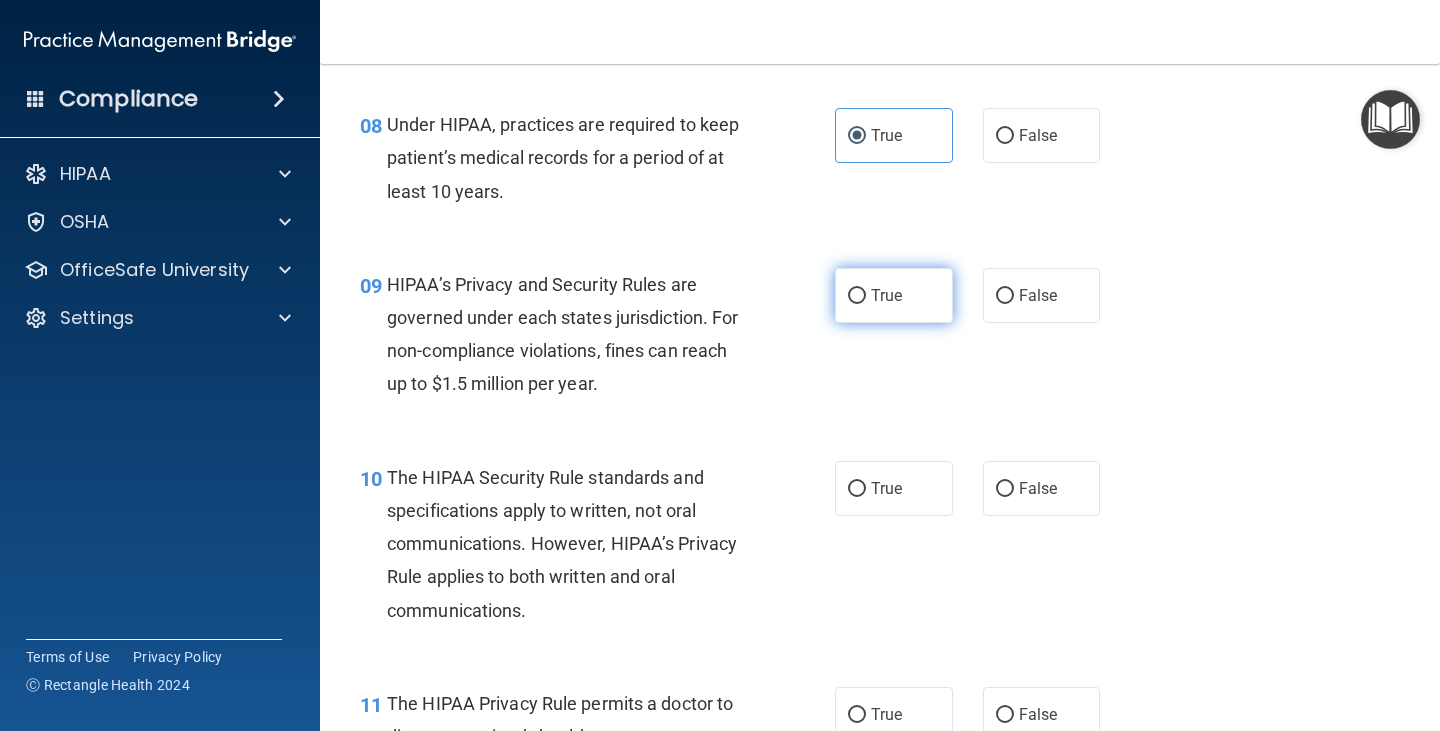 click on "True" at bounding box center (894, 295) 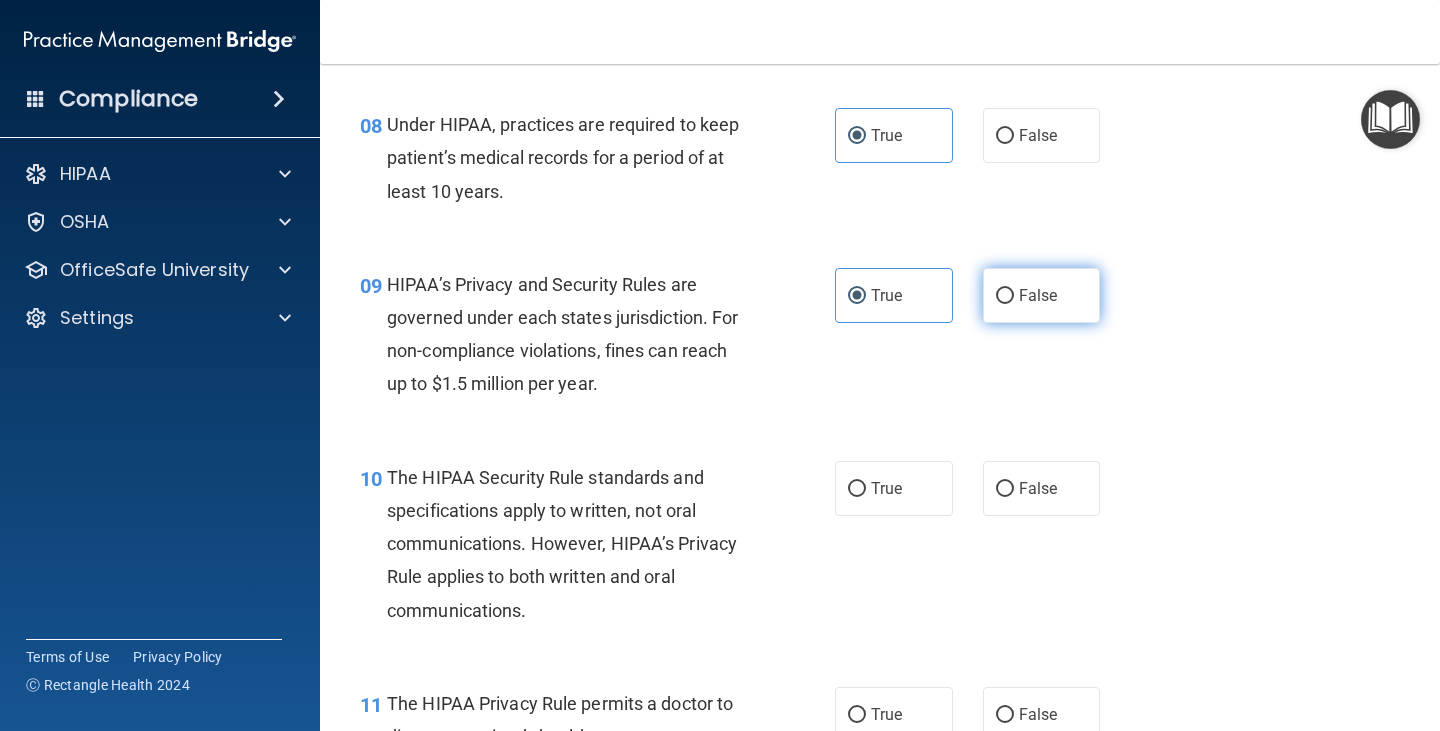 click on "False" at bounding box center (1042, 295) 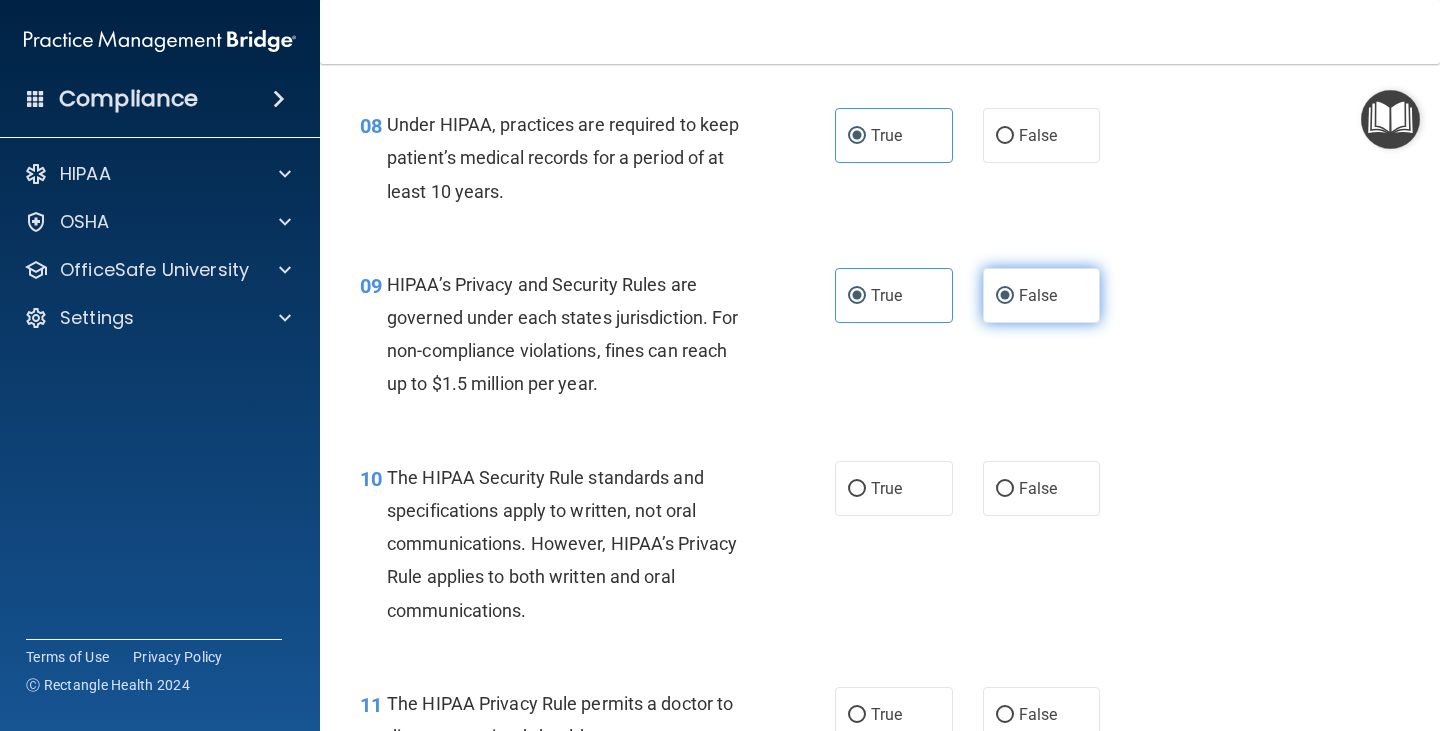 radio on "false" 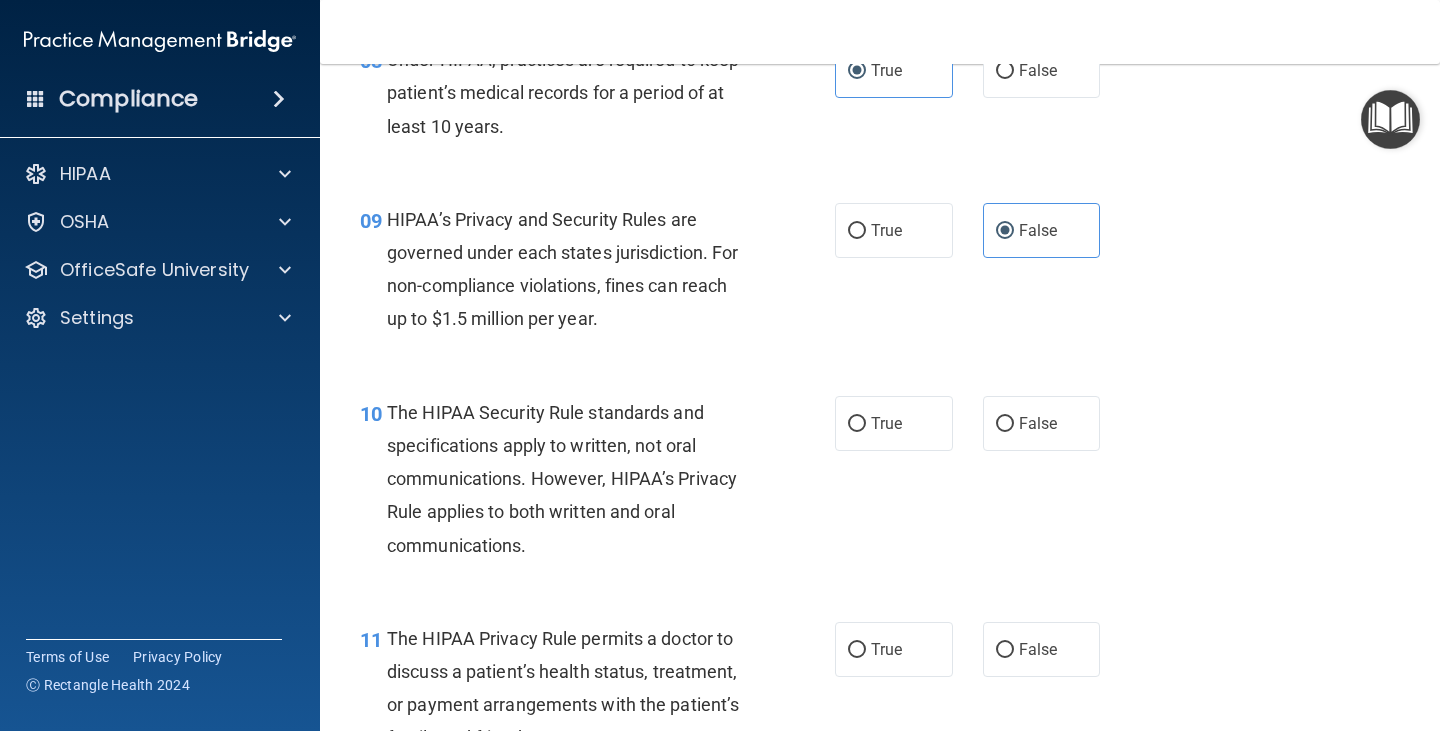 scroll, scrollTop: 1600, scrollLeft: 0, axis: vertical 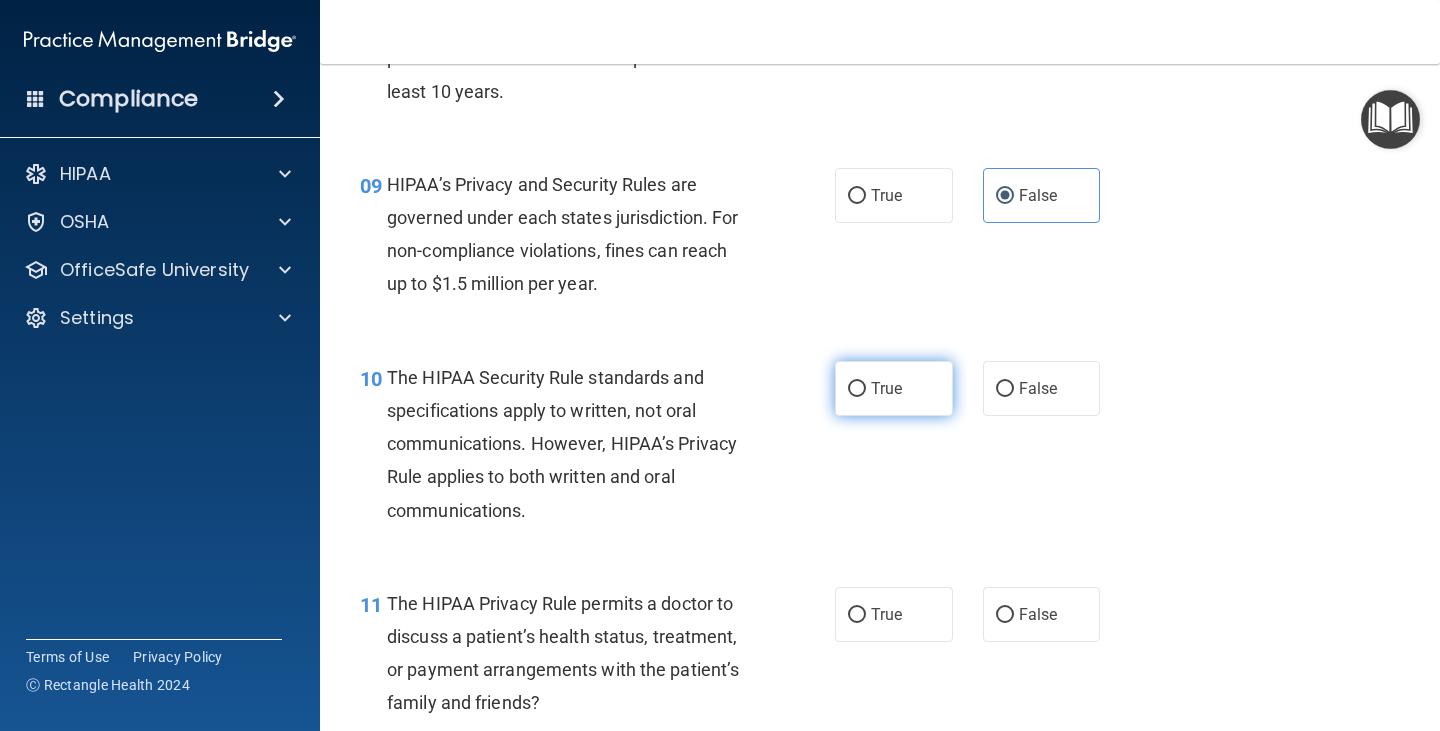 click on "True" at bounding box center [894, 388] 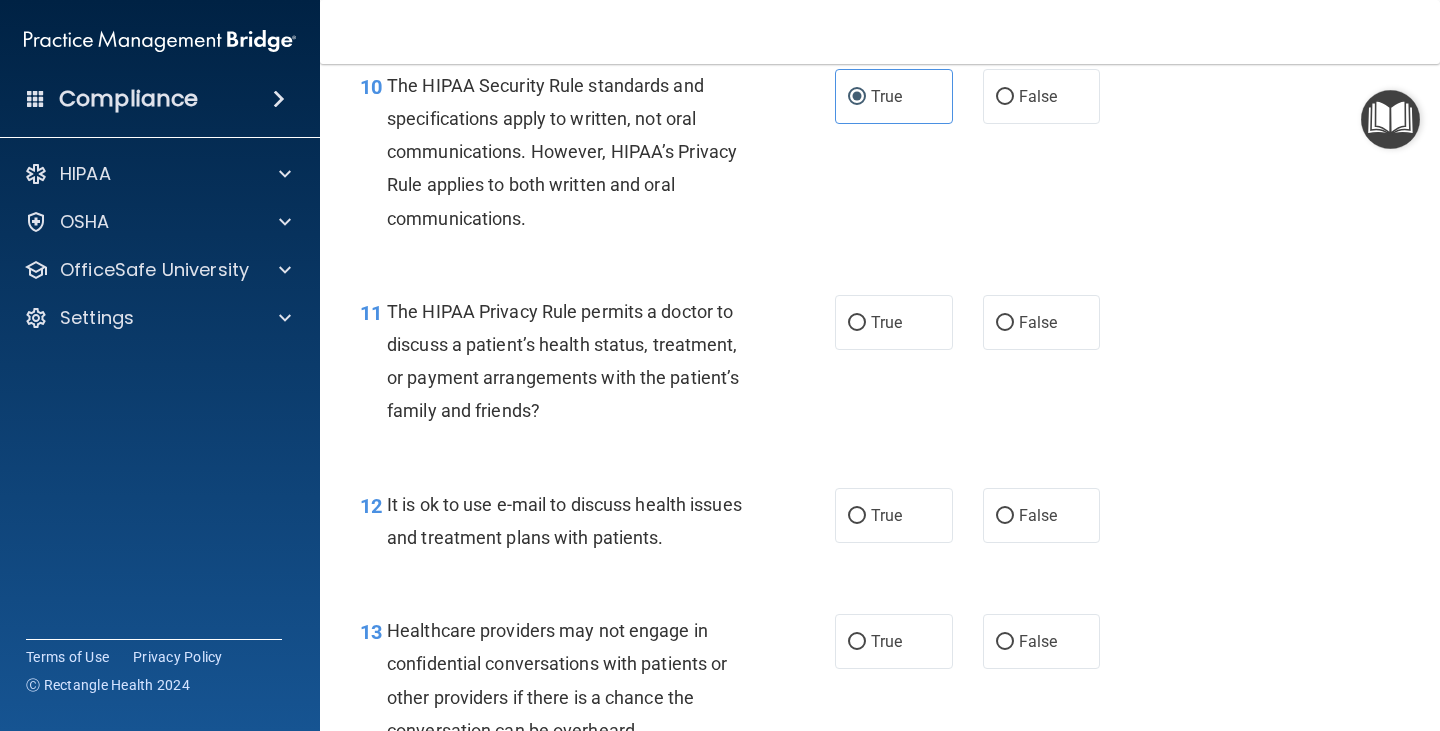 scroll, scrollTop: 1900, scrollLeft: 0, axis: vertical 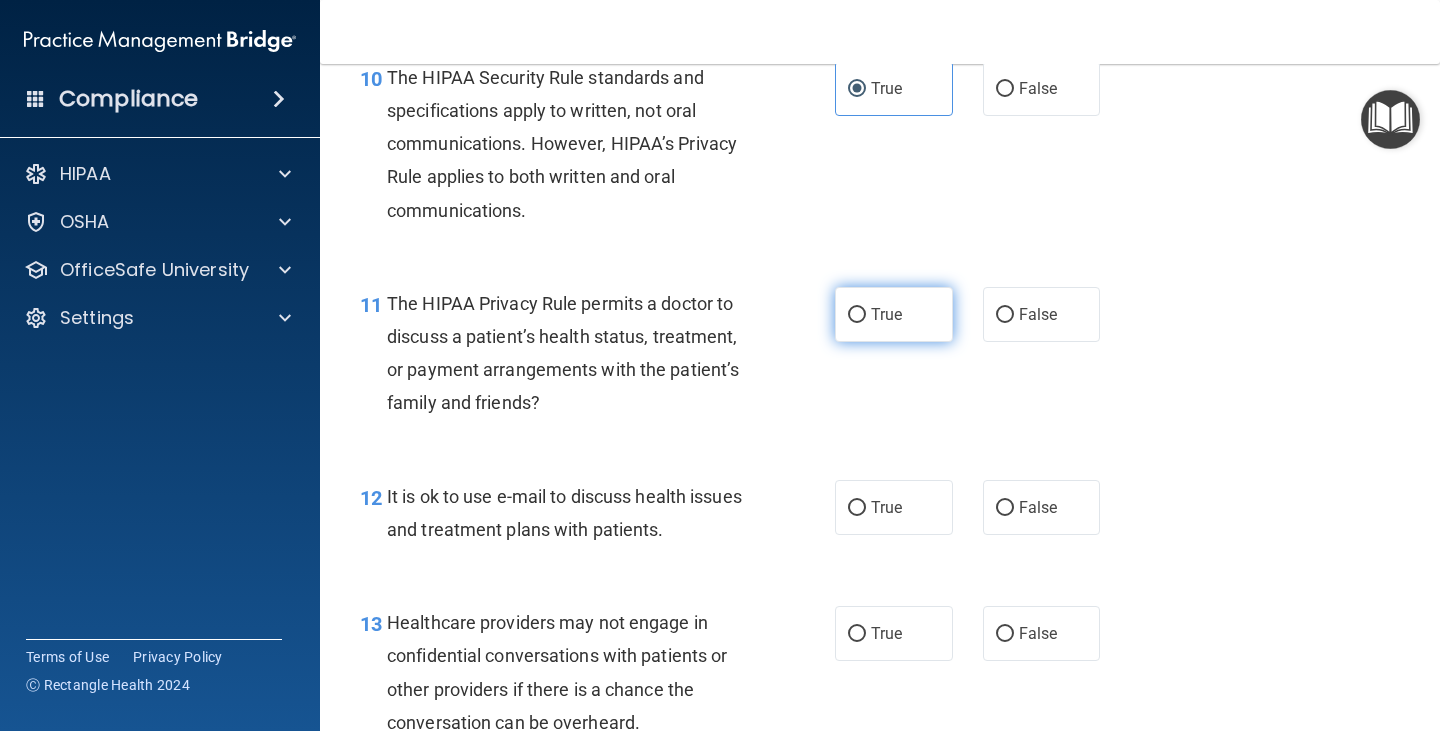 click on "True" at bounding box center (886, 314) 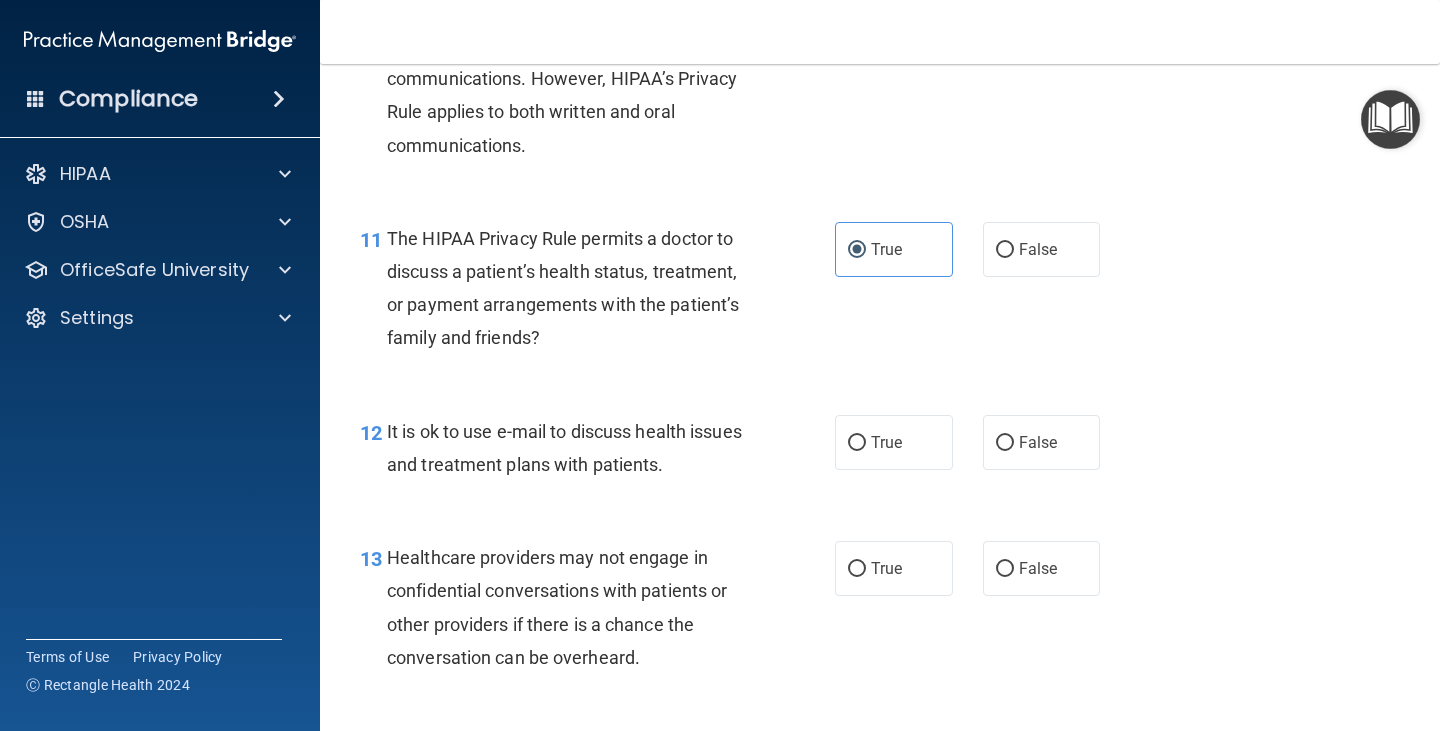 scroll, scrollTop: 2000, scrollLeft: 0, axis: vertical 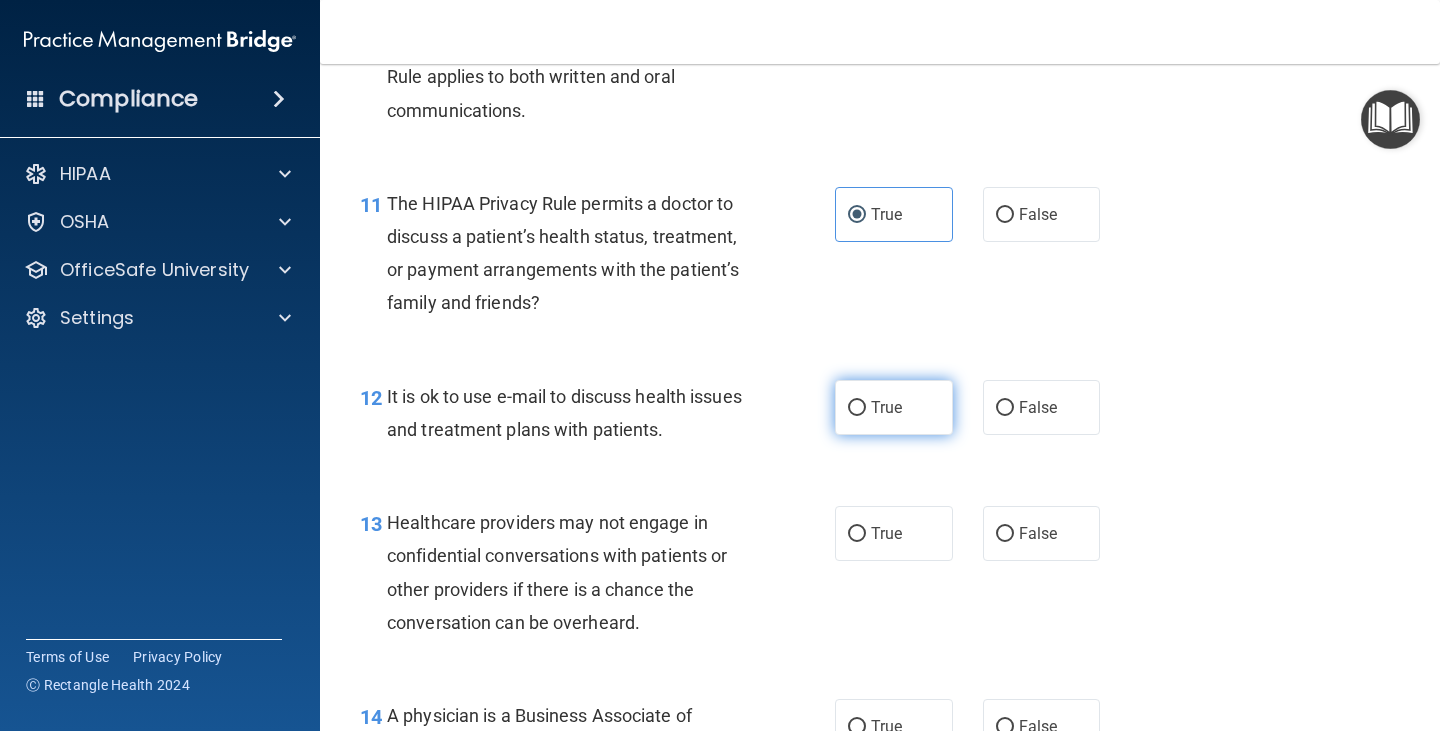 click on "True" at bounding box center [894, 407] 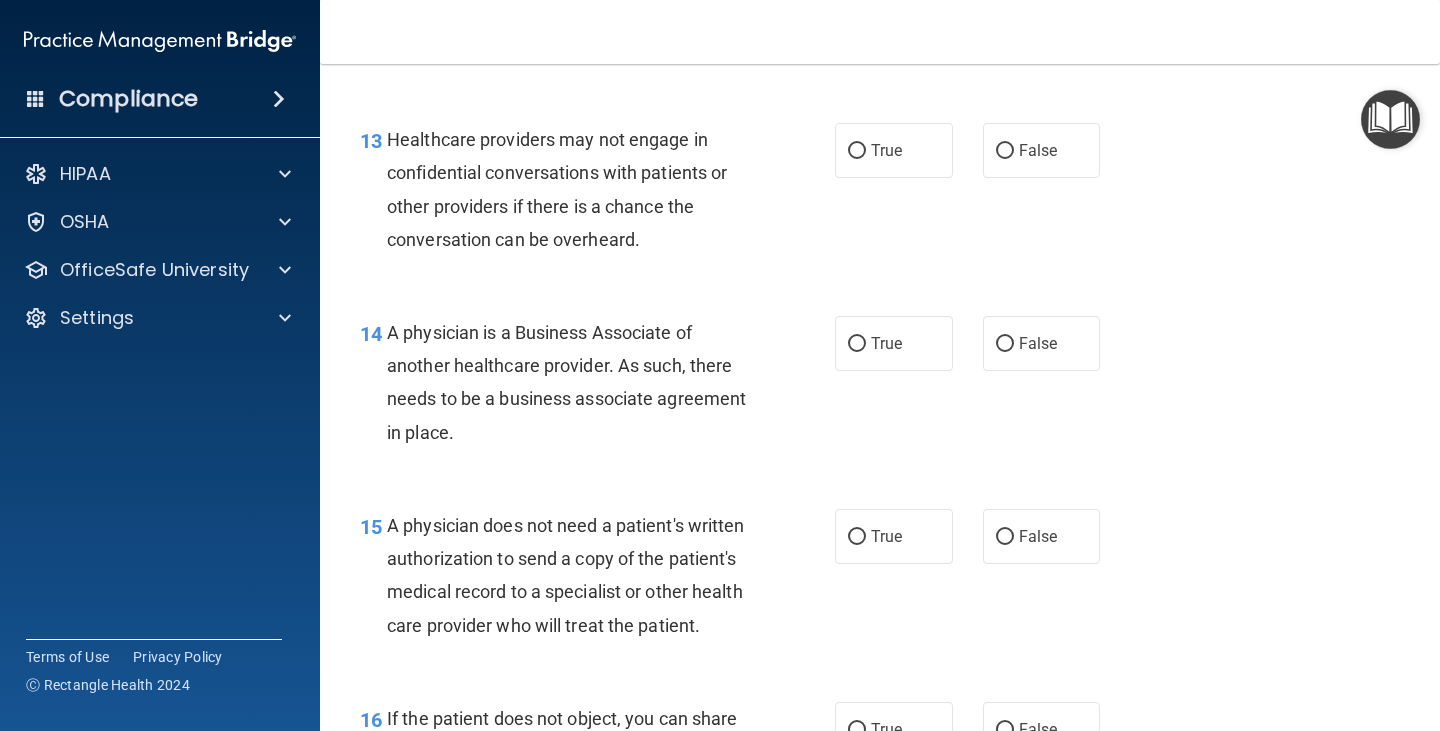 scroll, scrollTop: 2400, scrollLeft: 0, axis: vertical 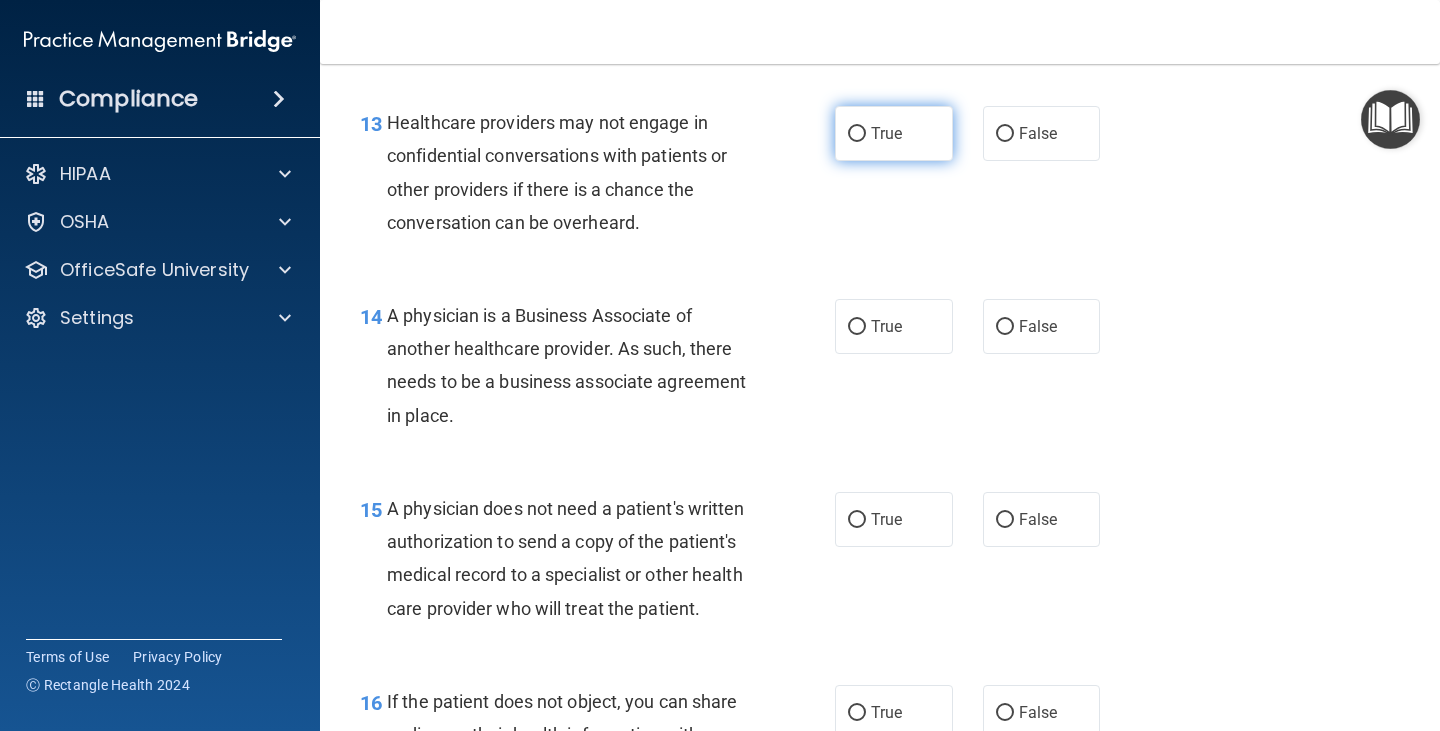 click on "True" at bounding box center (894, 133) 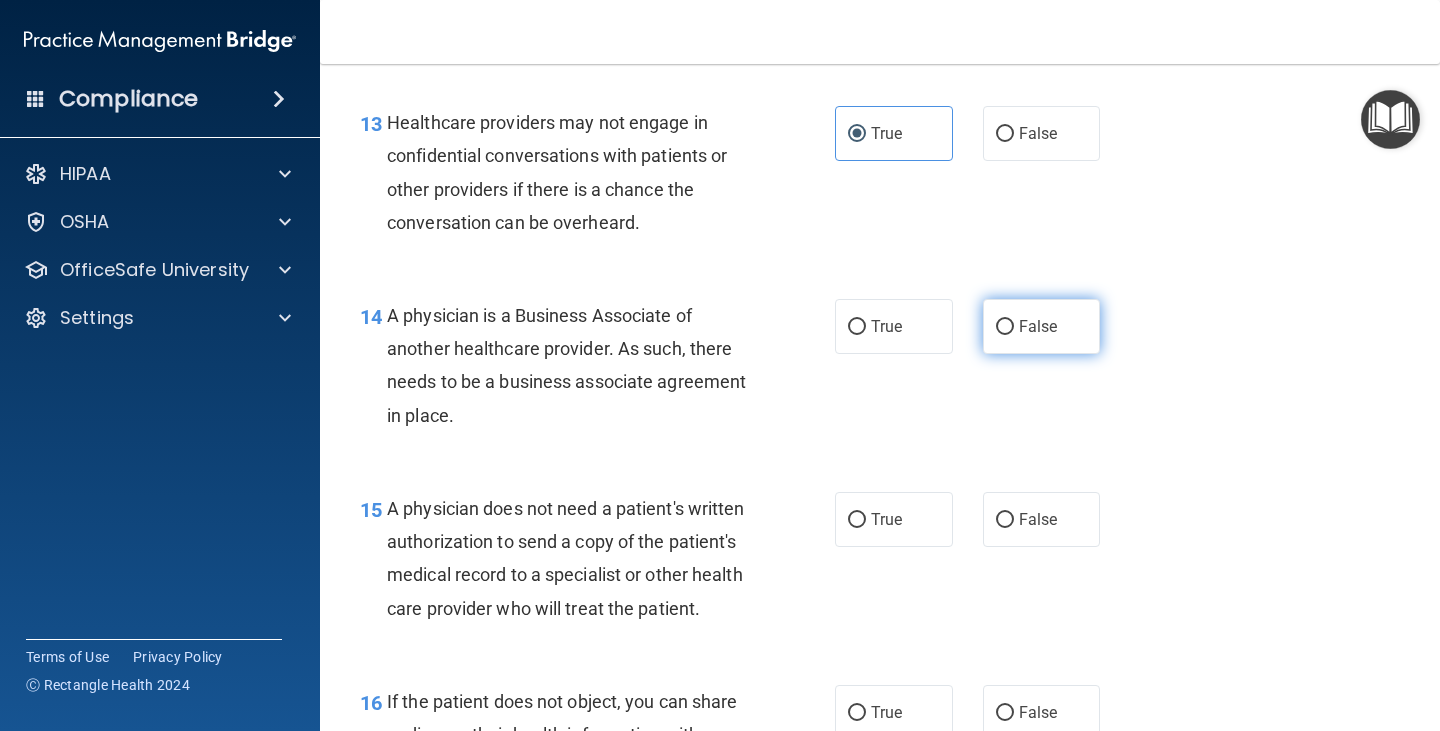 drag, startPoint x: 1022, startPoint y: 336, endPoint x: 1010, endPoint y: 350, distance: 18.439089 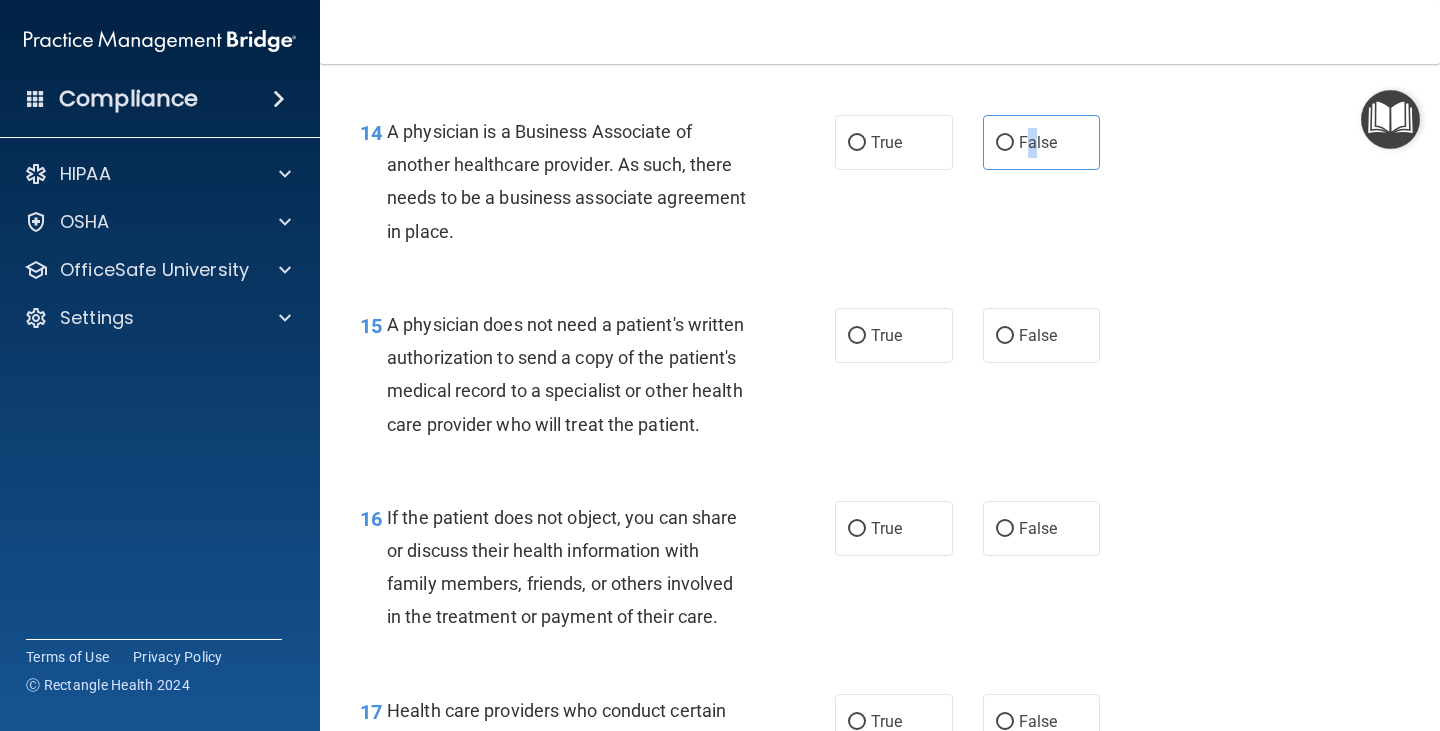 scroll, scrollTop: 2600, scrollLeft: 0, axis: vertical 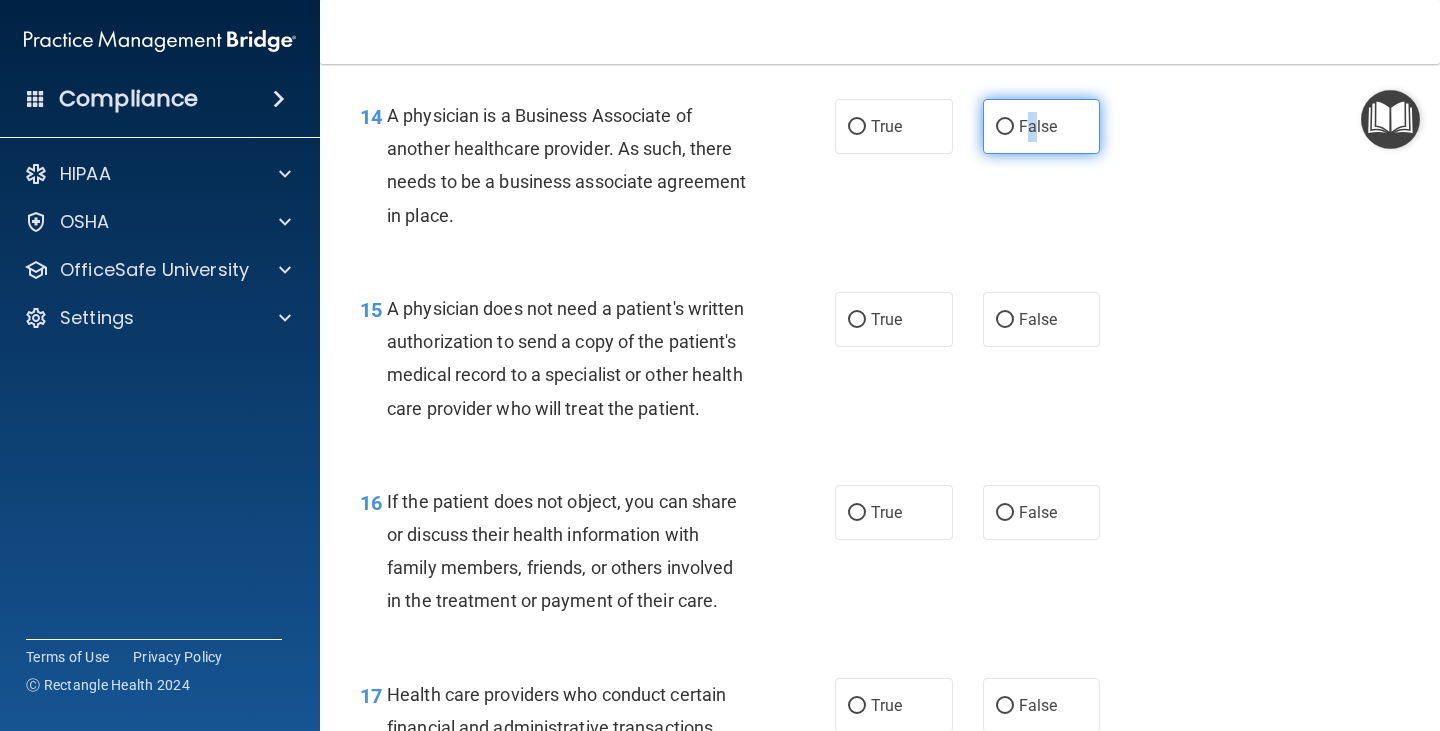 click on "False" at bounding box center (1005, 127) 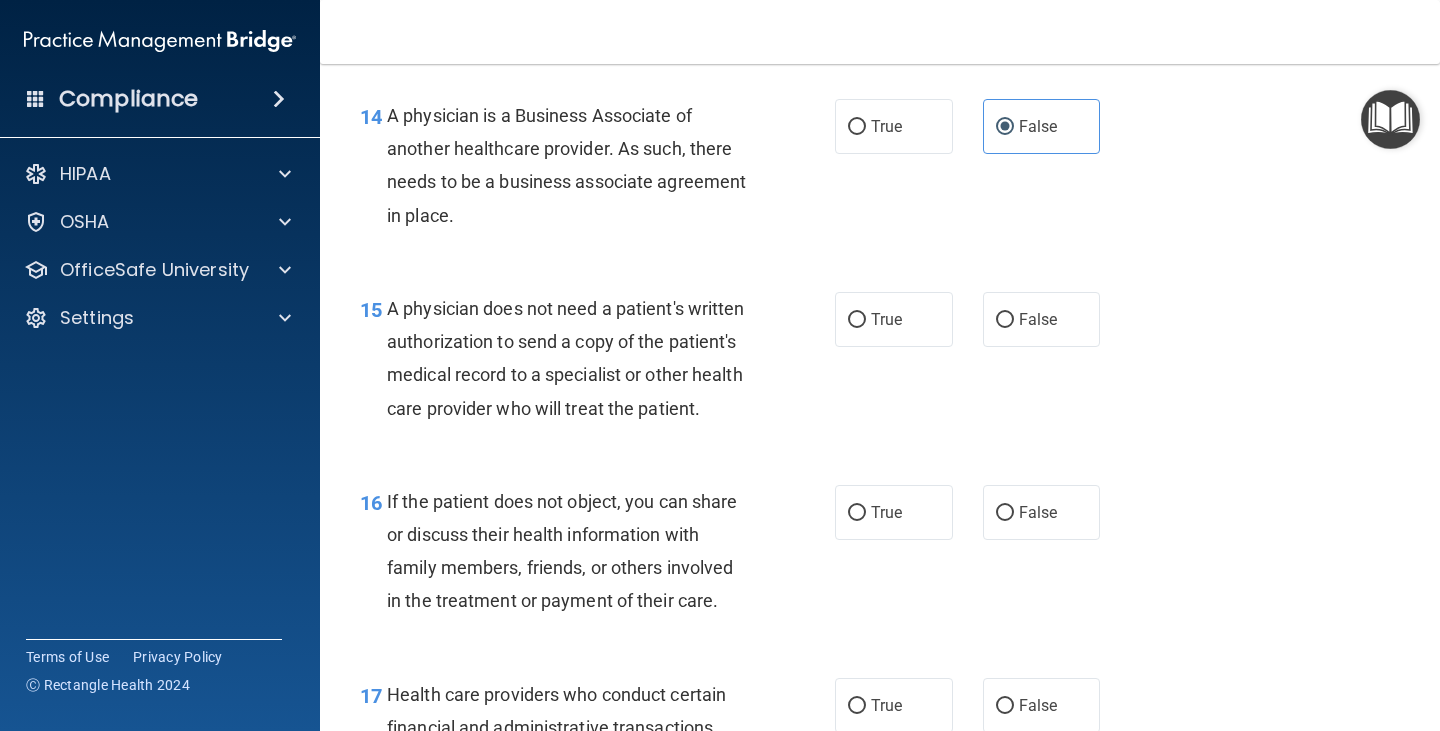 drag, startPoint x: 881, startPoint y: 318, endPoint x: 875, endPoint y: 364, distance: 46.389652 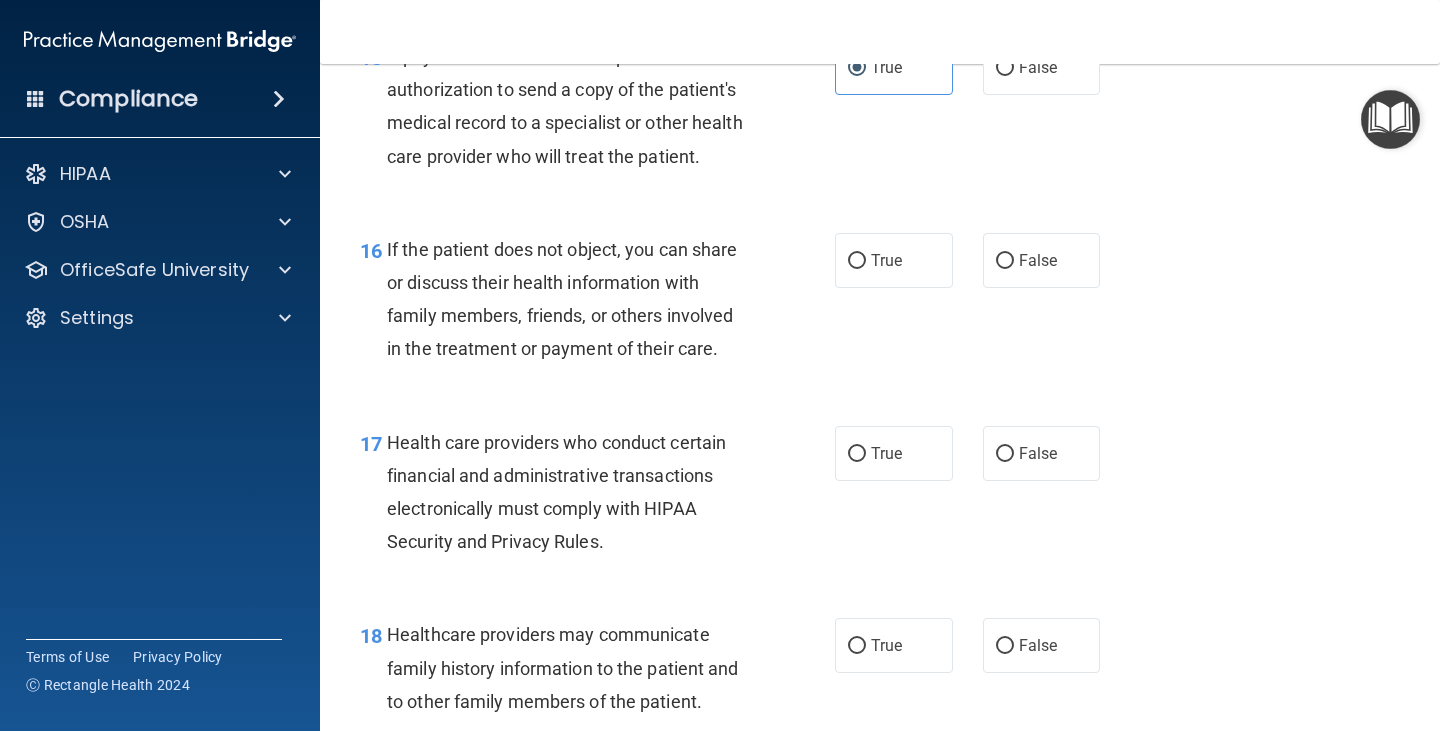 scroll, scrollTop: 2900, scrollLeft: 0, axis: vertical 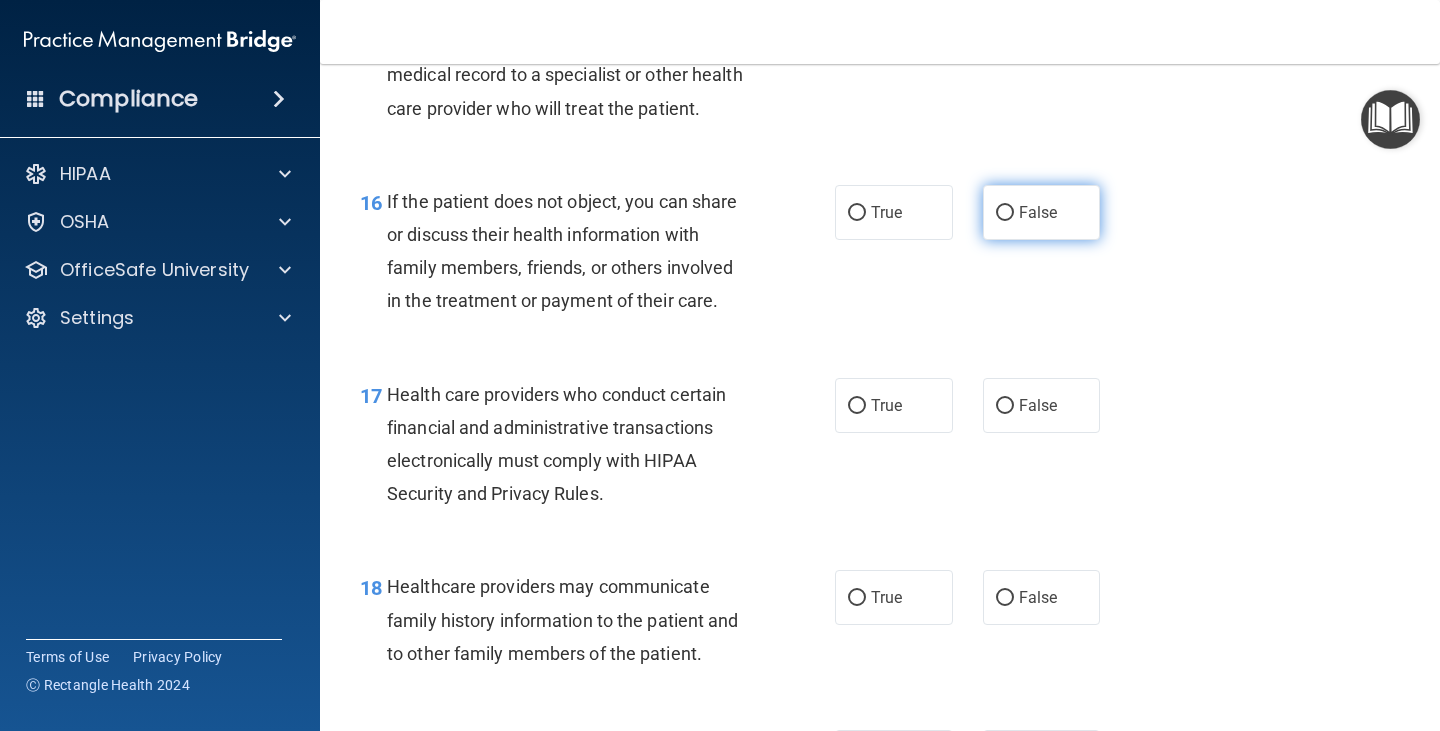 click on "False" at bounding box center [1042, 212] 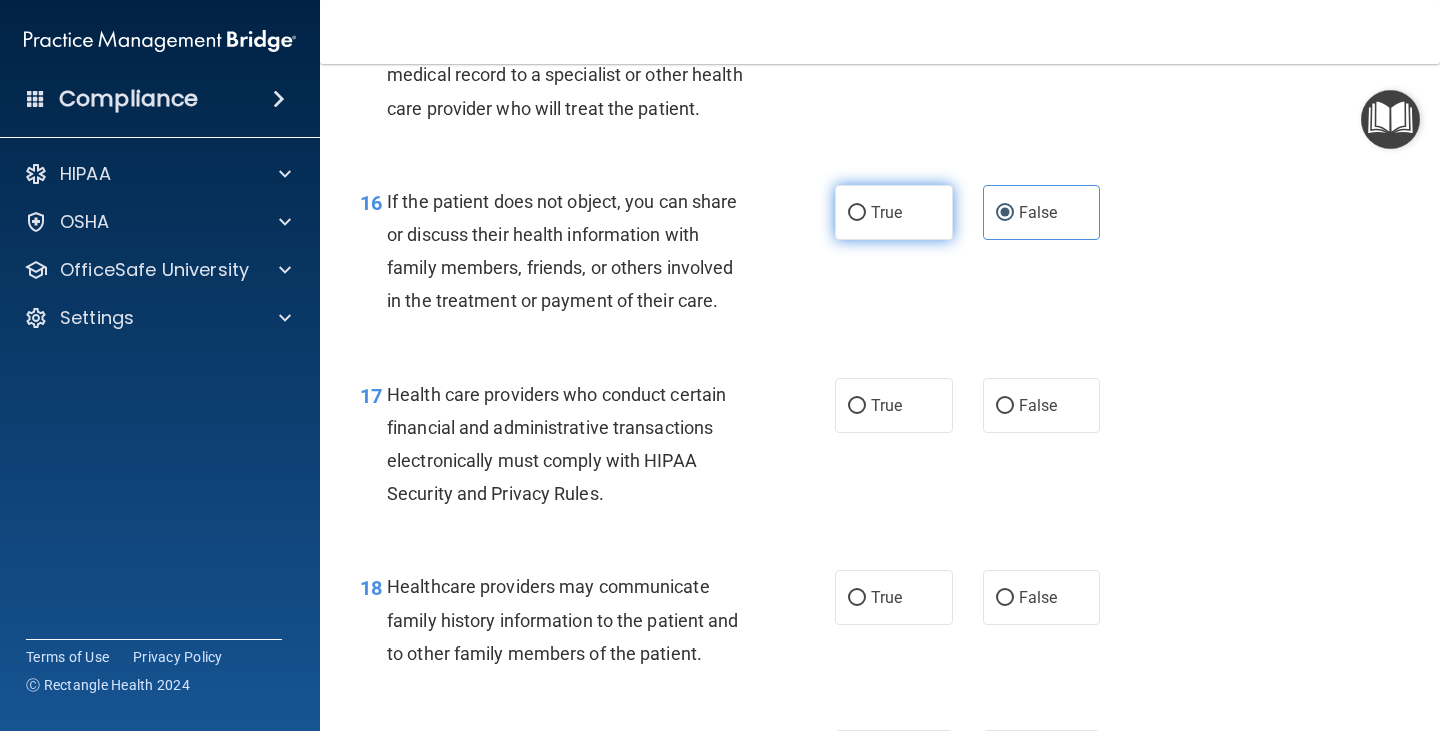 click on "True" at bounding box center (894, 212) 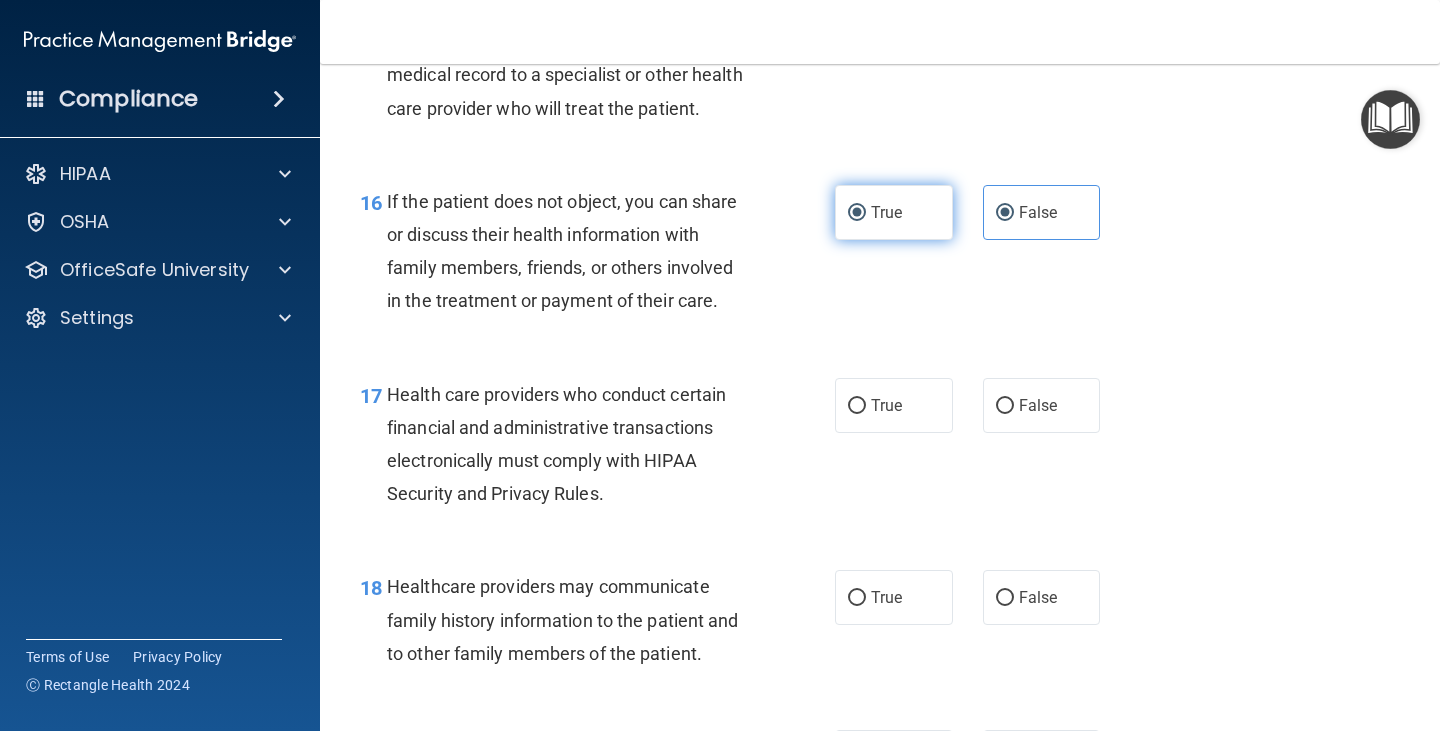 radio on "false" 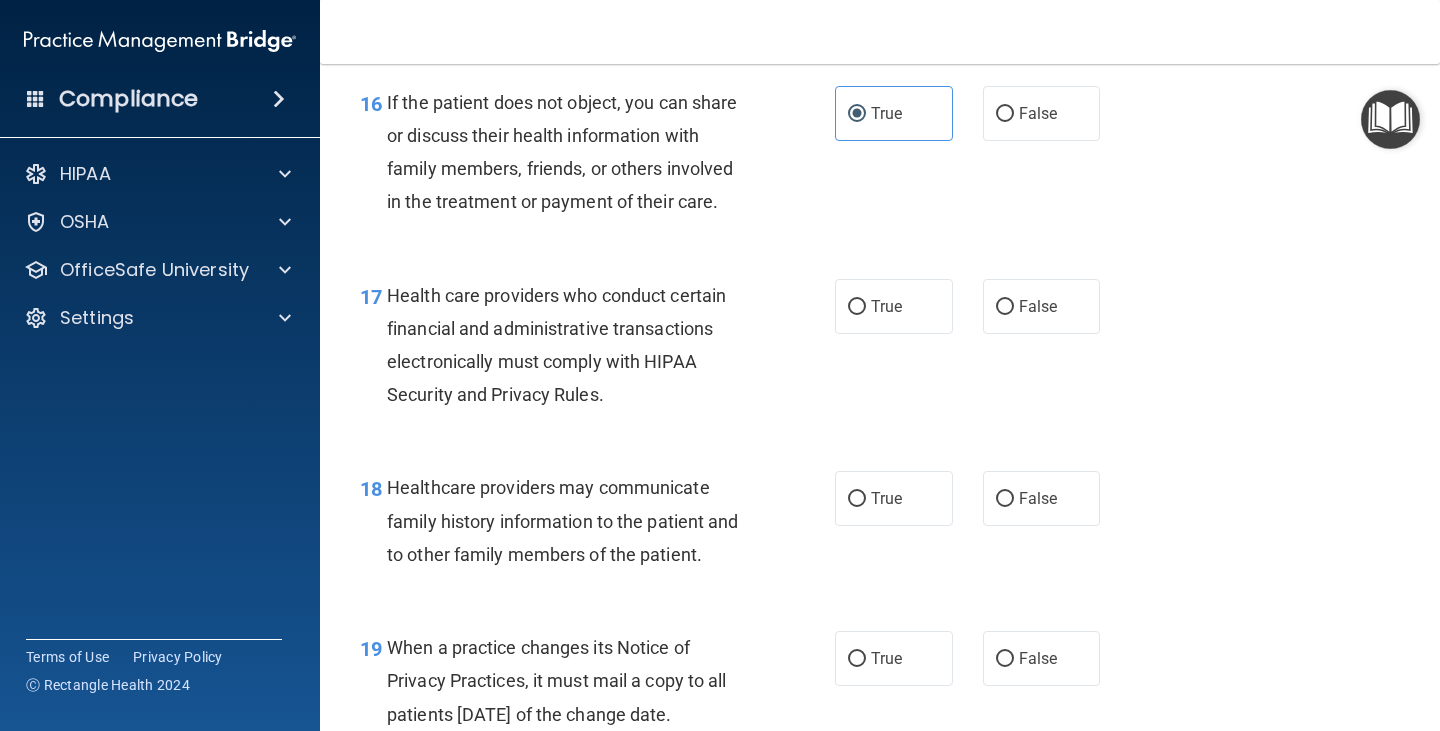 scroll, scrollTop: 3000, scrollLeft: 0, axis: vertical 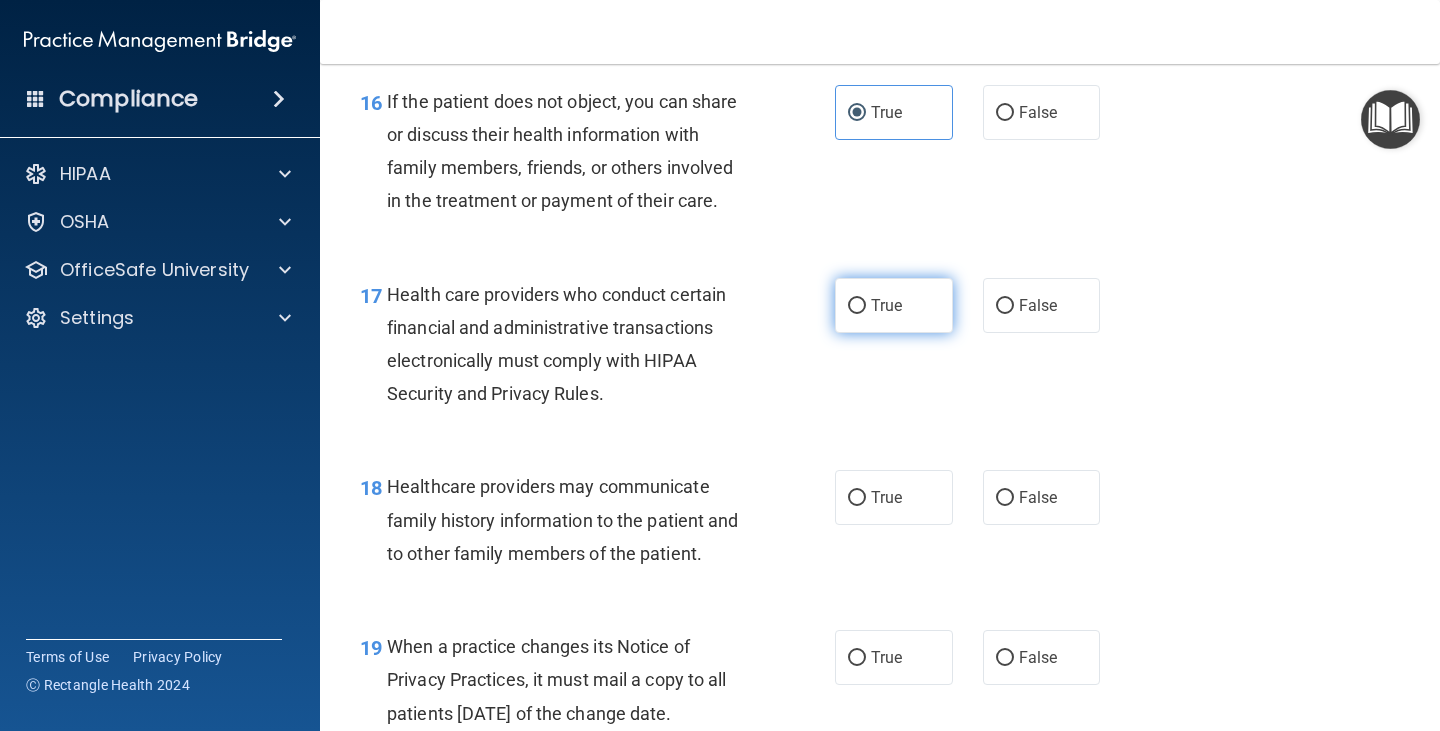 click on "True" at bounding box center [886, 305] 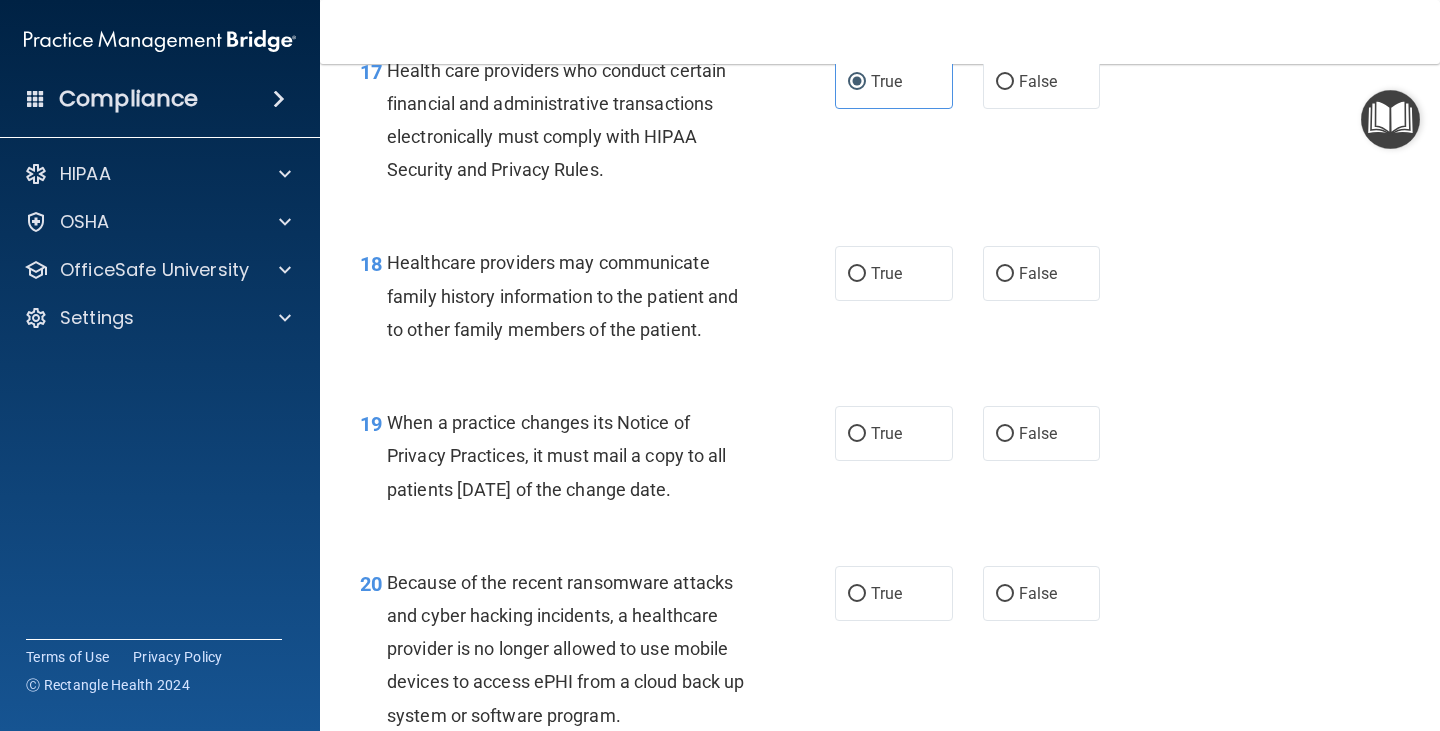 scroll, scrollTop: 3300, scrollLeft: 0, axis: vertical 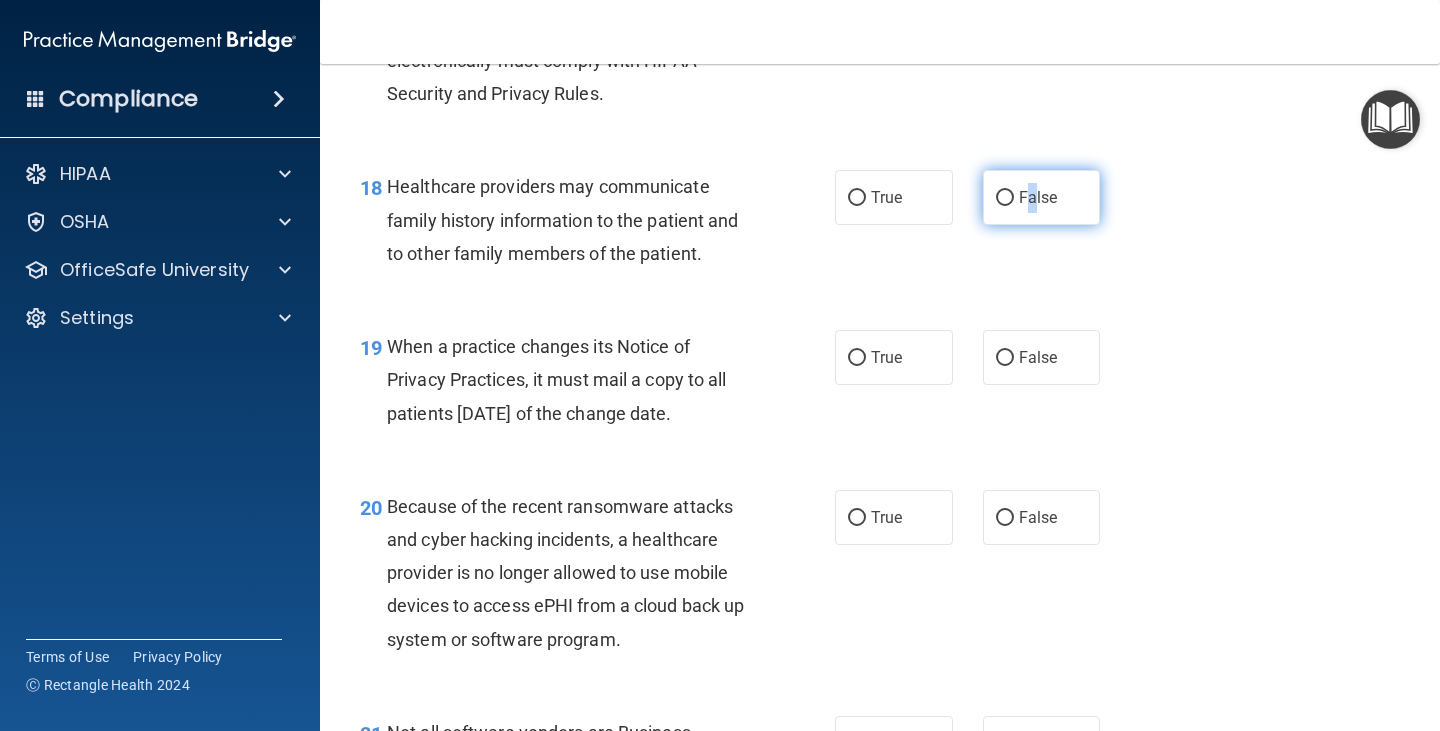click on "False" at bounding box center (1038, 197) 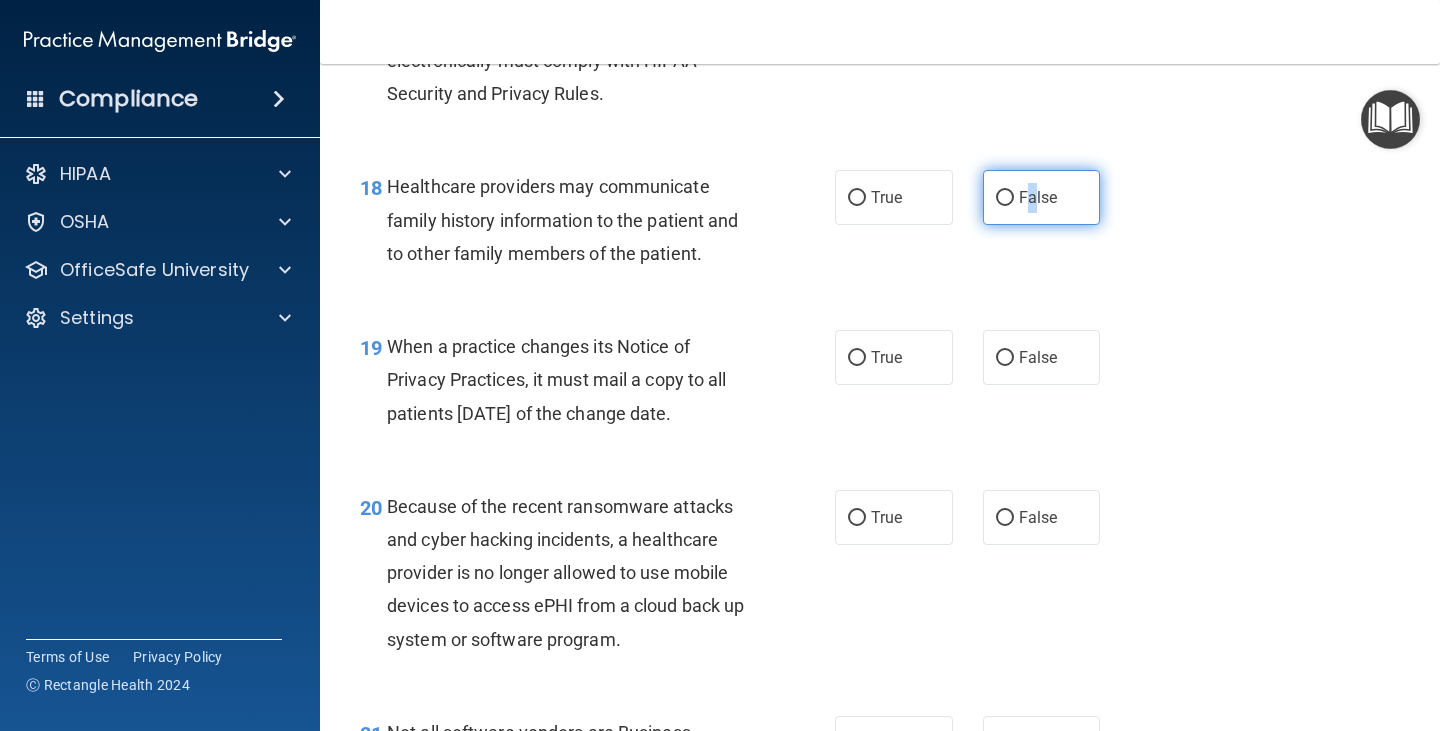 click on "False" at bounding box center (1005, 198) 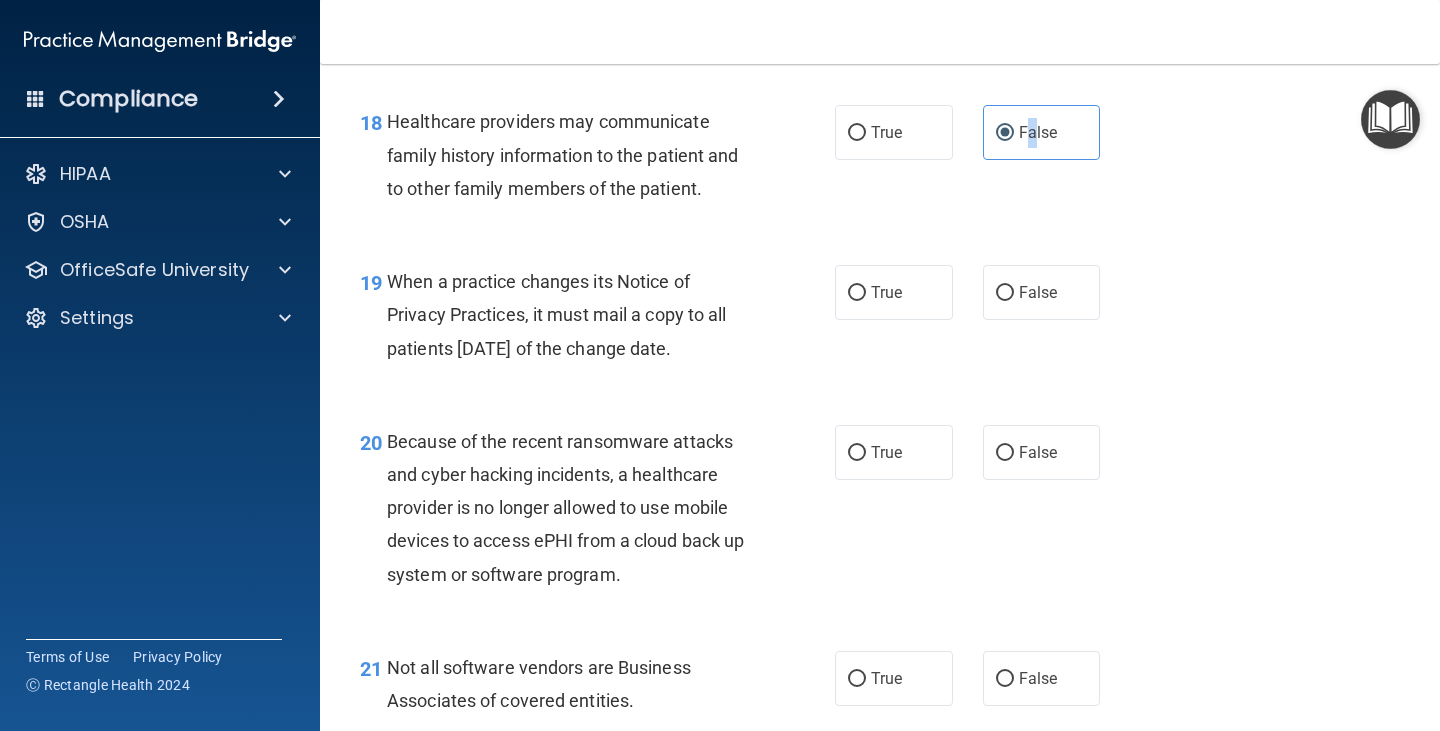 scroll, scrollTop: 3400, scrollLeft: 0, axis: vertical 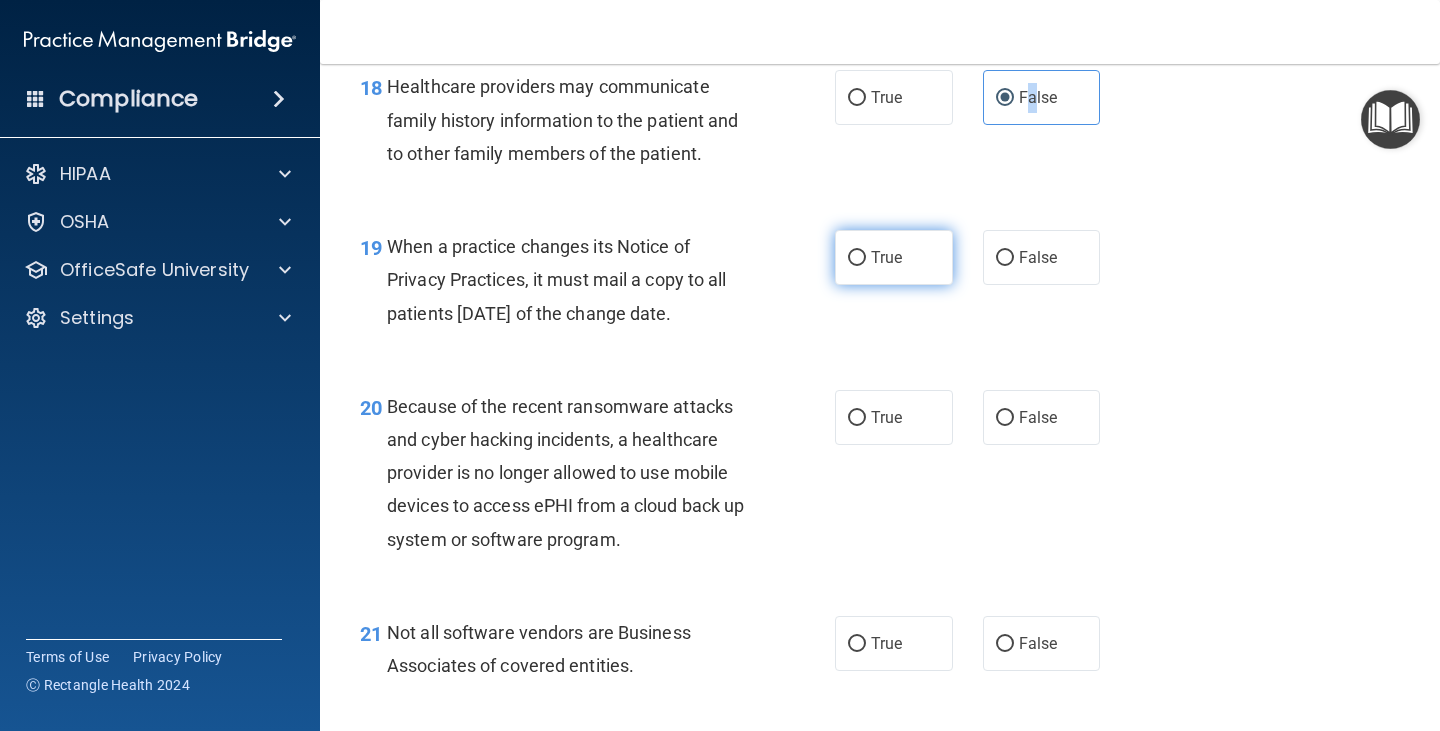 click on "True" at bounding box center [857, 258] 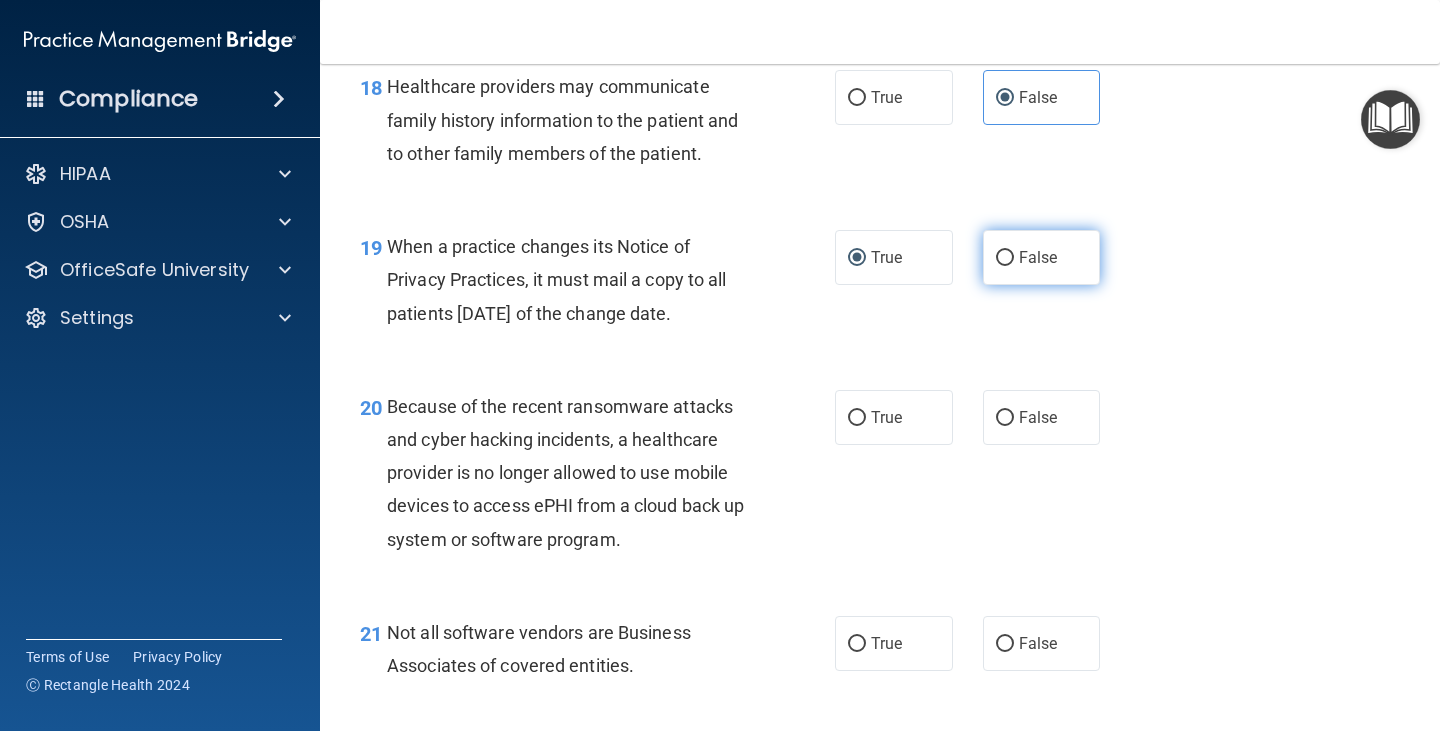 click on "False" at bounding box center (1038, 257) 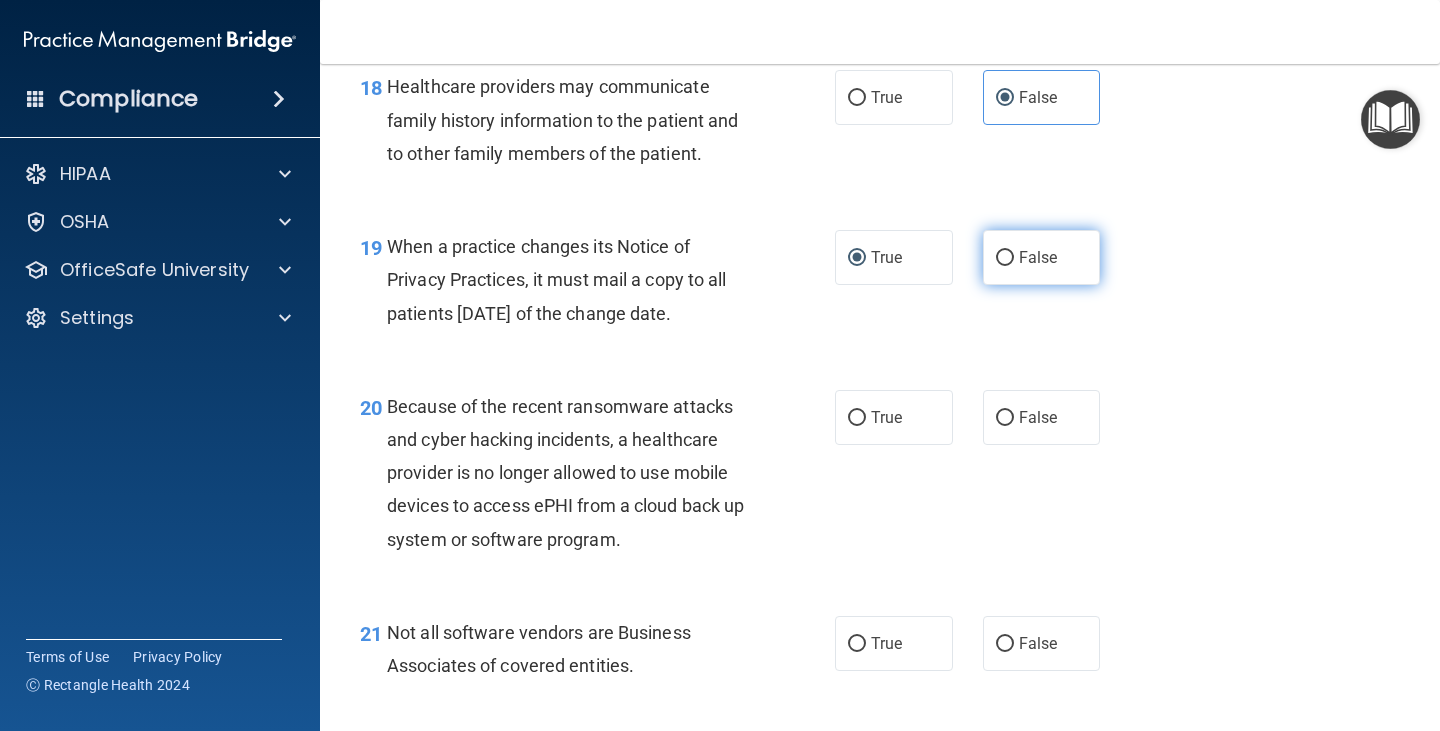 radio on "true" 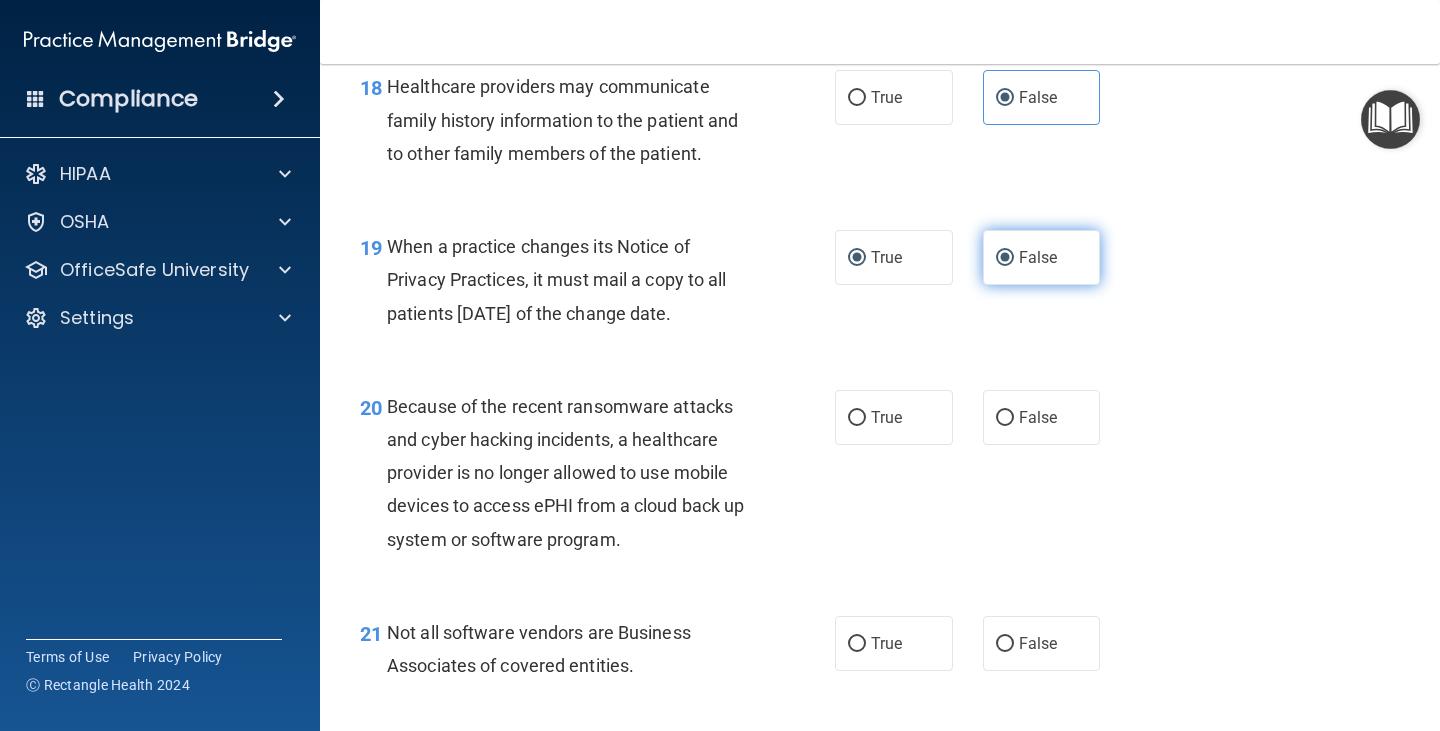 radio on "false" 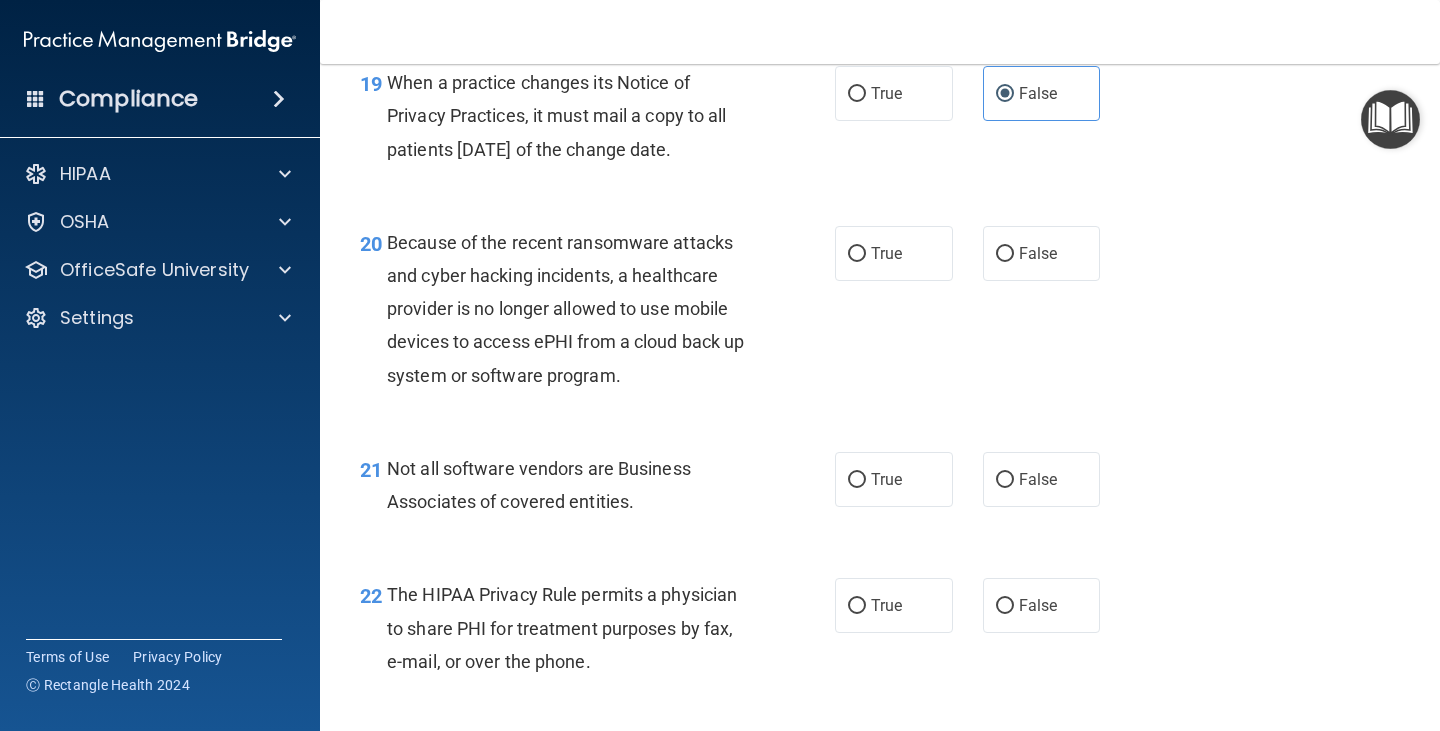 scroll, scrollTop: 3600, scrollLeft: 0, axis: vertical 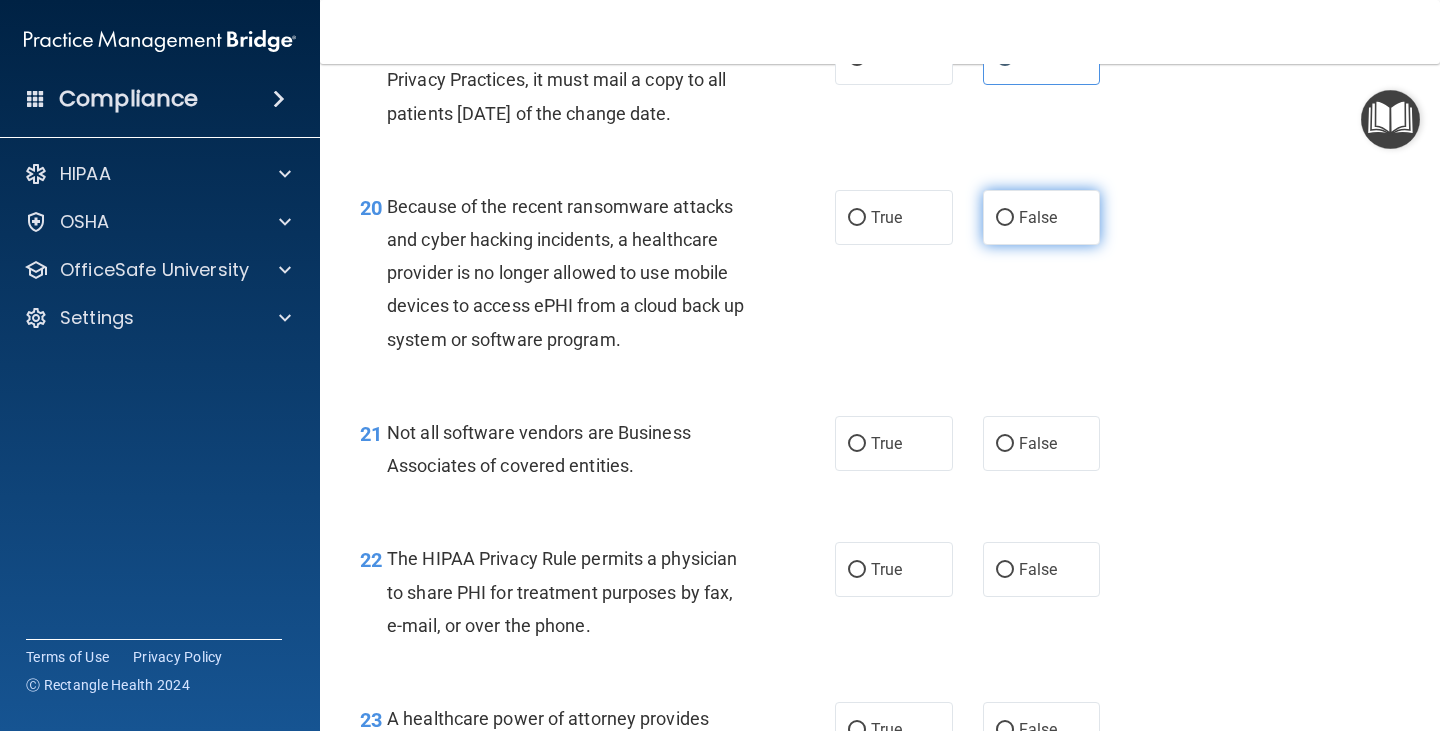 click on "False" at bounding box center (1042, 217) 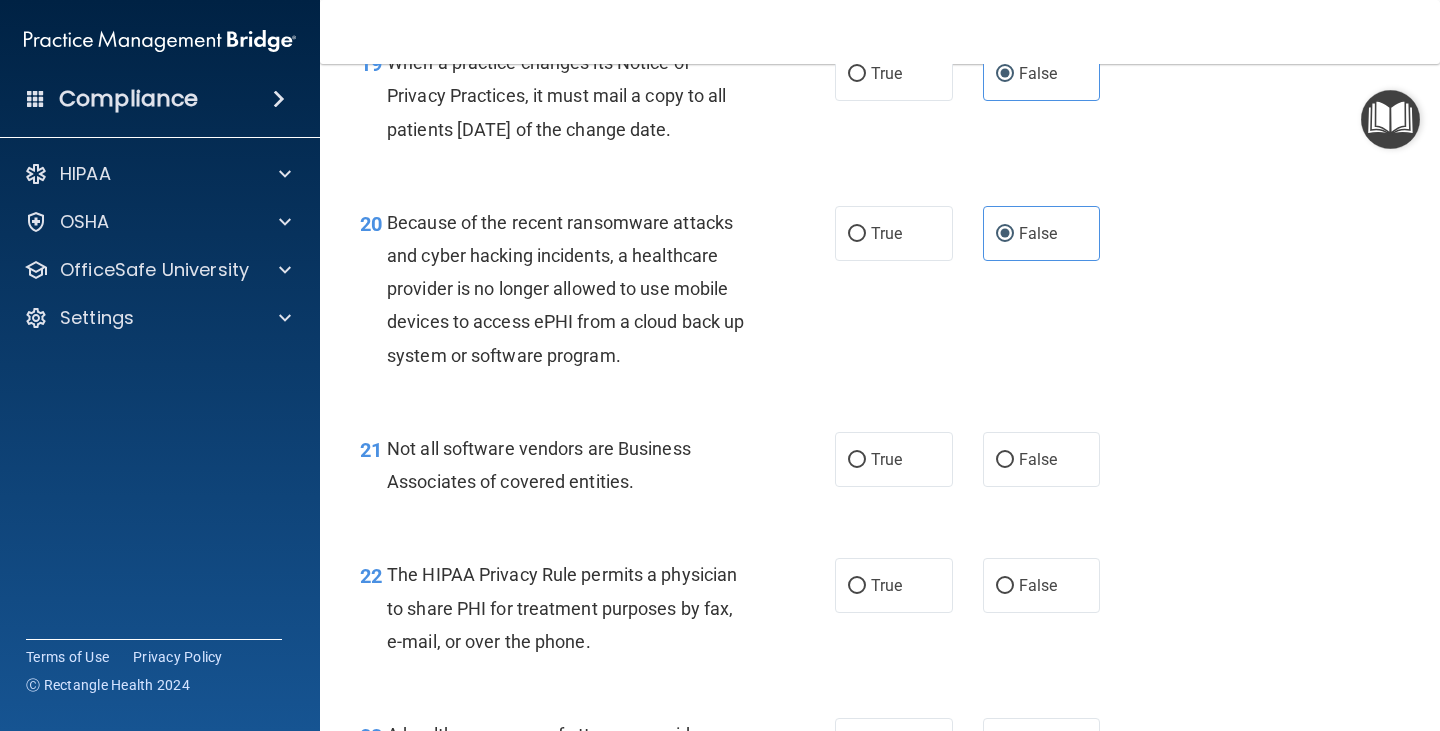 scroll, scrollTop: 3800, scrollLeft: 0, axis: vertical 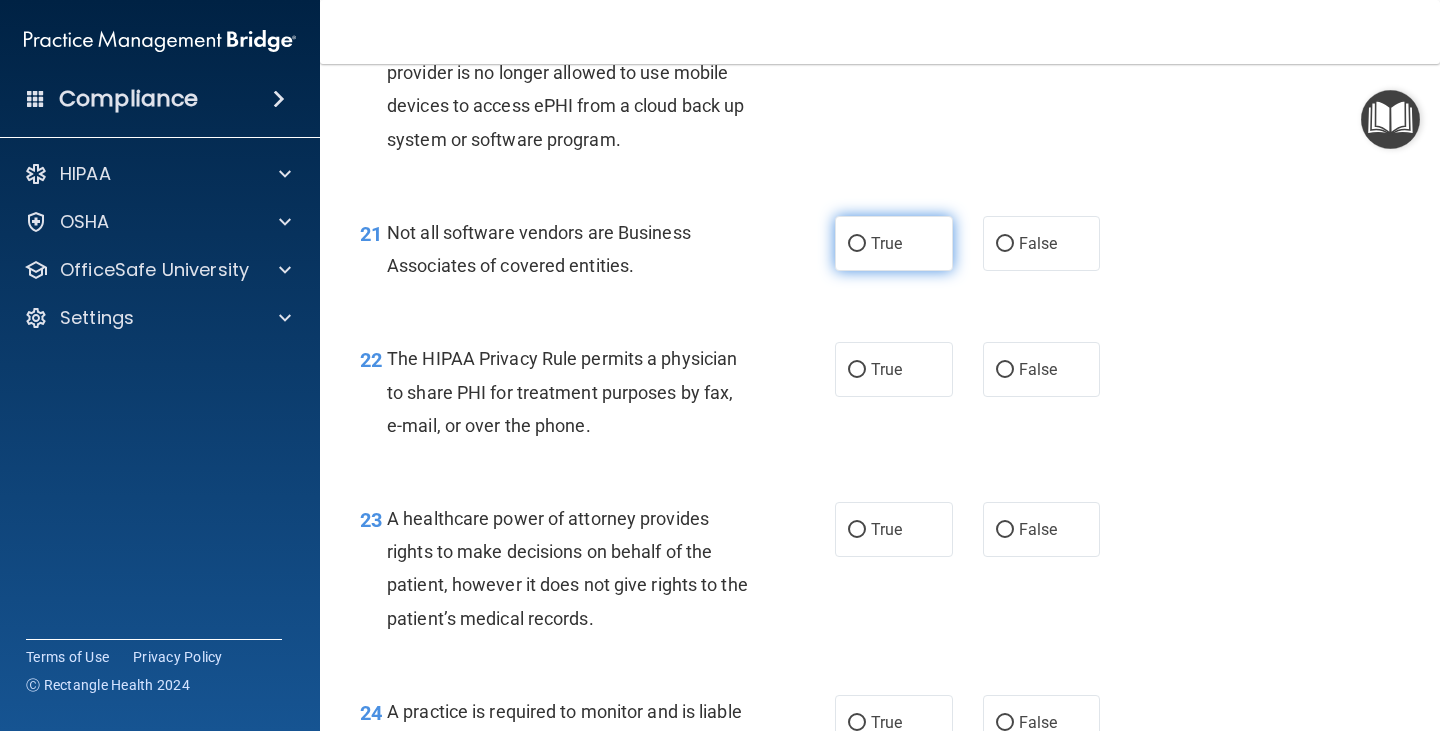 click on "True" at bounding box center [894, 243] 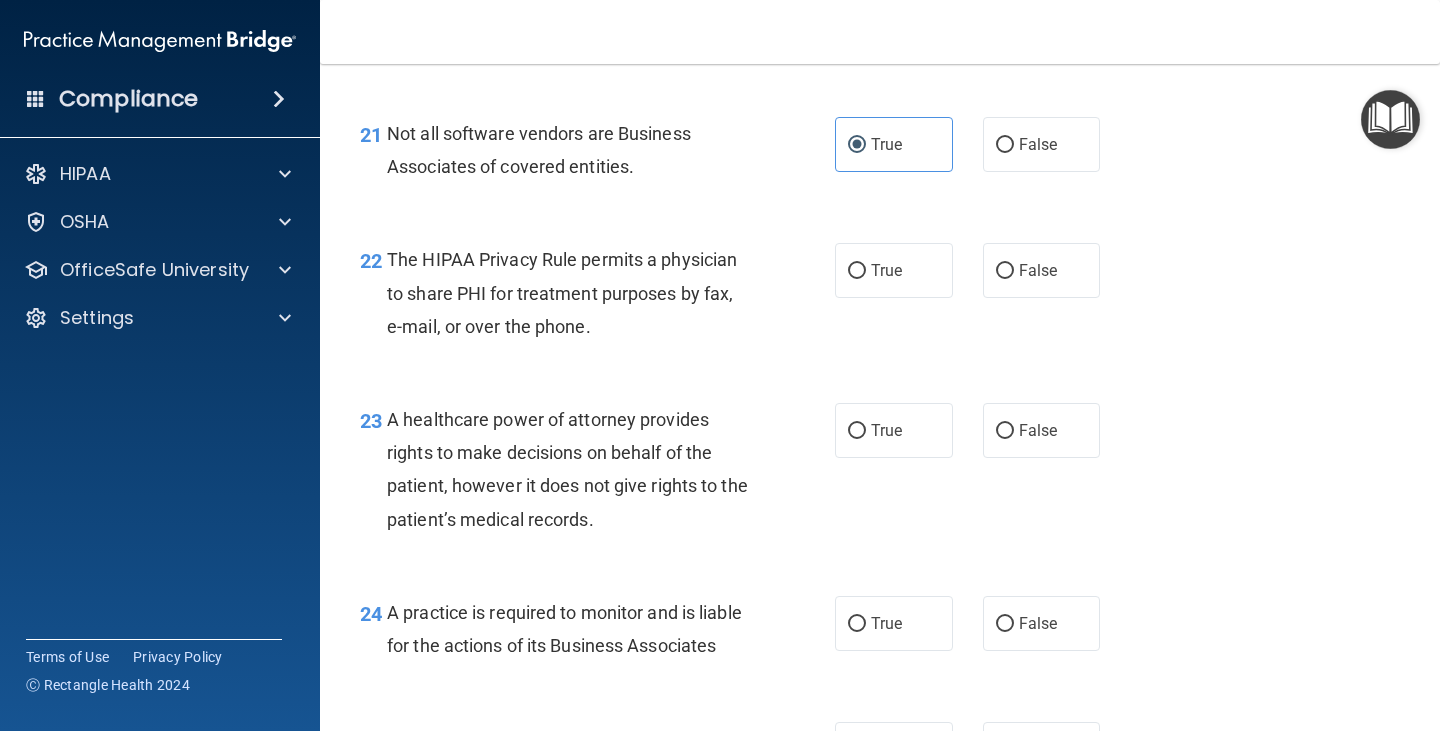 scroll, scrollTop: 3900, scrollLeft: 0, axis: vertical 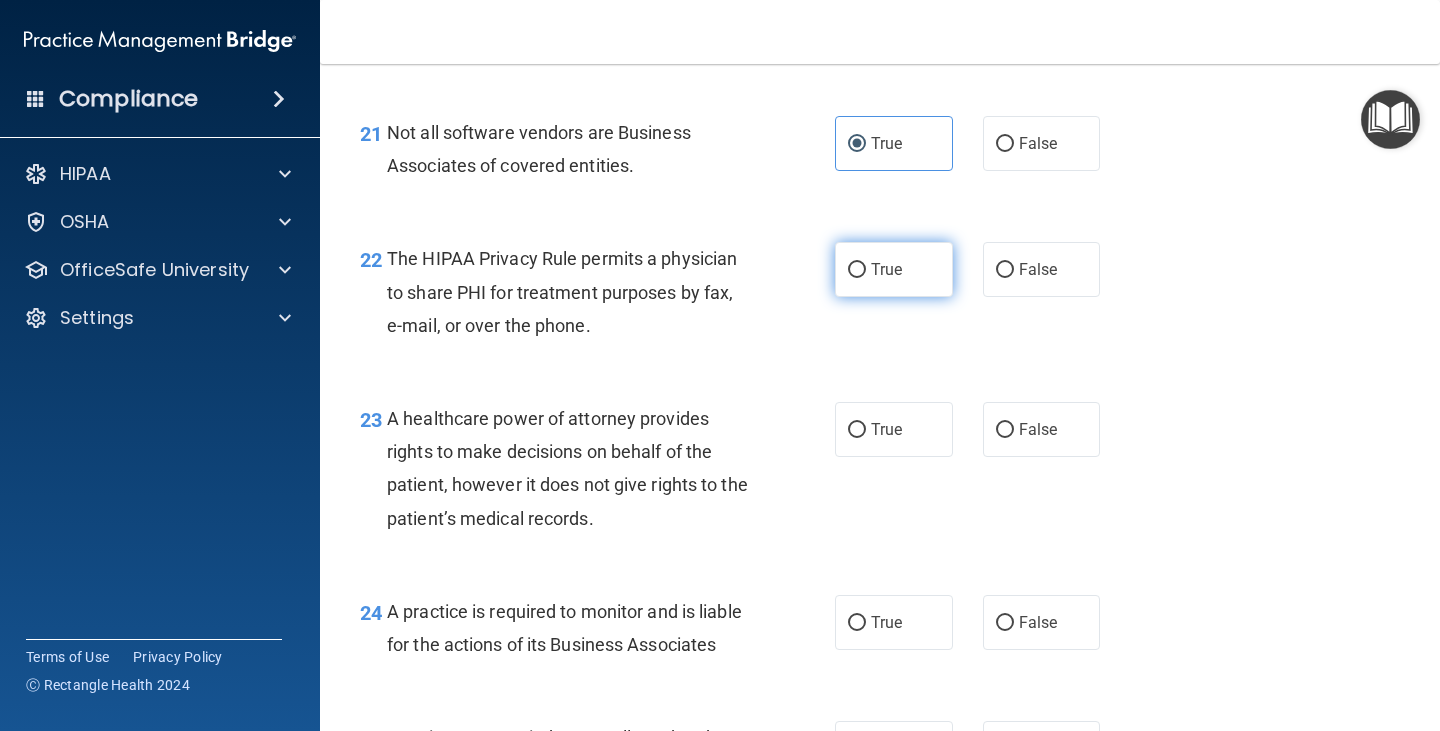 click on "True" at bounding box center (886, 269) 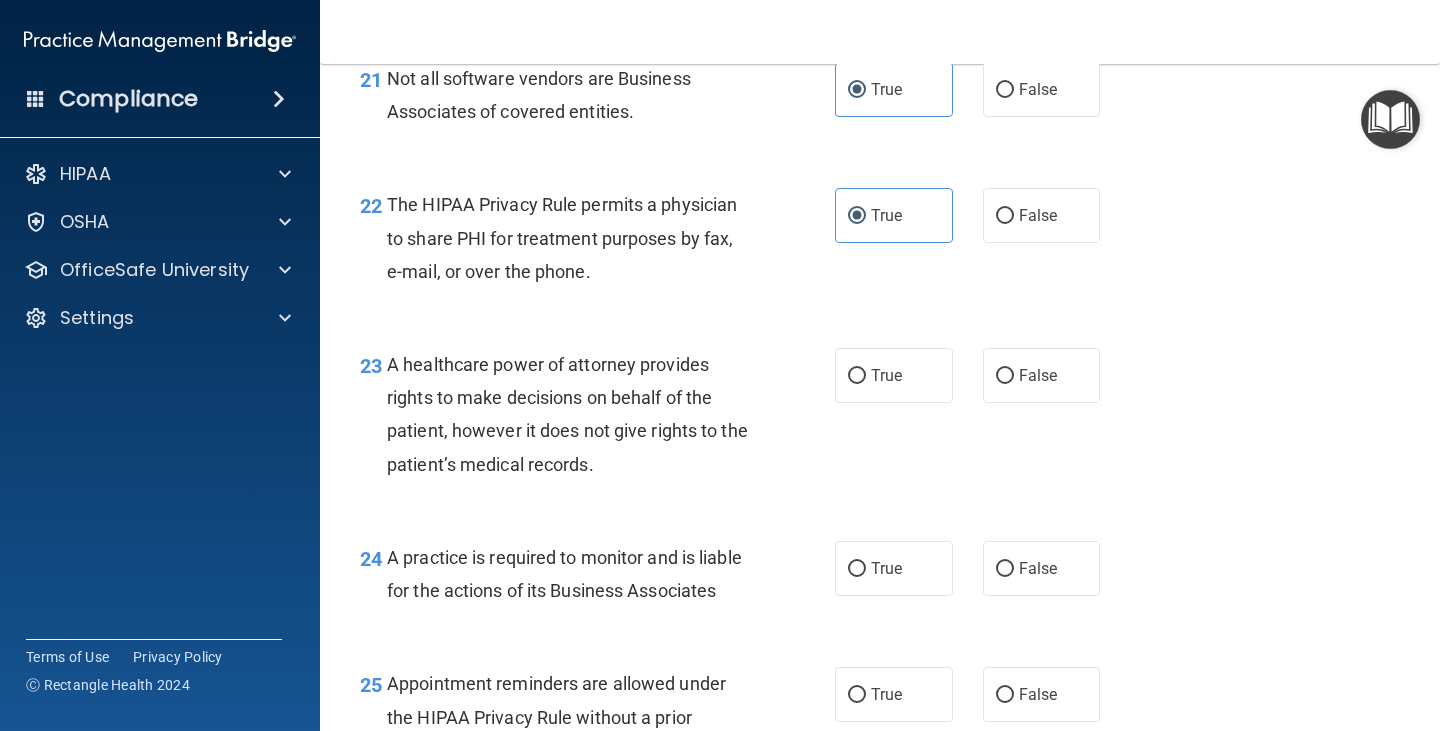 scroll, scrollTop: 4100, scrollLeft: 0, axis: vertical 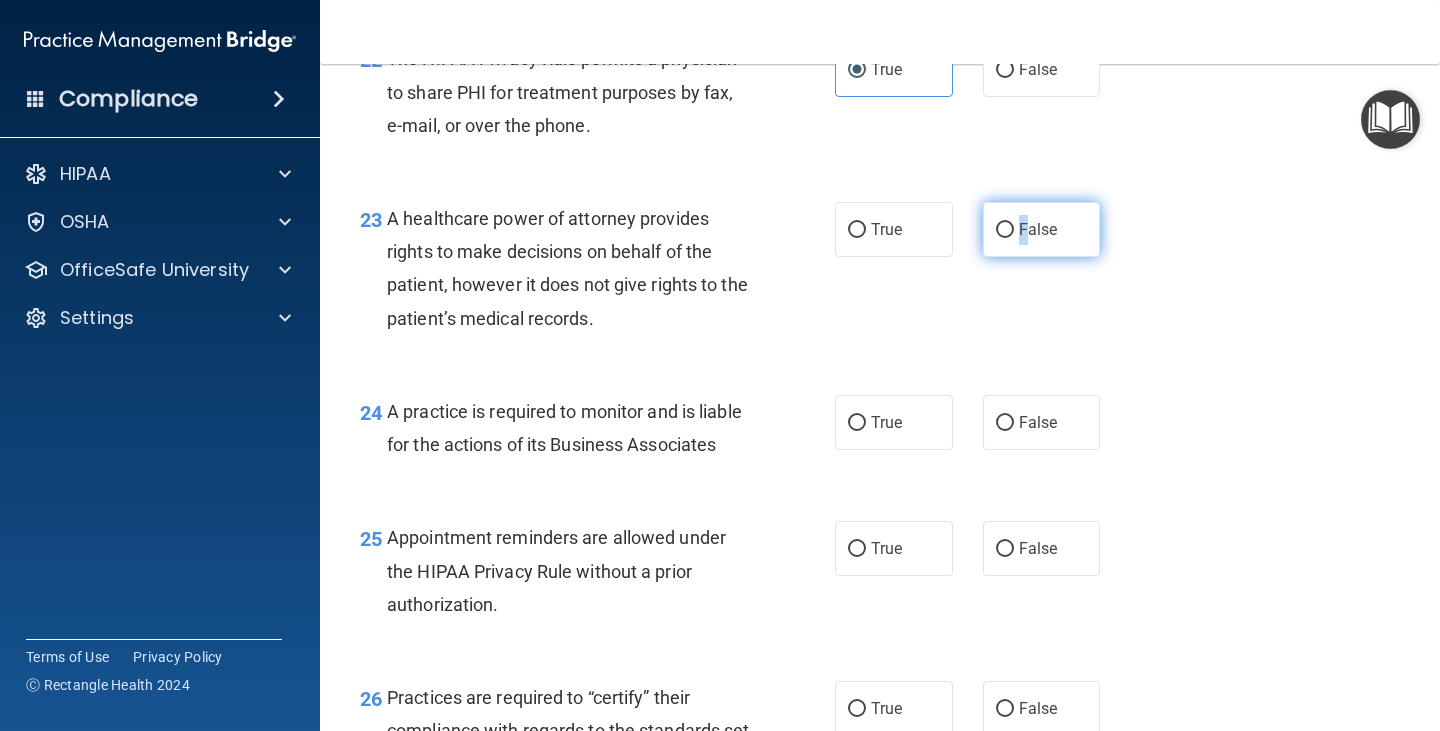 click on "False" at bounding box center [1038, 229] 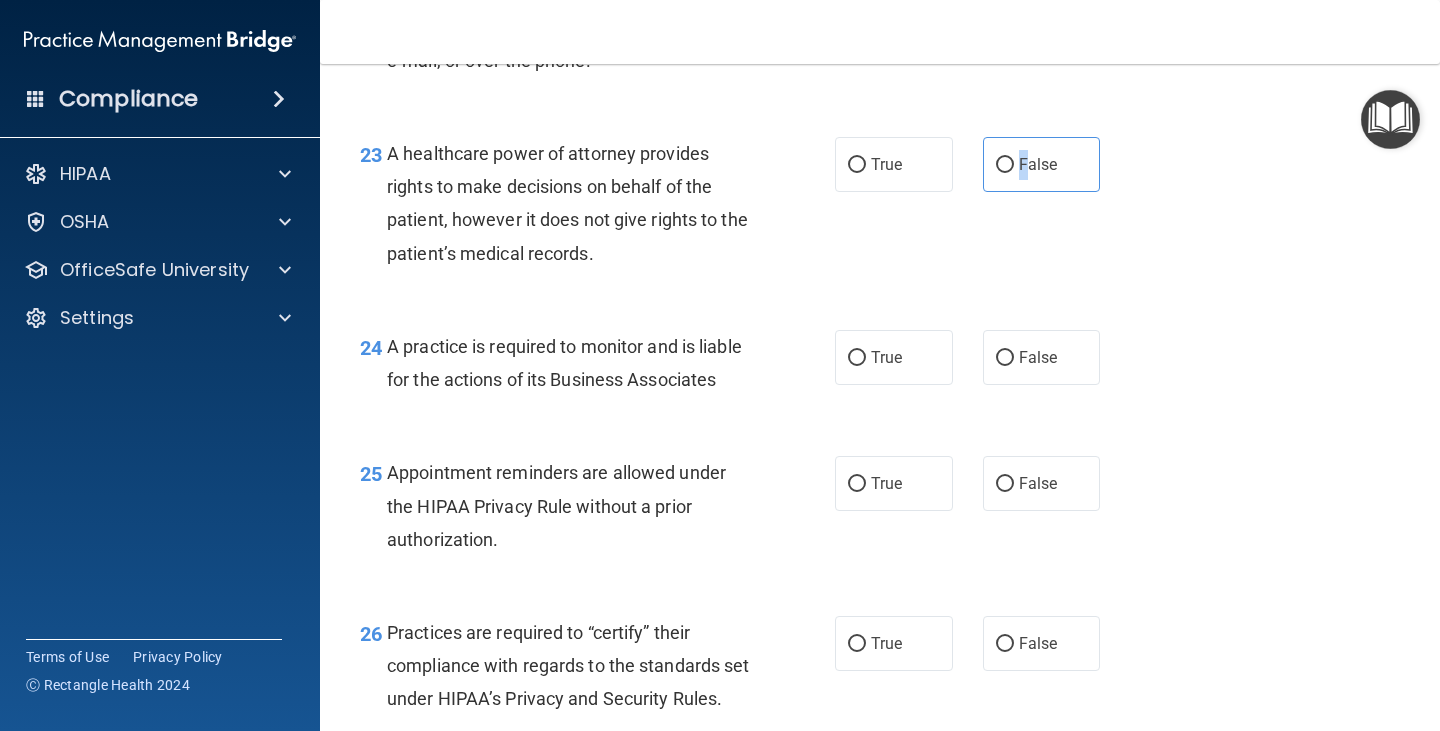 scroll, scrollTop: 4200, scrollLeft: 0, axis: vertical 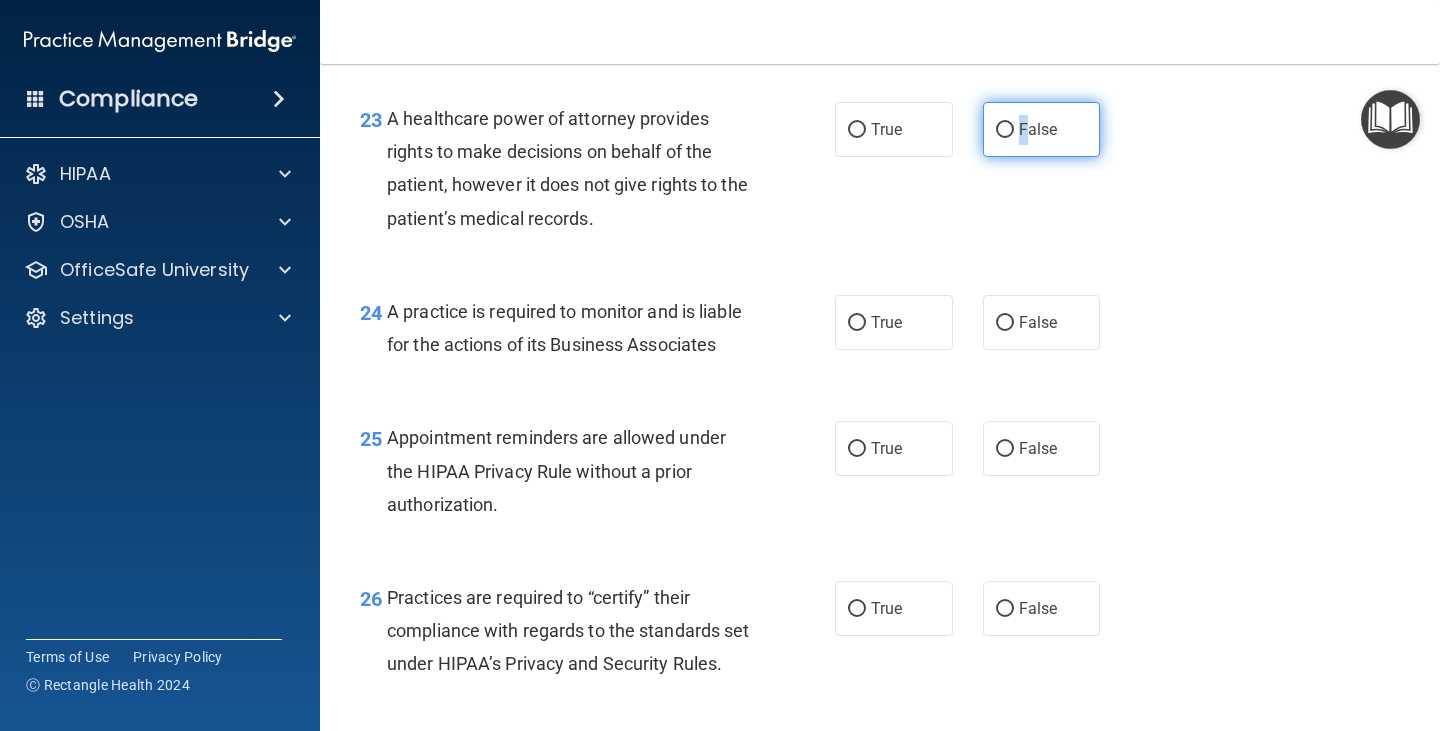 click on "False" at bounding box center [1042, 129] 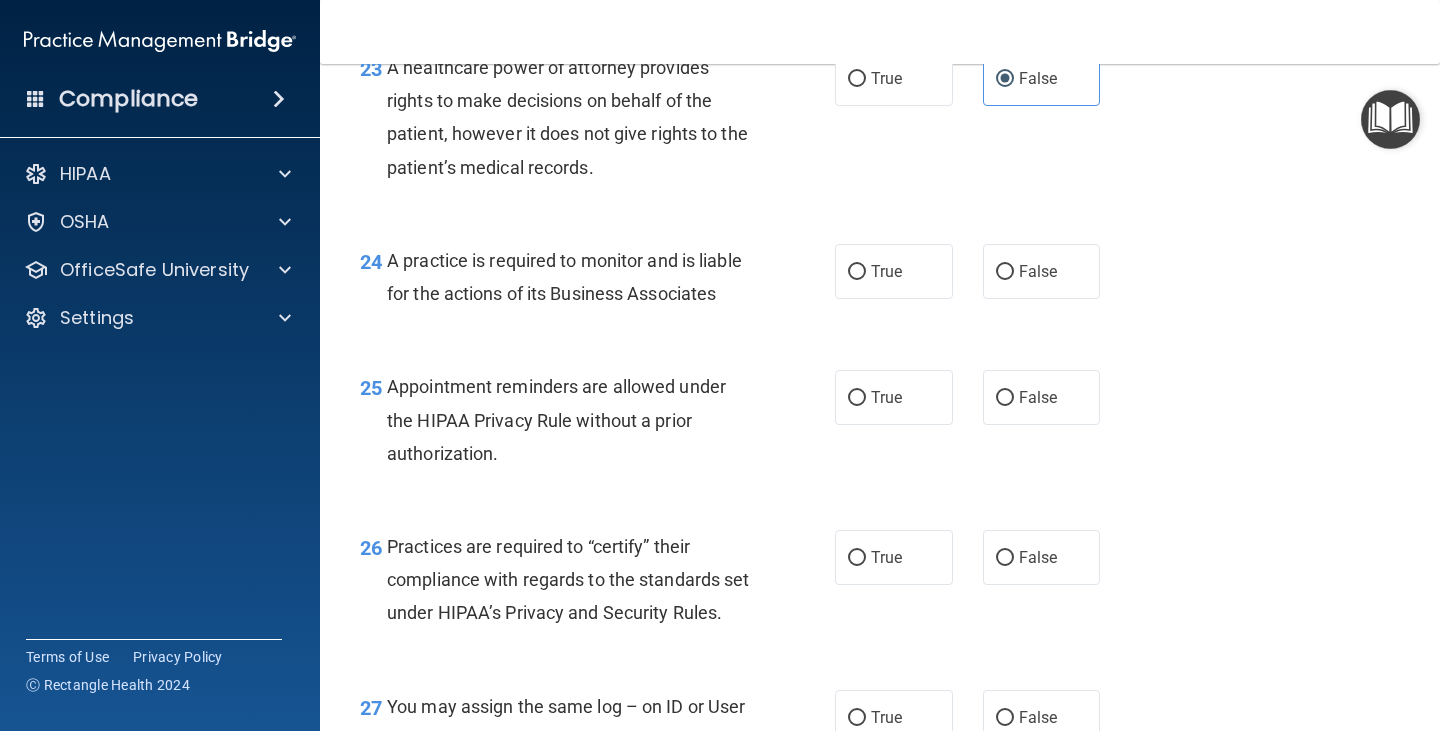 scroll, scrollTop: 4300, scrollLeft: 0, axis: vertical 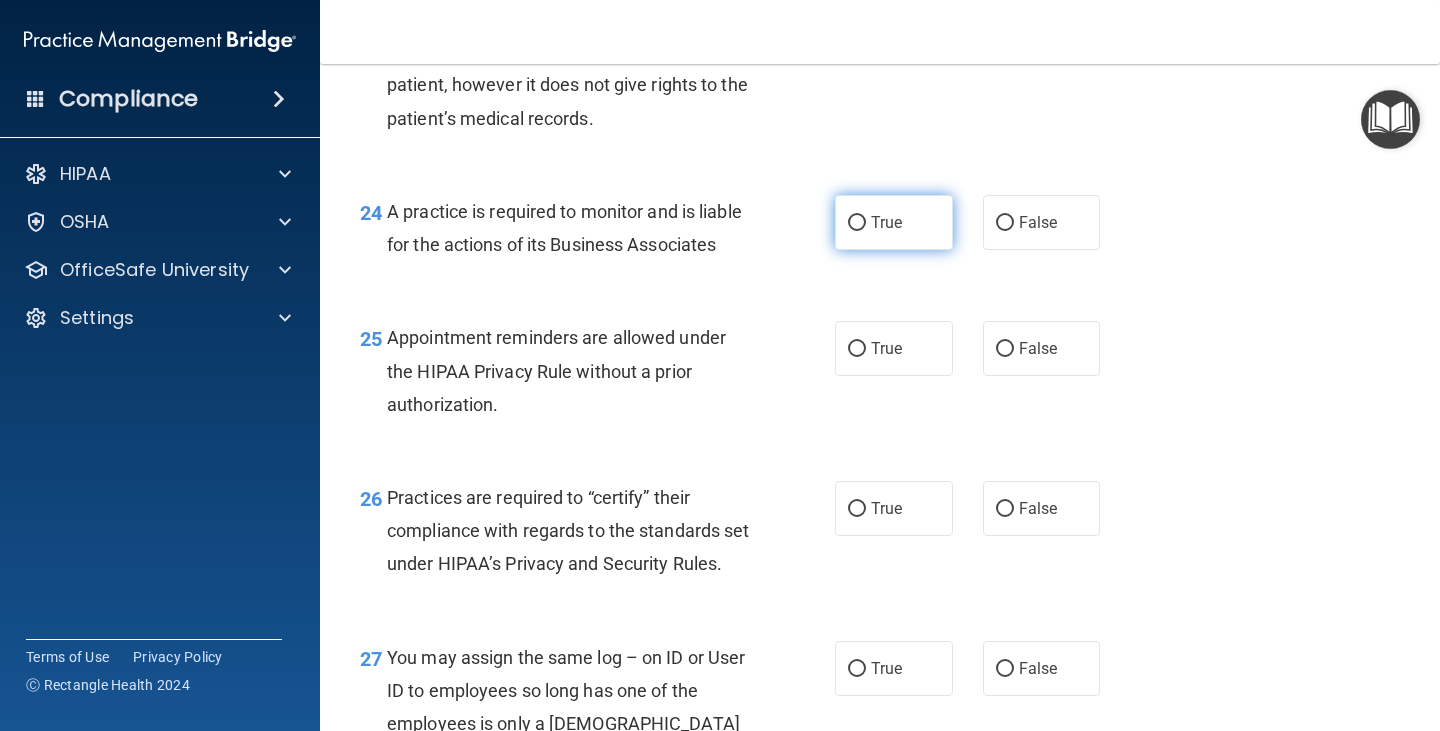 click on "True" at bounding box center [886, 222] 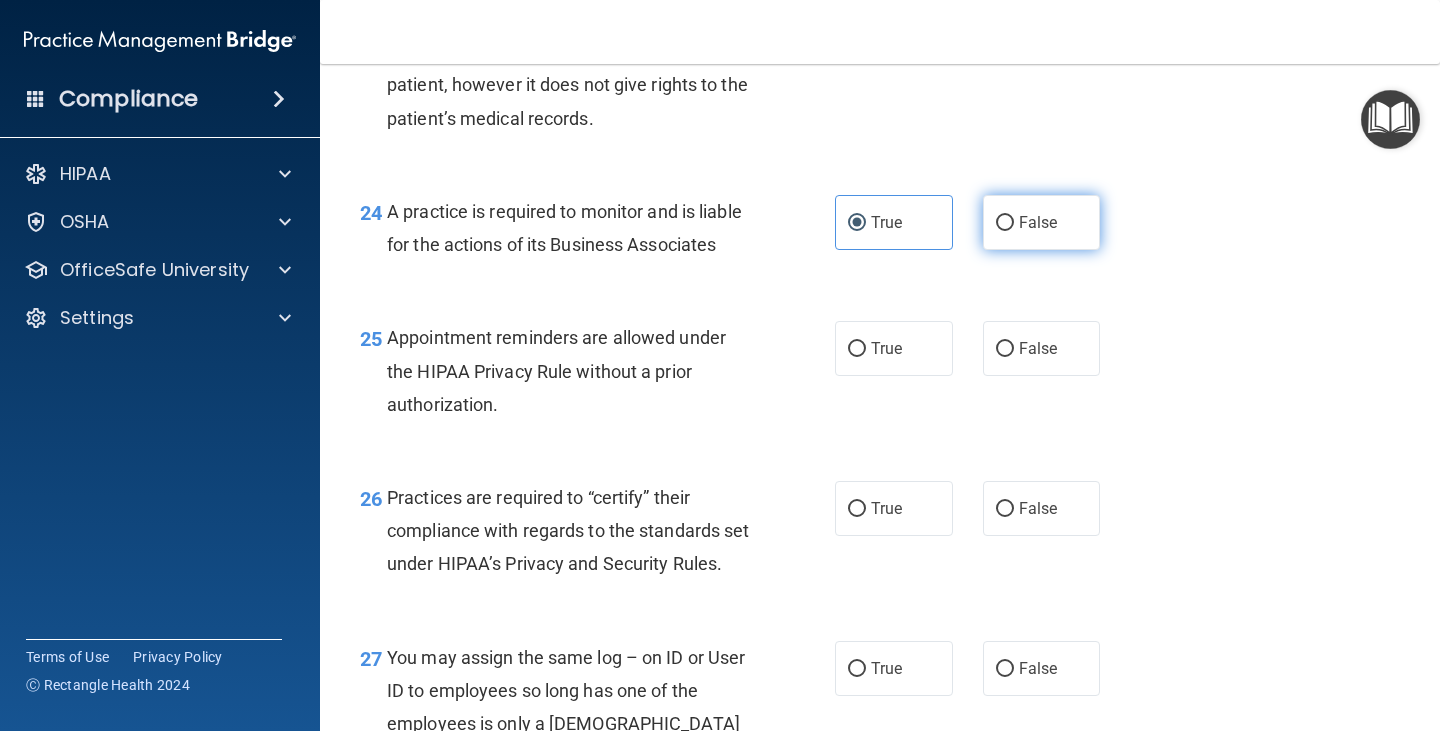 click on "False" at bounding box center [1042, 222] 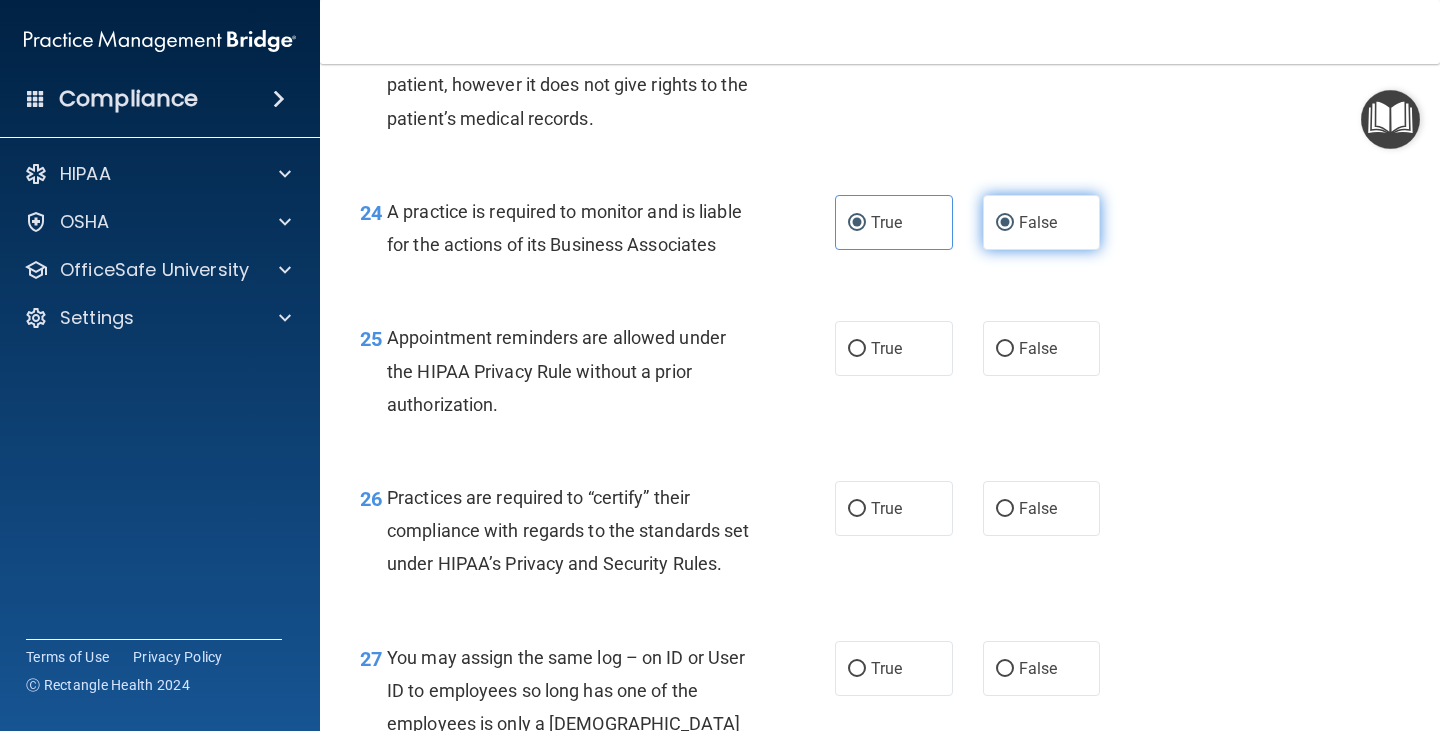 radio on "false" 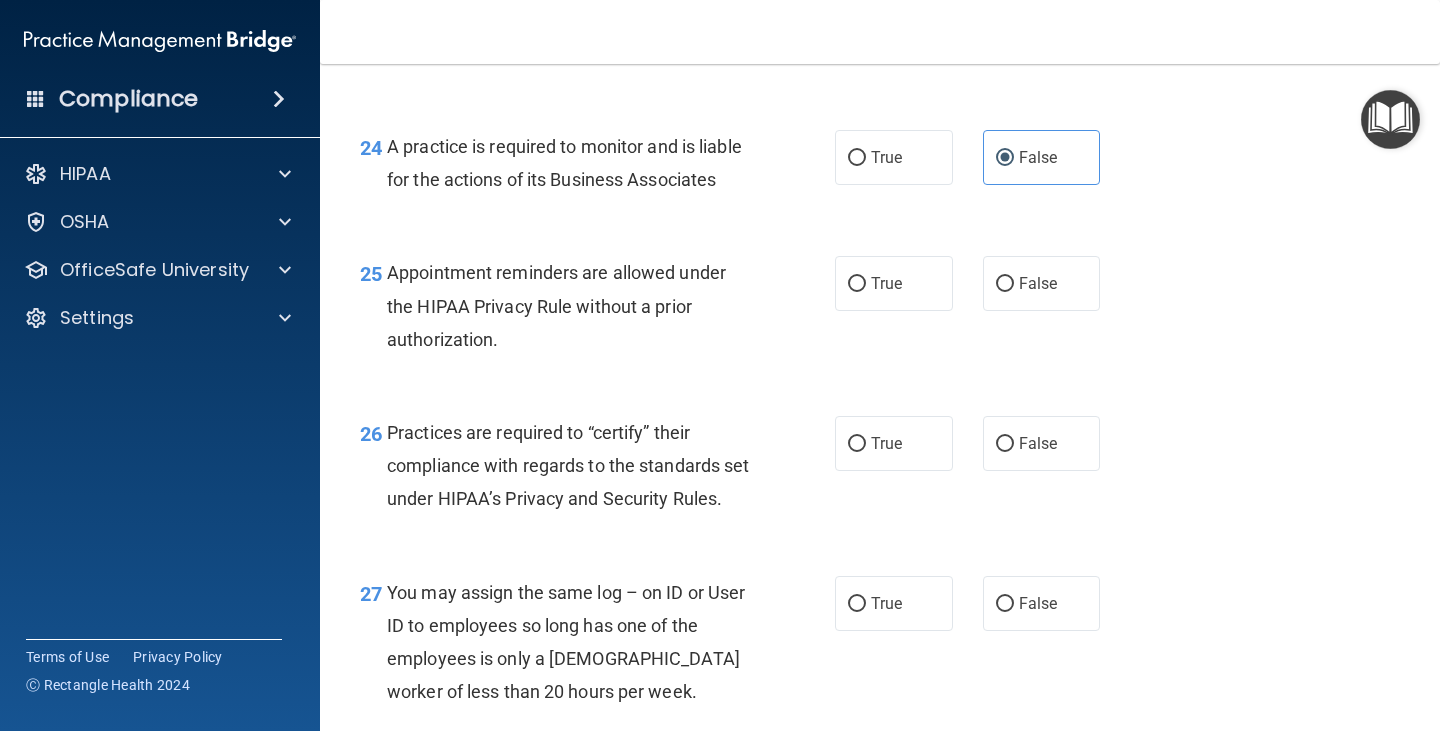 scroll, scrollTop: 4400, scrollLeft: 0, axis: vertical 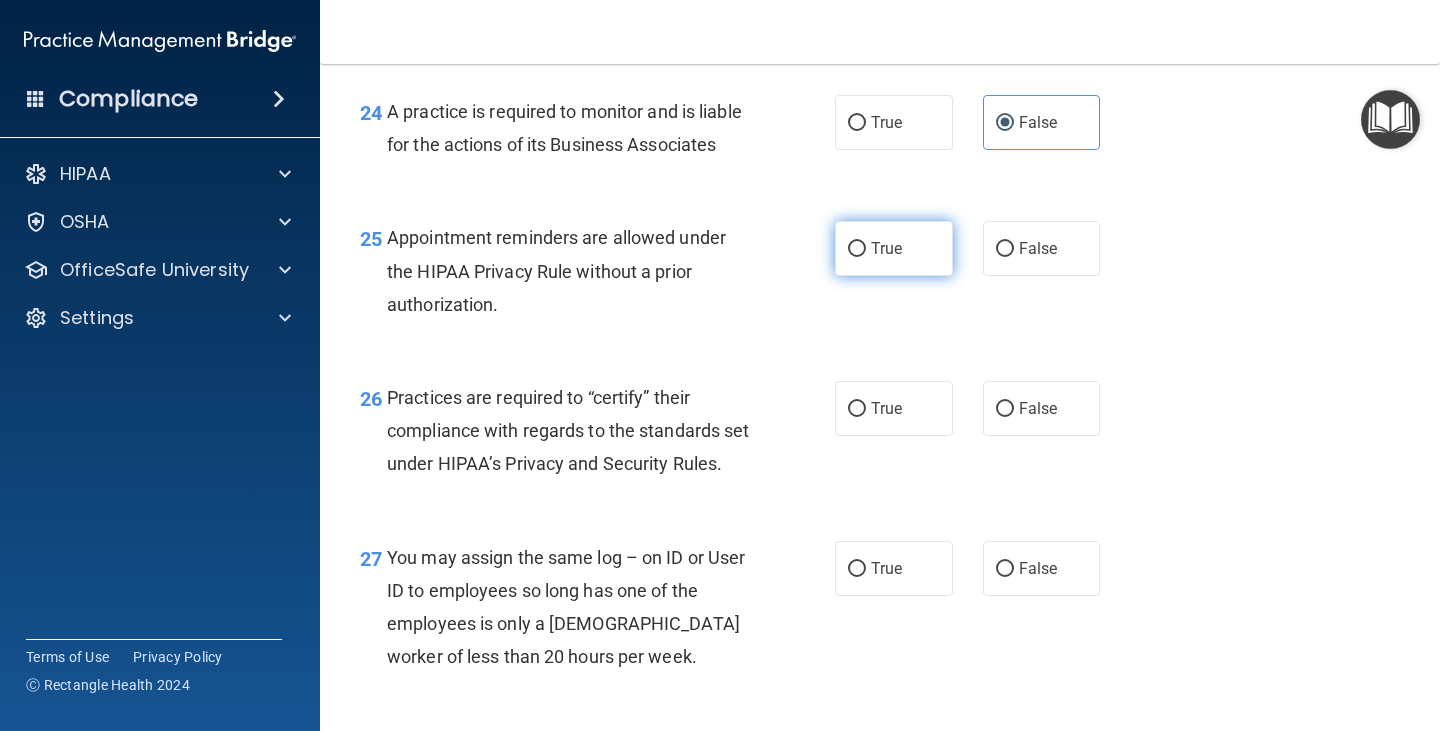 drag, startPoint x: 917, startPoint y: 318, endPoint x: 910, endPoint y: 328, distance: 12.206555 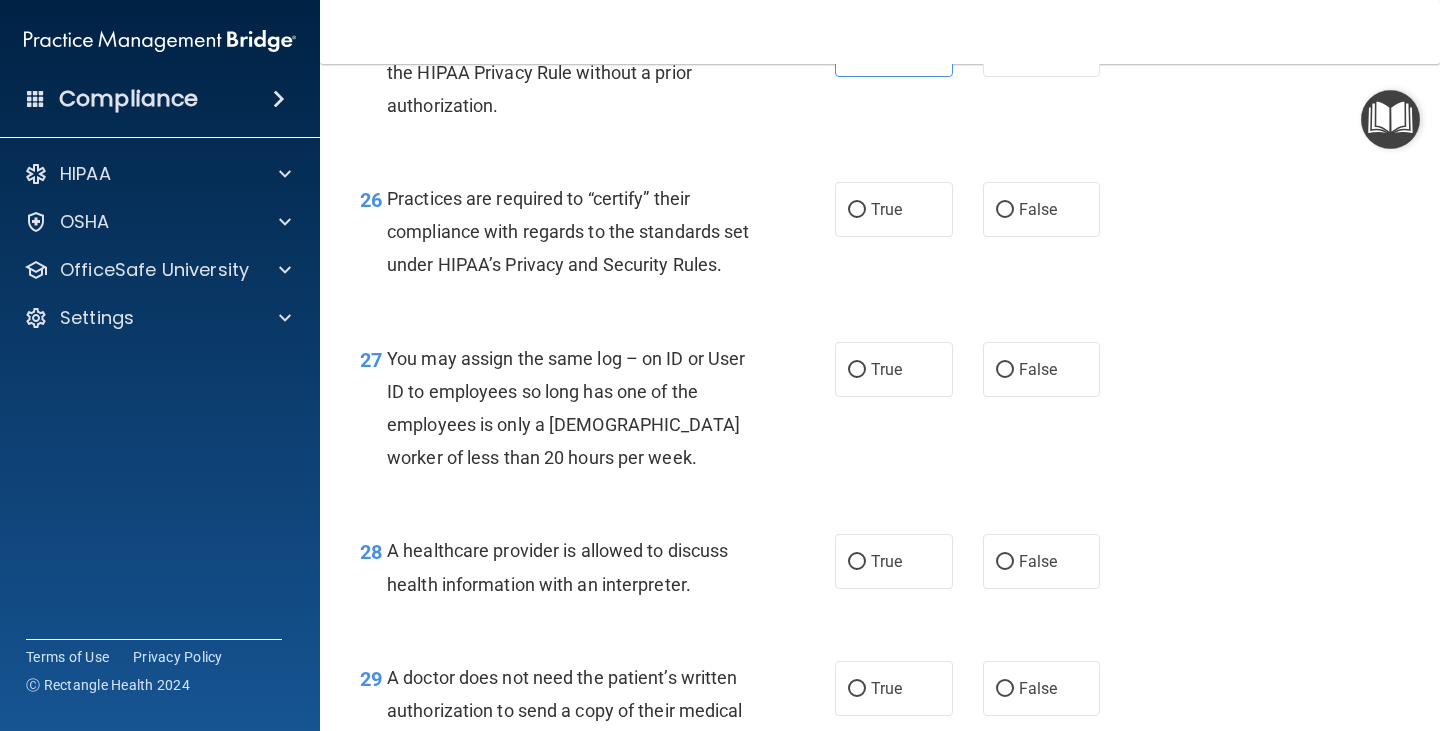 scroll, scrollTop: 4600, scrollLeft: 0, axis: vertical 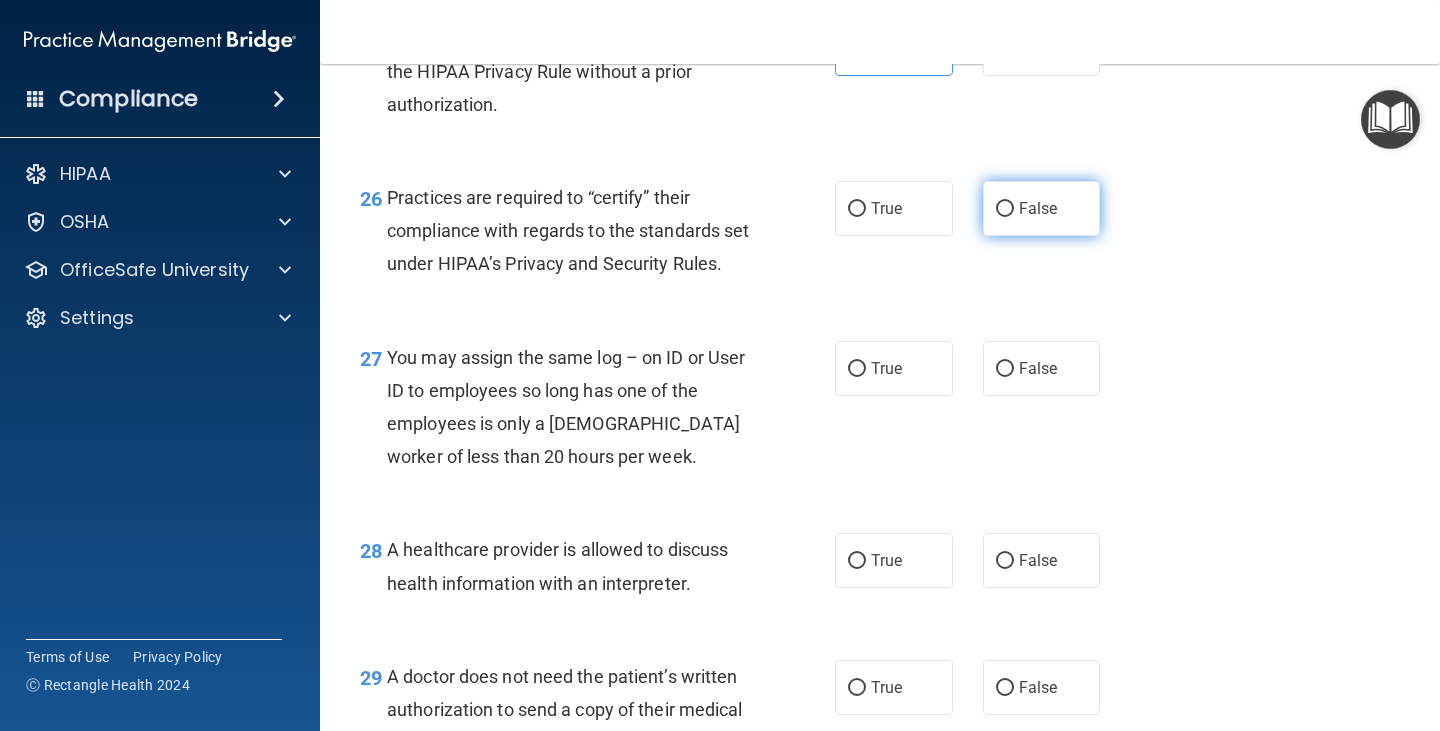 click on "False" at bounding box center [1042, 208] 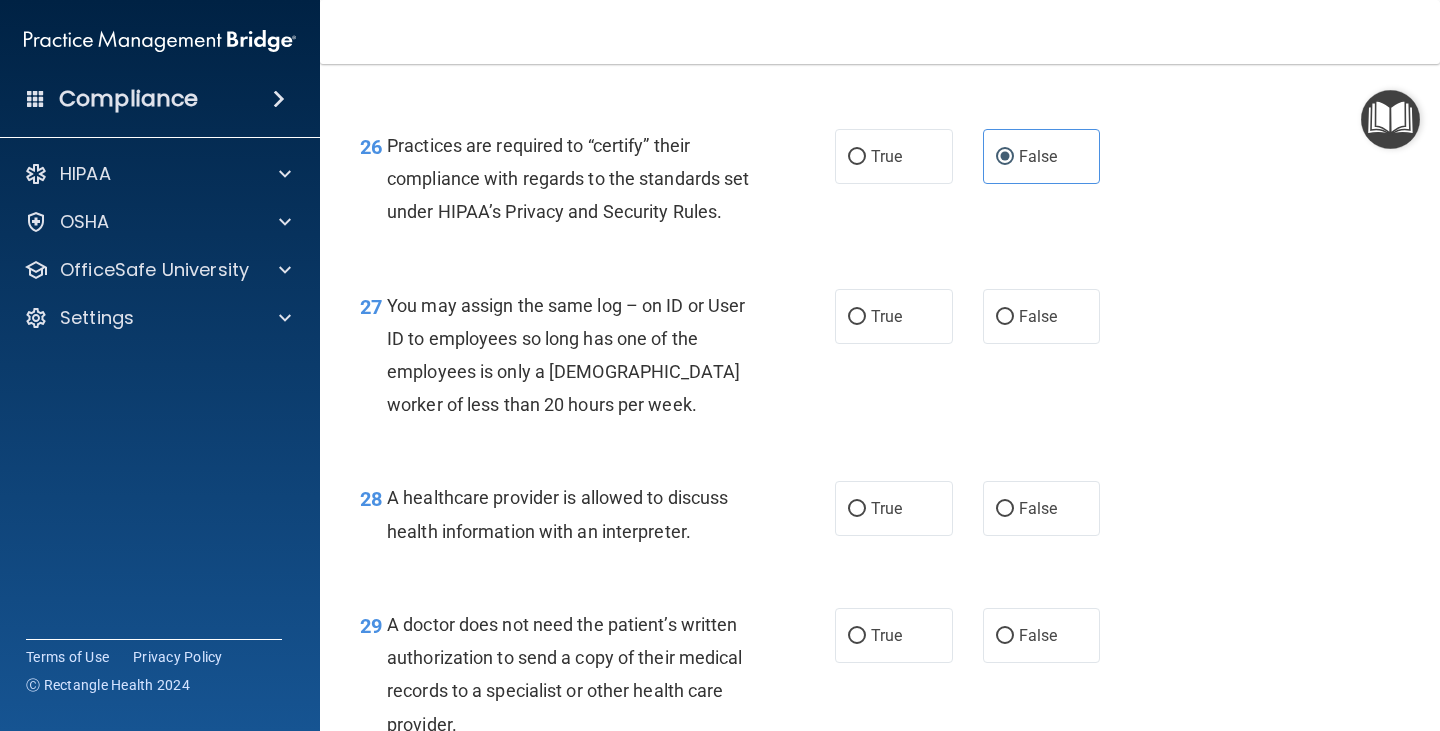 scroll, scrollTop: 4700, scrollLeft: 0, axis: vertical 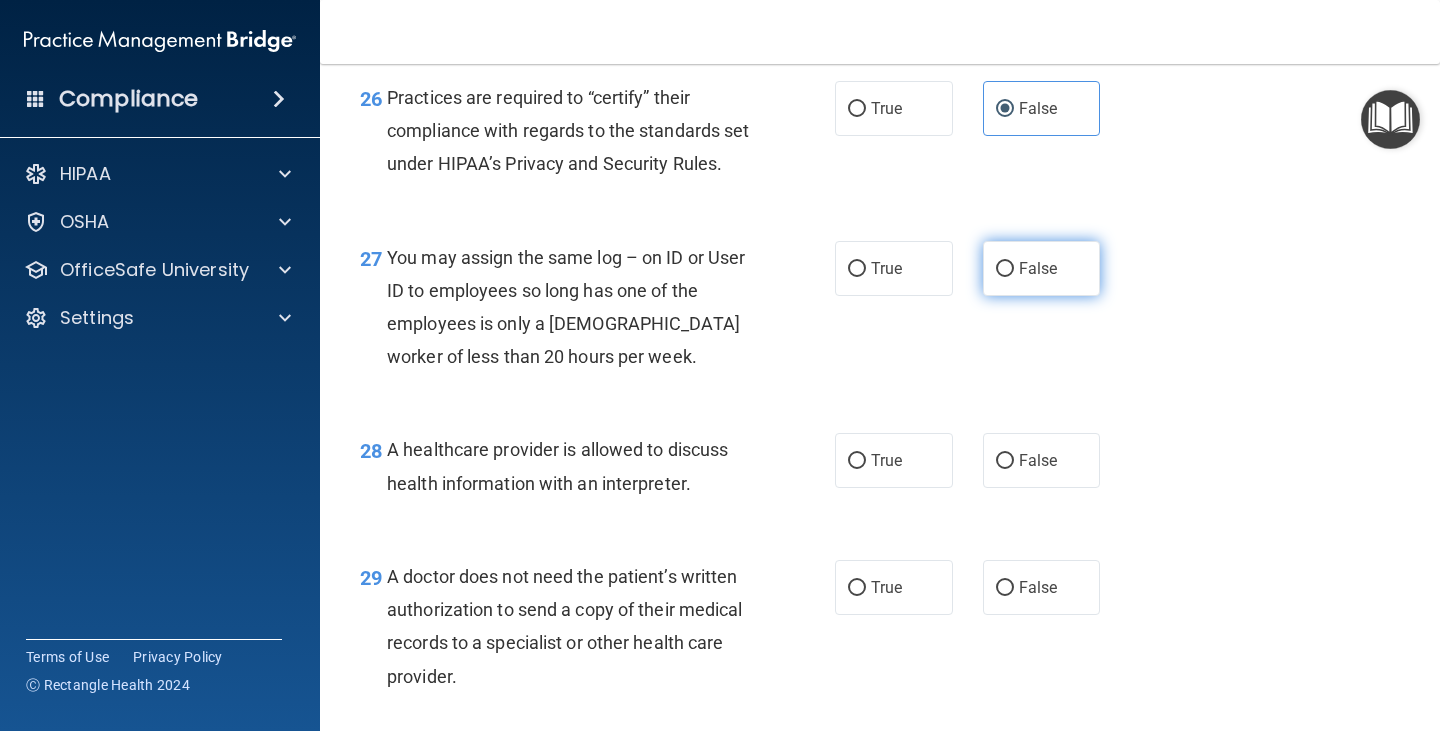 click on "False" at bounding box center [1038, 268] 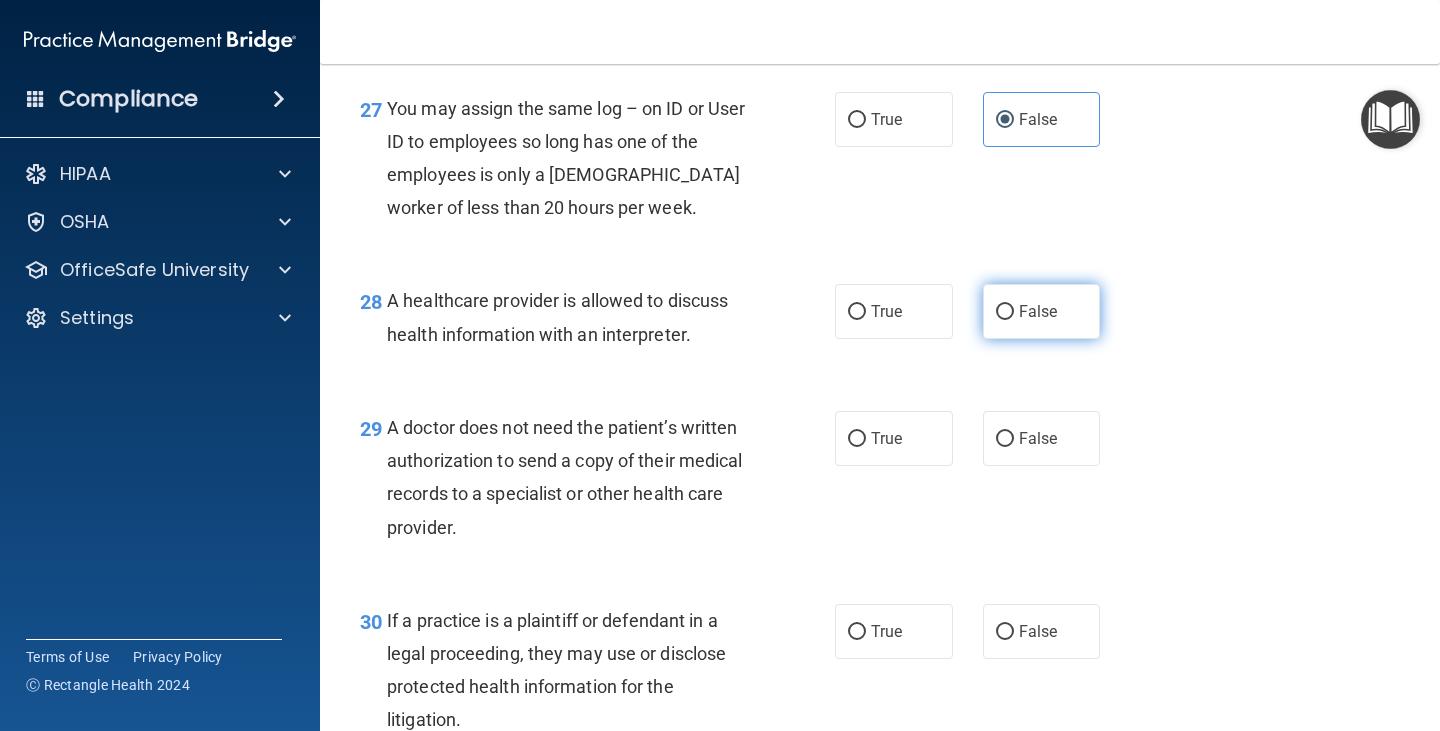 scroll, scrollTop: 4900, scrollLeft: 0, axis: vertical 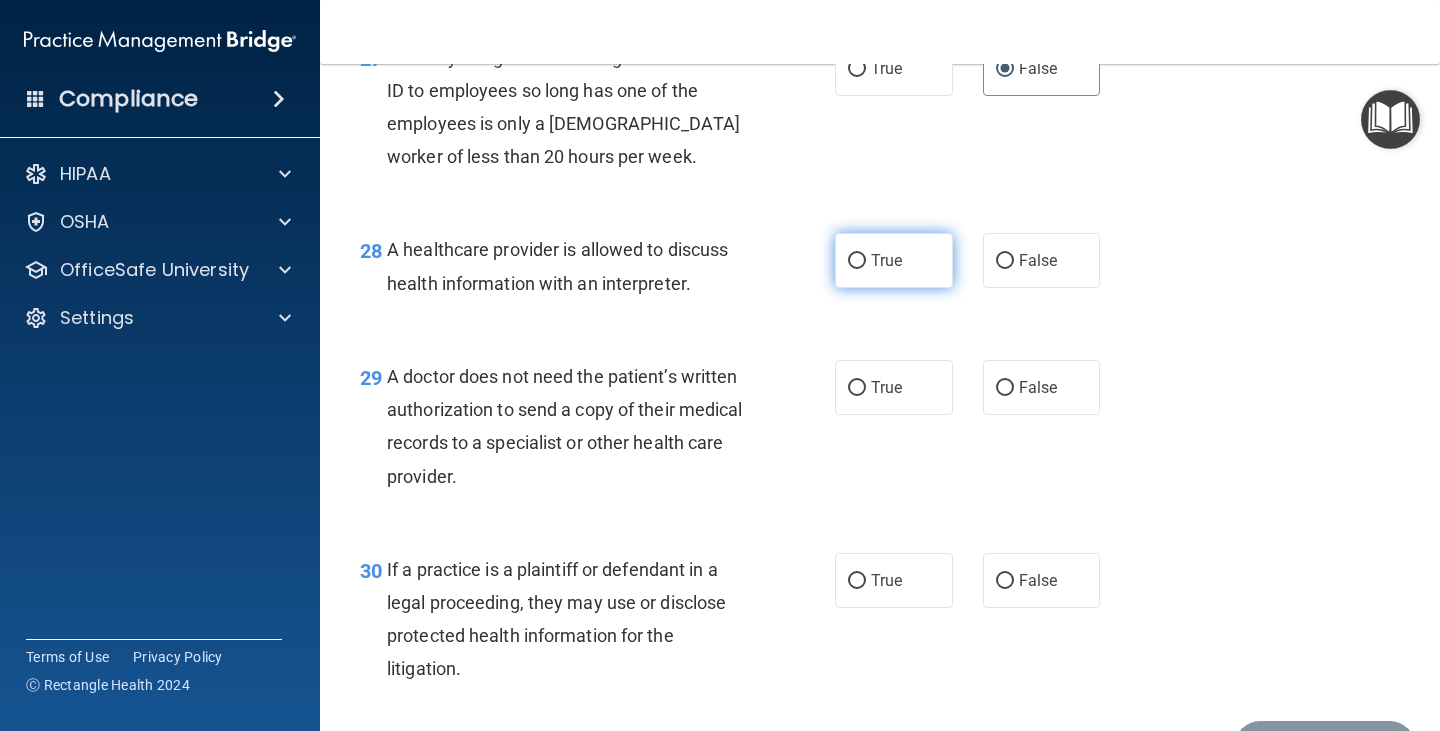 click on "True" at bounding box center [857, 261] 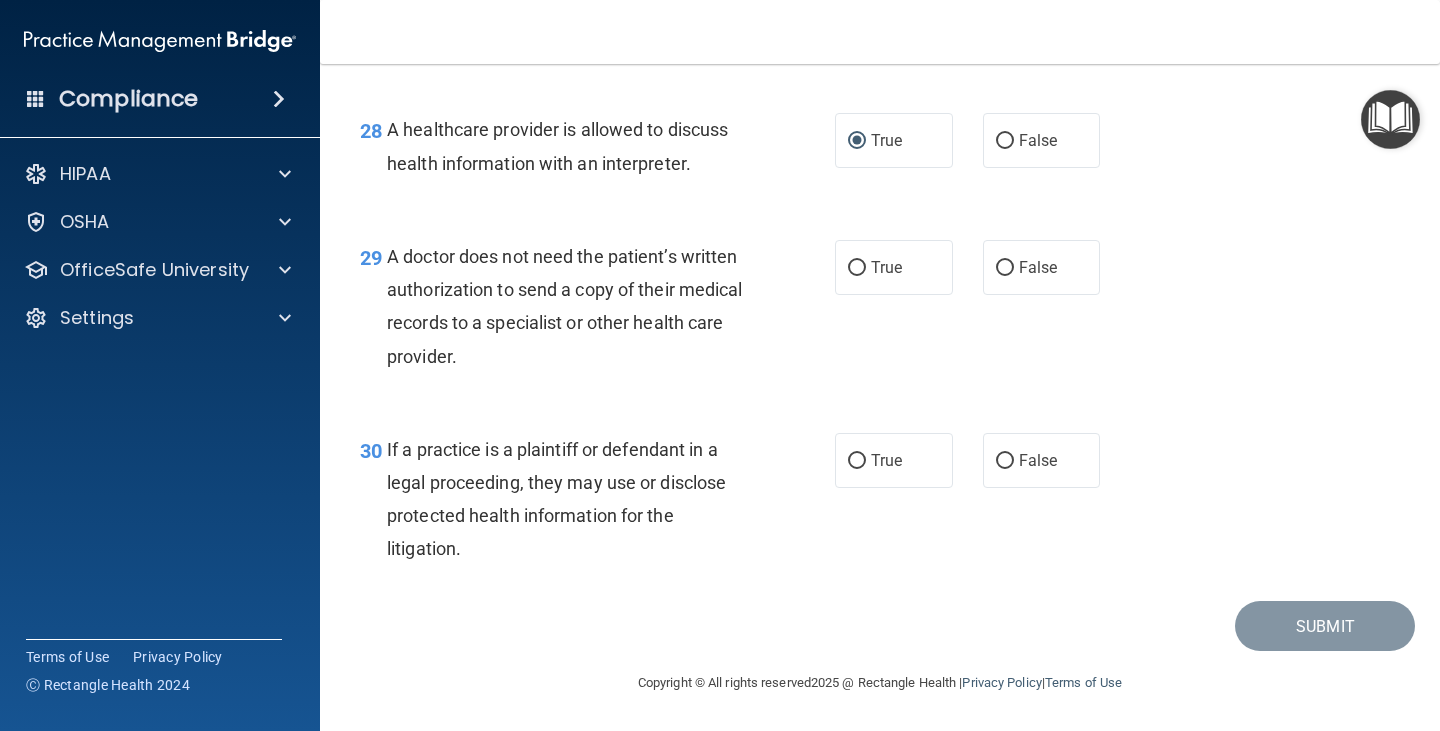 scroll, scrollTop: 5100, scrollLeft: 0, axis: vertical 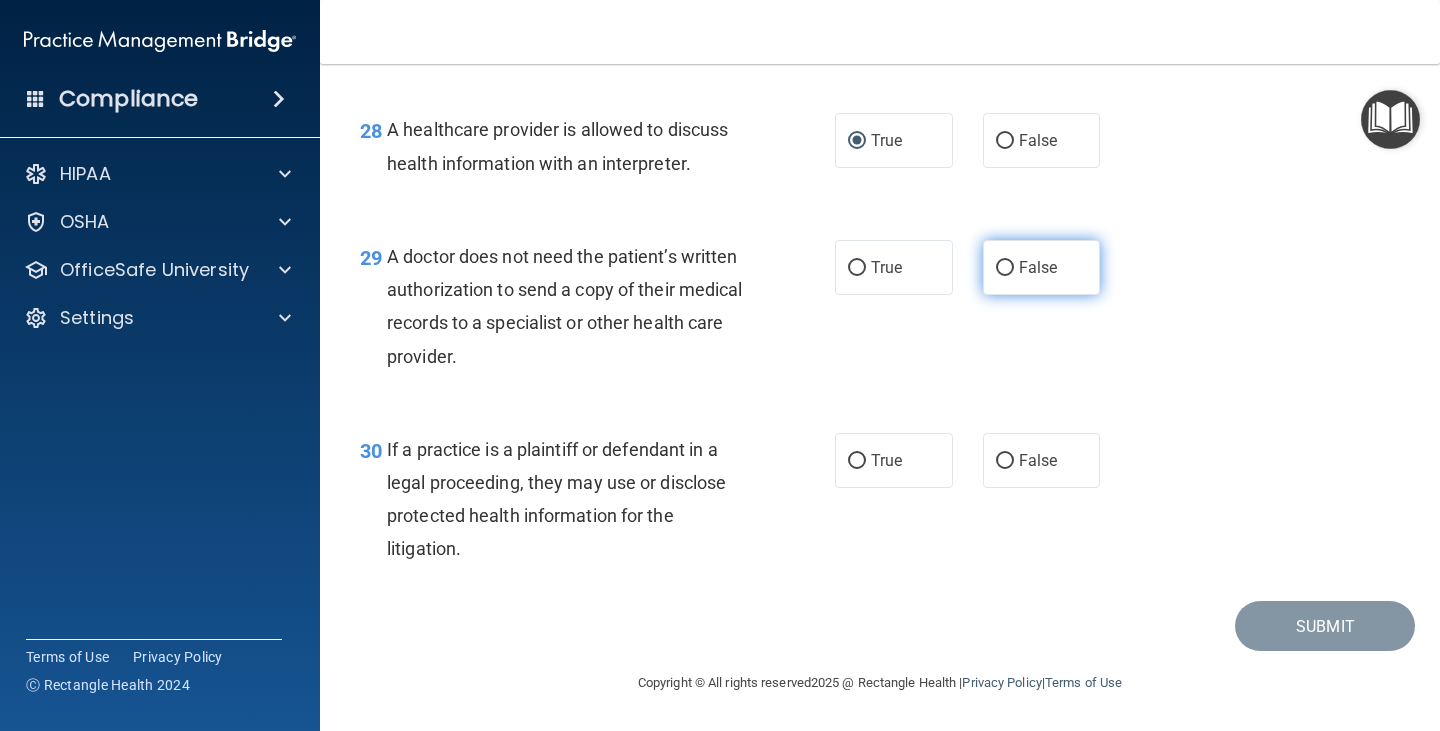 click on "False" at bounding box center (1042, 267) 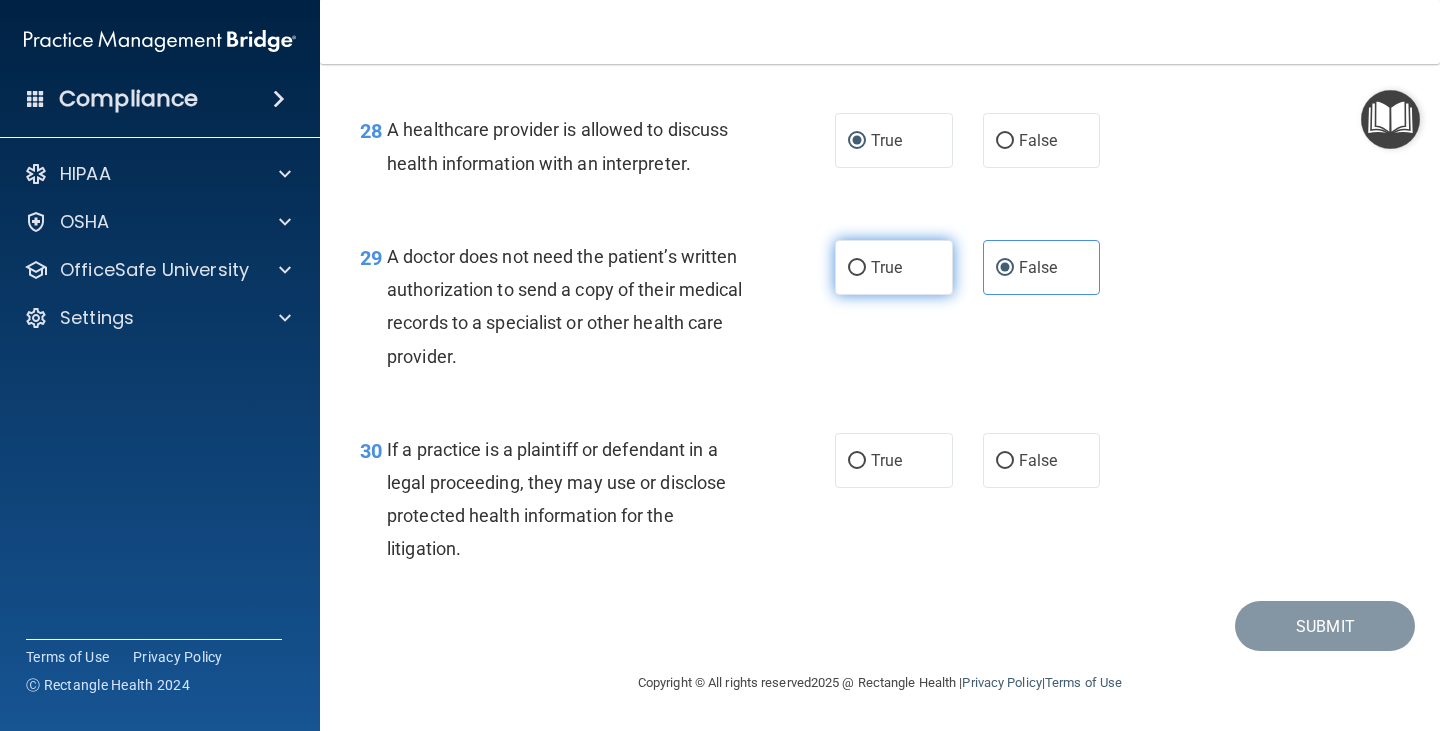 click on "True" at bounding box center (894, 267) 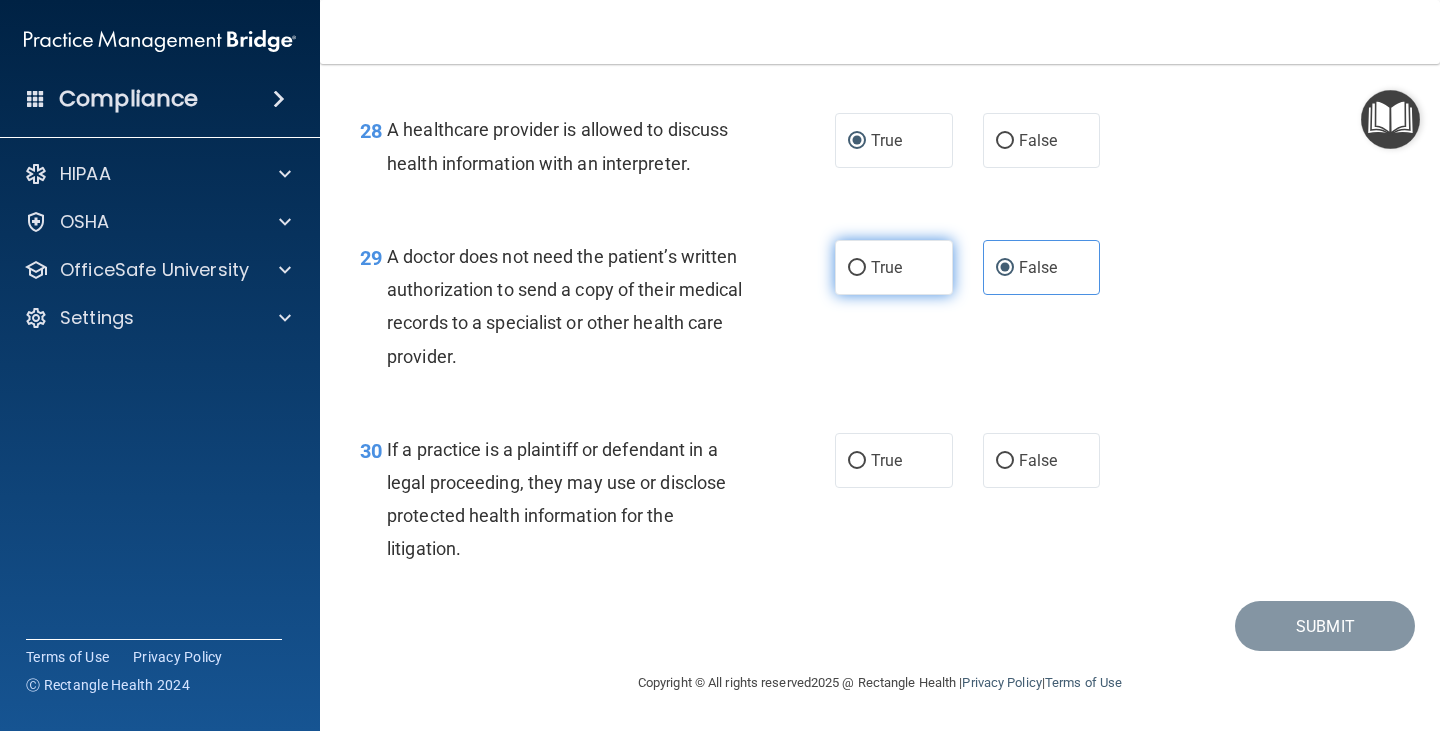 radio on "true" 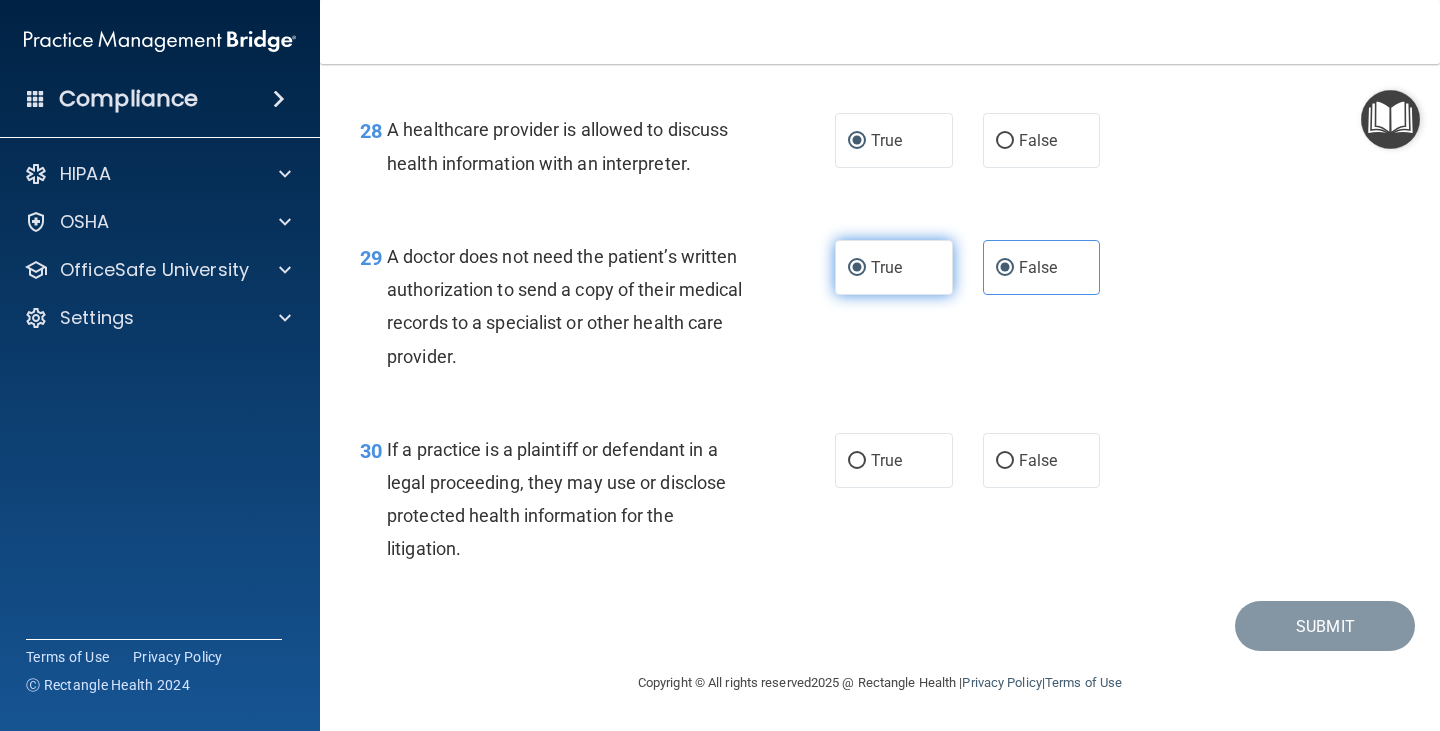 radio on "false" 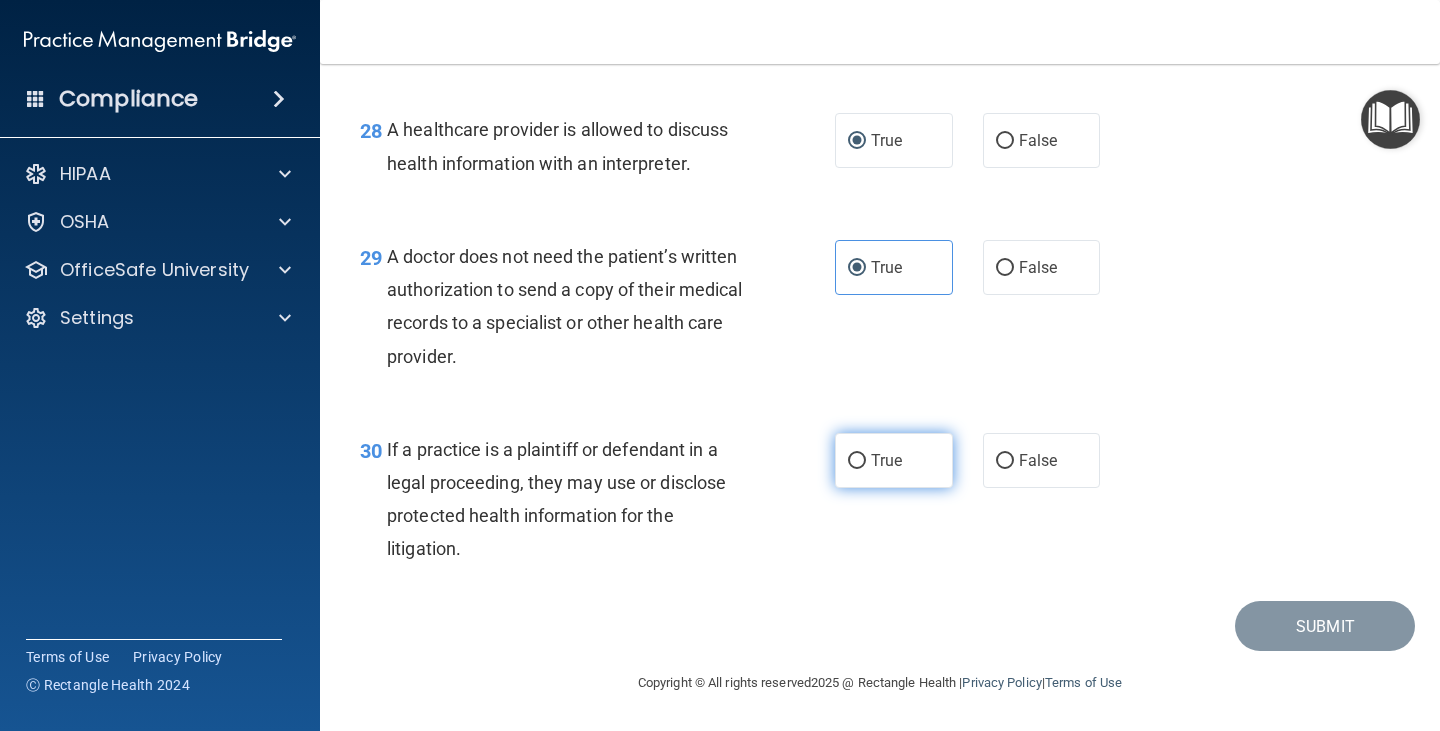click on "True" at bounding box center (886, 460) 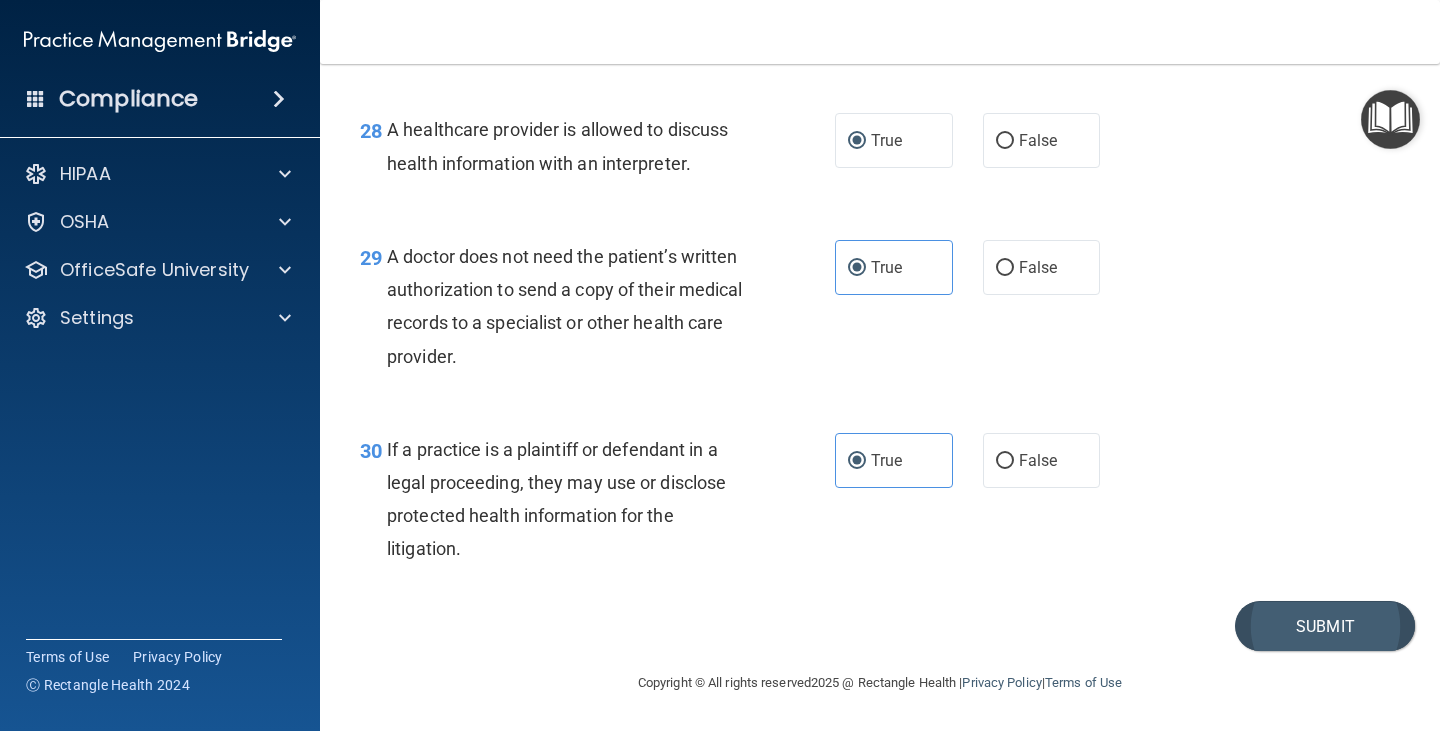 scroll, scrollTop: 5120, scrollLeft: 0, axis: vertical 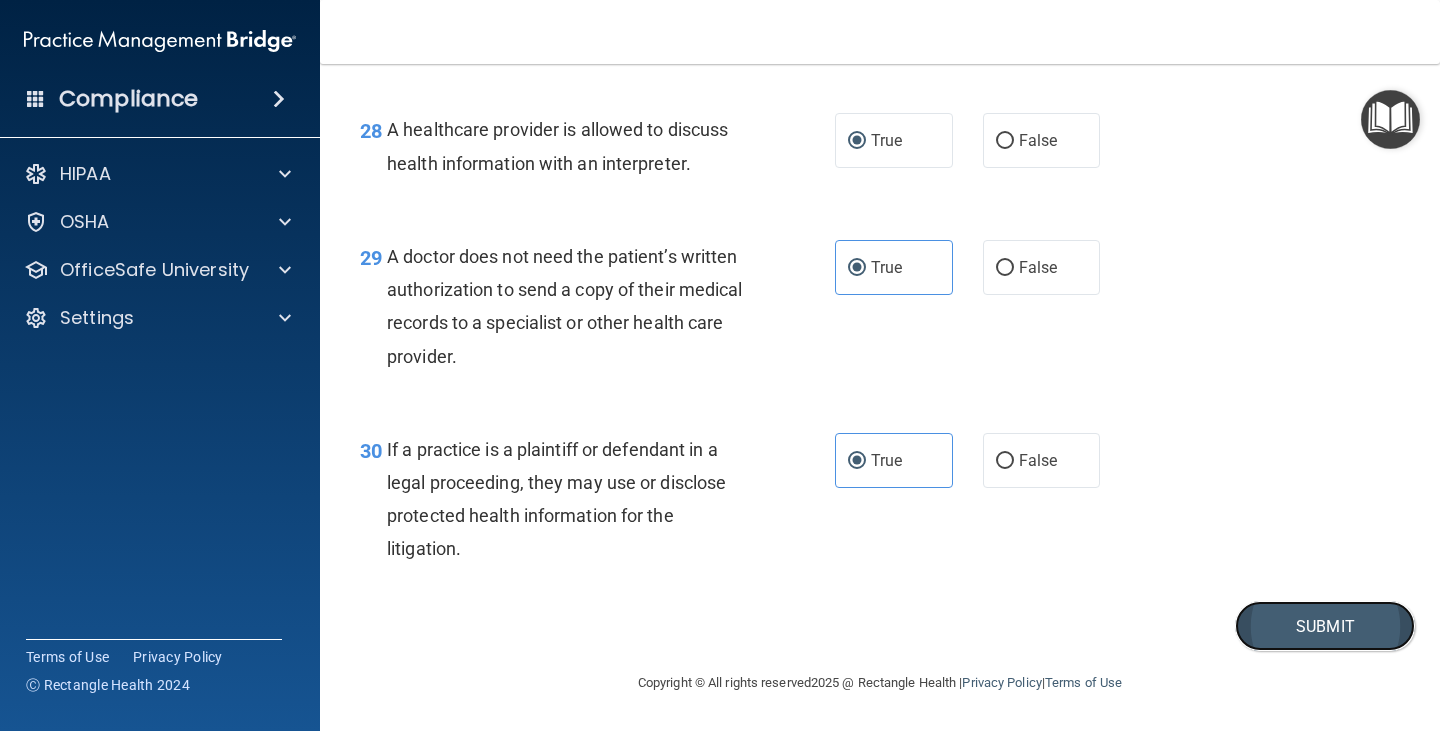 click on "Submit" at bounding box center (1325, 626) 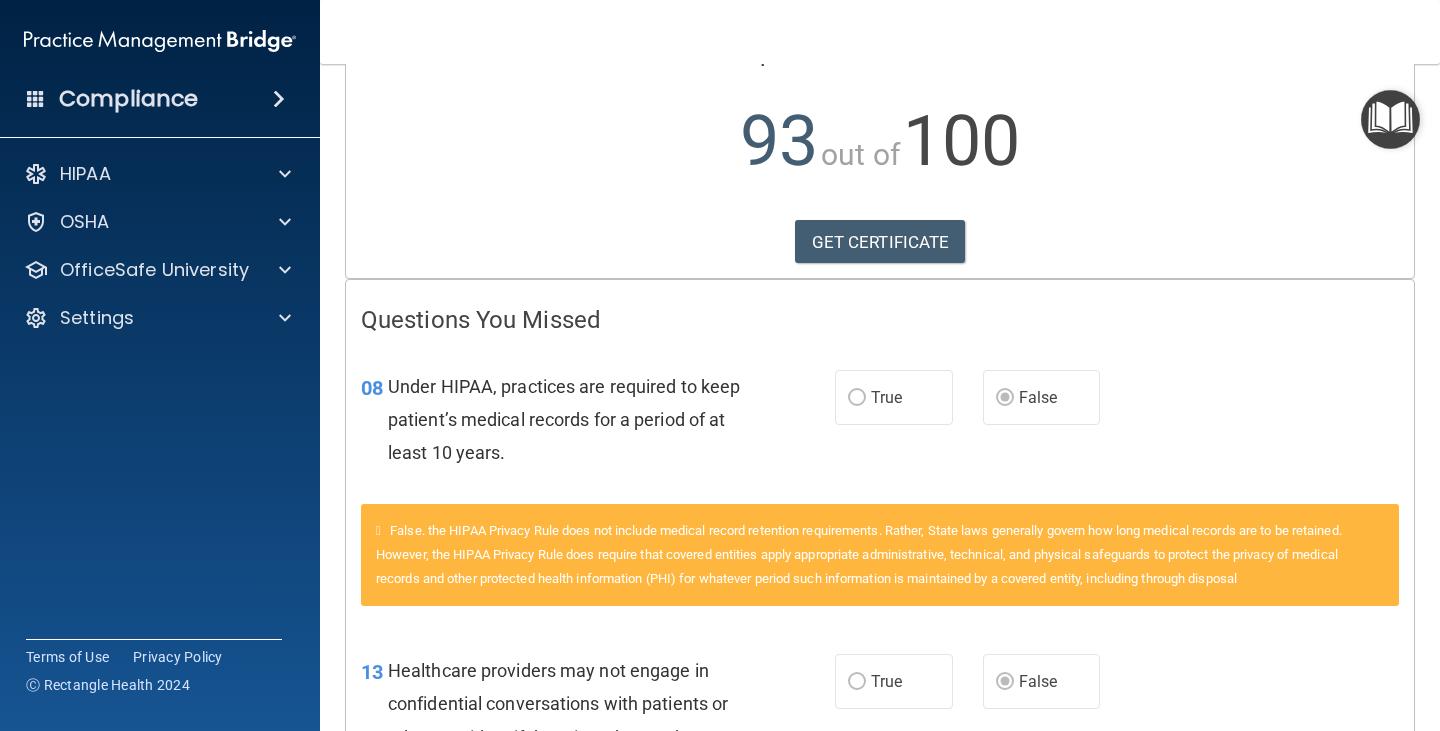 scroll, scrollTop: 0, scrollLeft: 0, axis: both 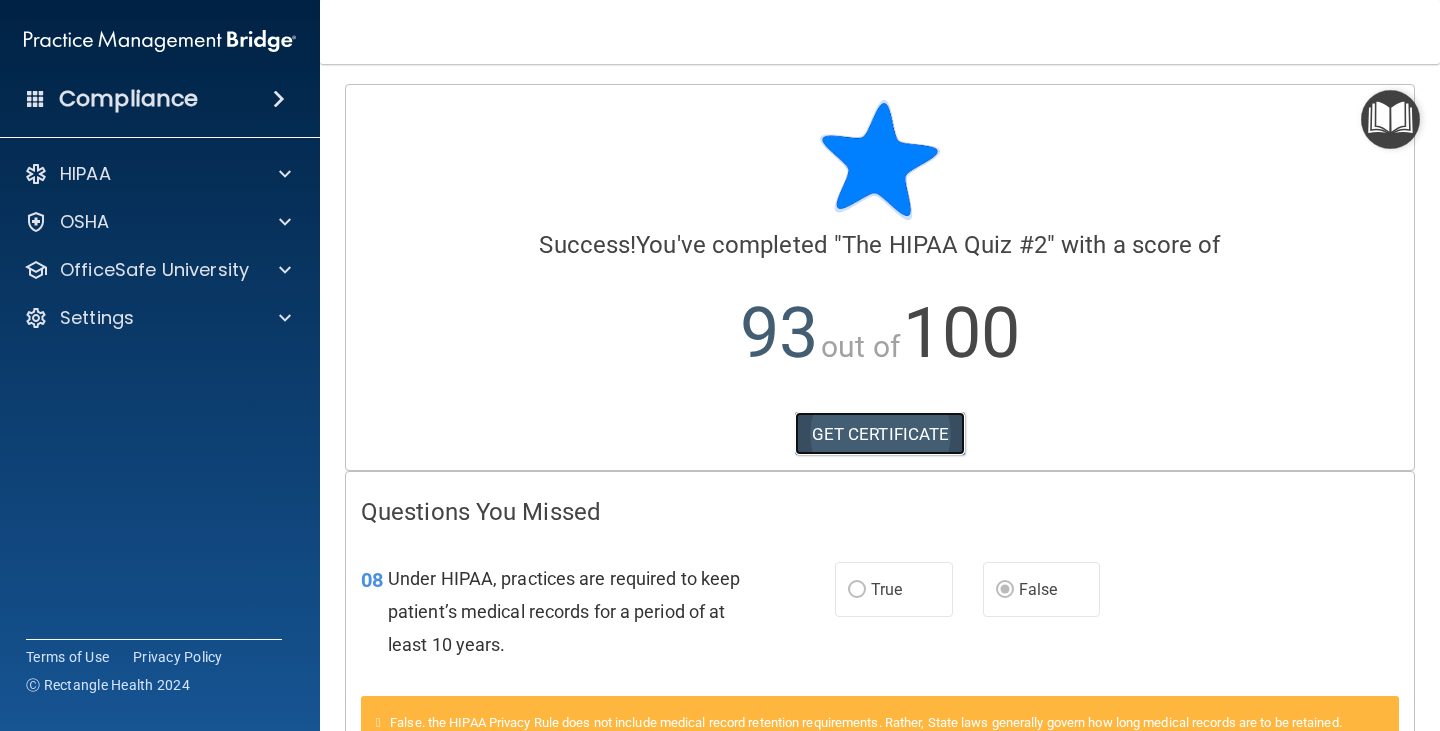 click on "GET CERTIFICATE" at bounding box center [880, 434] 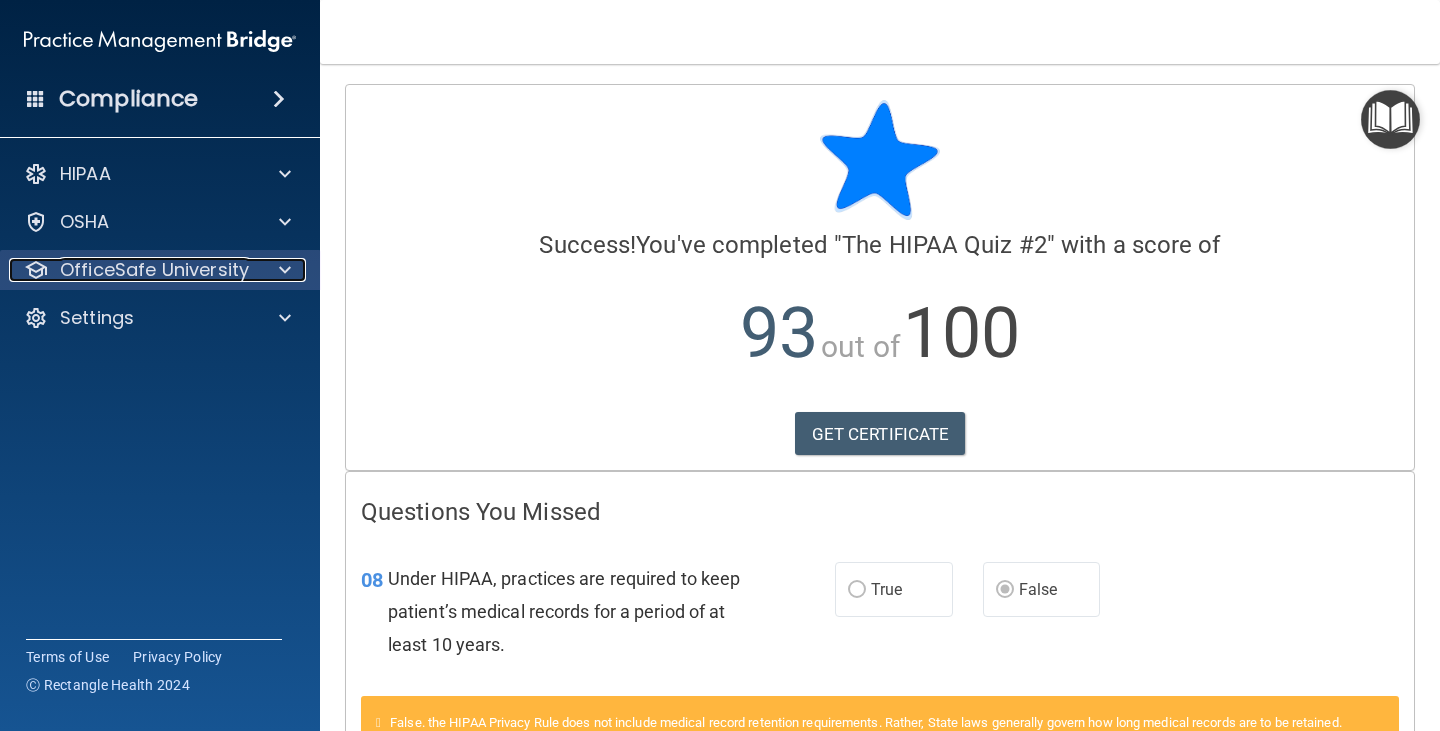 click at bounding box center (282, 270) 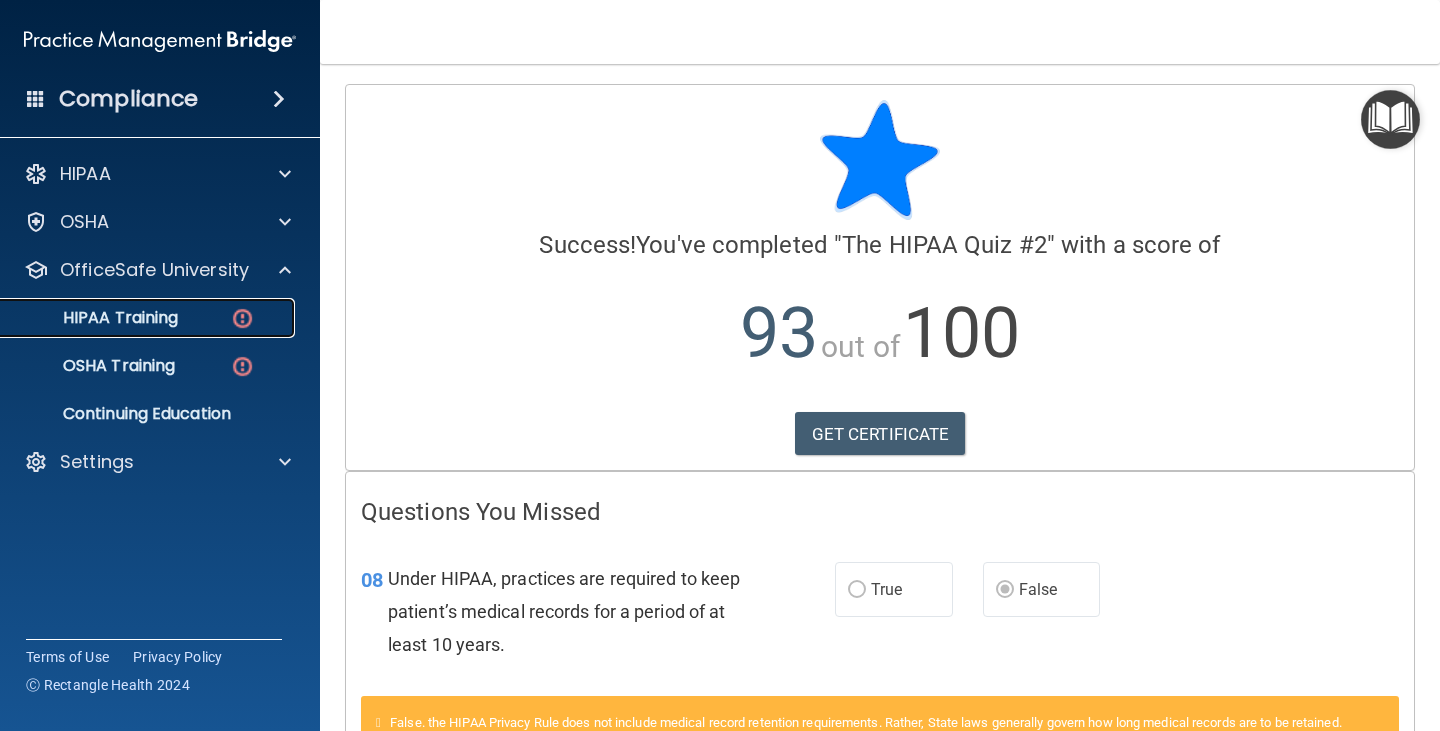 click on "HIPAA Training" at bounding box center (149, 318) 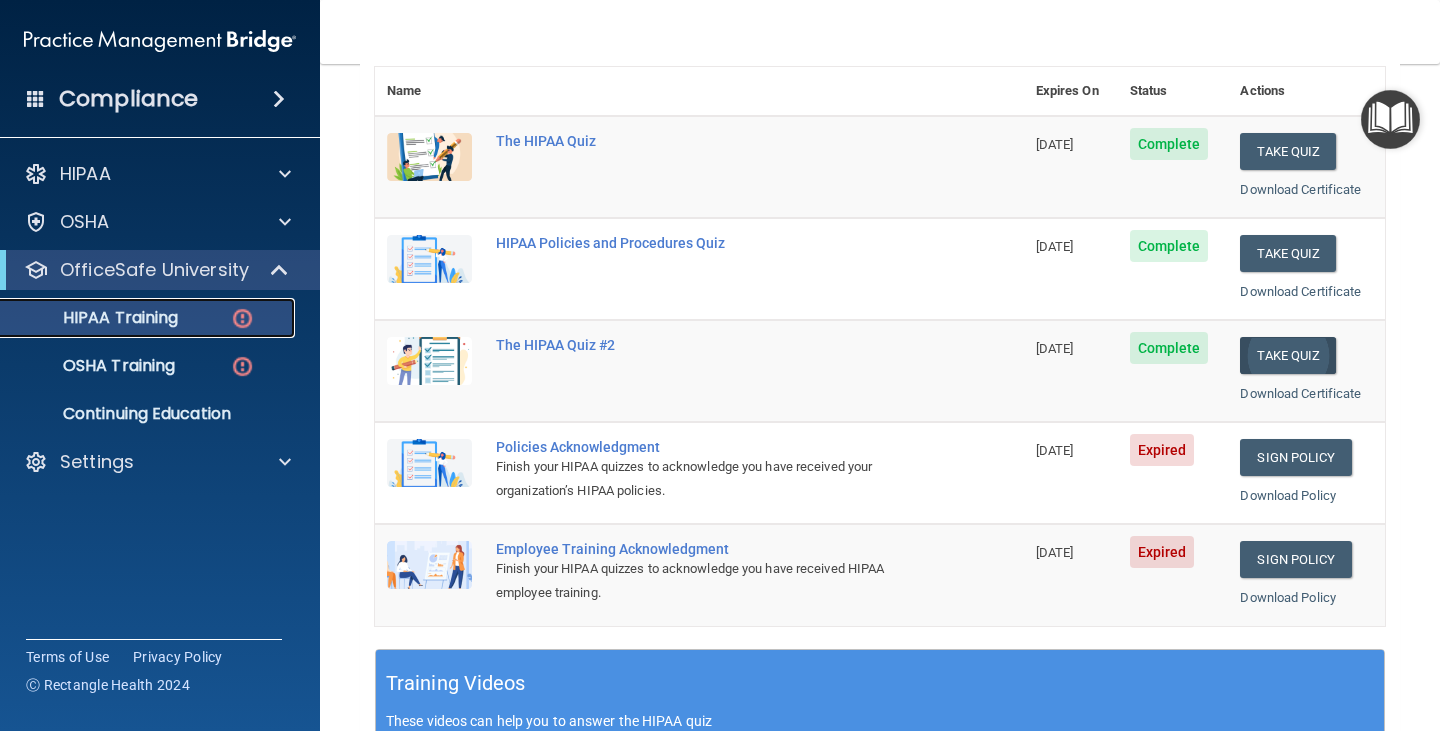 scroll, scrollTop: 200, scrollLeft: 0, axis: vertical 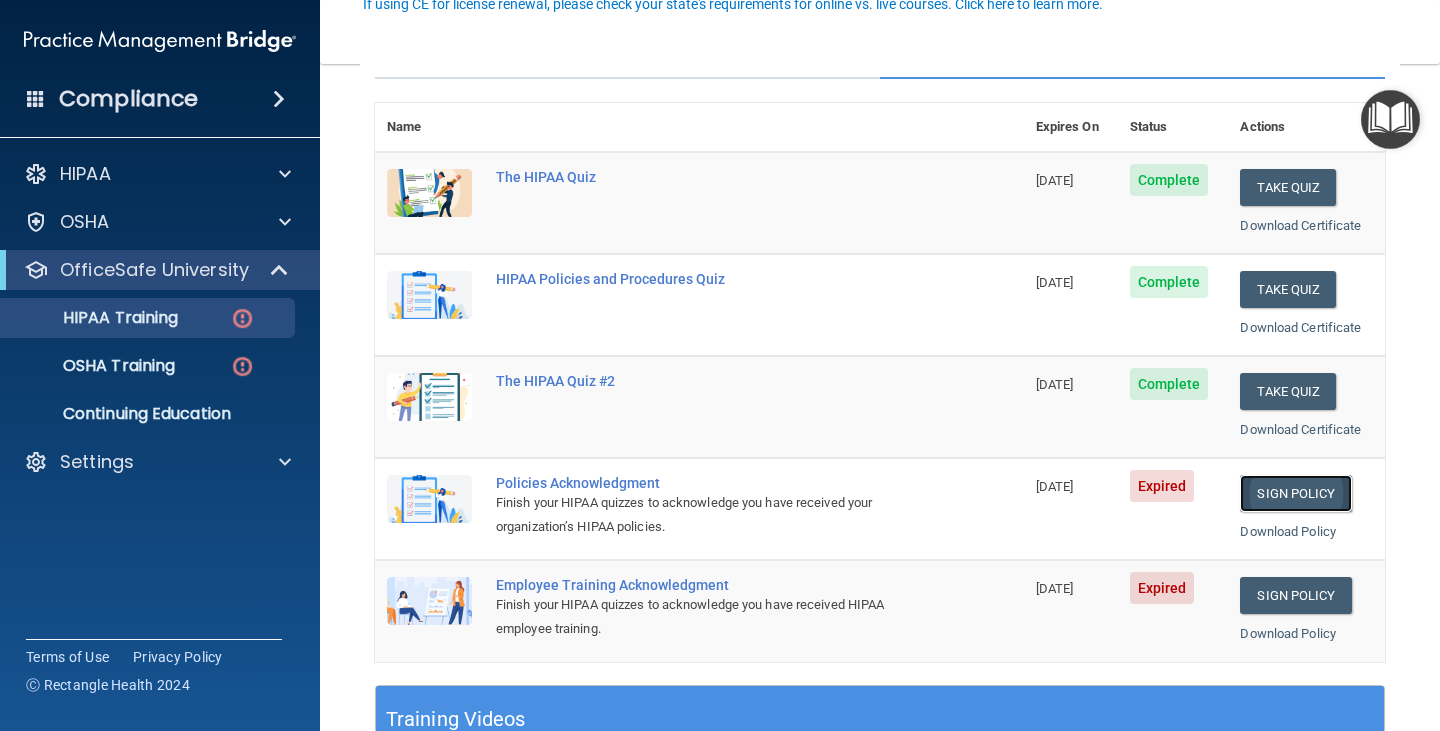 click on "Sign Policy" at bounding box center [1295, 493] 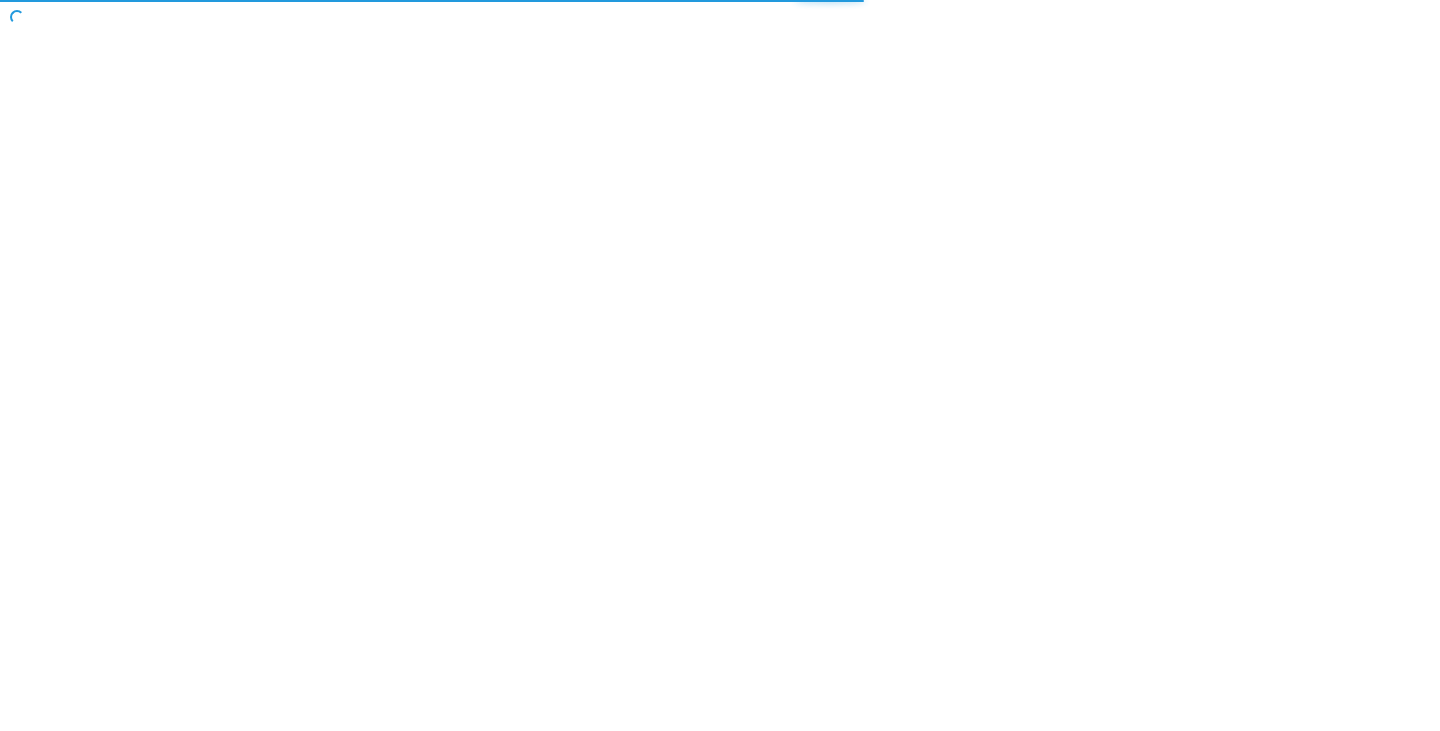 scroll, scrollTop: 0, scrollLeft: 0, axis: both 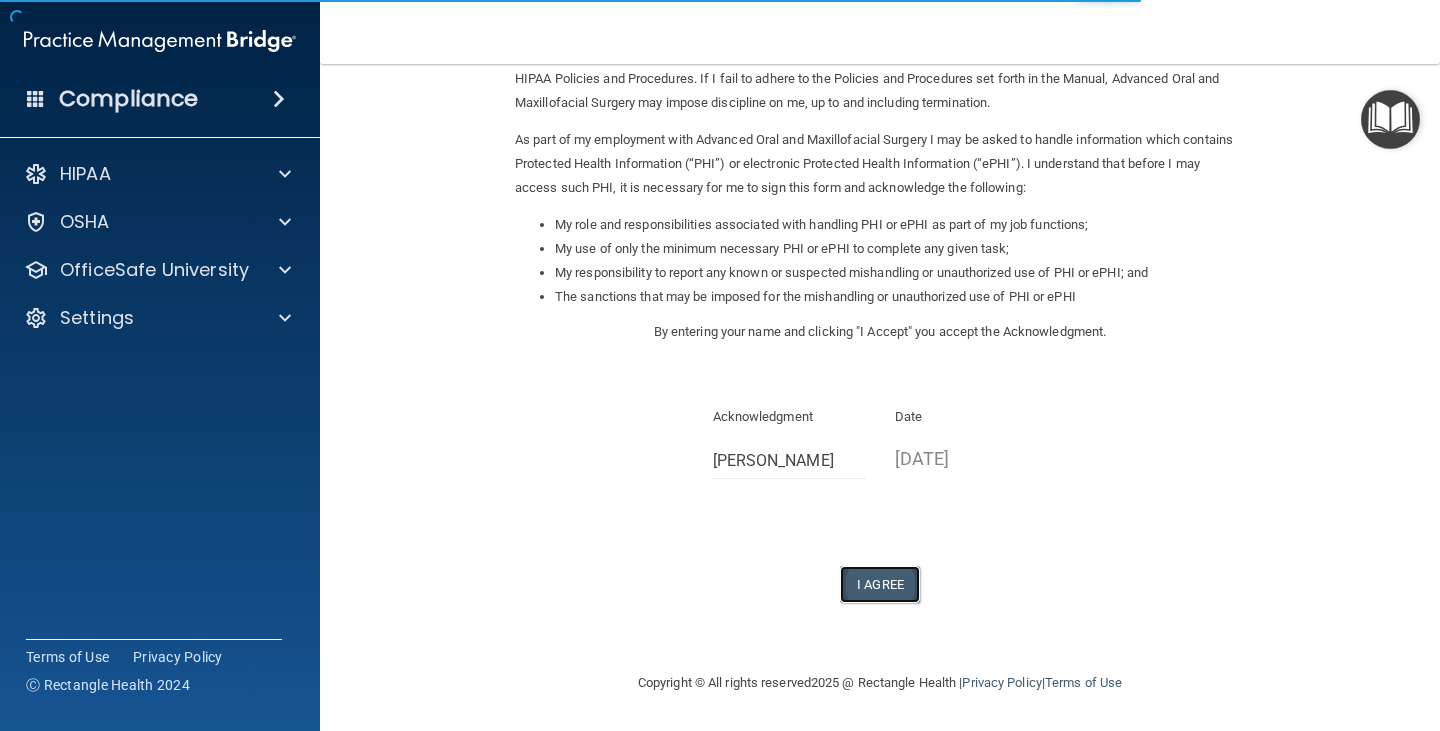 click on "I Agree" at bounding box center [880, 584] 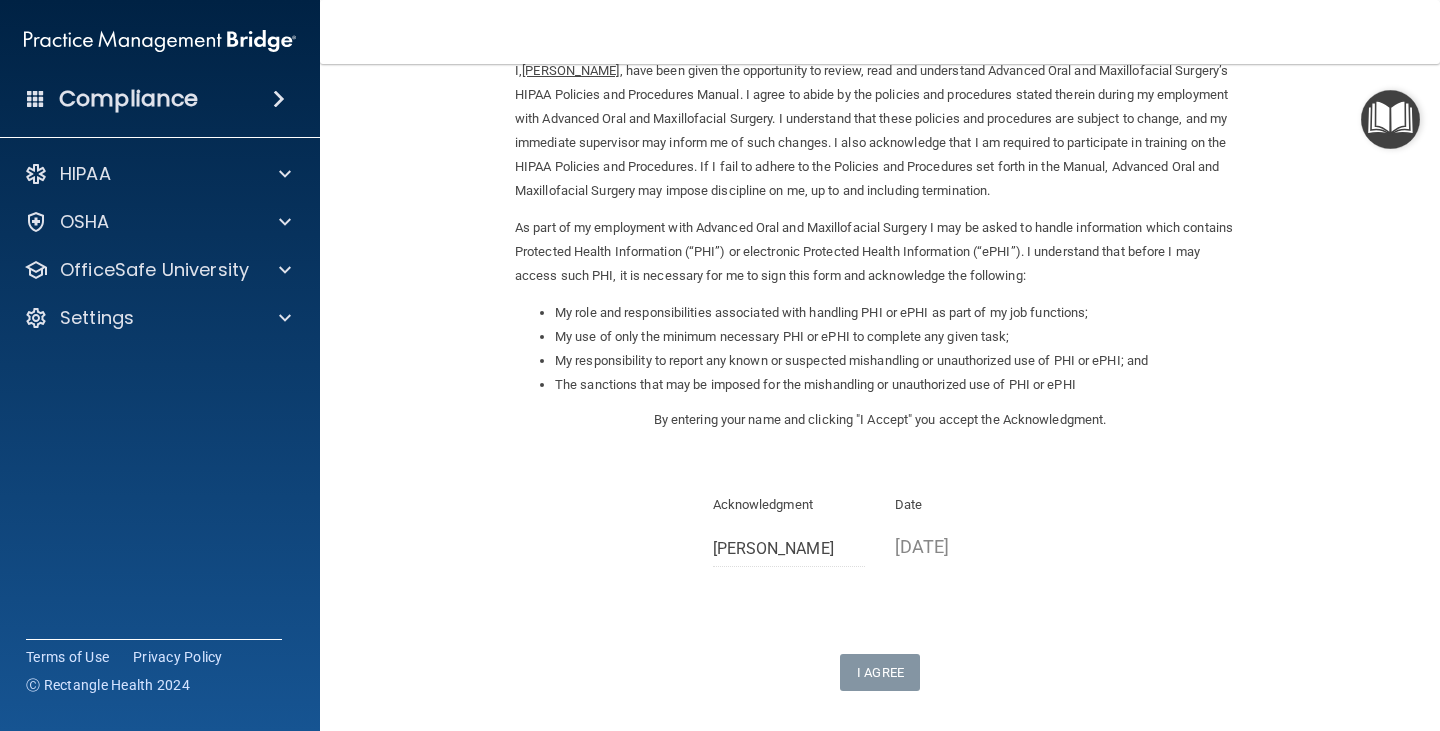 scroll, scrollTop: 0, scrollLeft: 0, axis: both 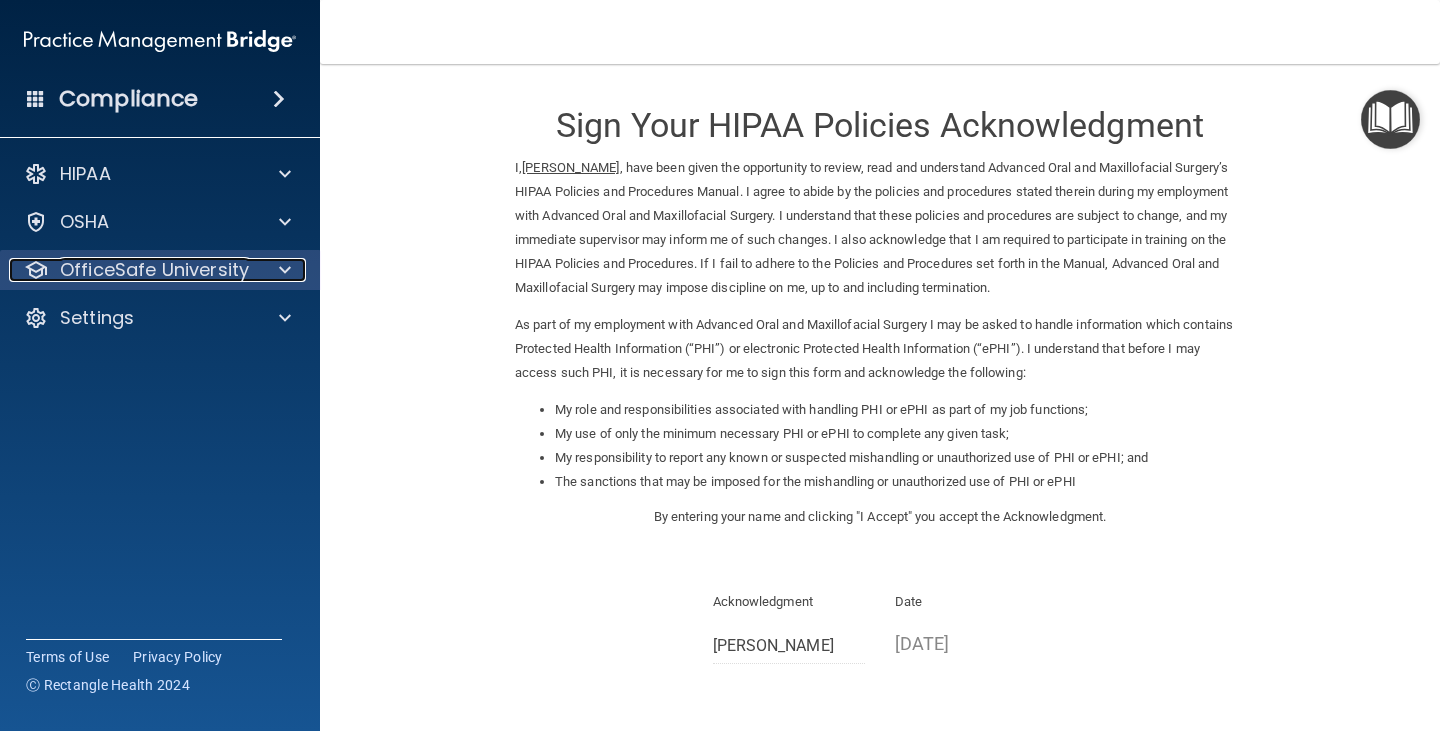 click at bounding box center (282, 270) 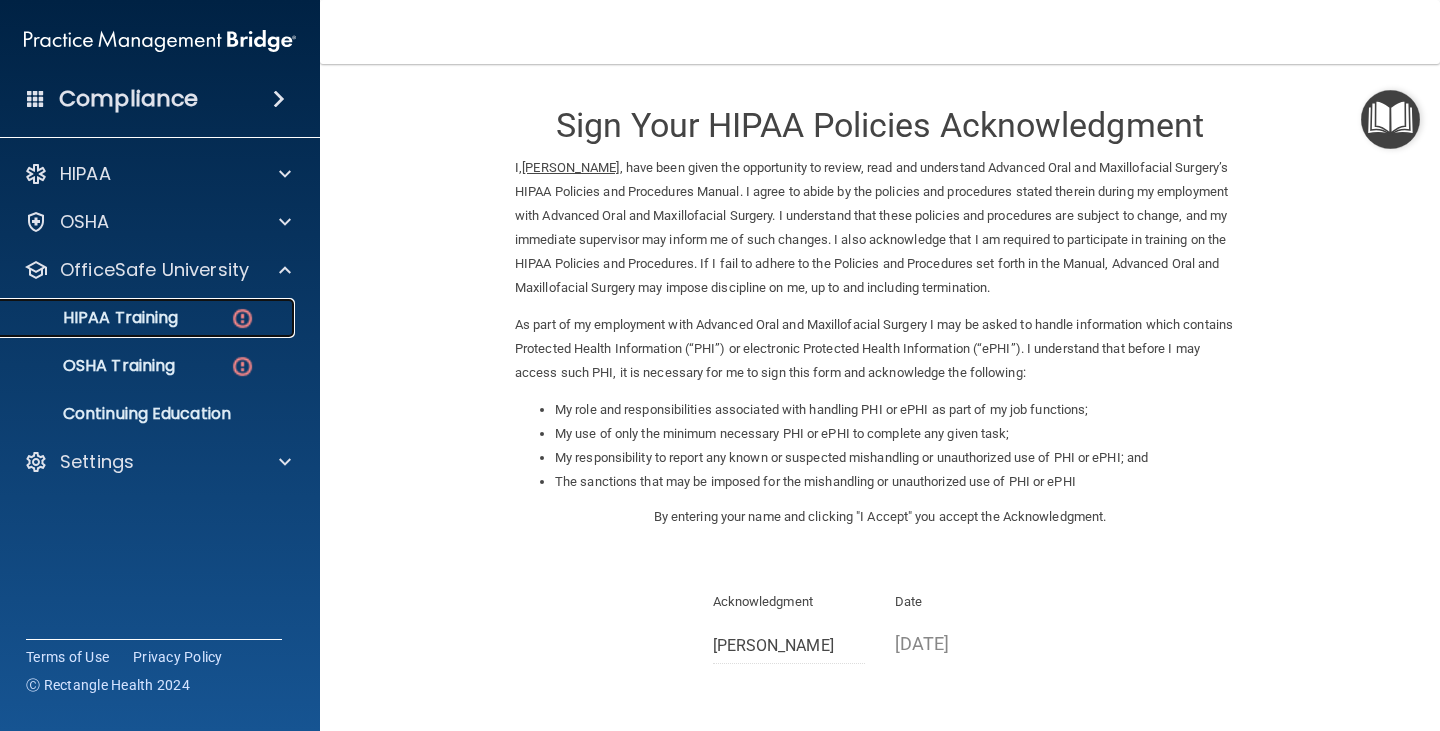 click at bounding box center [242, 318] 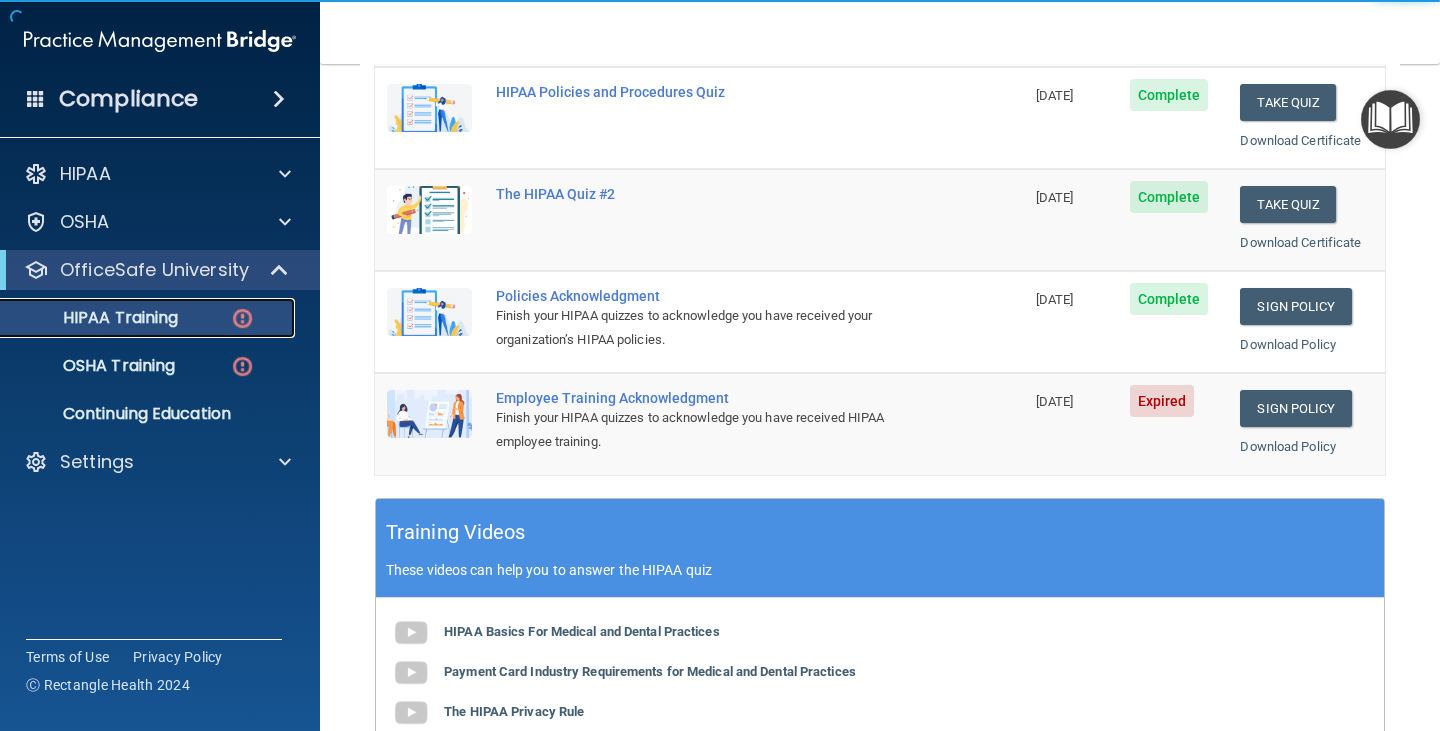 scroll, scrollTop: 400, scrollLeft: 0, axis: vertical 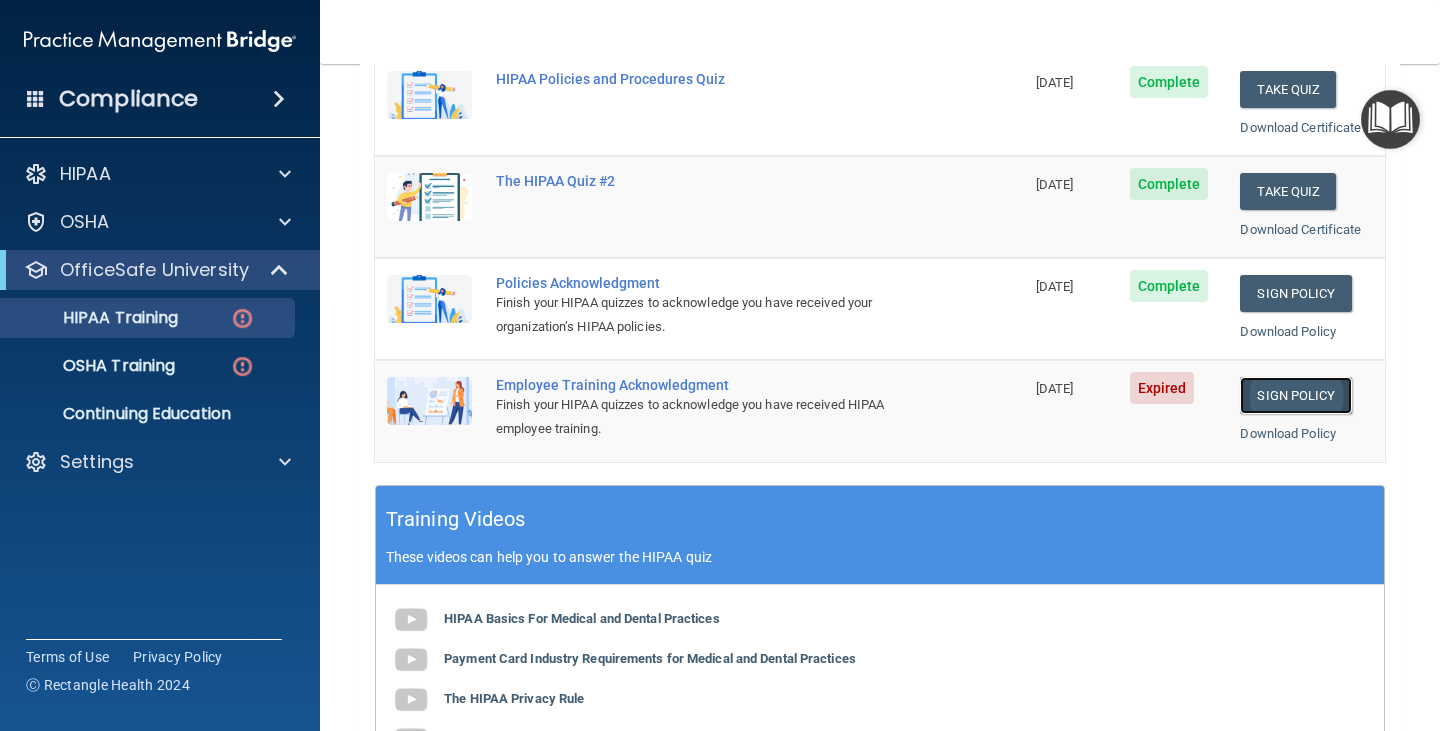 click on "Sign Policy" at bounding box center (1295, 395) 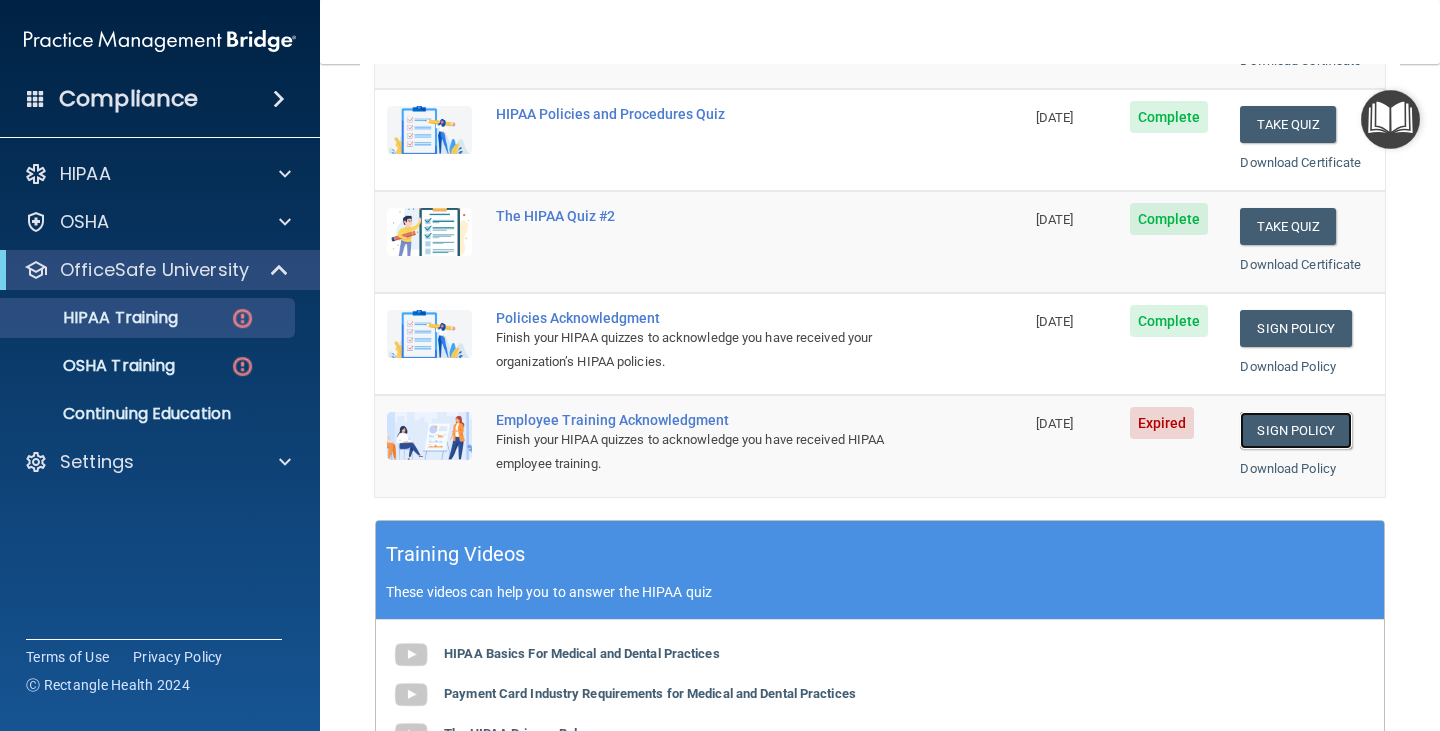 scroll, scrollTop: 400, scrollLeft: 0, axis: vertical 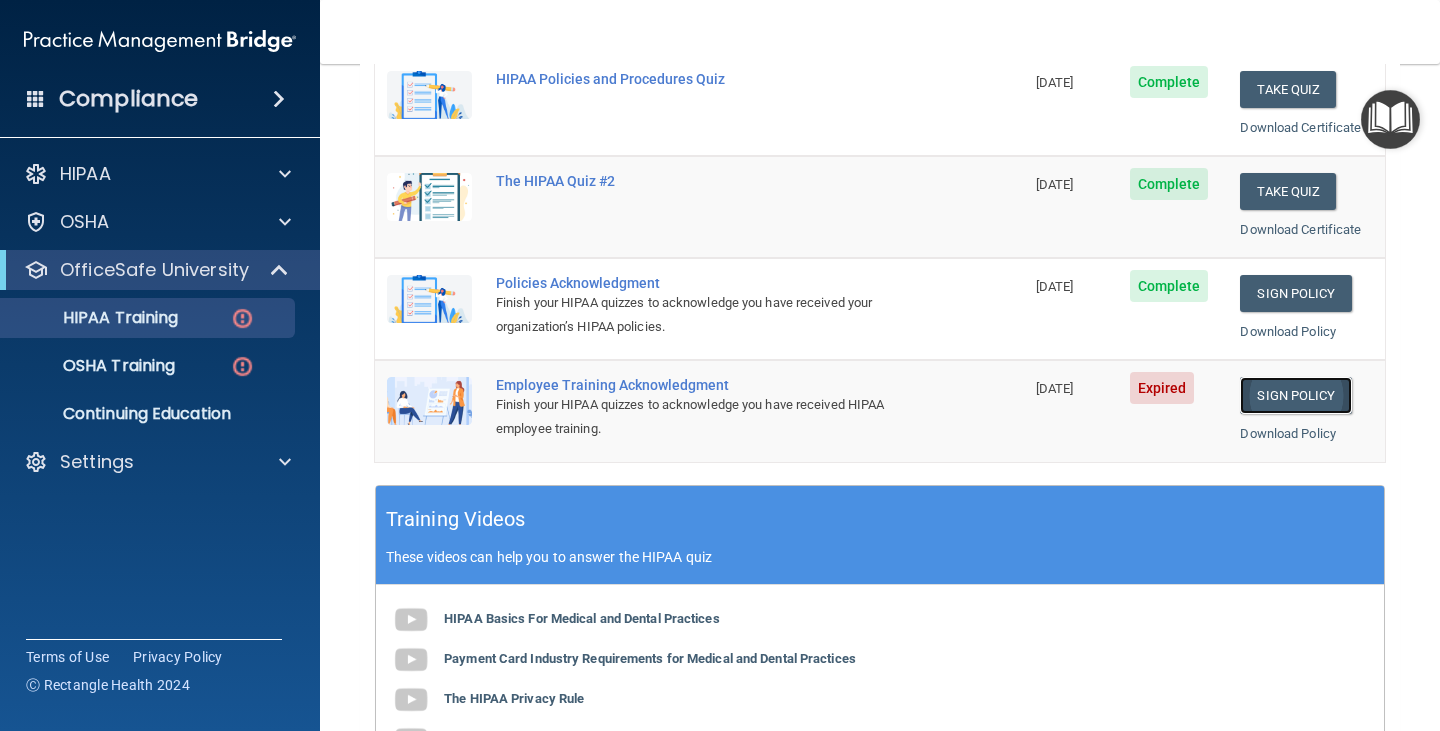 click on "Sign Policy" at bounding box center (1295, 395) 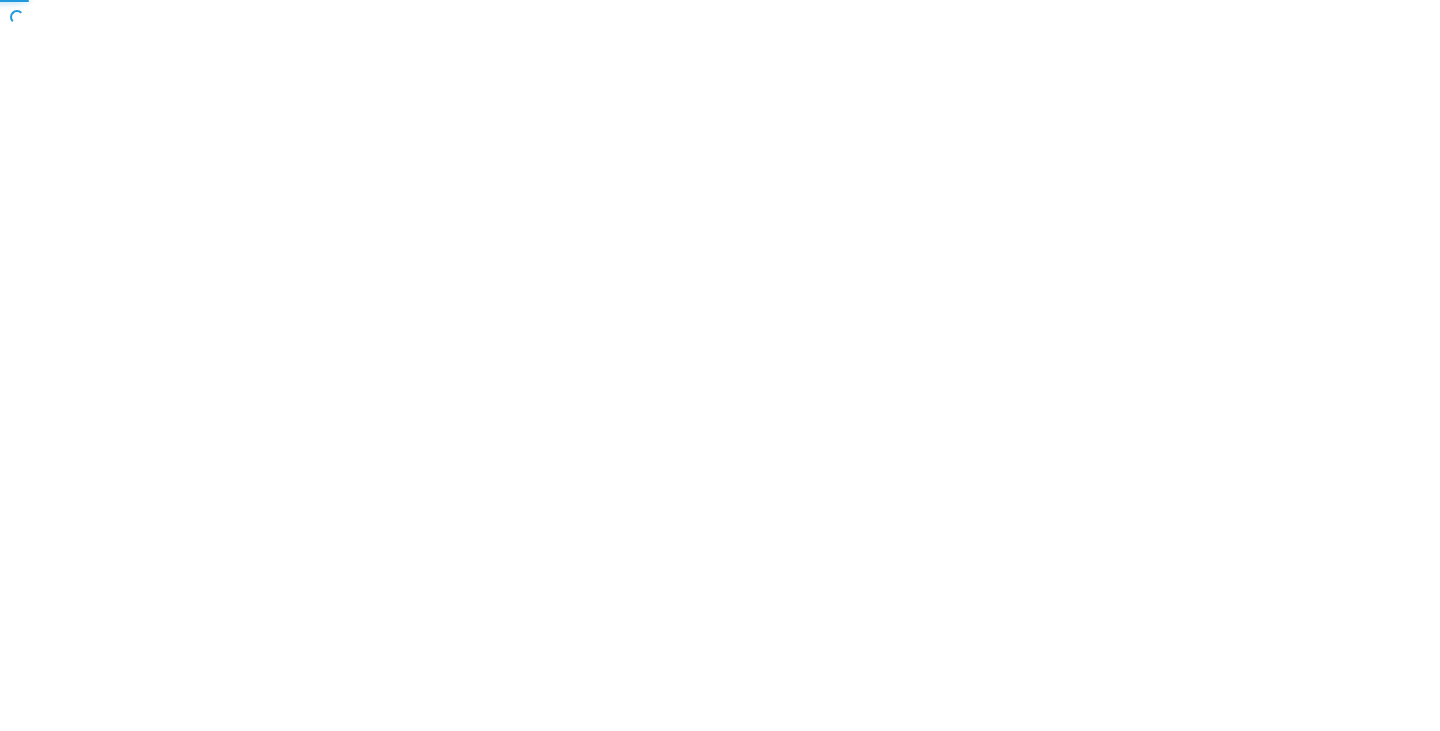 scroll, scrollTop: 0, scrollLeft: 0, axis: both 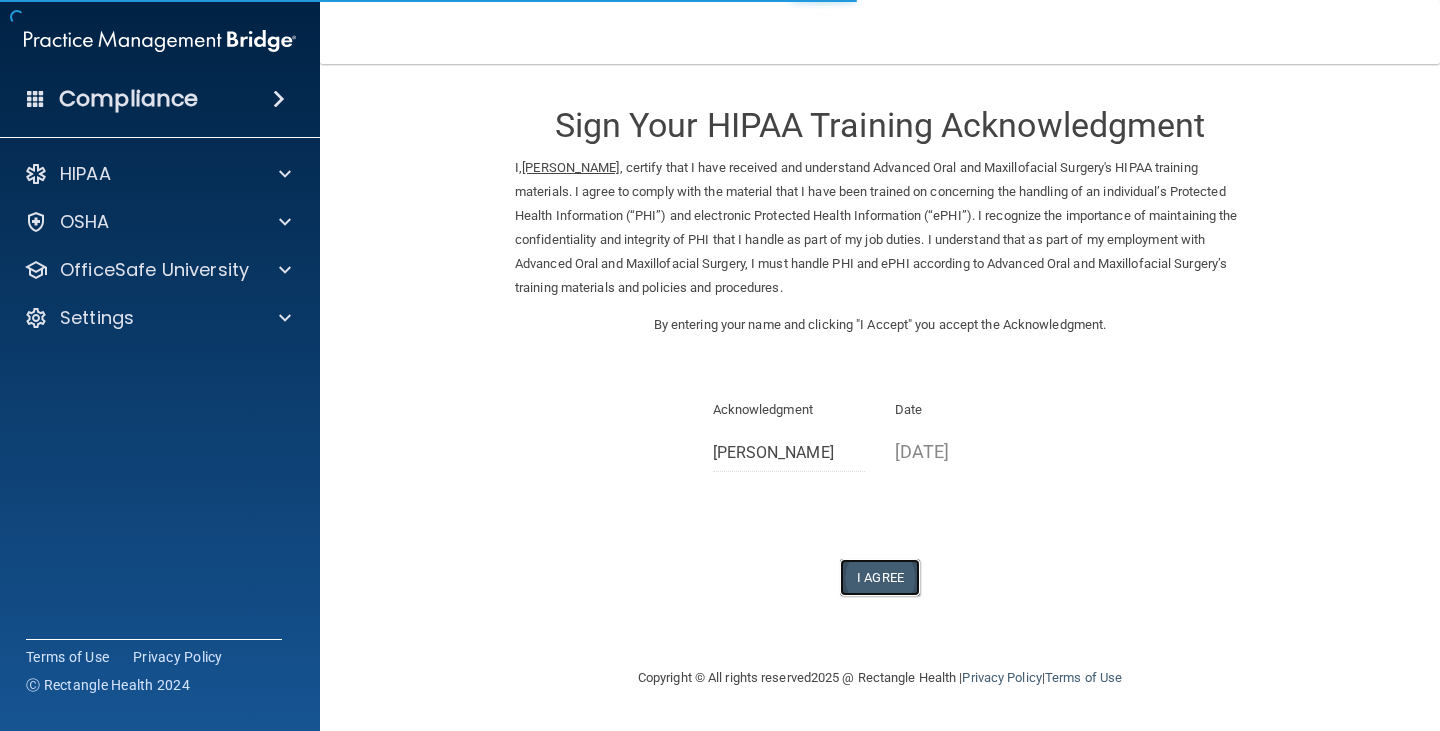 click on "I Agree" at bounding box center [880, 577] 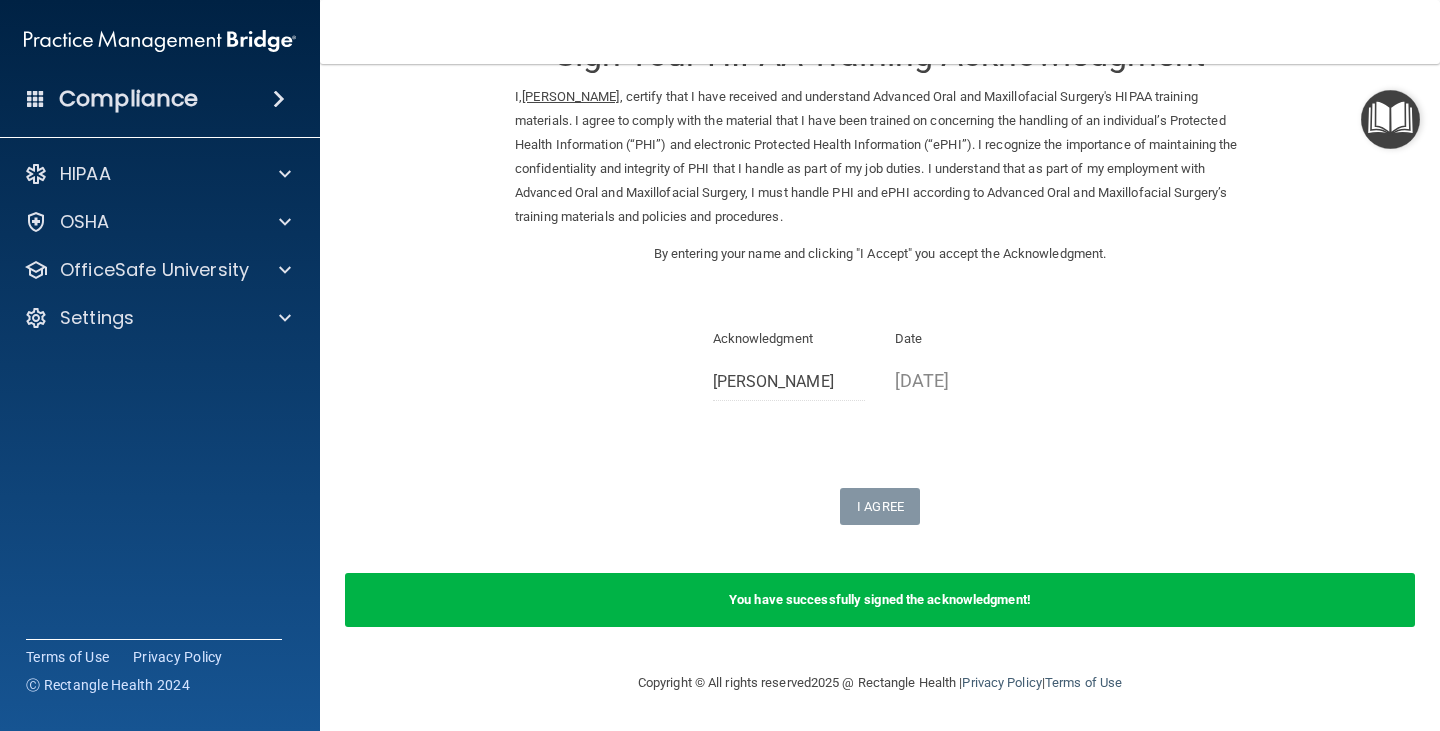 scroll, scrollTop: 0, scrollLeft: 0, axis: both 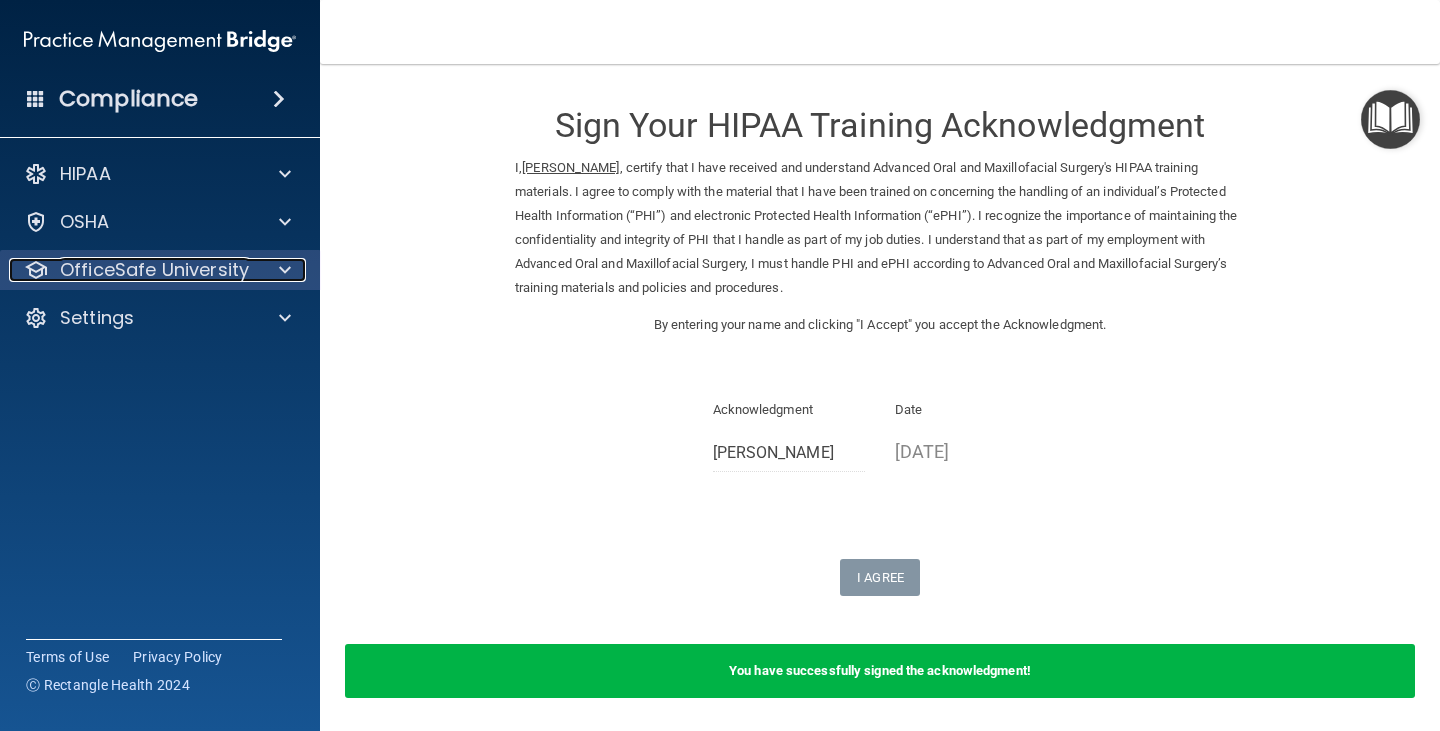 click on "OfficeSafe University" at bounding box center (154, 270) 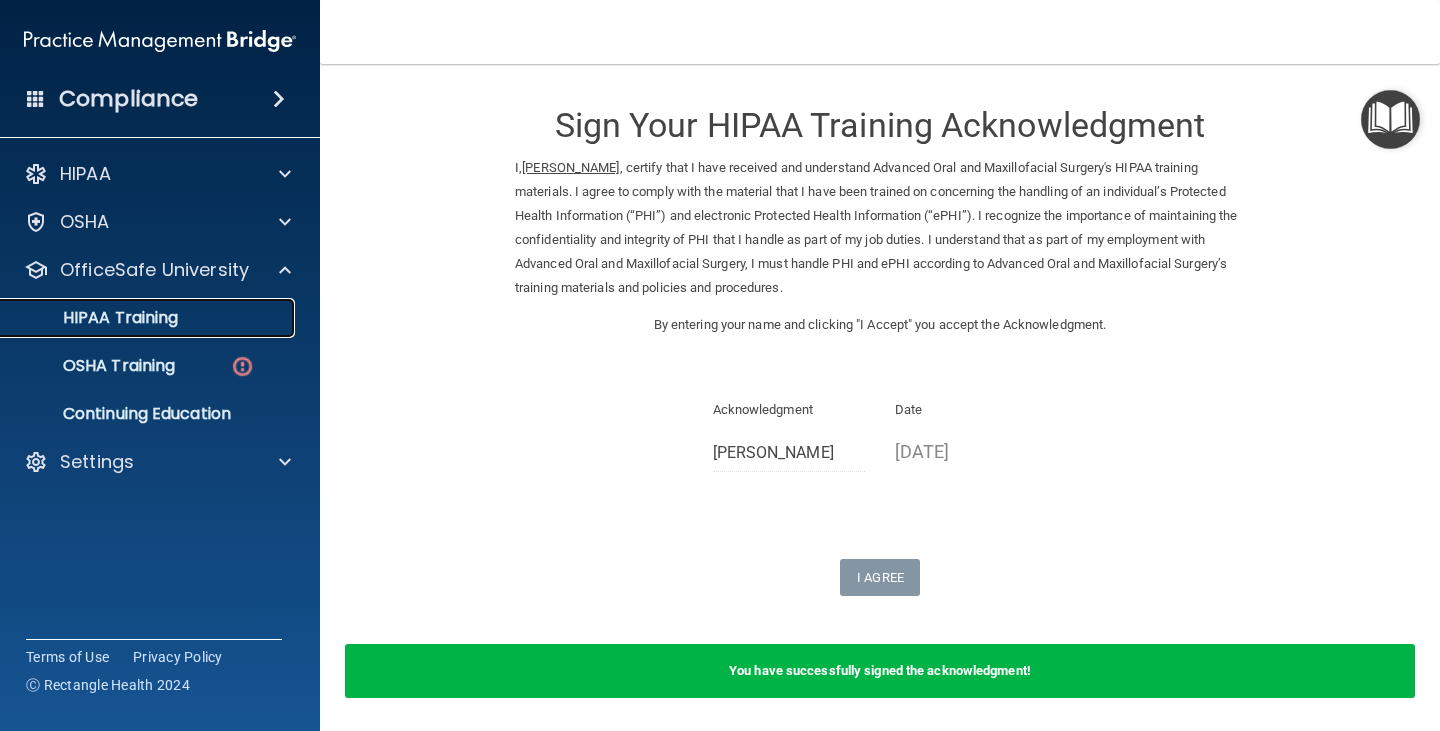 click on "HIPAA Training" at bounding box center (149, 318) 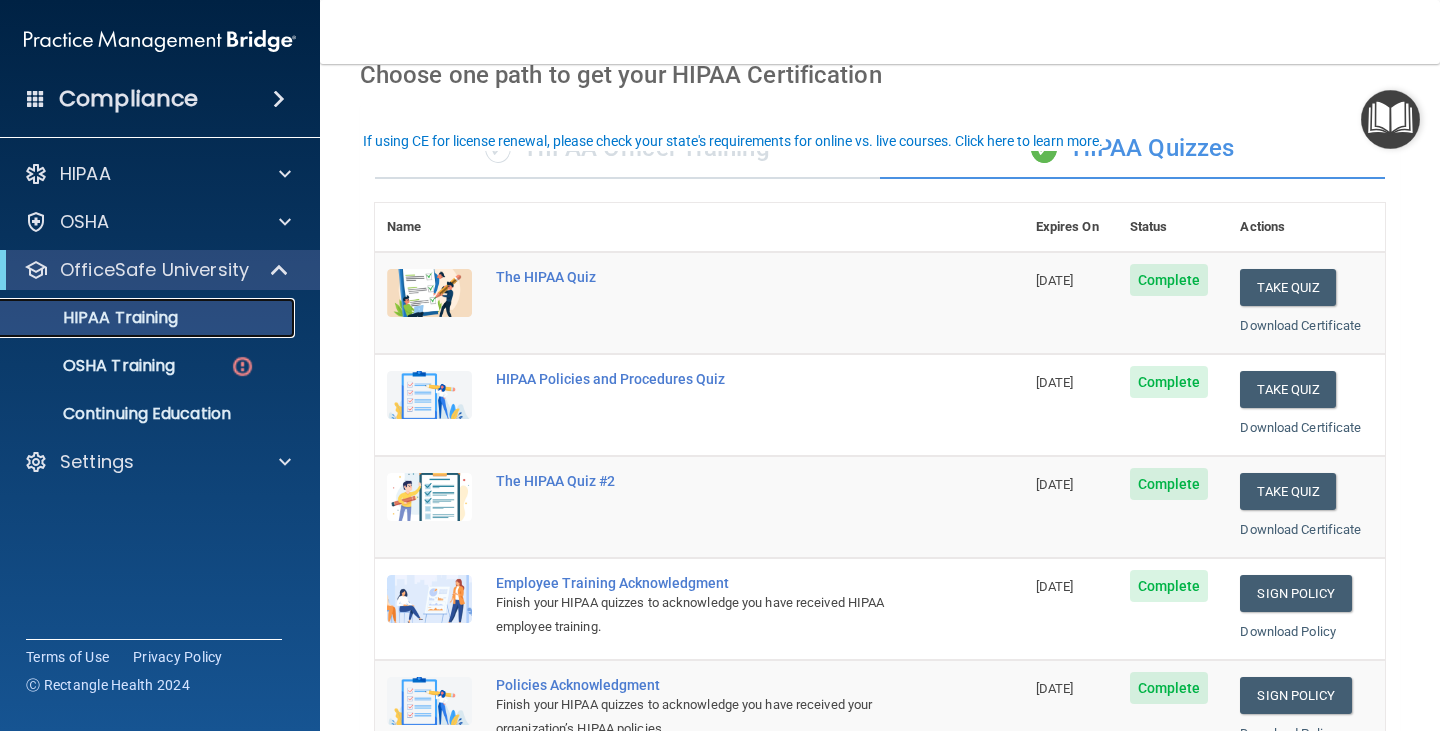 scroll, scrollTop: 0, scrollLeft: 0, axis: both 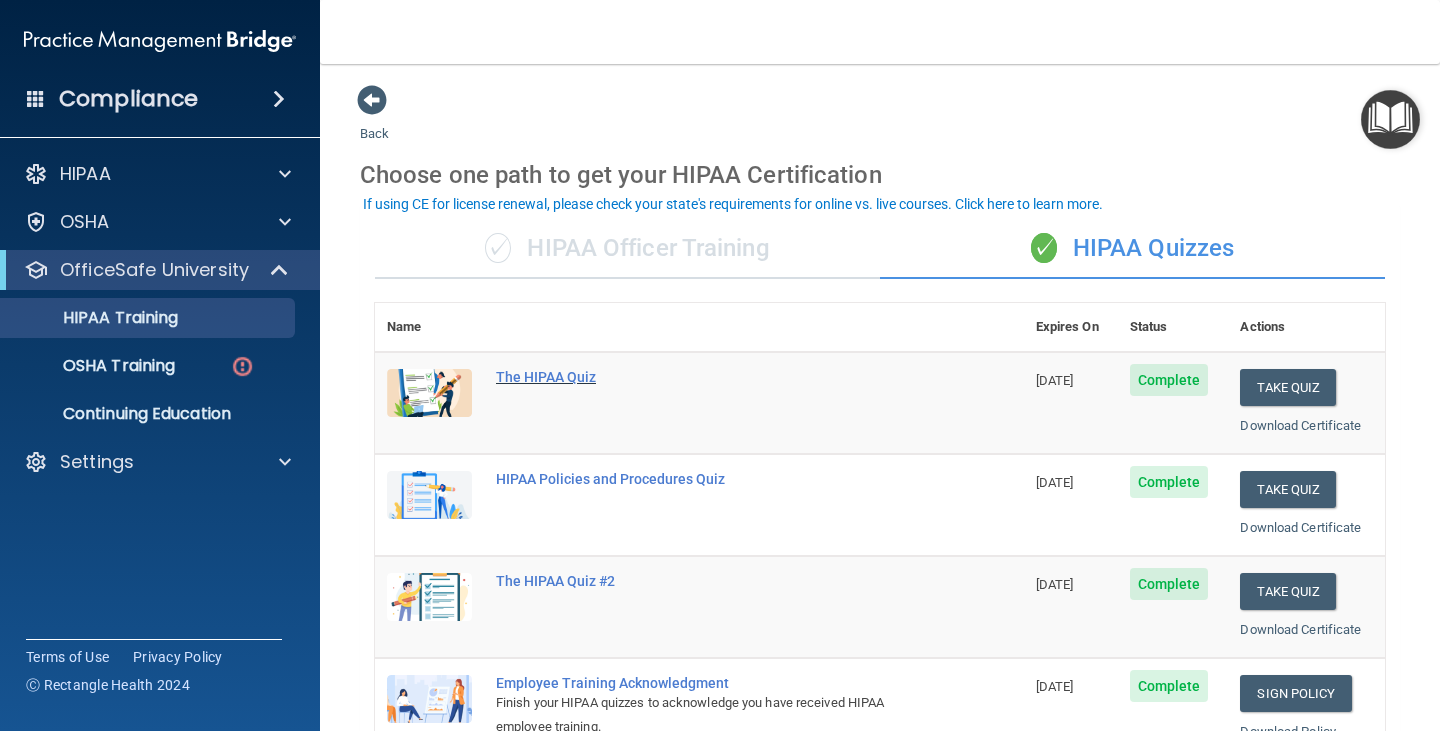 click on "The HIPAA Quiz" at bounding box center [710, 377] 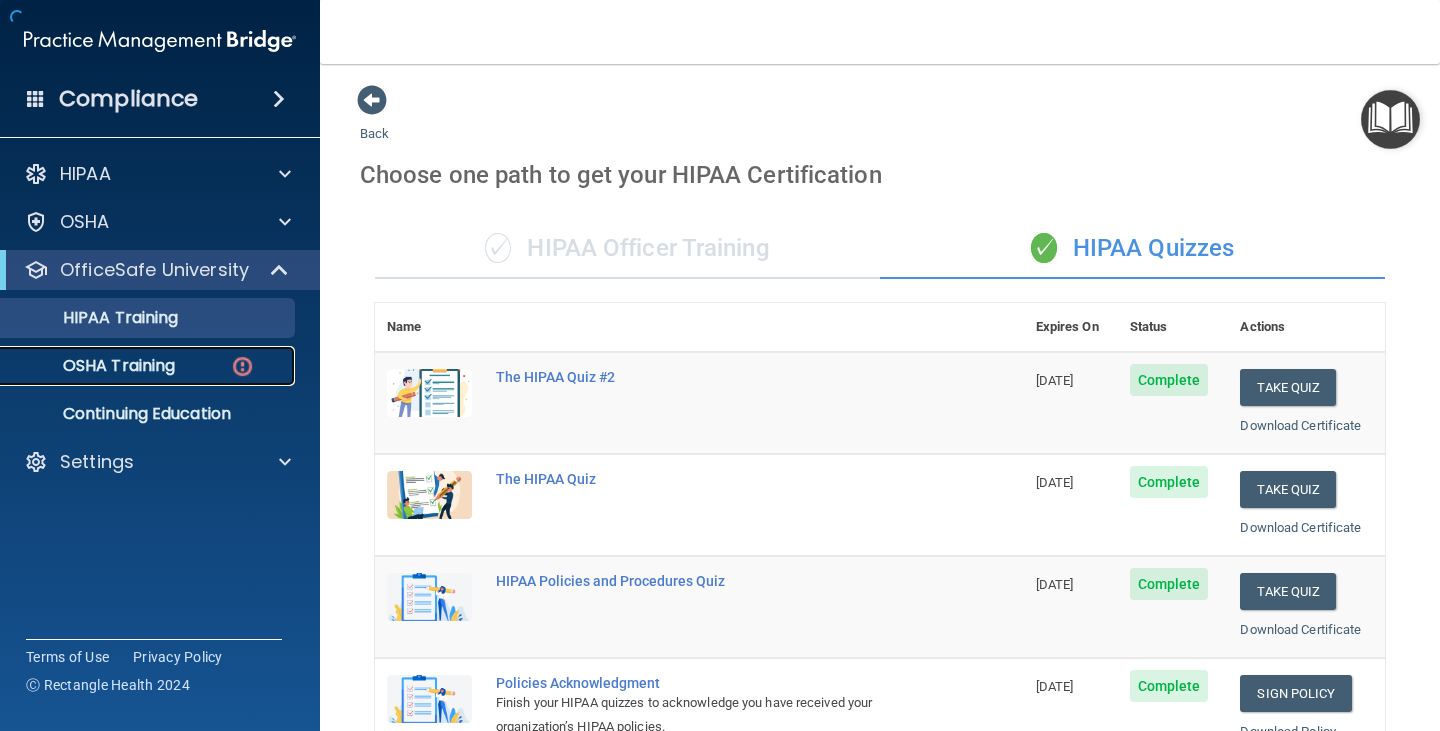 click on "OSHA Training" at bounding box center [94, 366] 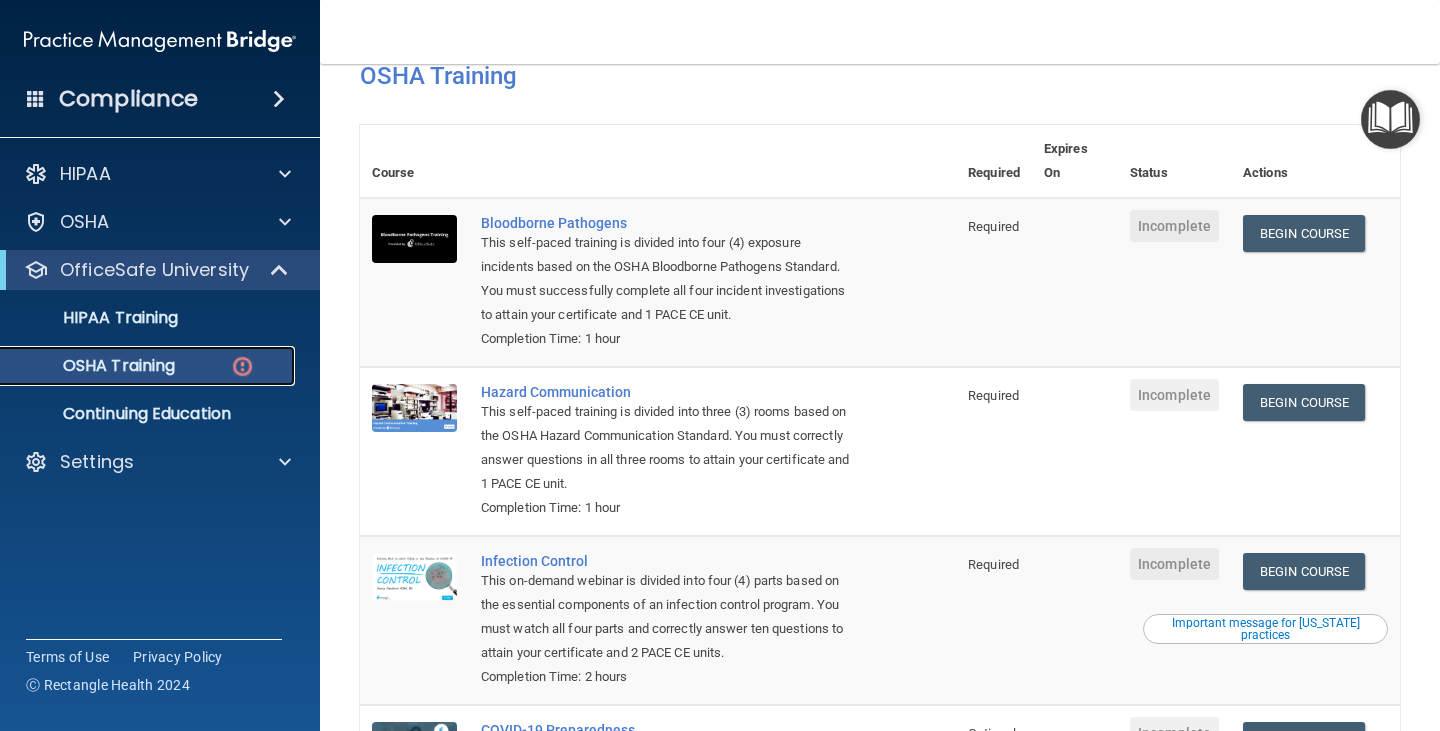 scroll, scrollTop: 0, scrollLeft: 0, axis: both 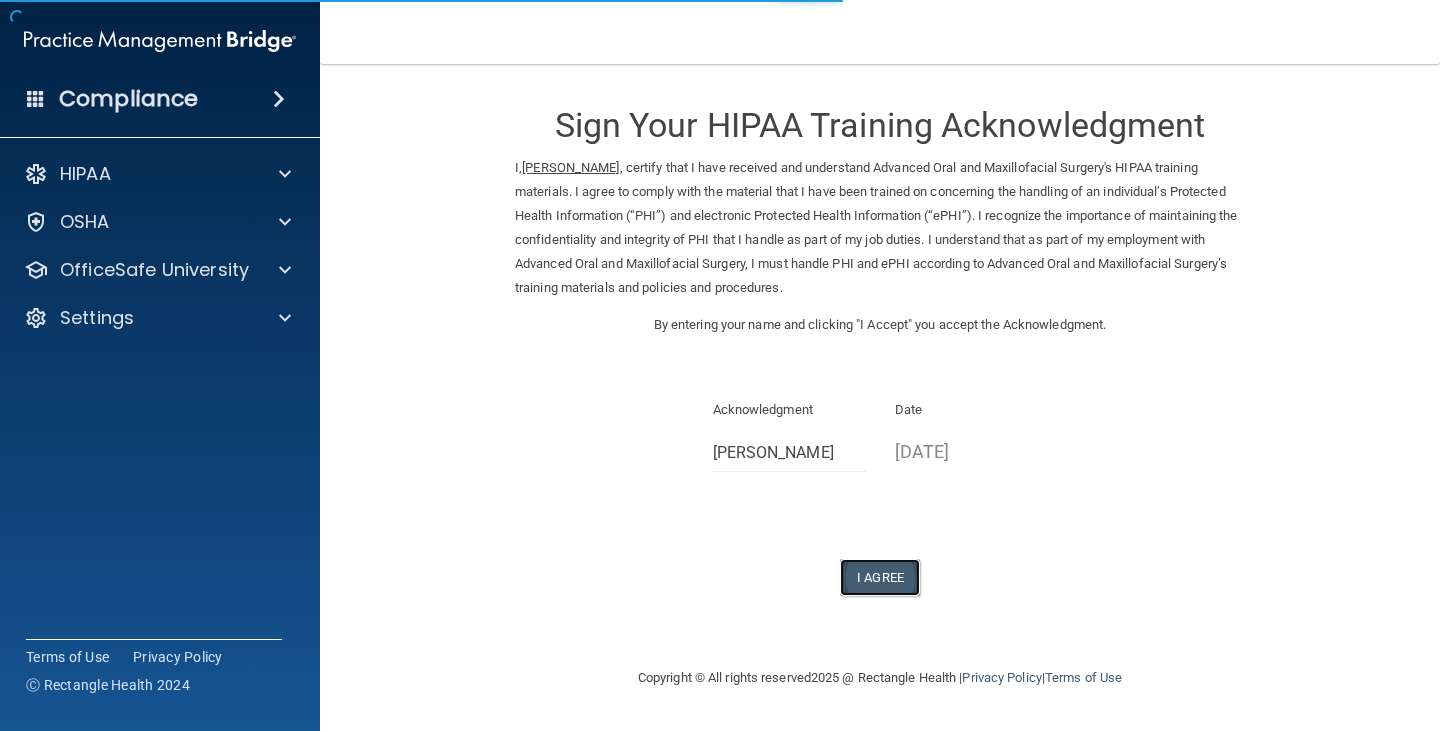 click on "I Agree" at bounding box center (880, 577) 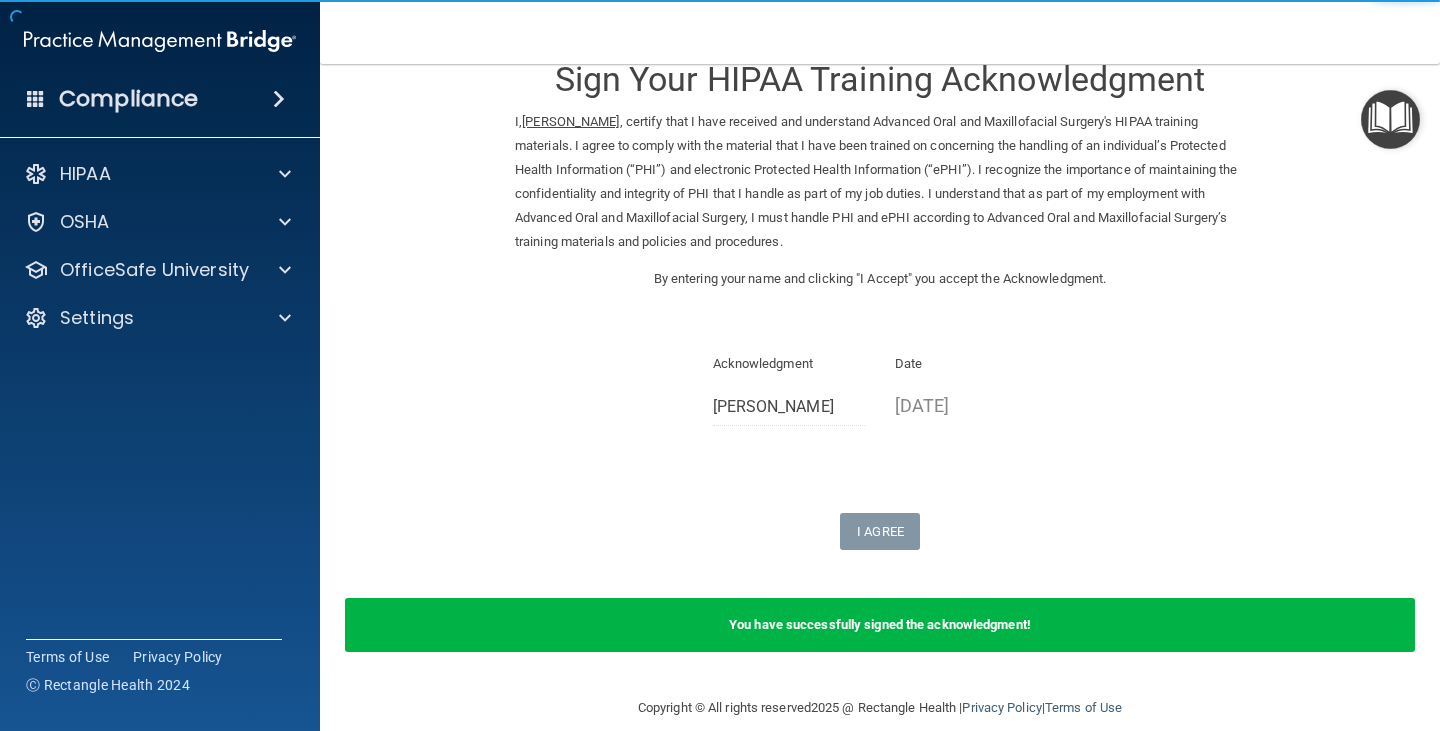 scroll, scrollTop: 71, scrollLeft: 0, axis: vertical 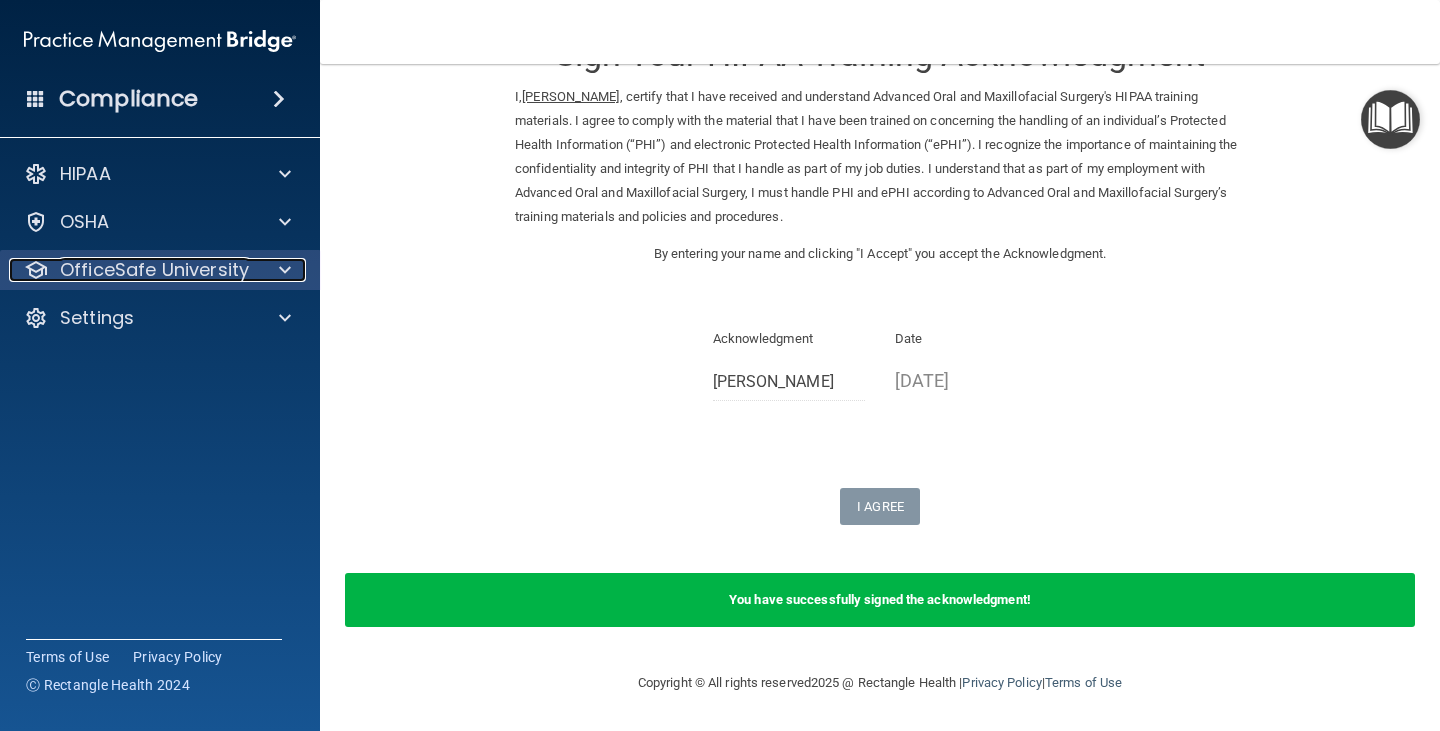 click on "OfficeSafe University" at bounding box center [154, 270] 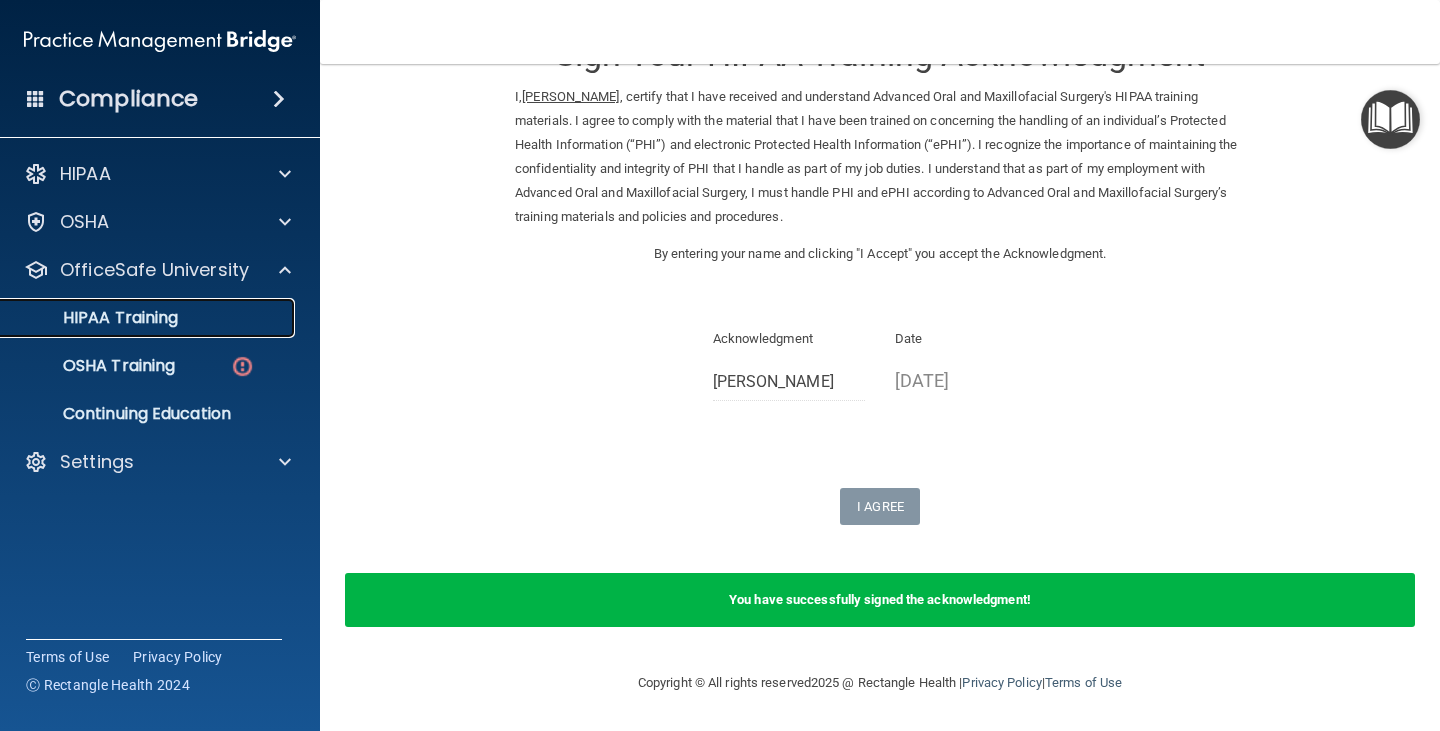 click on "HIPAA Training" at bounding box center [137, 318] 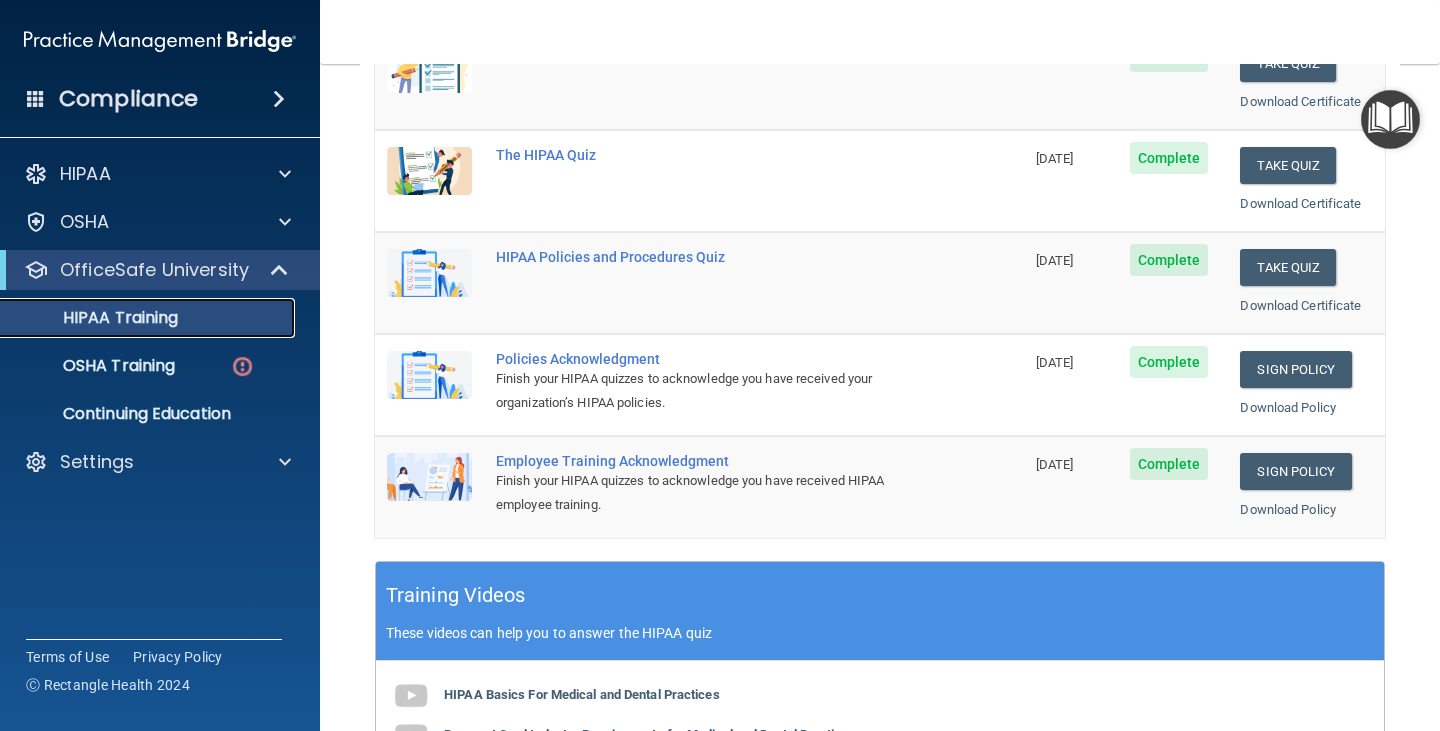 scroll, scrollTop: 275, scrollLeft: 0, axis: vertical 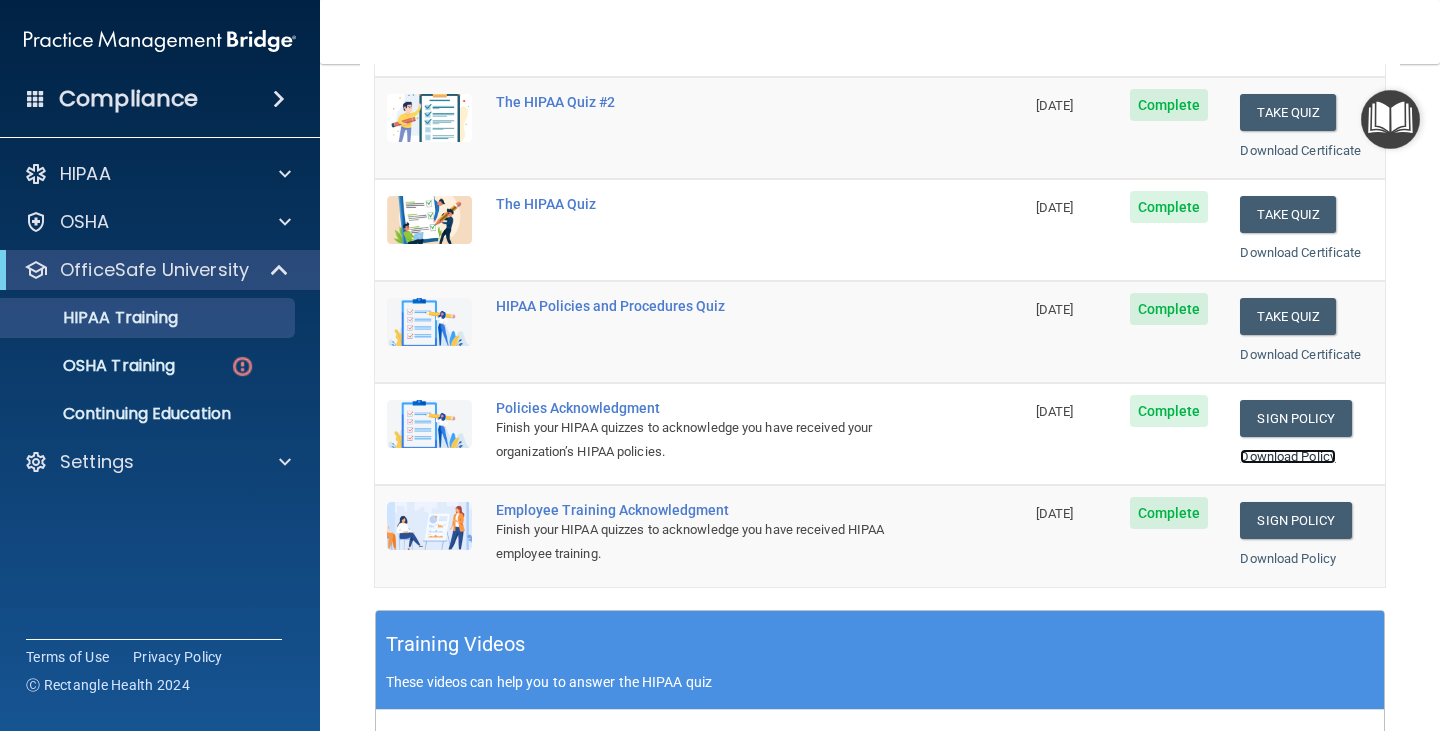 click on "Download Policy" at bounding box center (1288, 456) 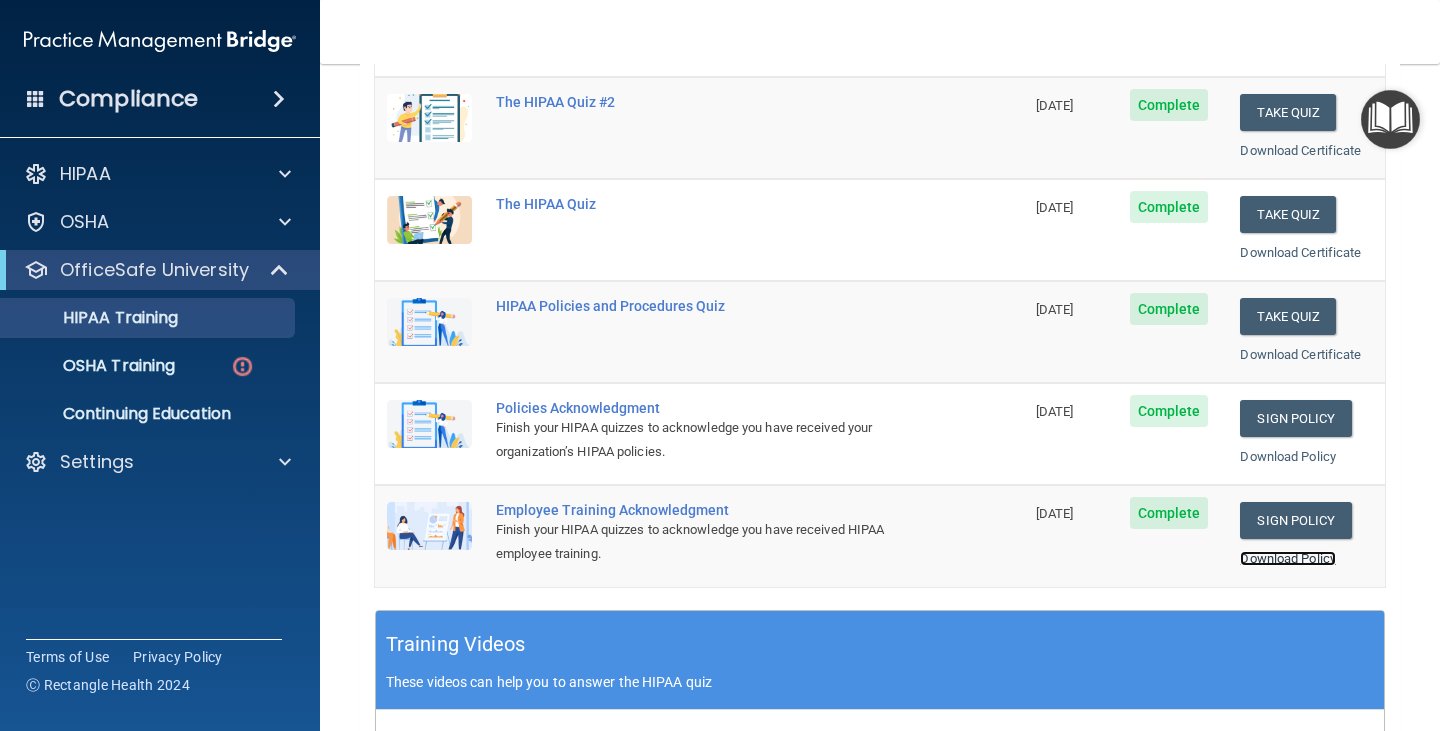 click on "Download Policy" at bounding box center (1288, 558) 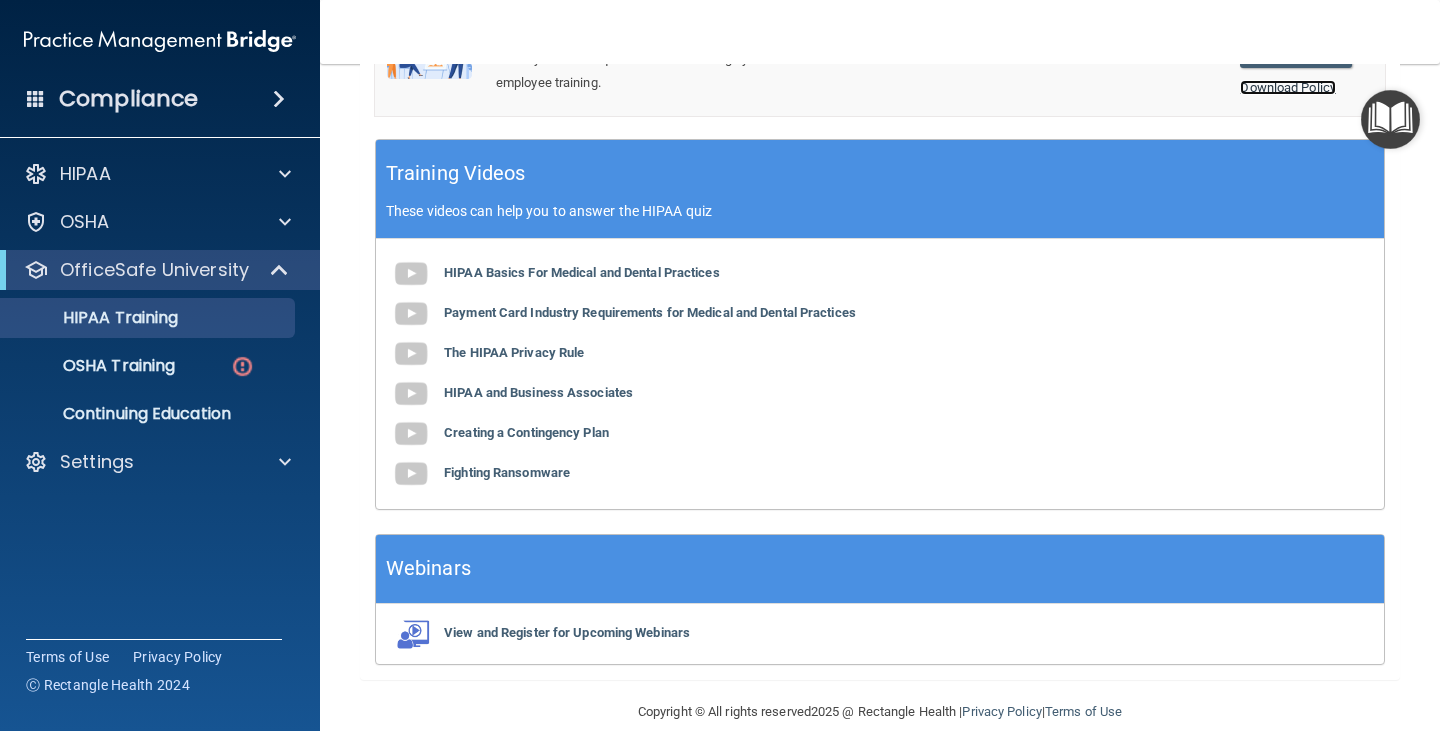 scroll, scrollTop: 775, scrollLeft: 0, axis: vertical 